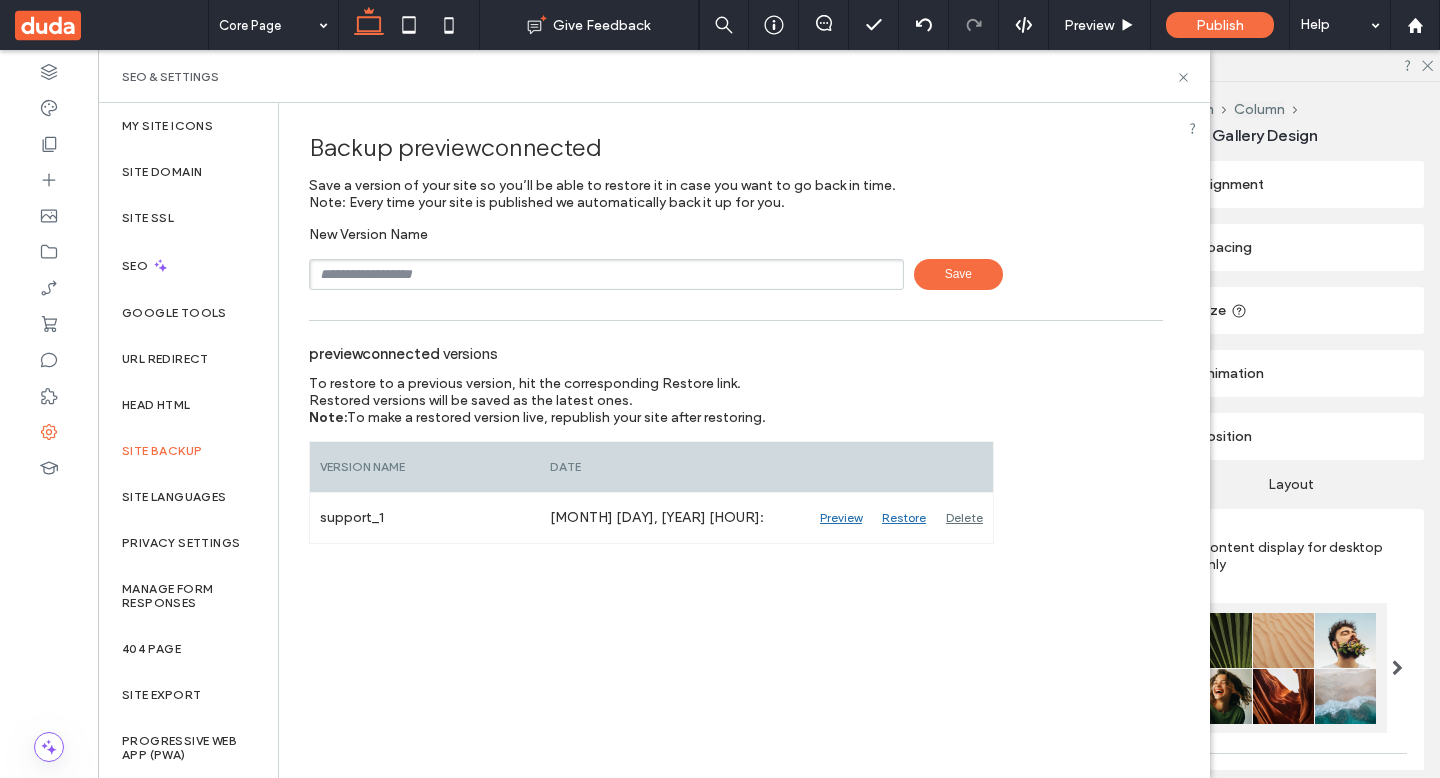click 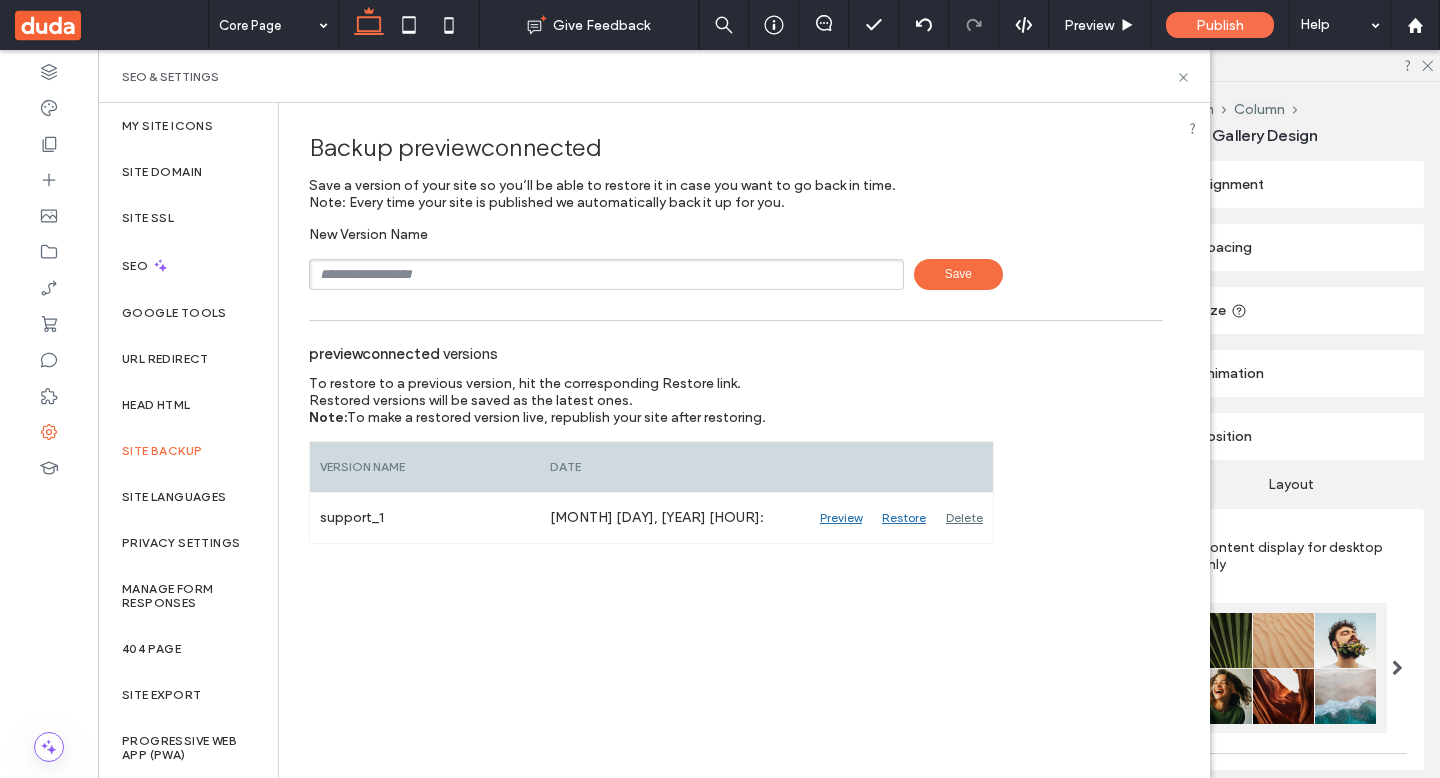 scroll, scrollTop: 910, scrollLeft: 0, axis: vertical 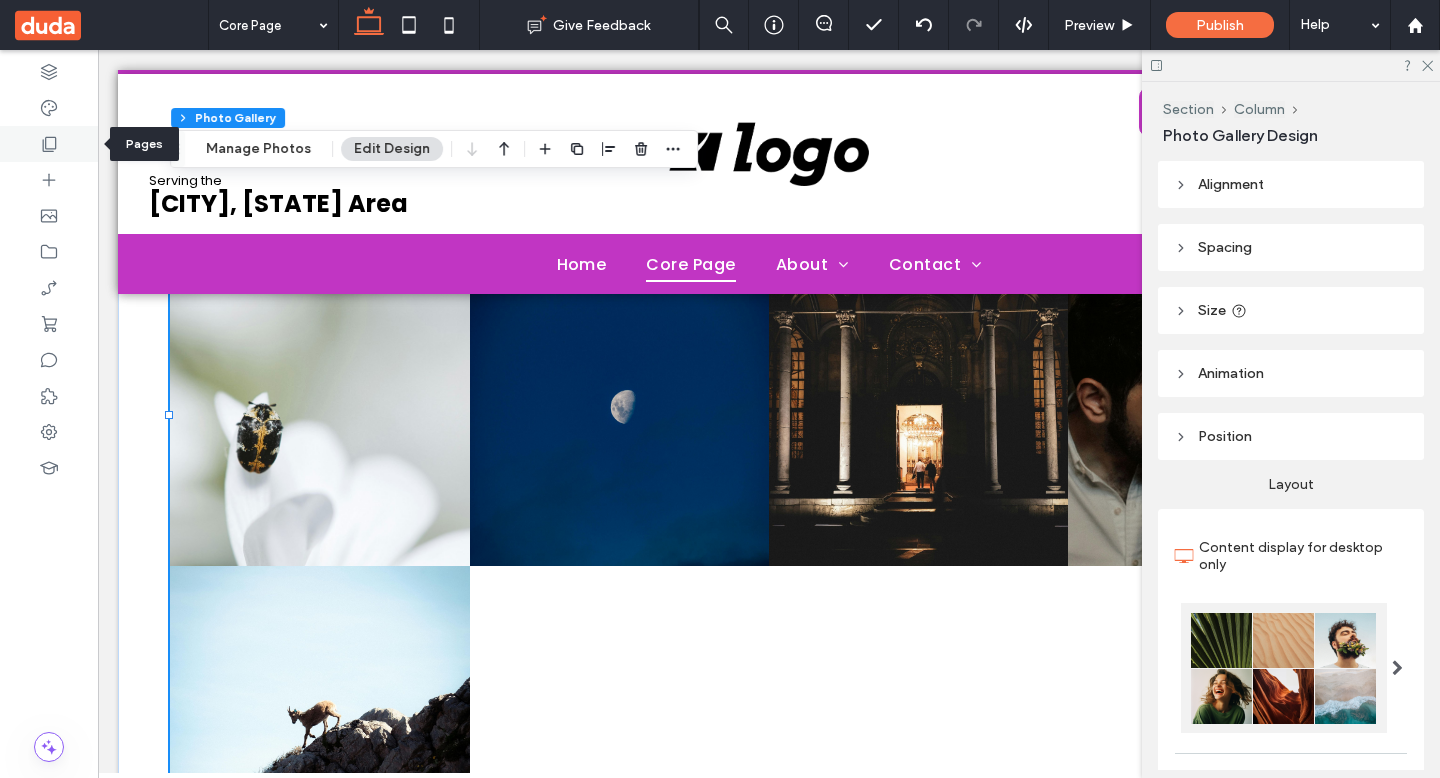 click at bounding box center [49, 144] 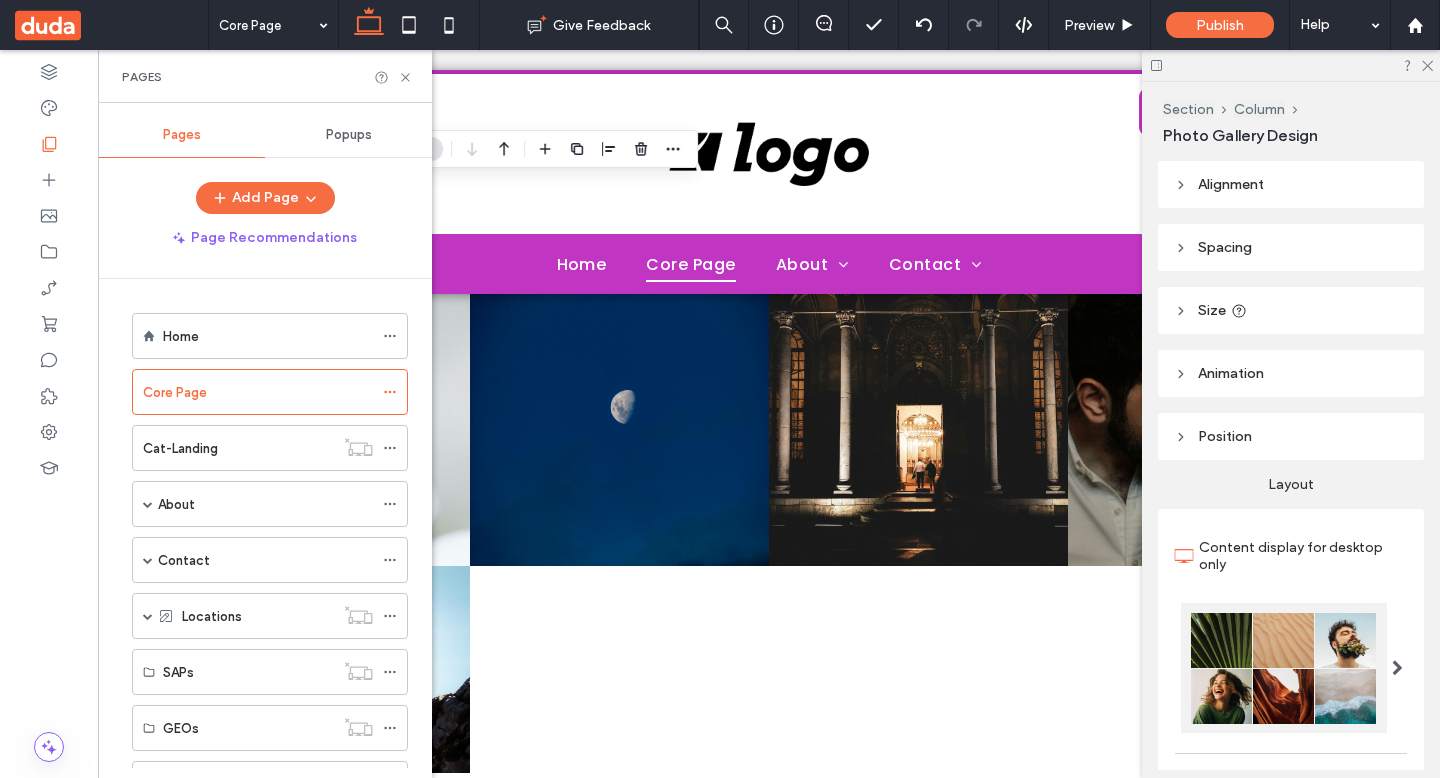 drag, startPoint x: 204, startPoint y: 329, endPoint x: 222, endPoint y: 325, distance: 18.439089 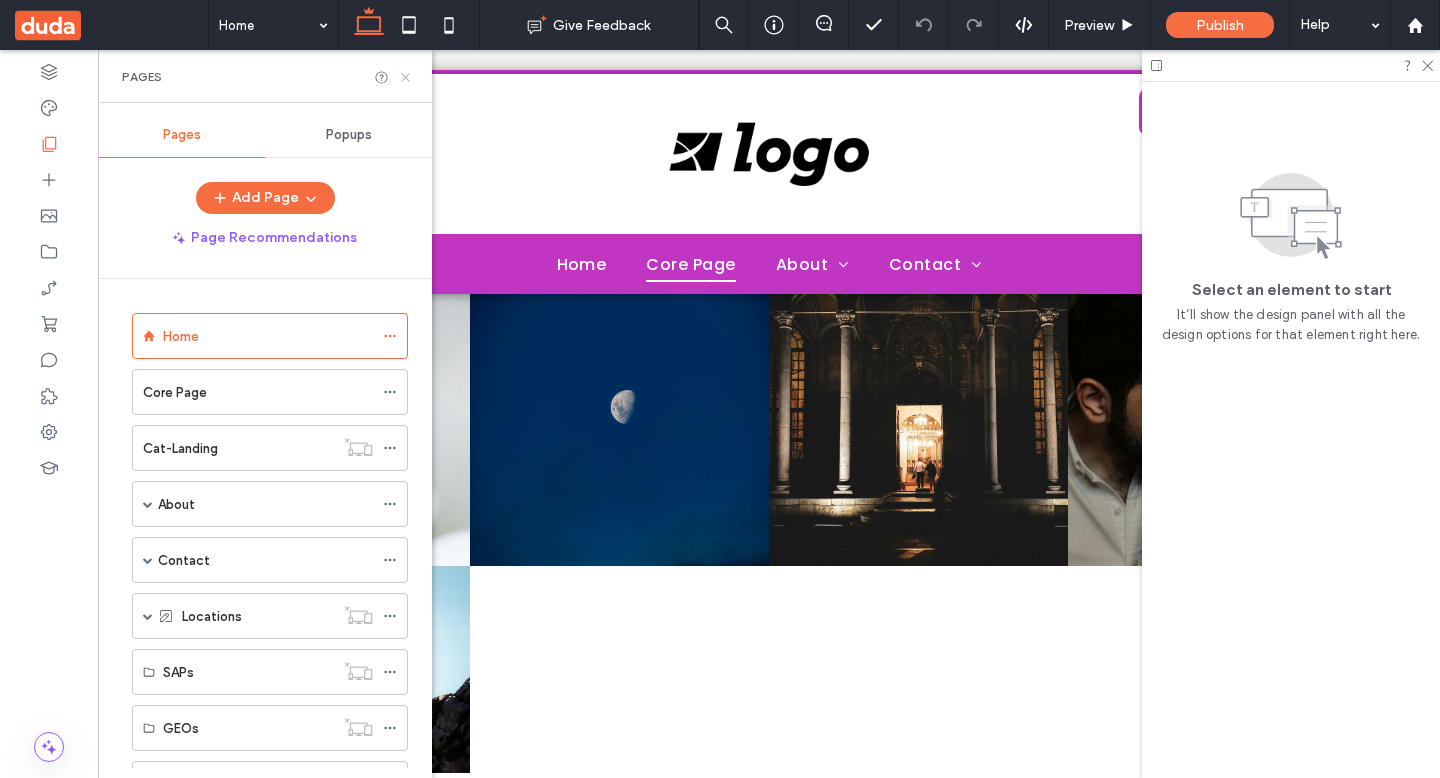 click 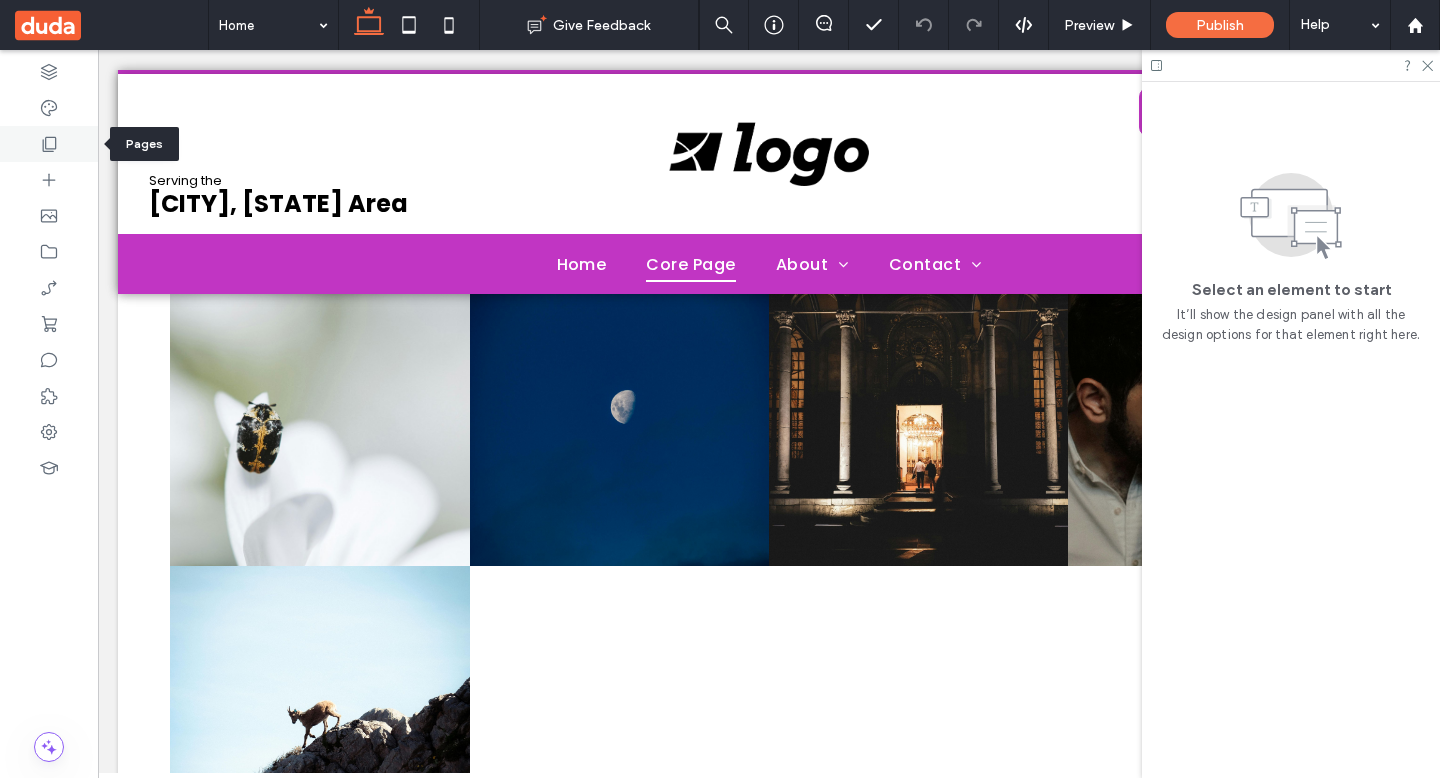 click at bounding box center [49, 144] 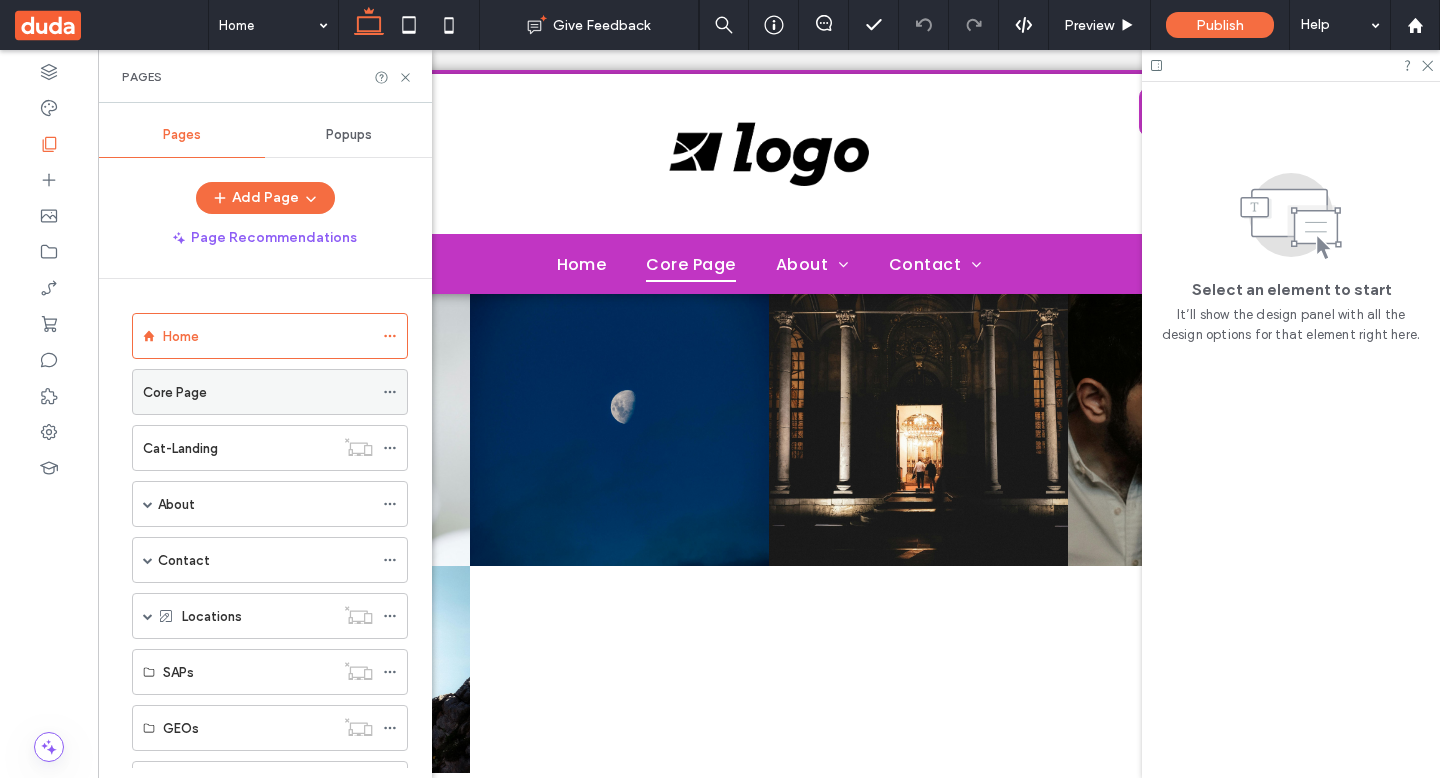 click on "Core Page" at bounding box center [258, 392] 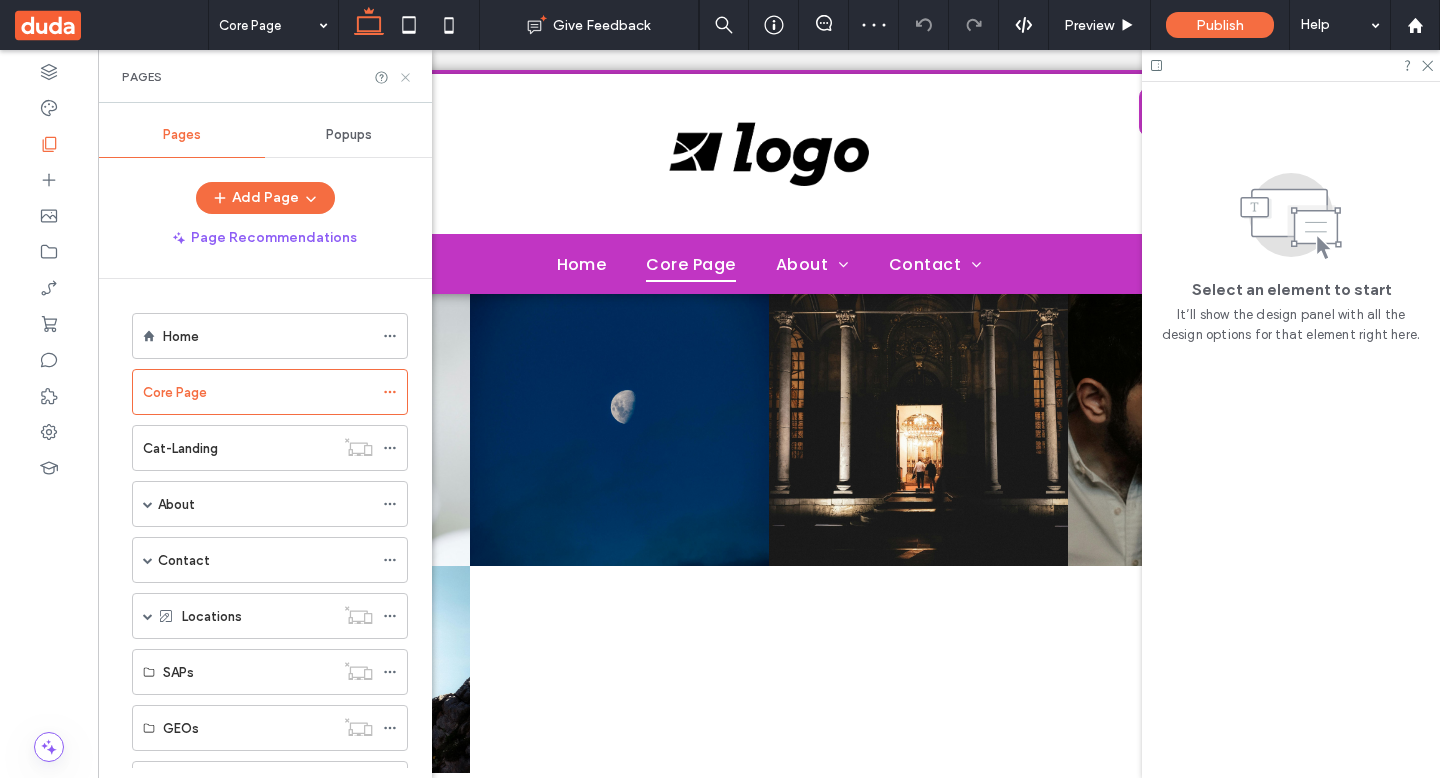 click 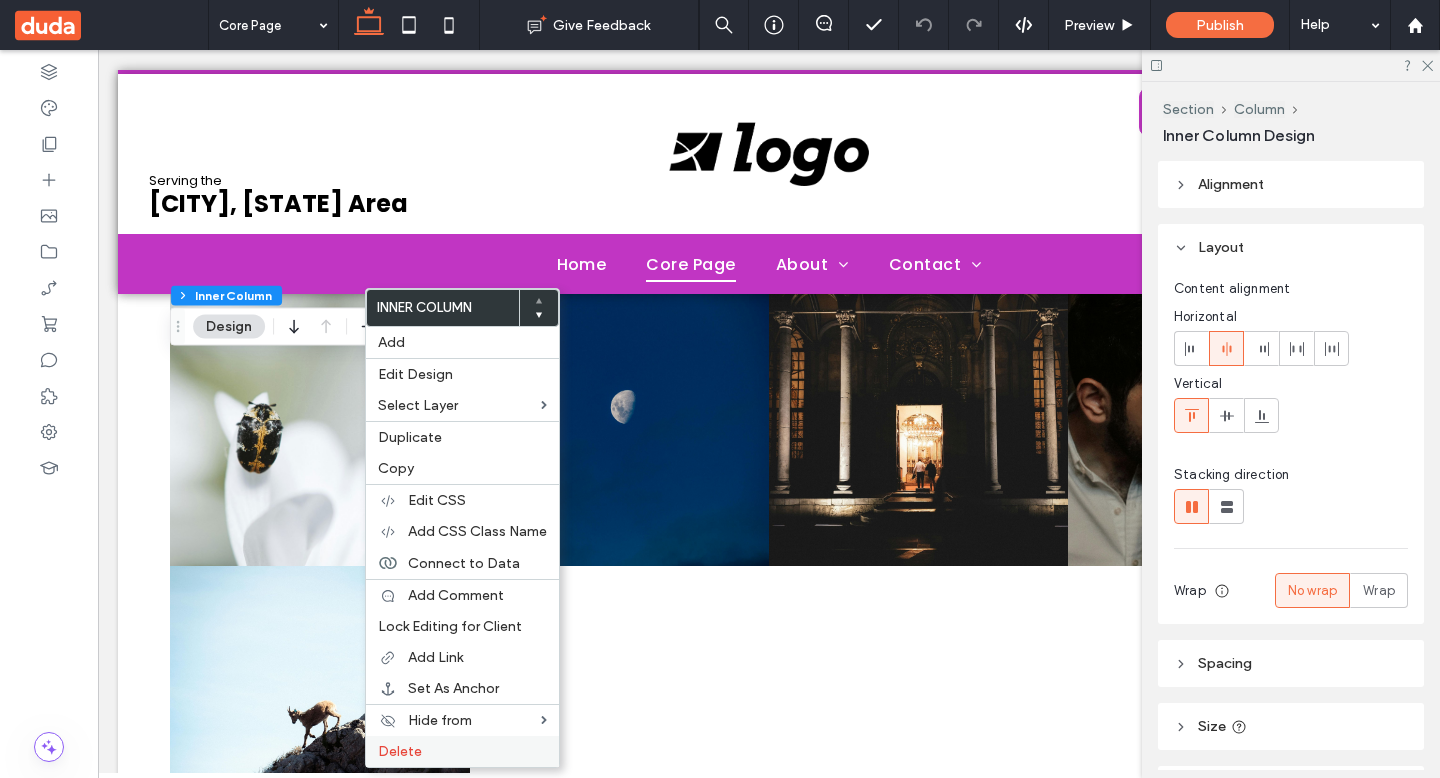 click on "Delete" at bounding box center [400, 751] 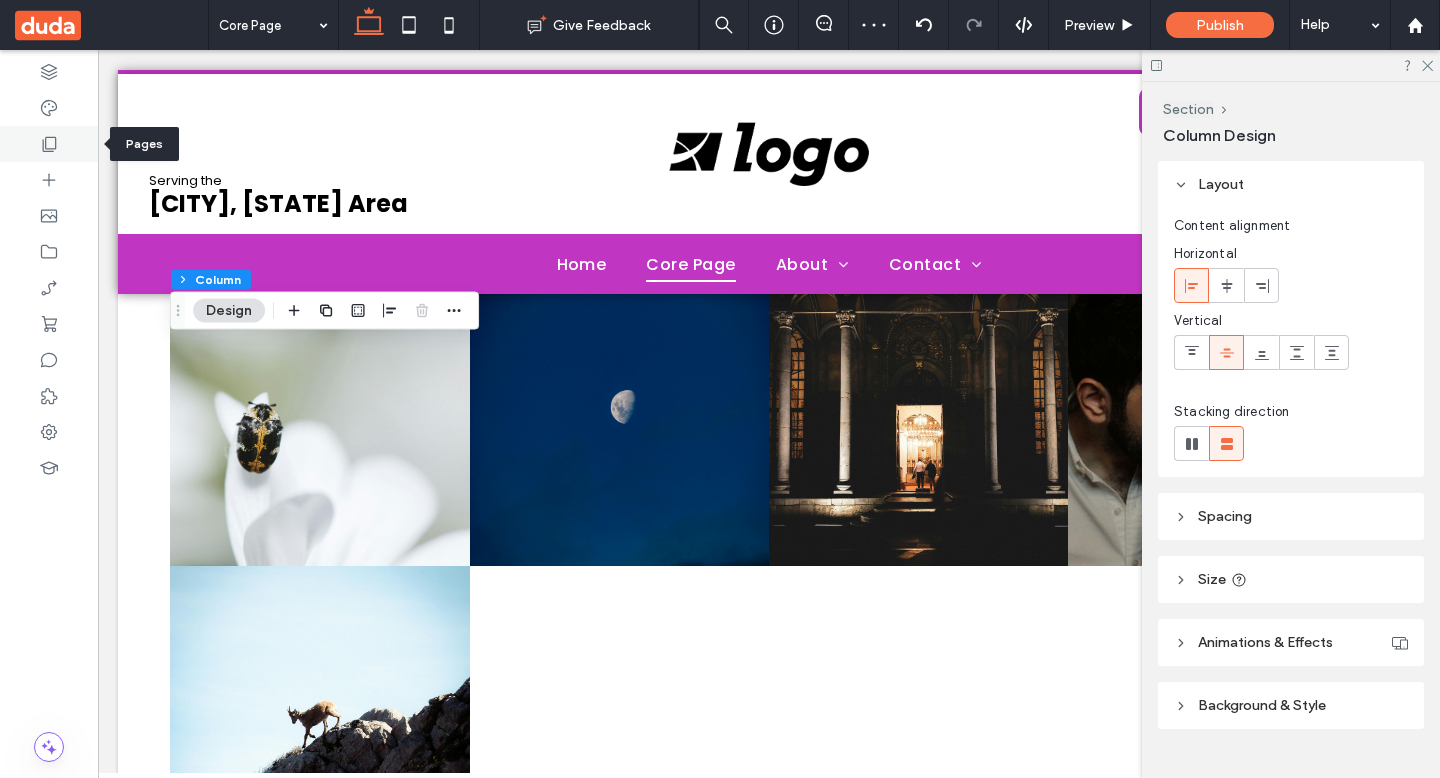 click 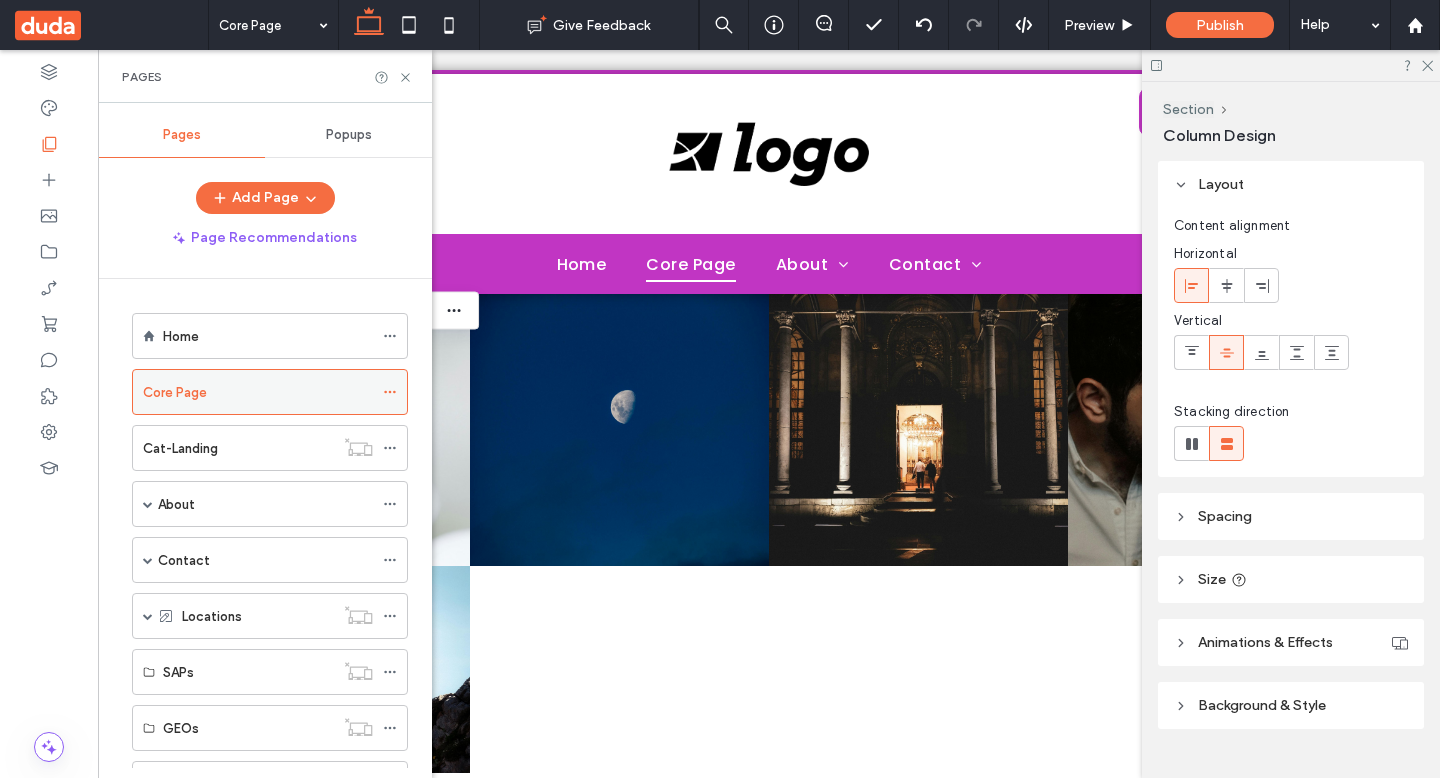 click on "Core Page" at bounding box center [270, 392] 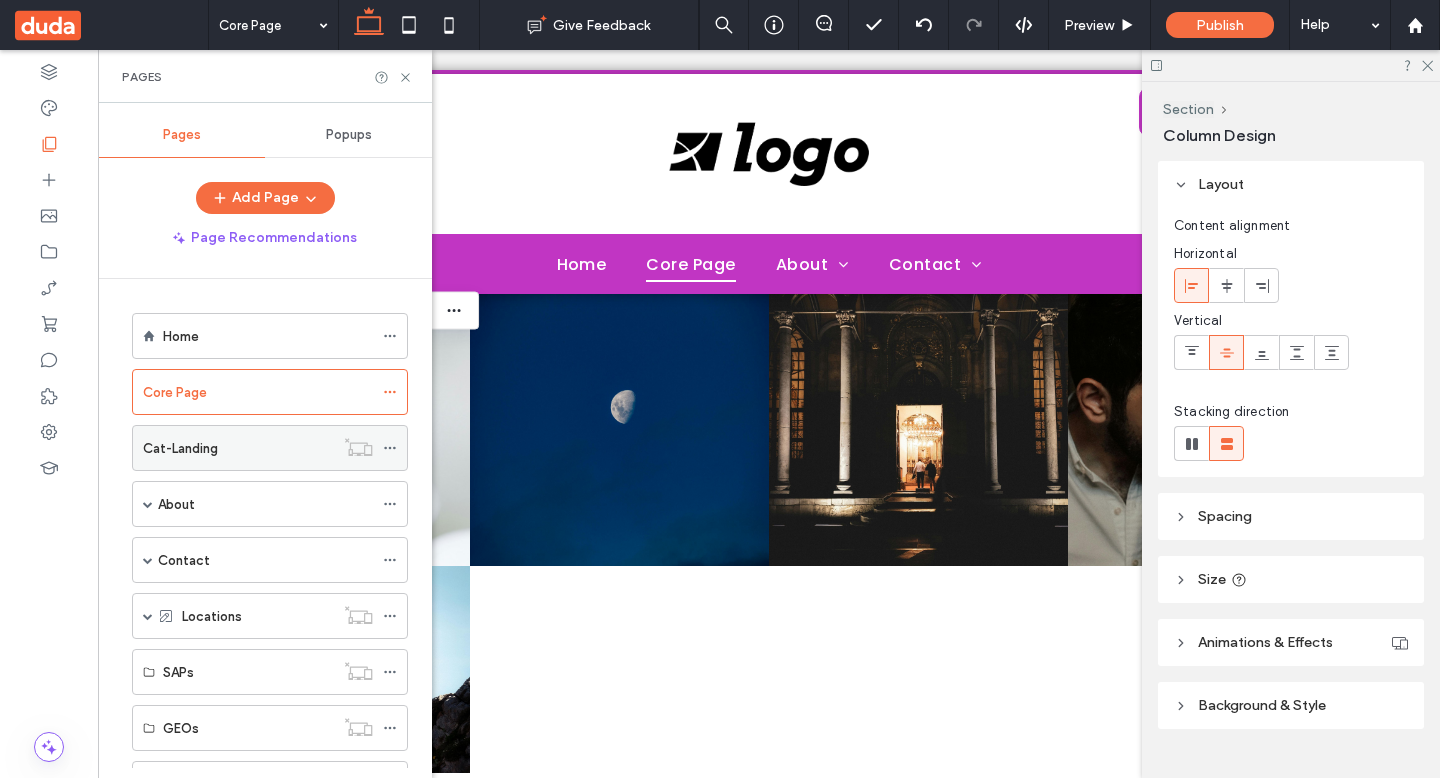 click 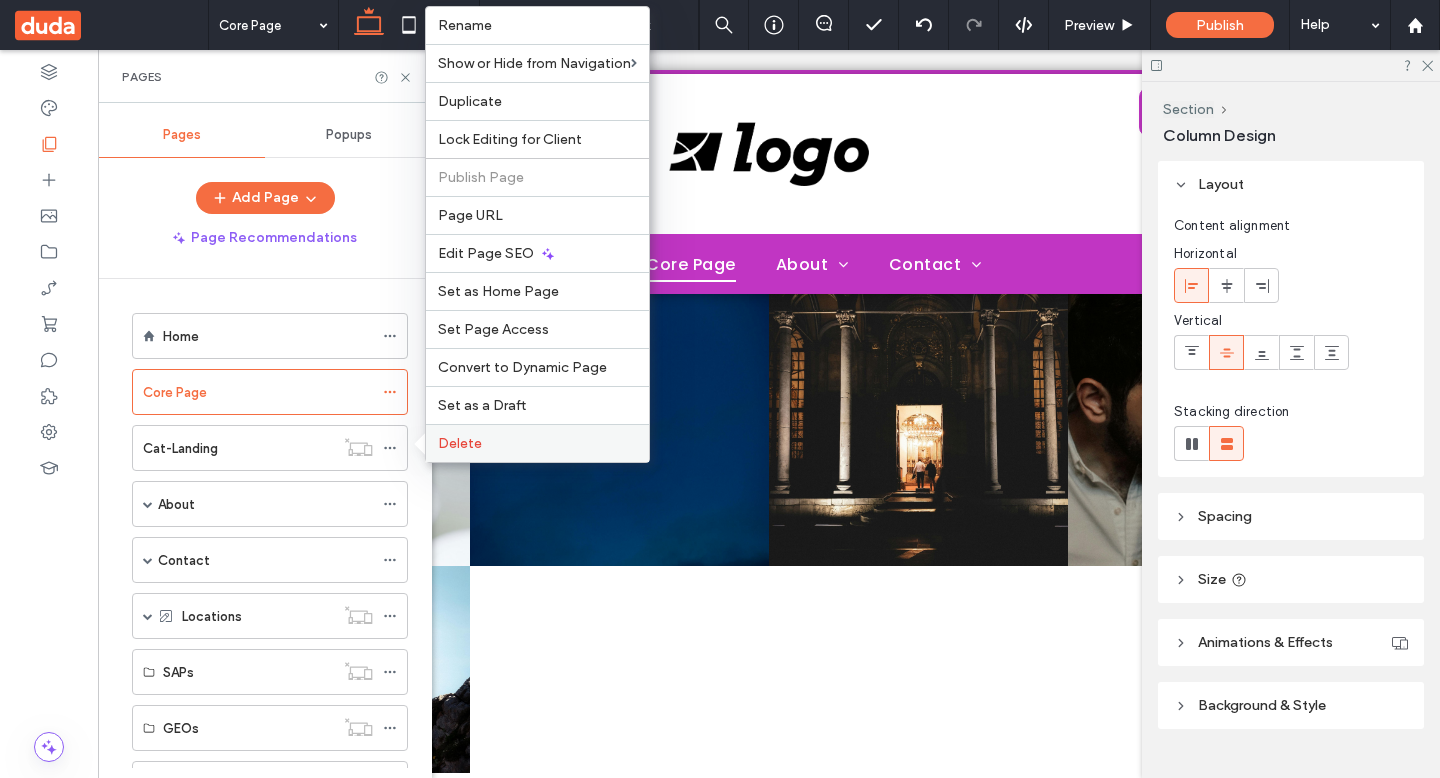 click on "Delete" at bounding box center [460, 443] 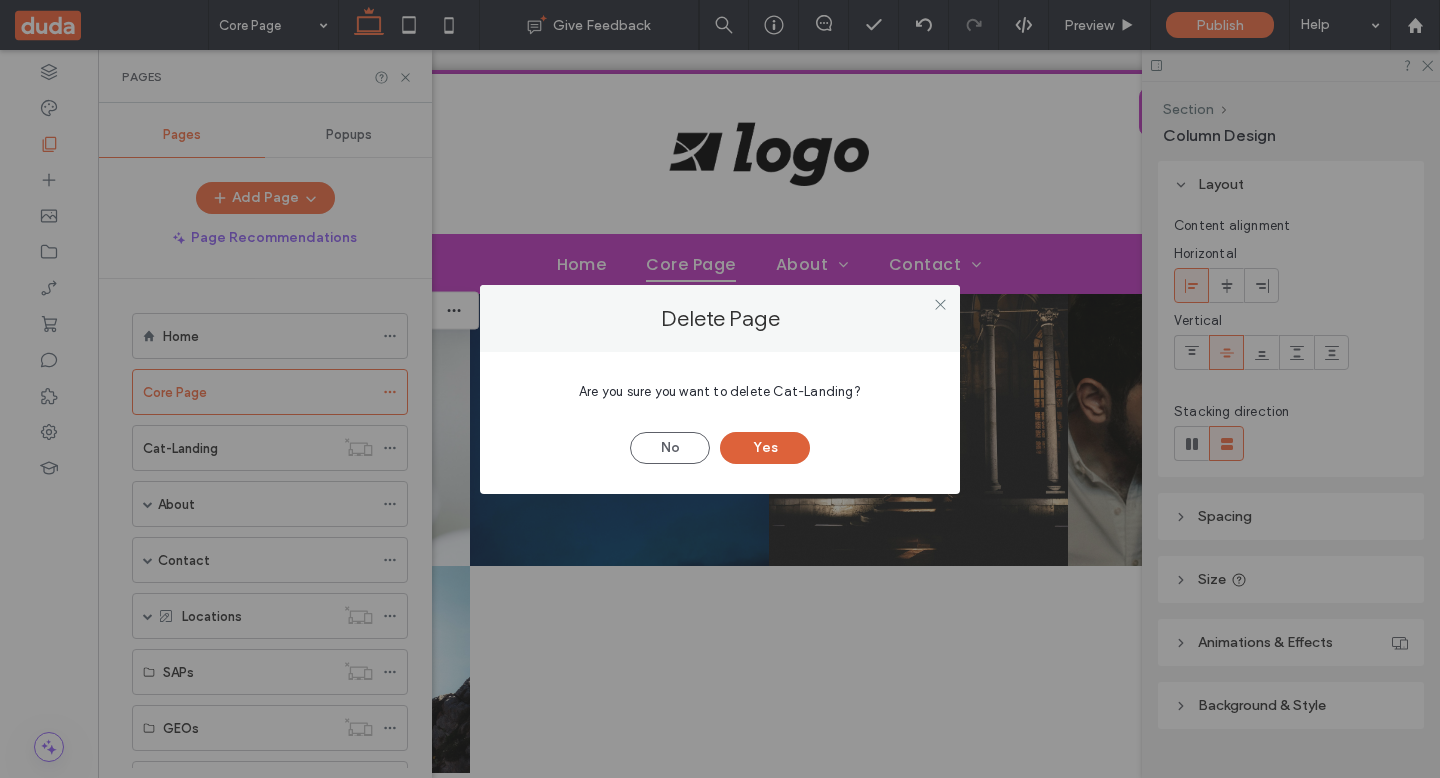 click on "Yes" at bounding box center [765, 448] 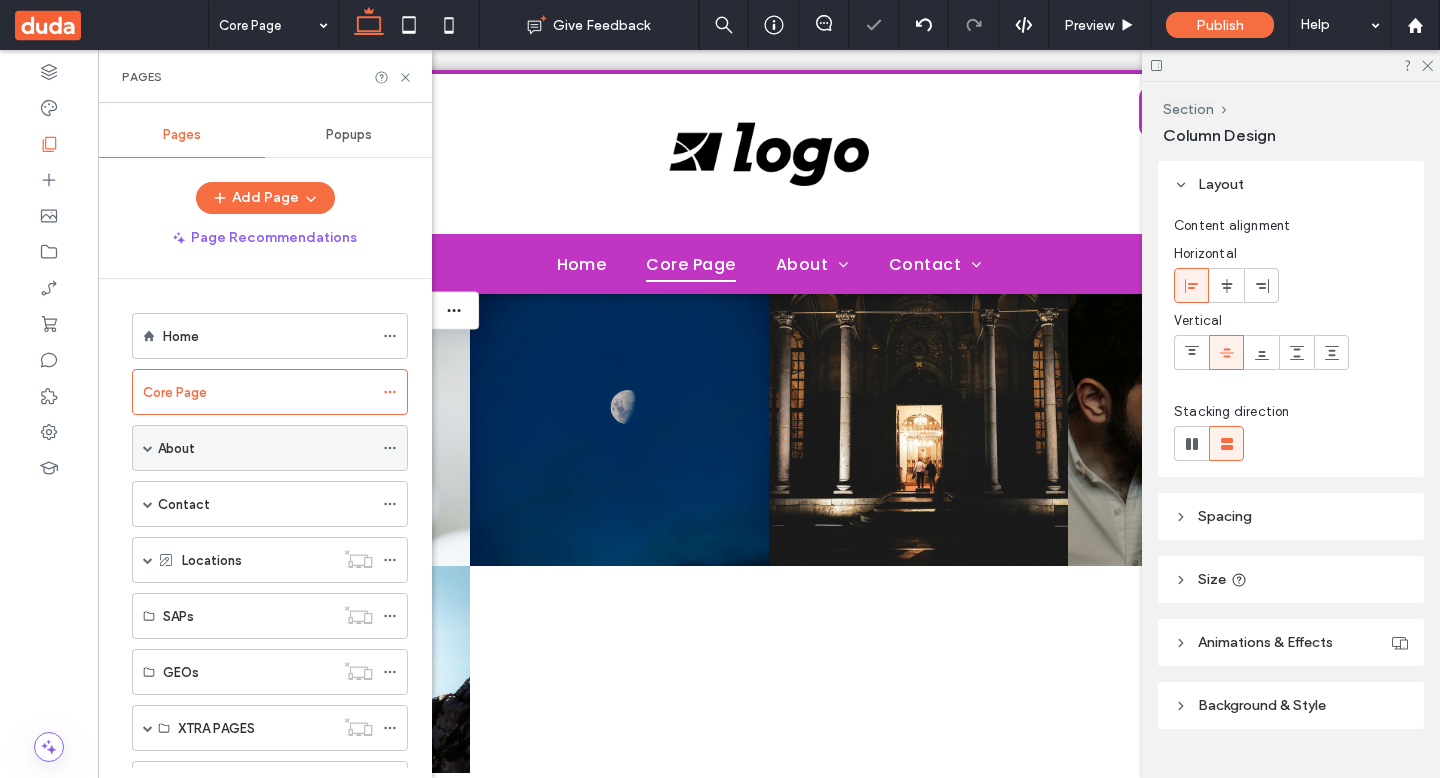 click 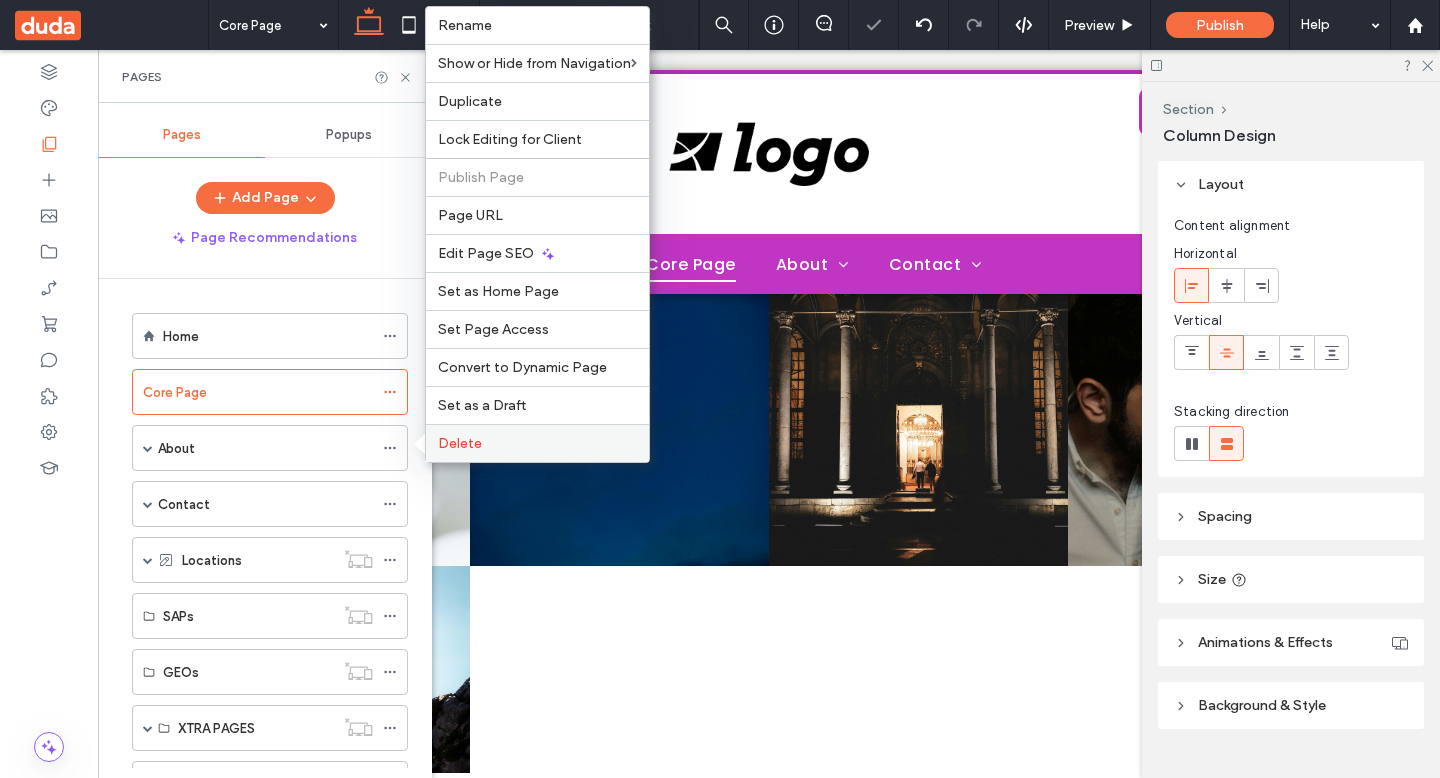 click on "Delete" at bounding box center [537, 443] 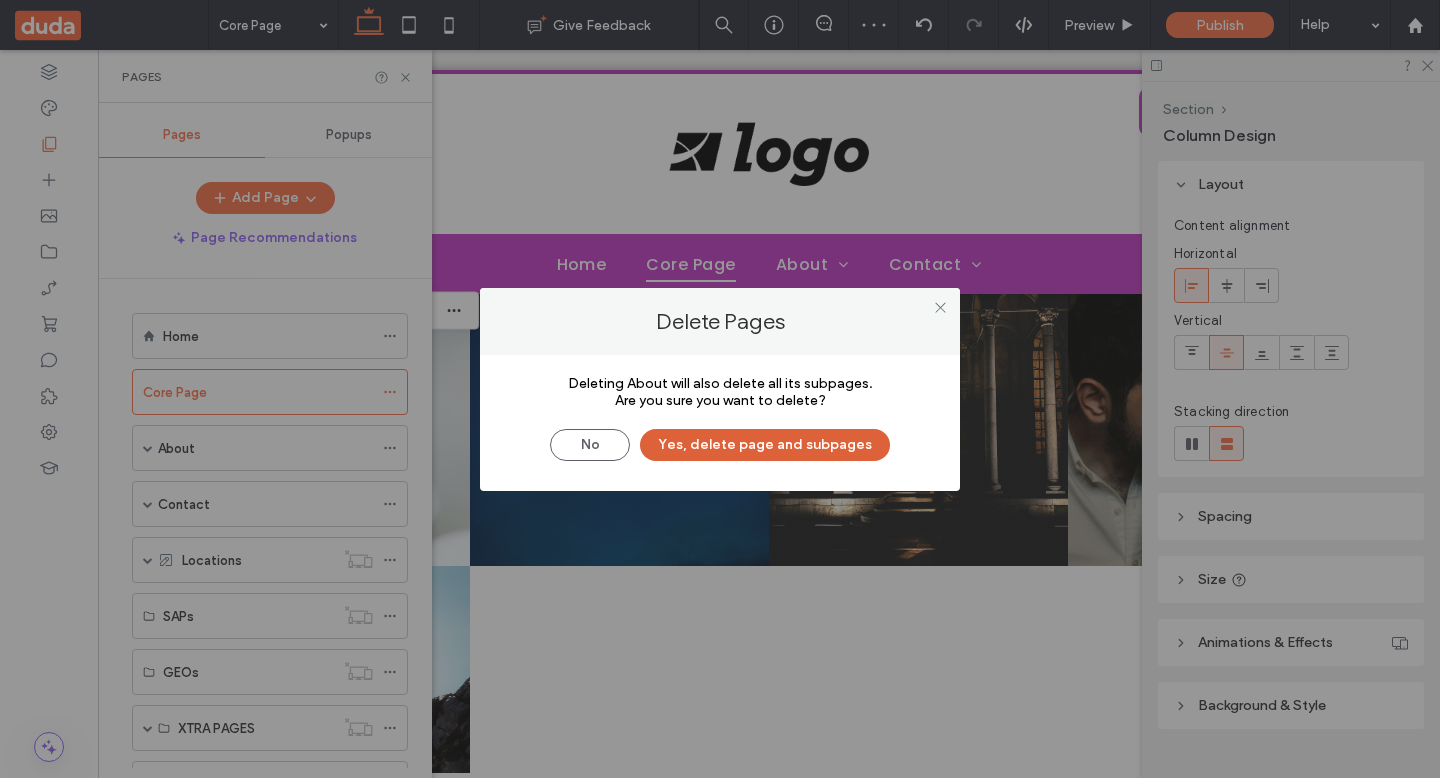 drag, startPoint x: 676, startPoint y: 447, endPoint x: 593, endPoint y: 470, distance: 86.127815 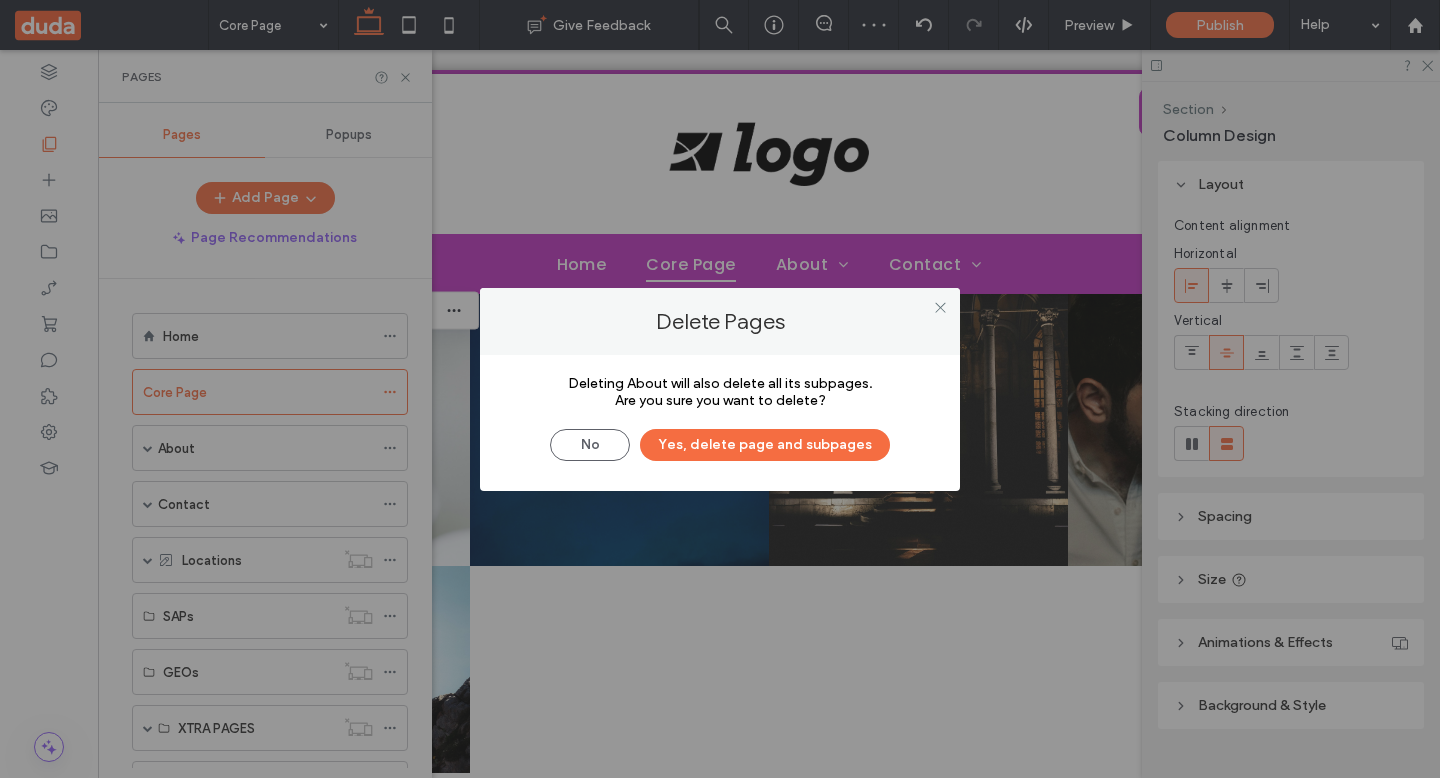 click on "Yes, delete page and subpages" at bounding box center [765, 445] 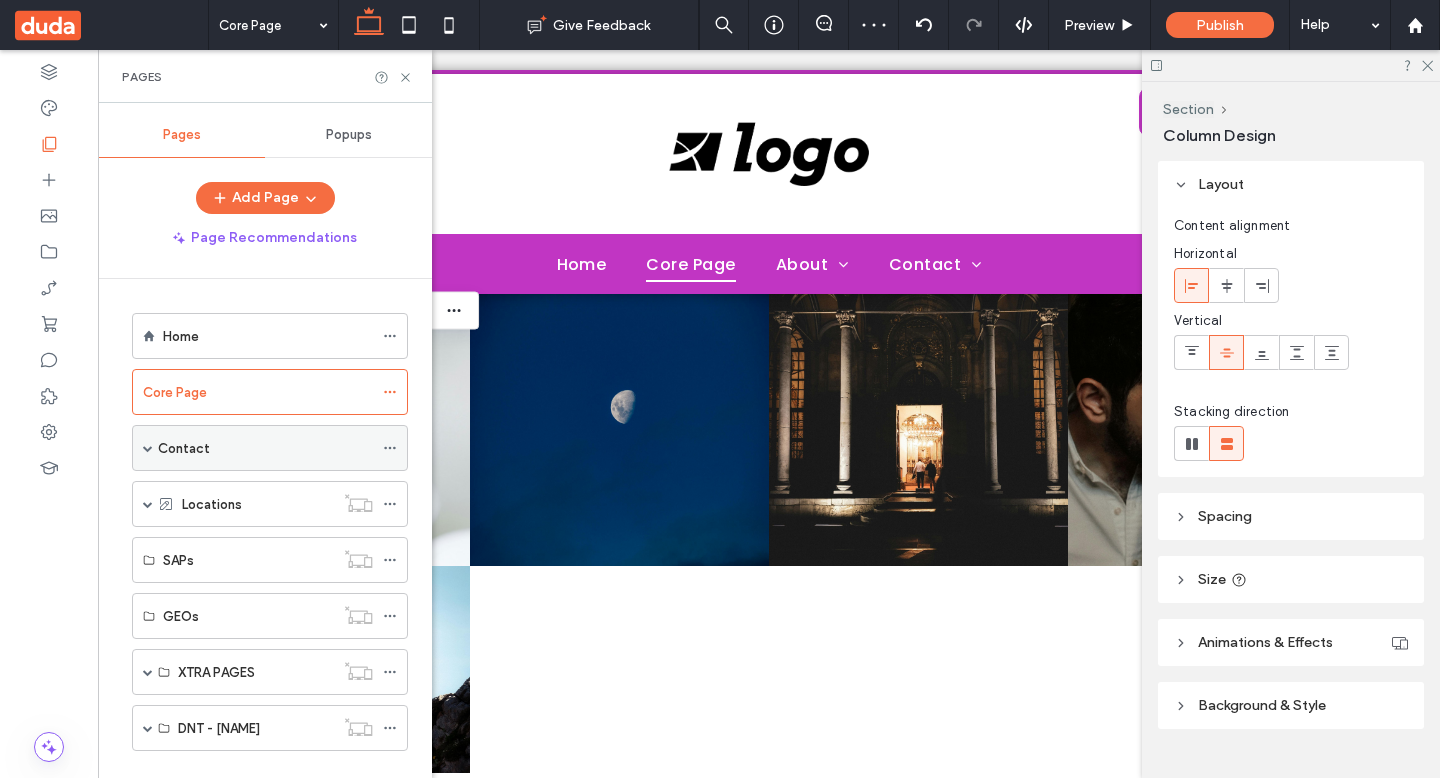 click 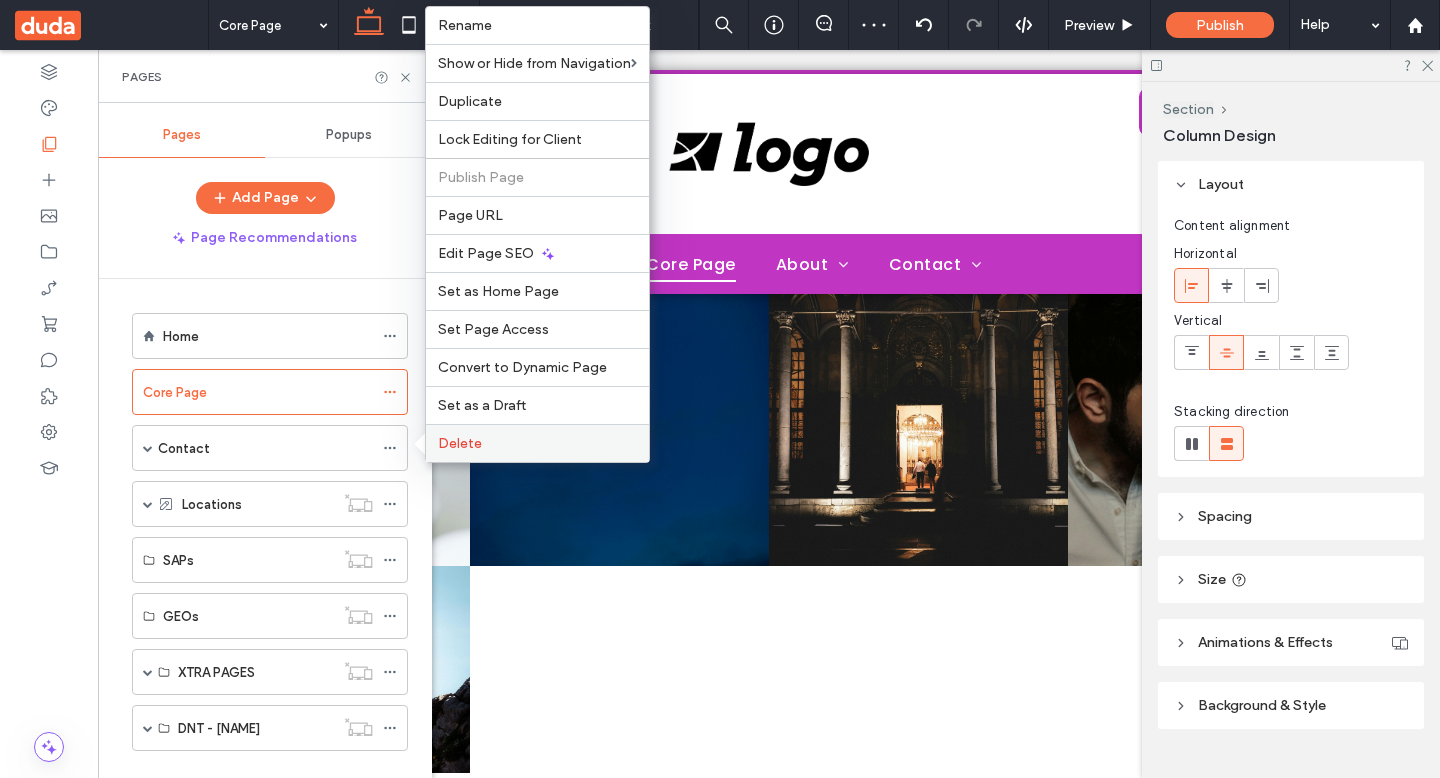 click on "Delete" at bounding box center (537, 443) 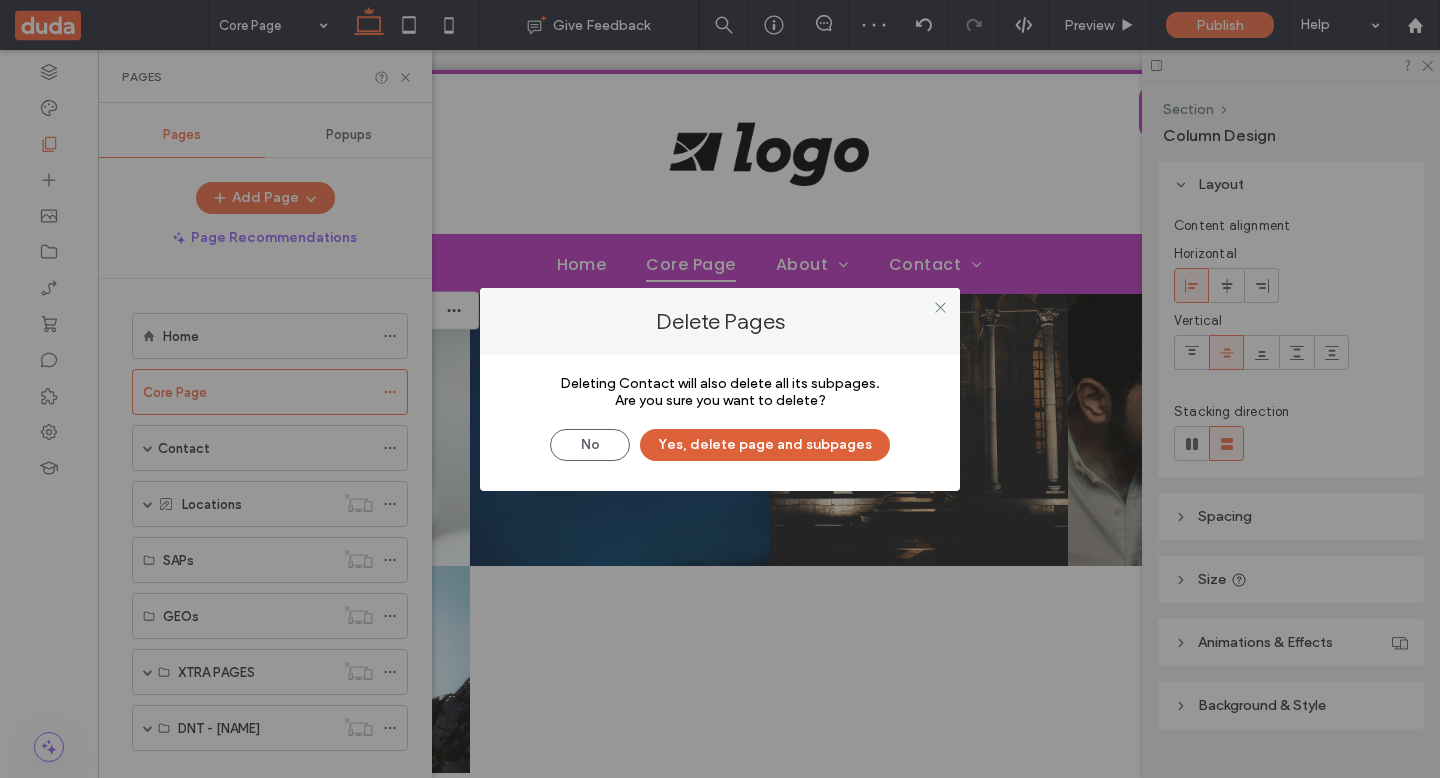 click on "Yes, delete page and subpages" at bounding box center (765, 445) 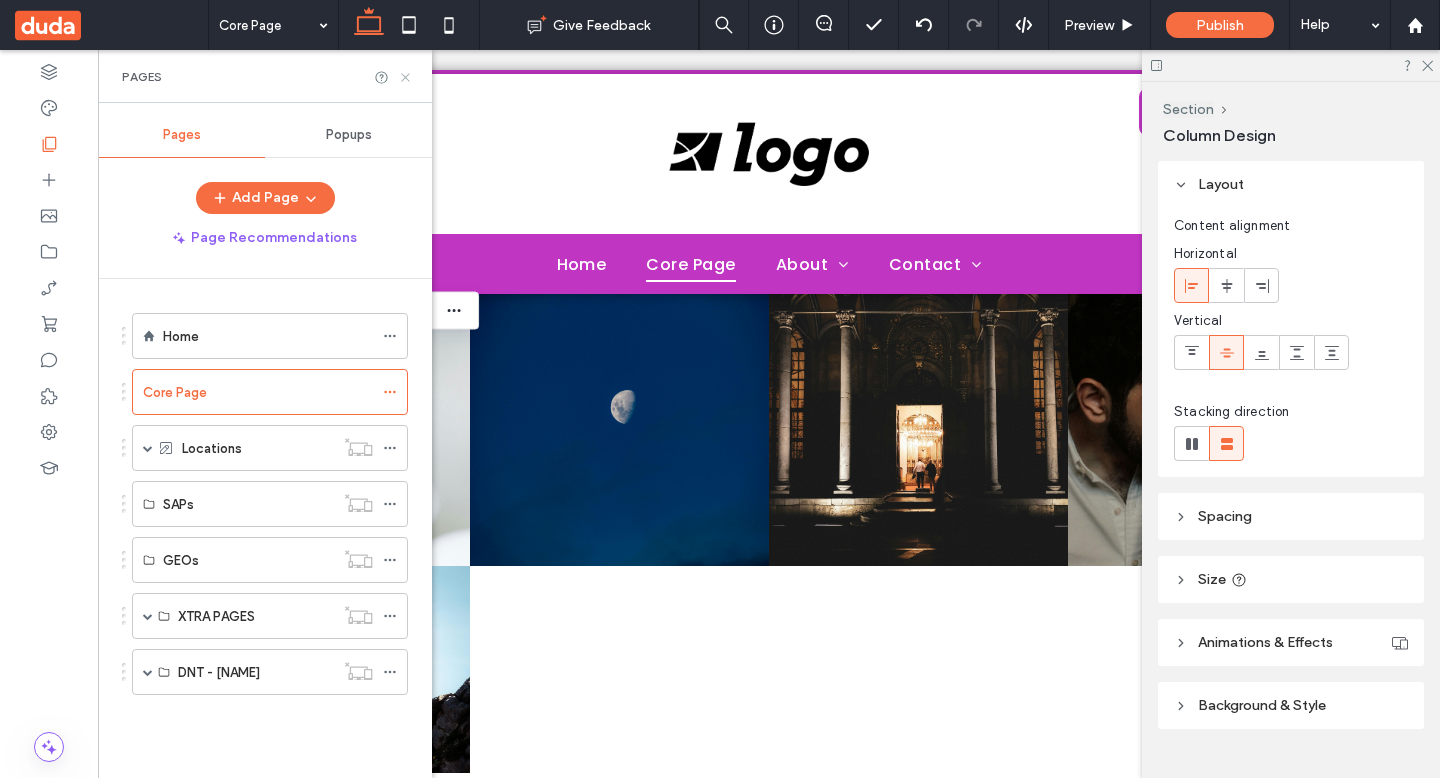 click 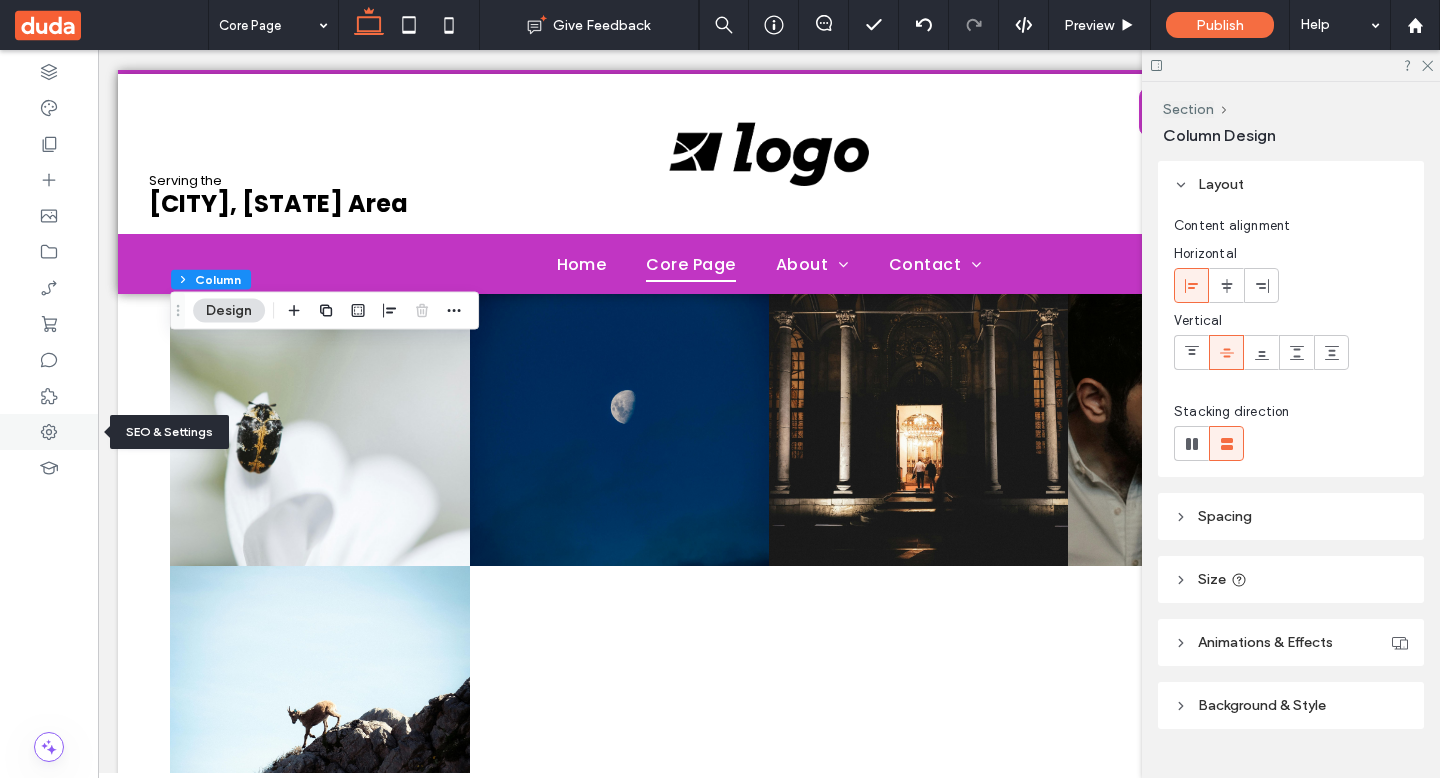 click 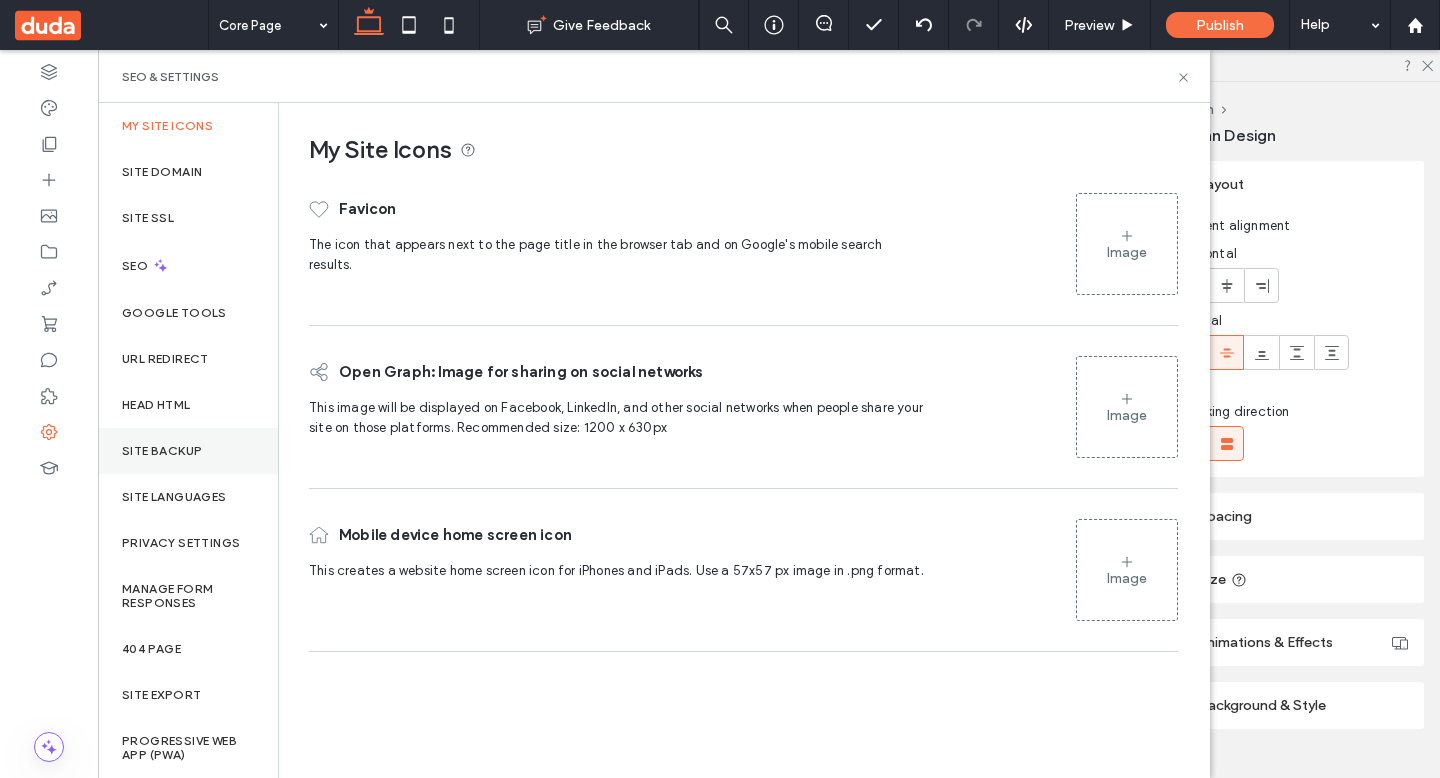 click on "Site Backup" at bounding box center (188, 451) 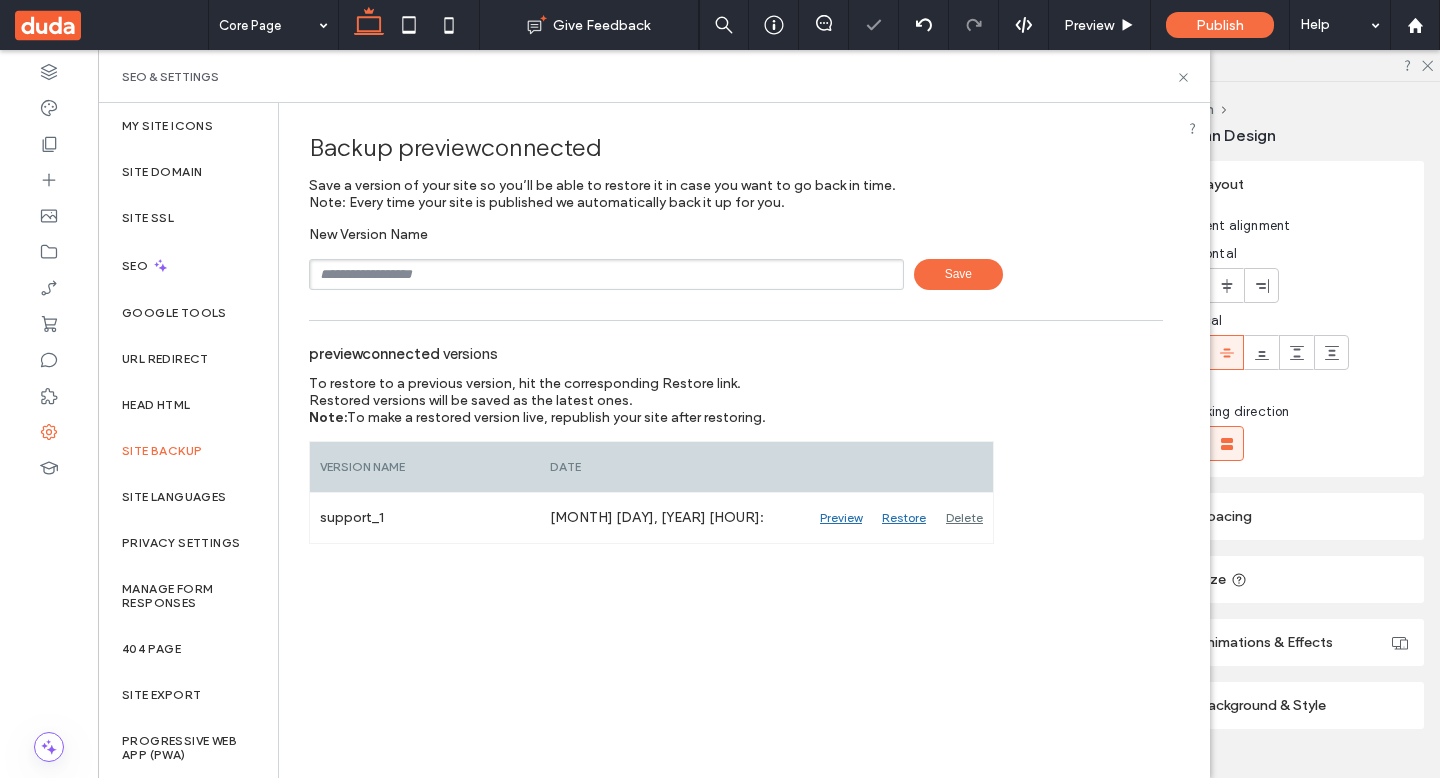 click at bounding box center [606, 274] 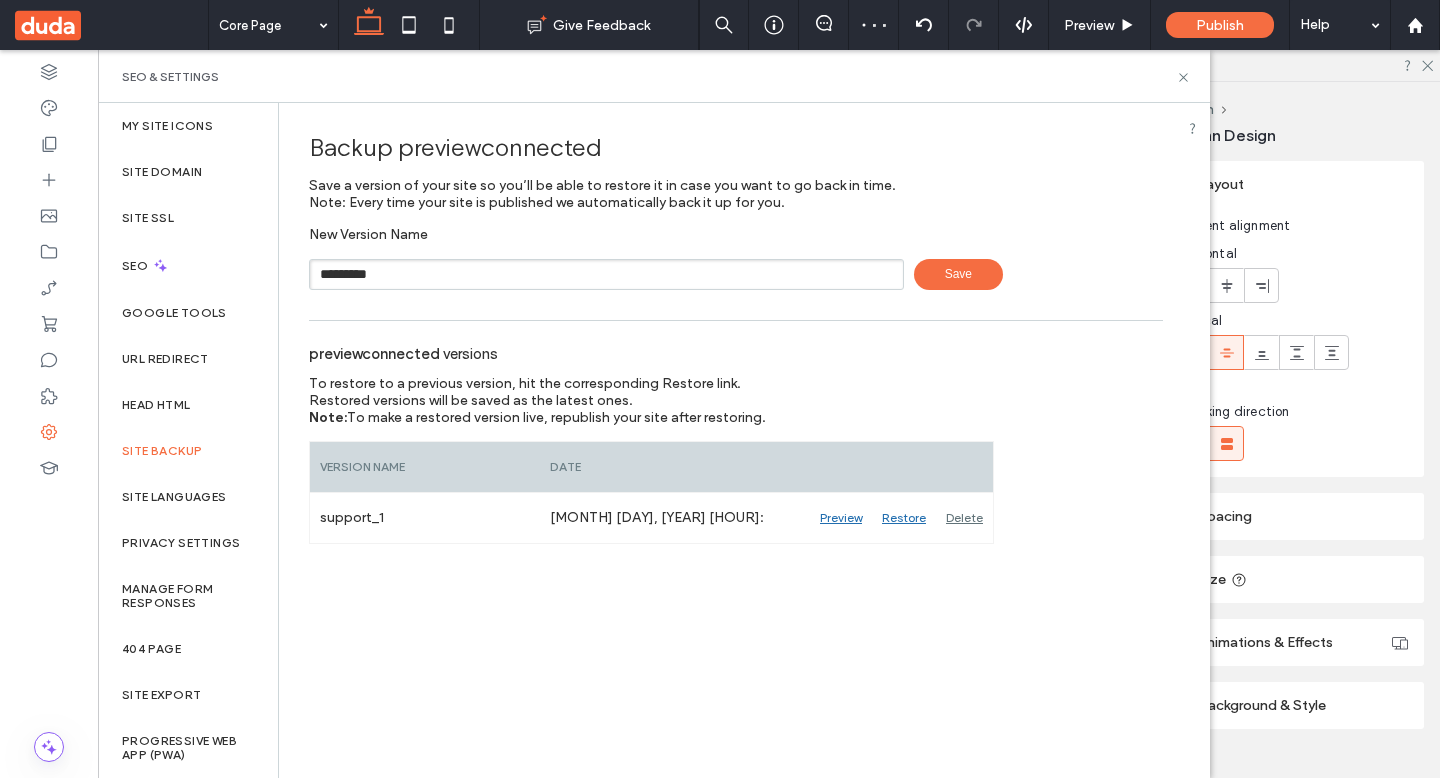 type on "*********" 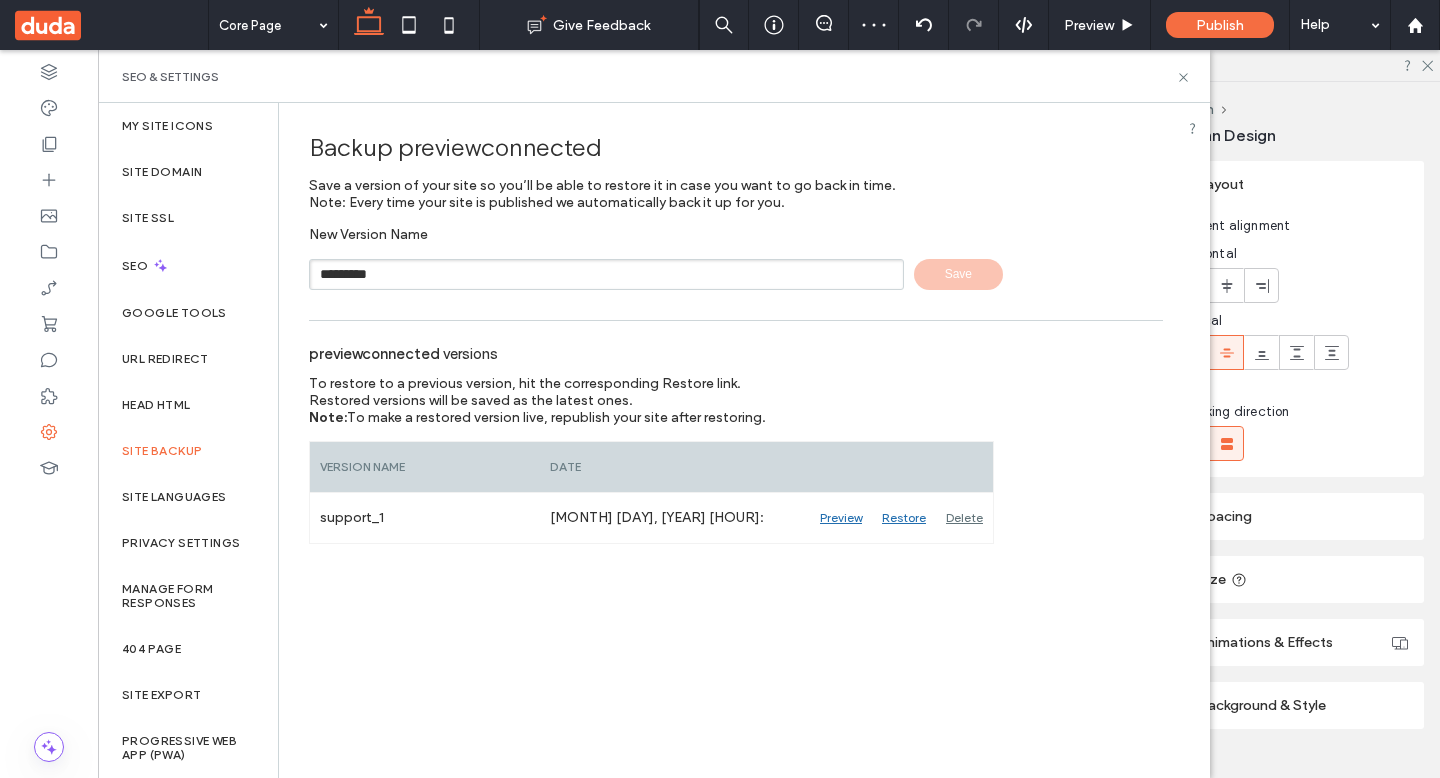 type 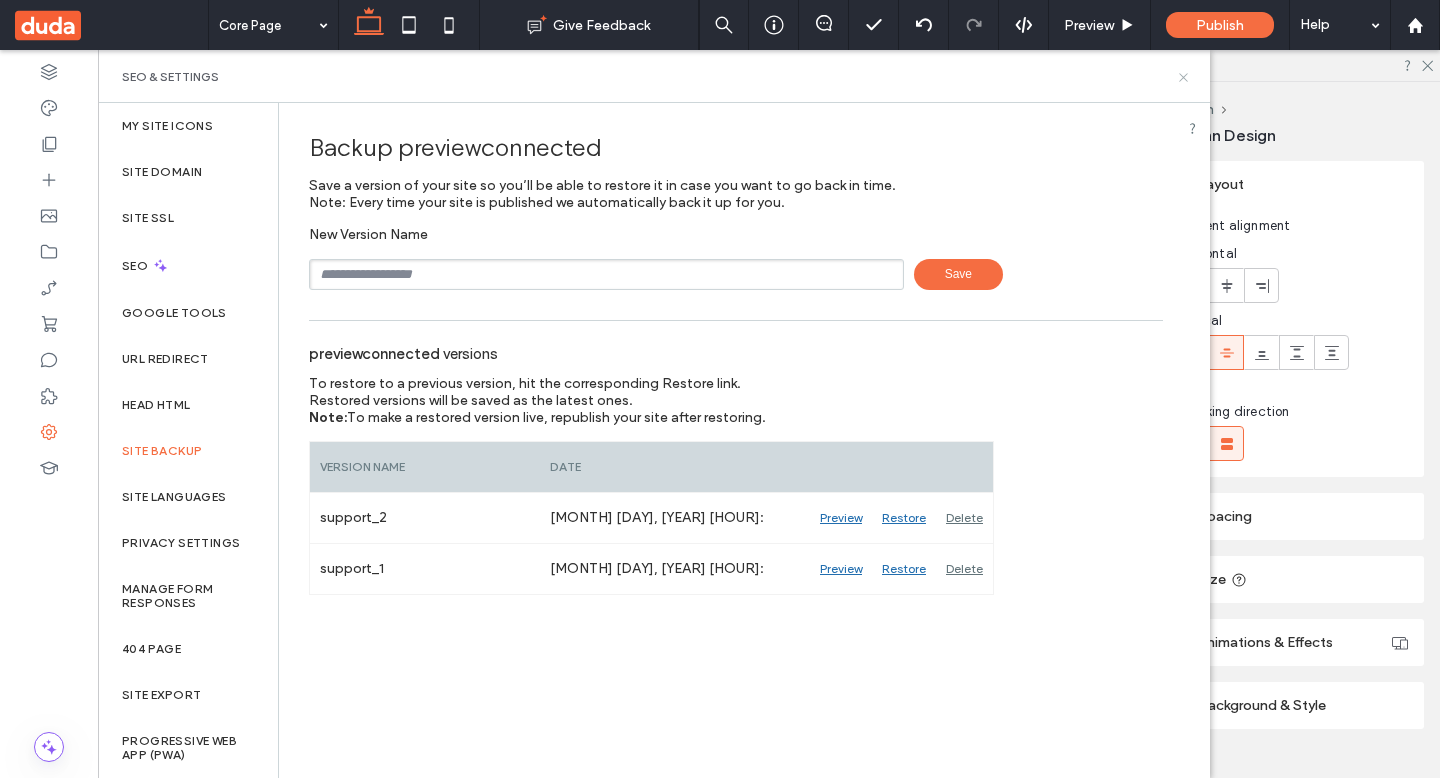 click 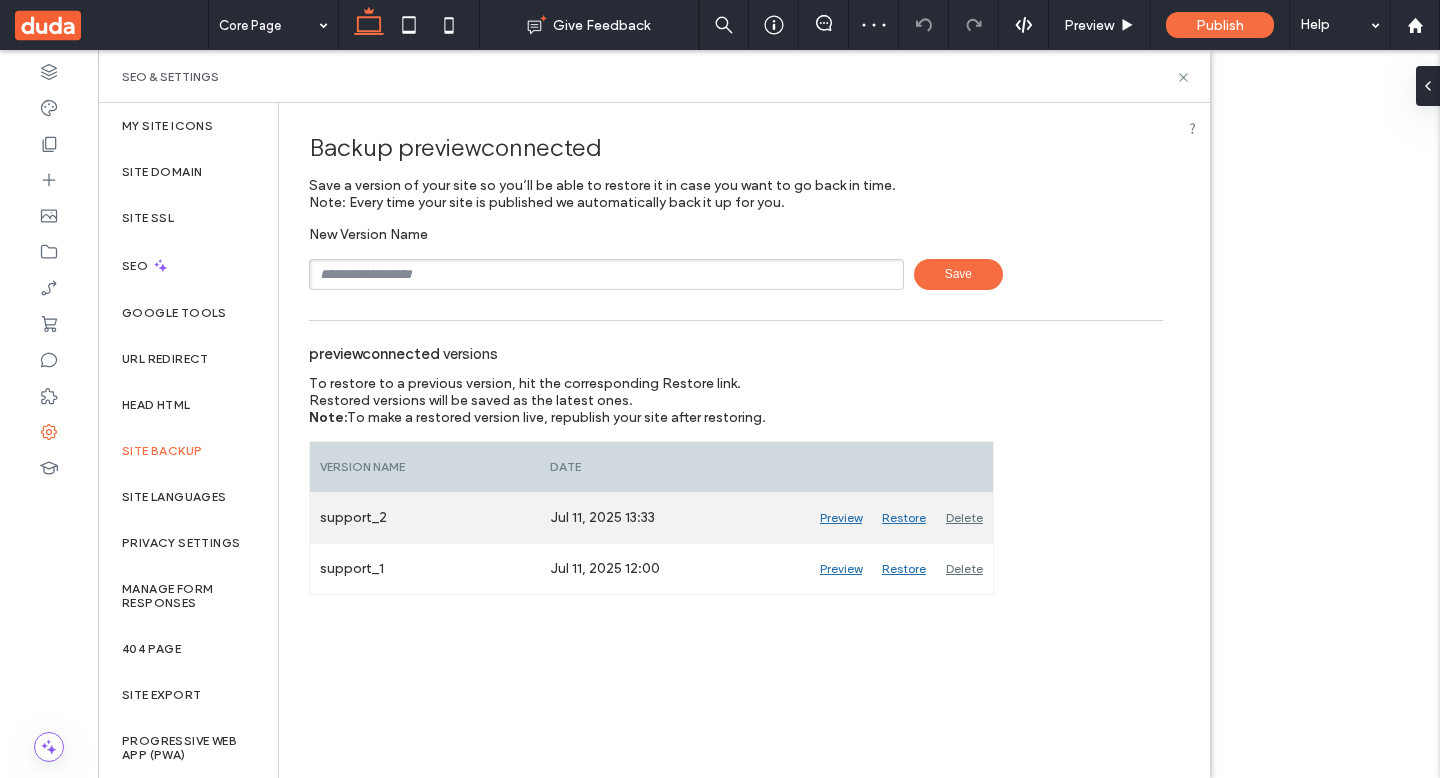 scroll, scrollTop: 0, scrollLeft: 0, axis: both 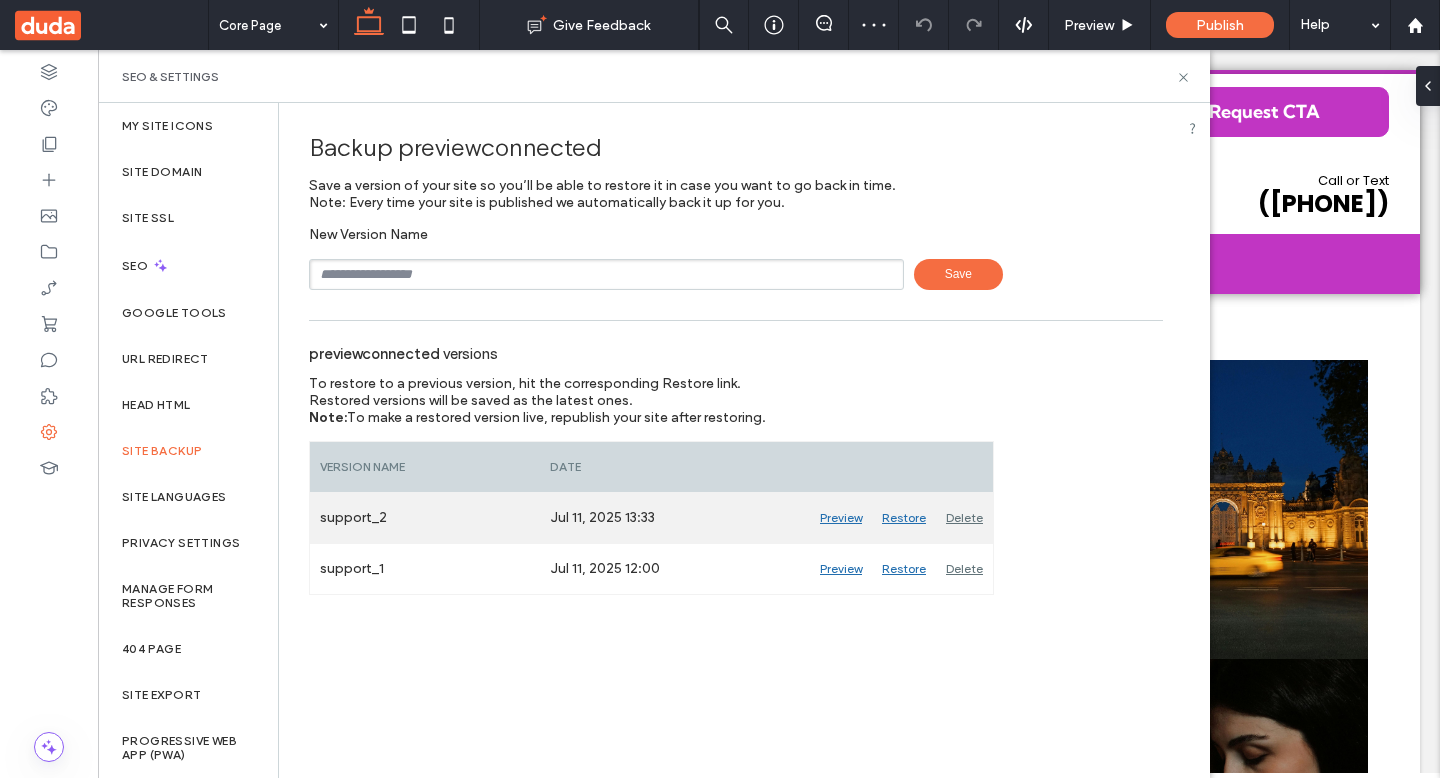 click on "Preview" at bounding box center (841, 518) 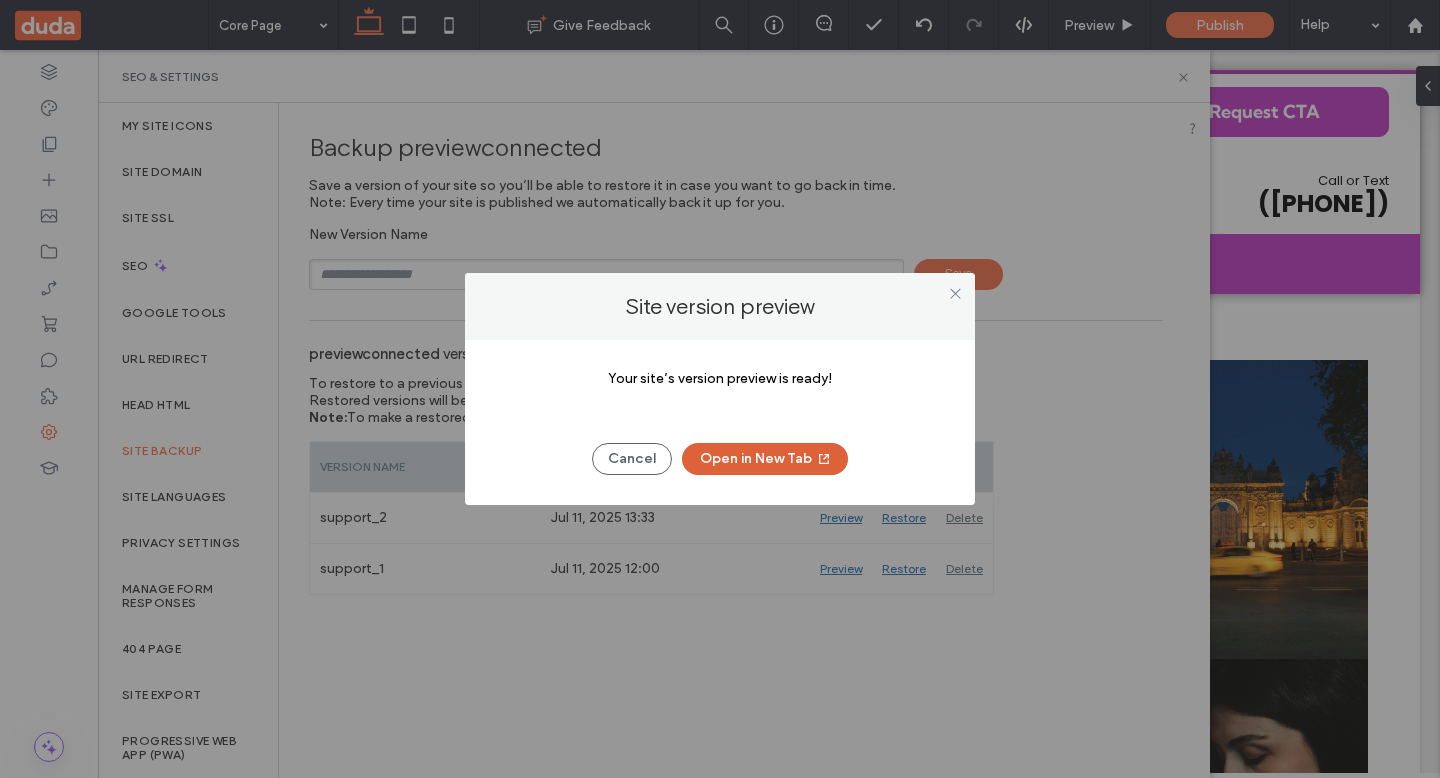 click on "Open in New Tab" at bounding box center (765, 459) 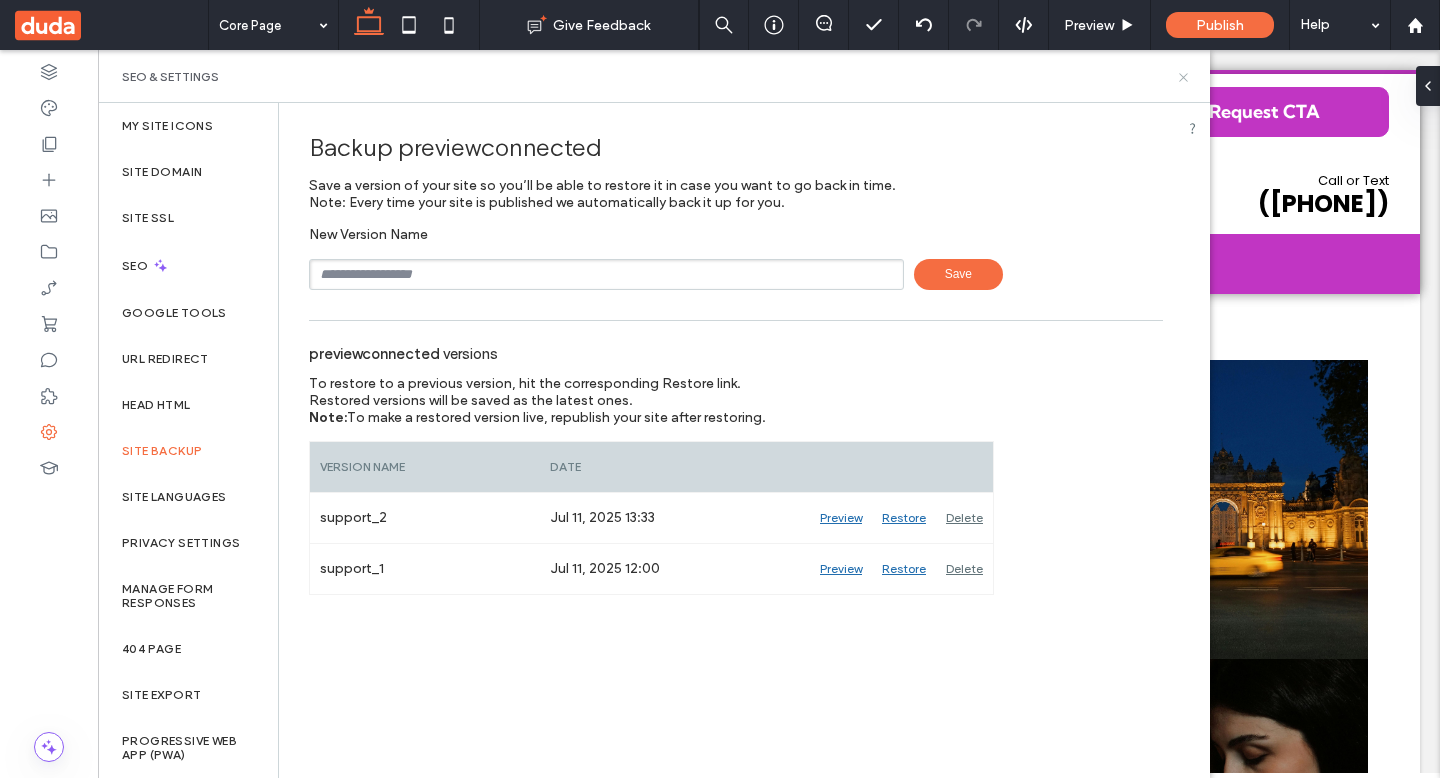 click 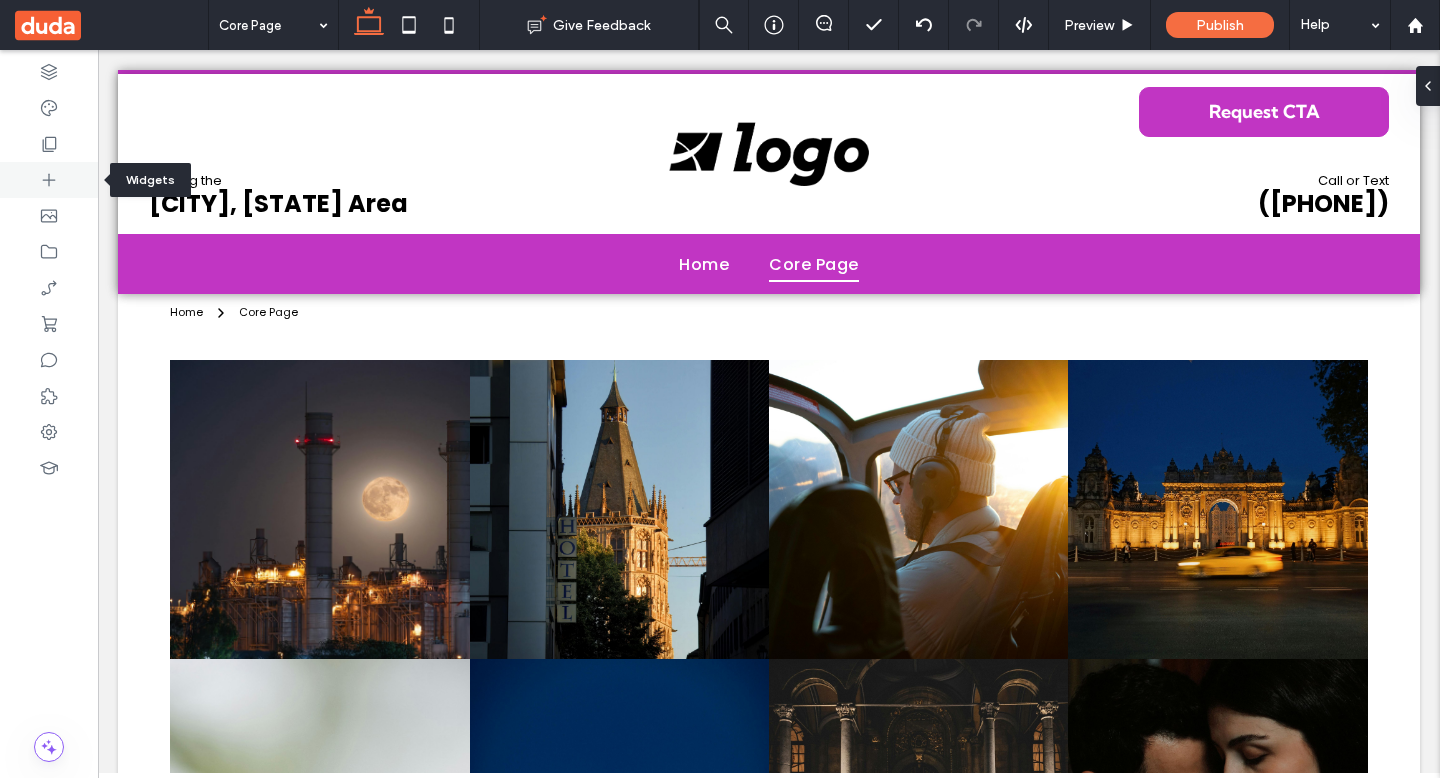 click 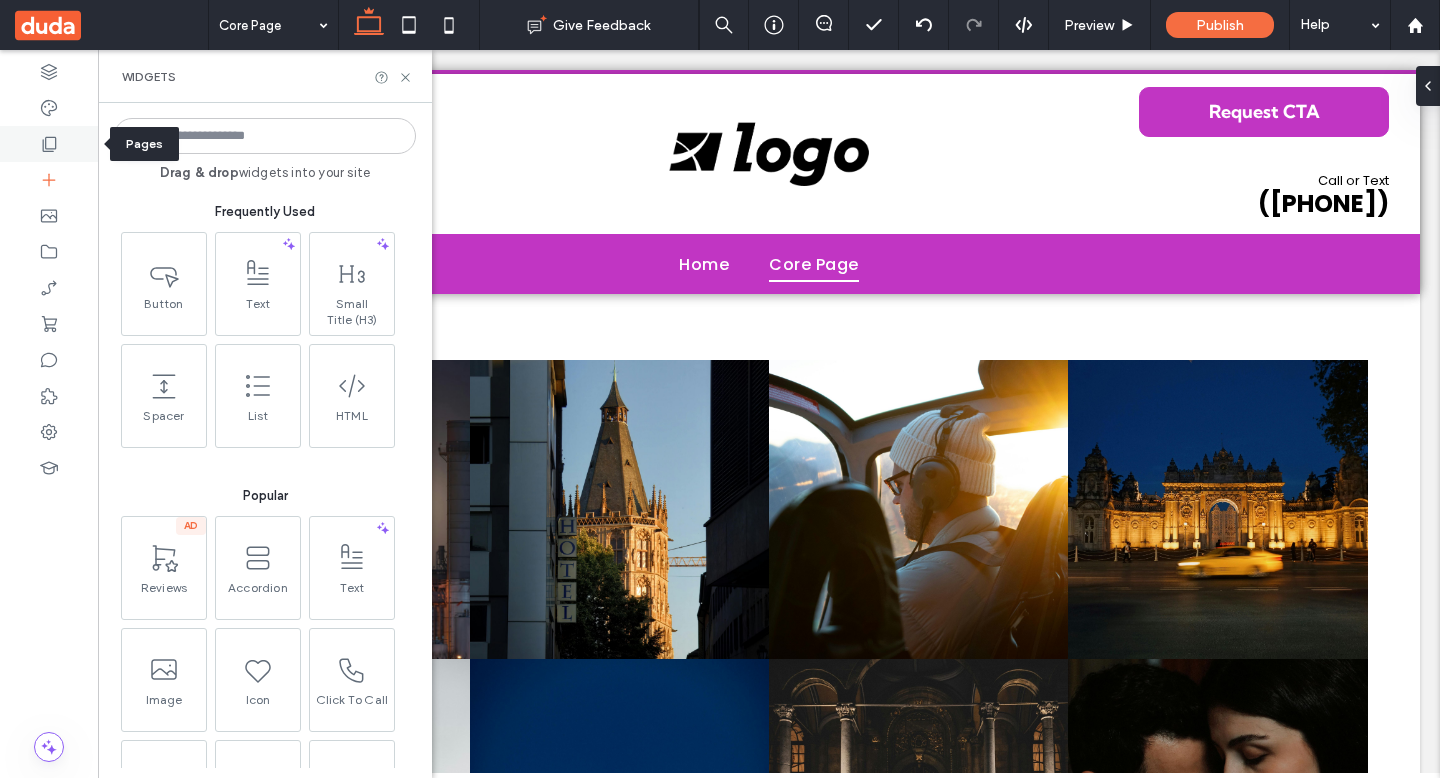 click 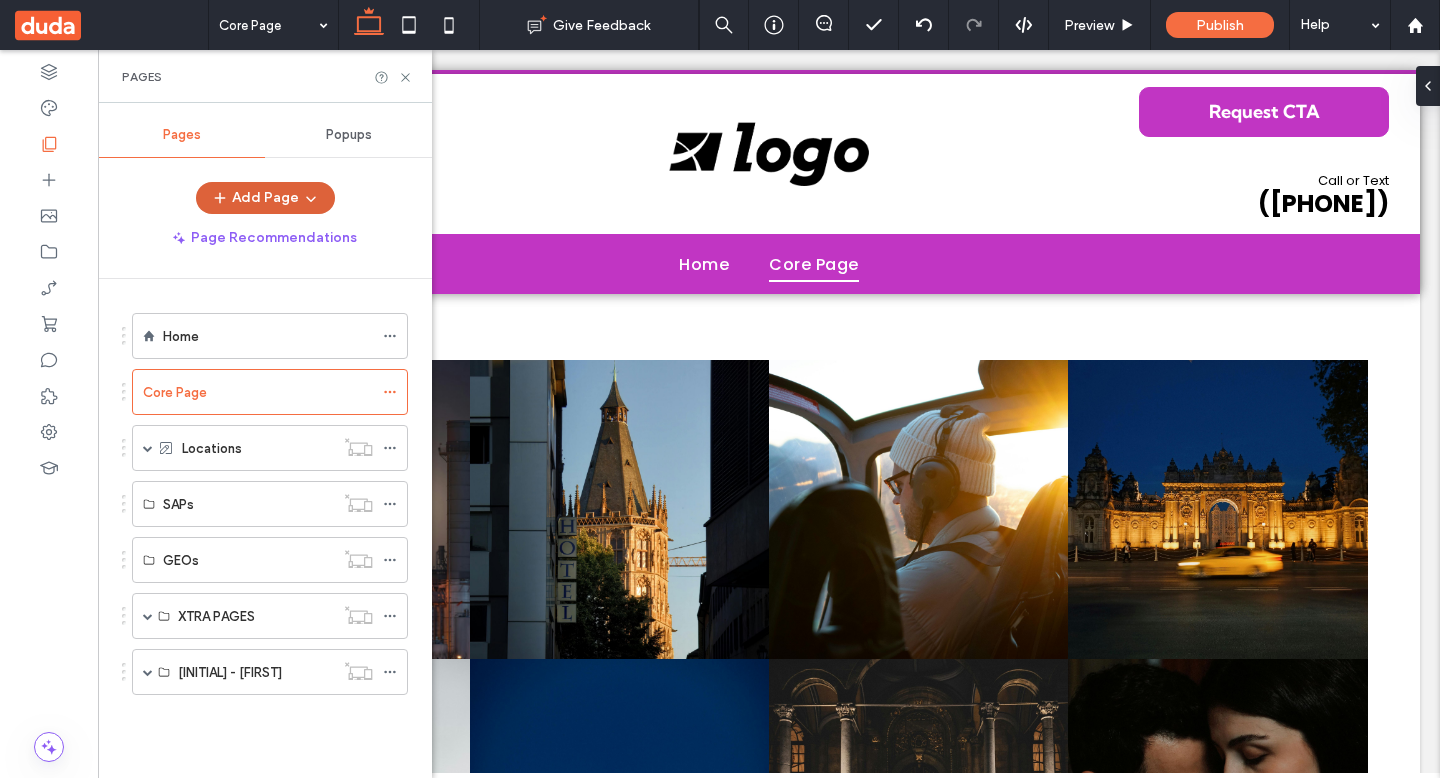 click on "Add Page" at bounding box center (265, 198) 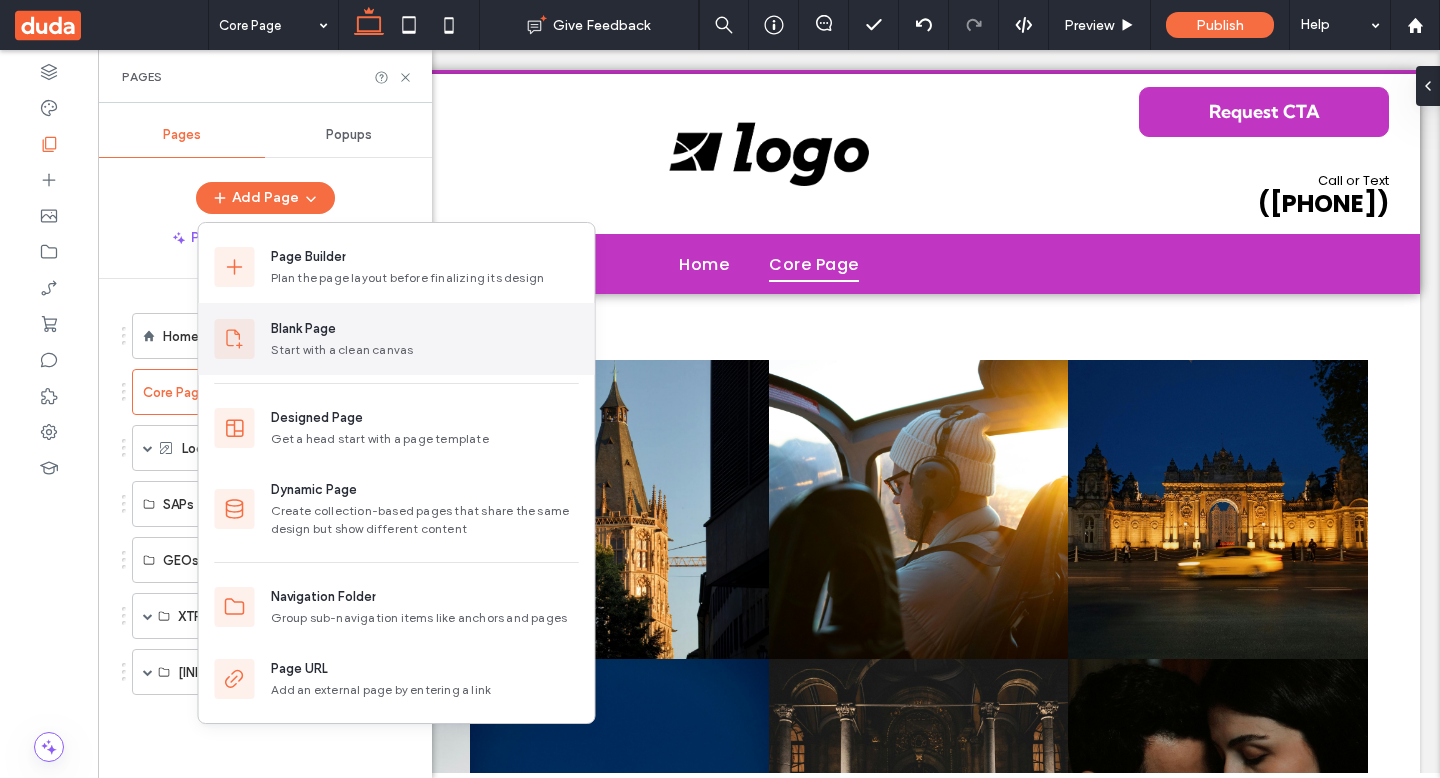click on "Blank Page" at bounding box center [303, 329] 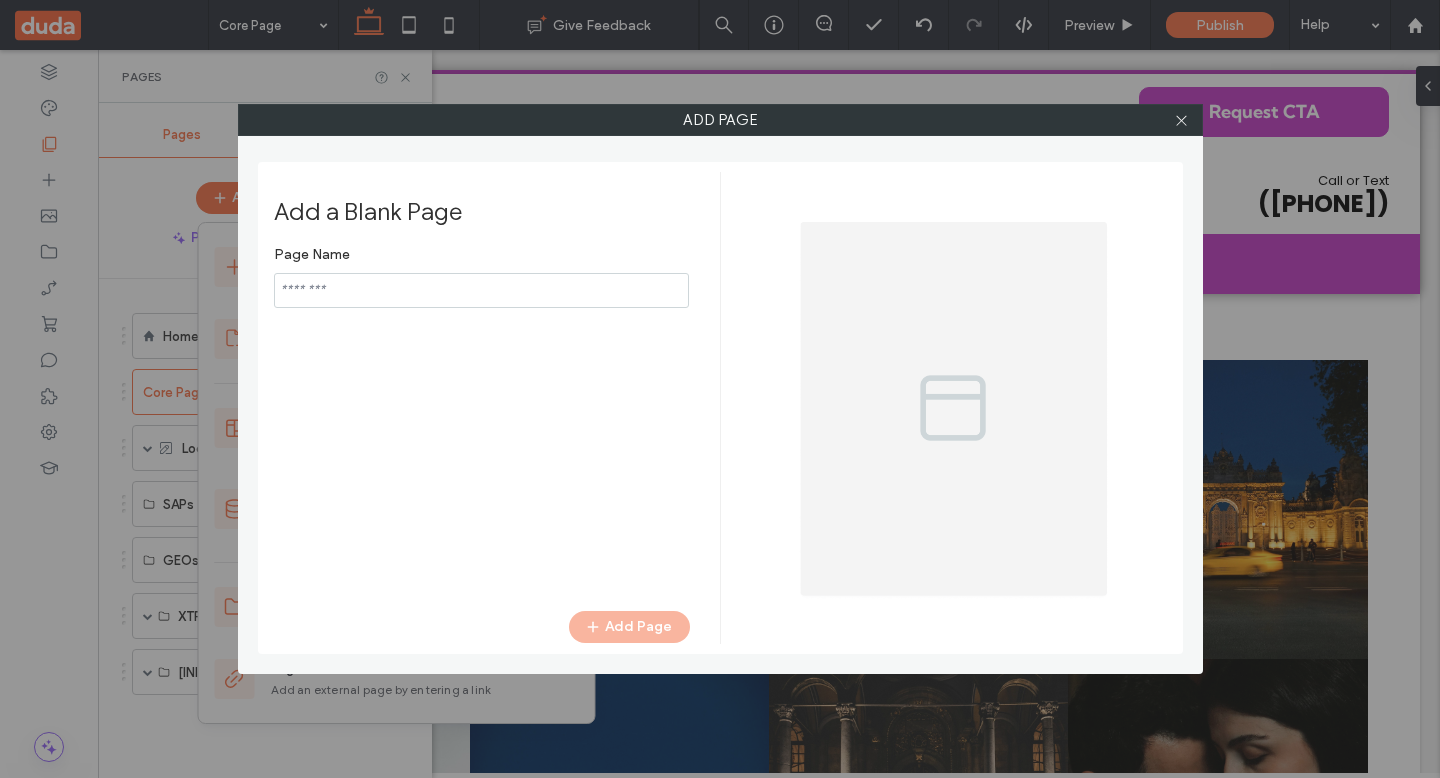 type on "*****" 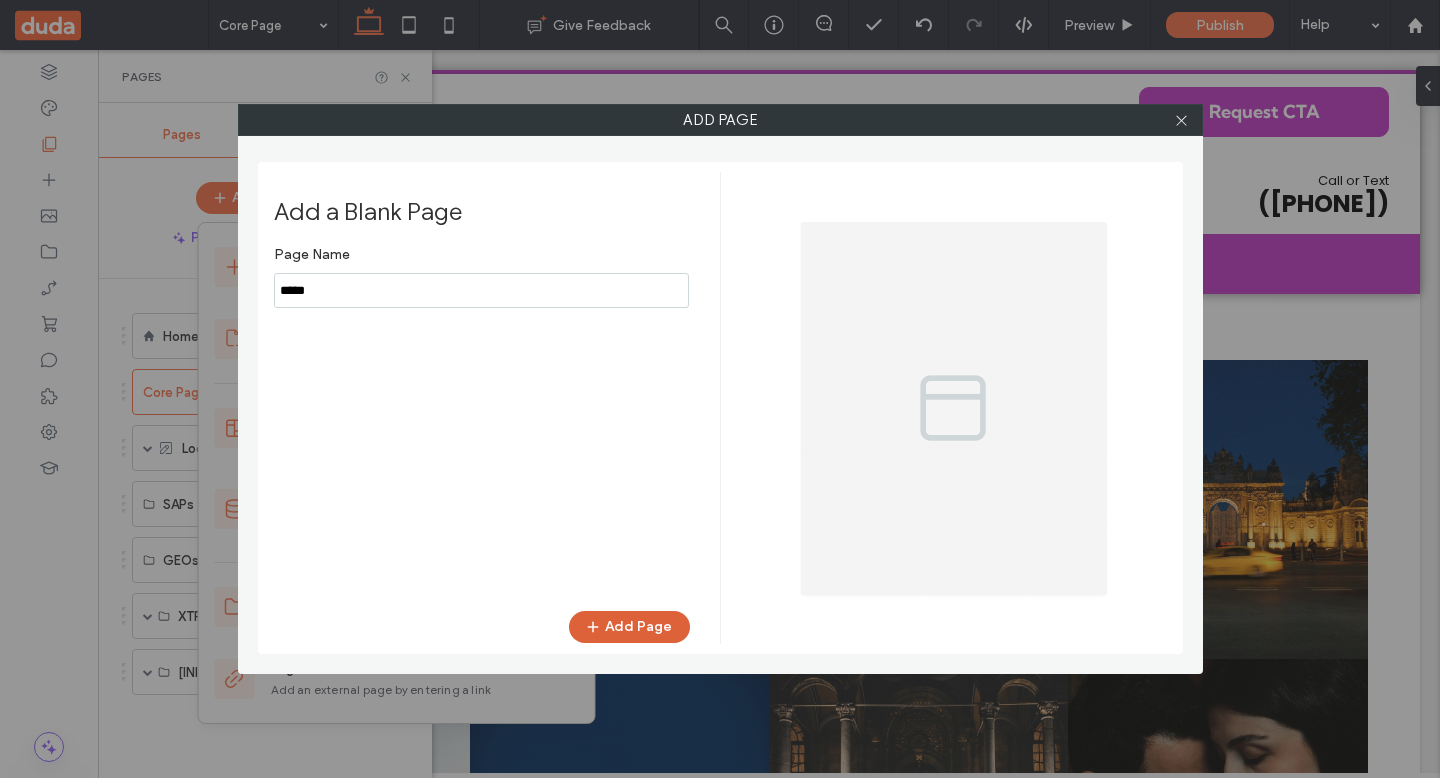 click on "Add Page" at bounding box center [629, 627] 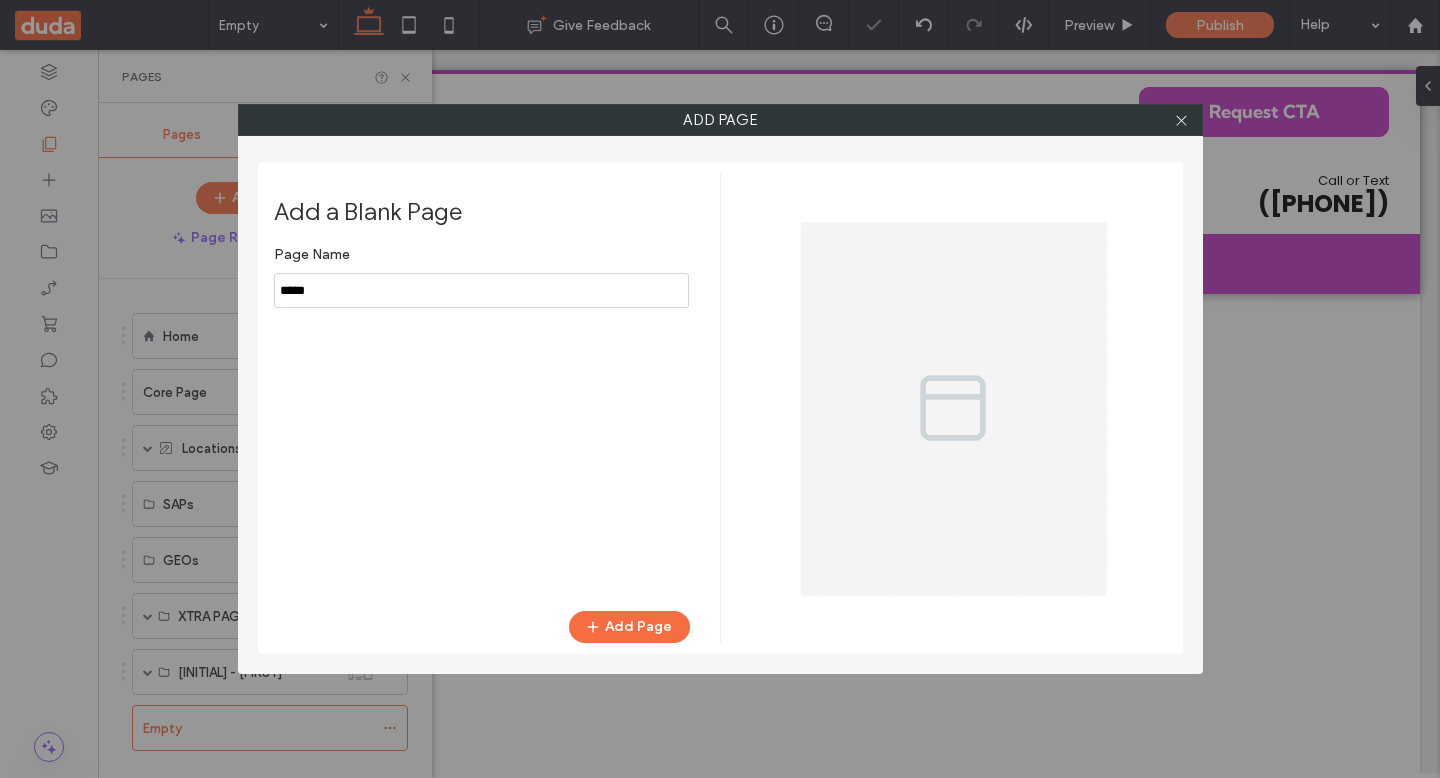 scroll, scrollTop: 0, scrollLeft: 0, axis: both 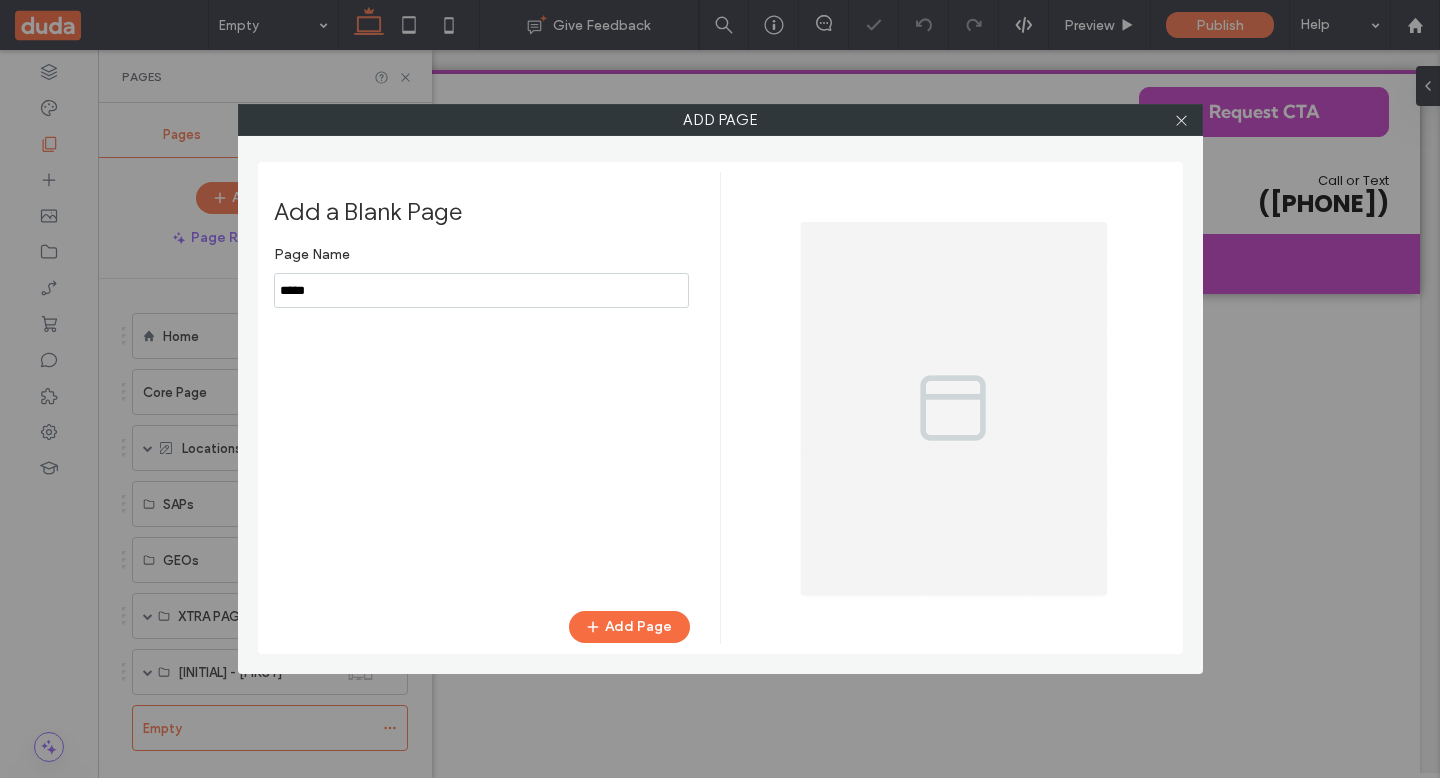 click on "Add Page Add a Blank Page Page Name Add Page" at bounding box center [720, 389] 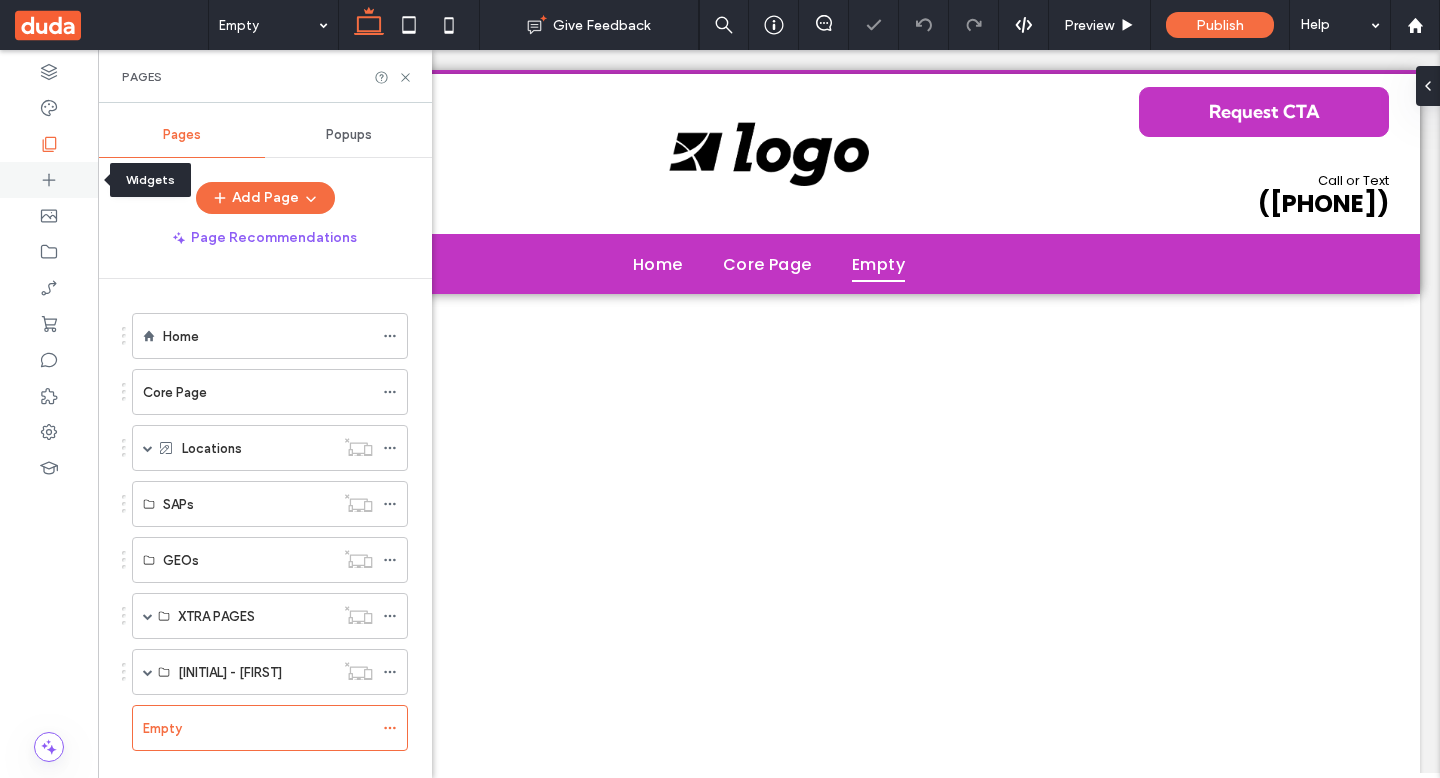 click 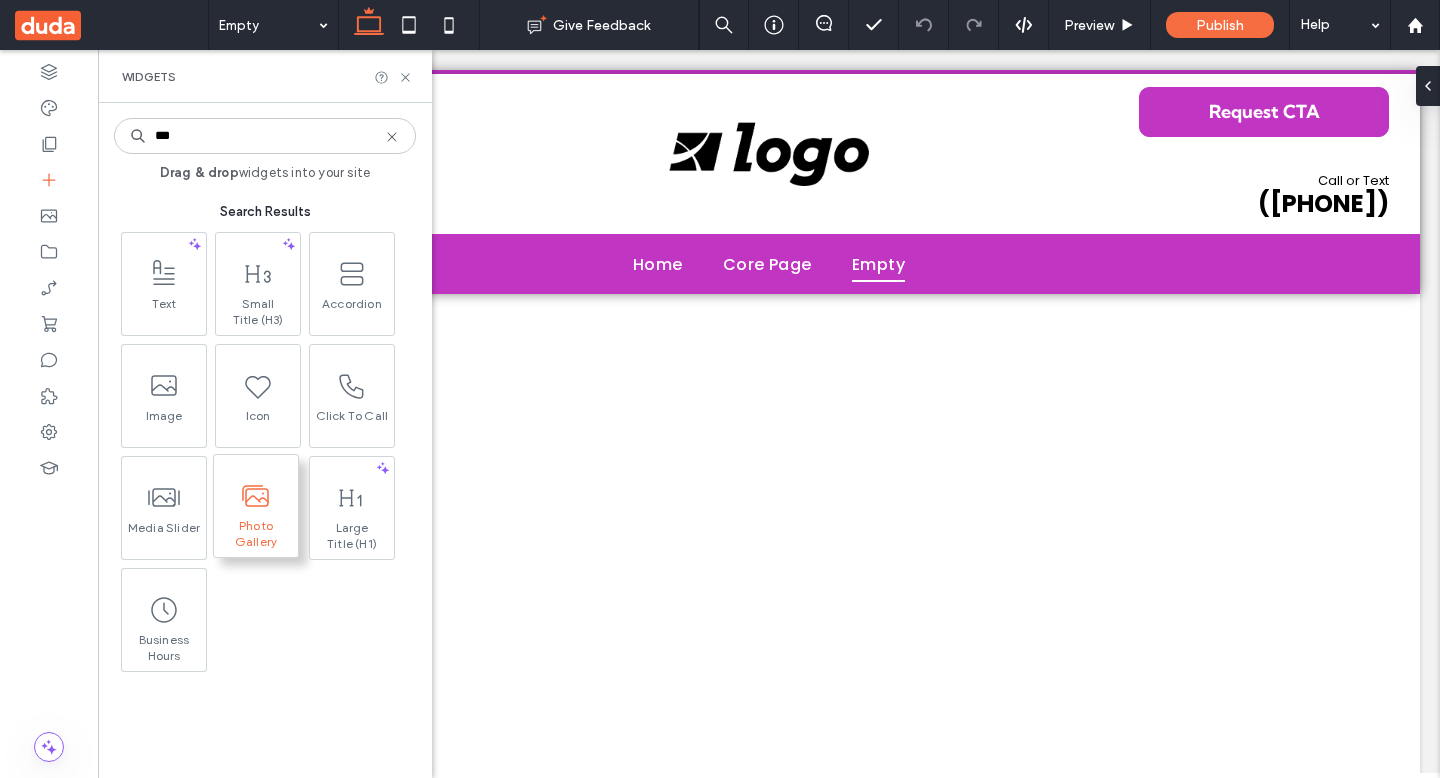 type on "***" 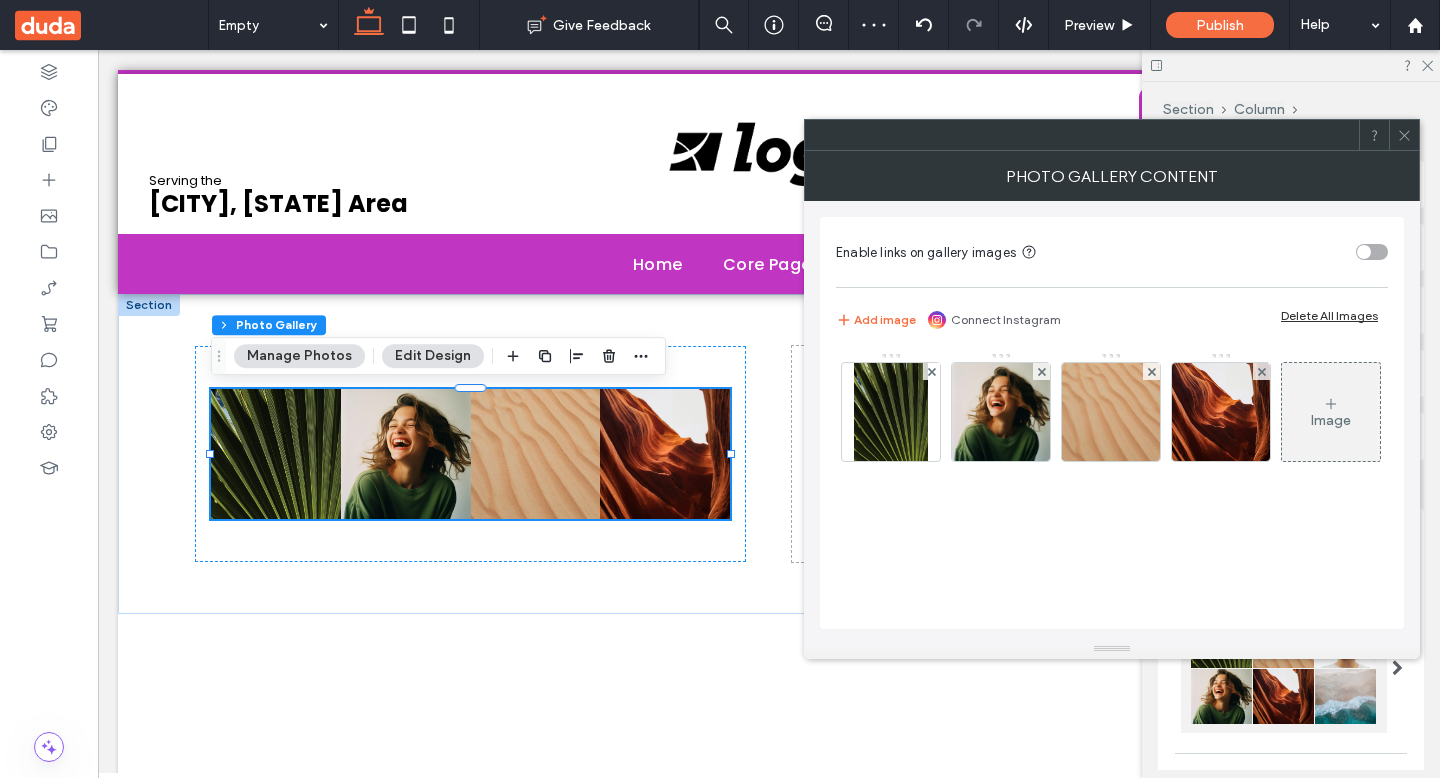 click 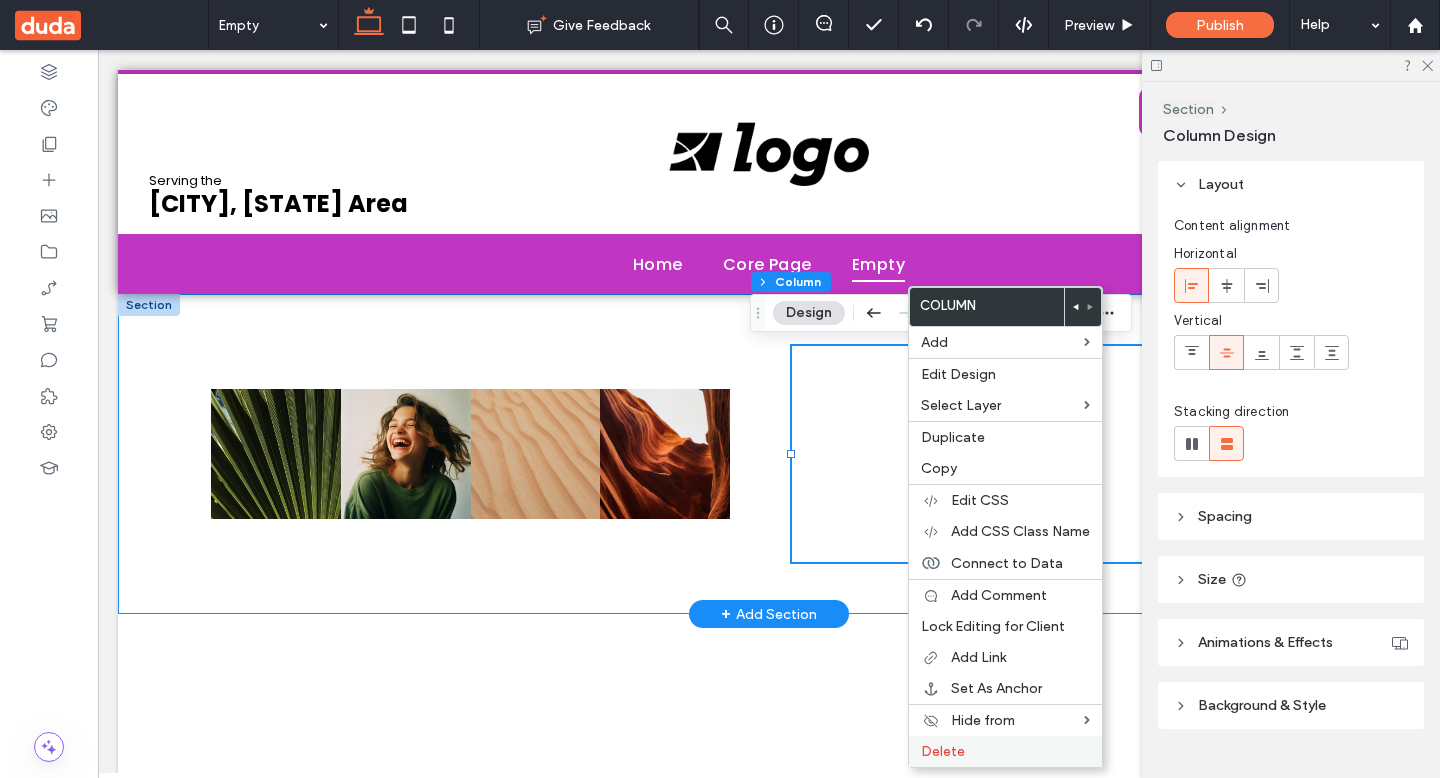 click on "Delete" at bounding box center (1005, 751) 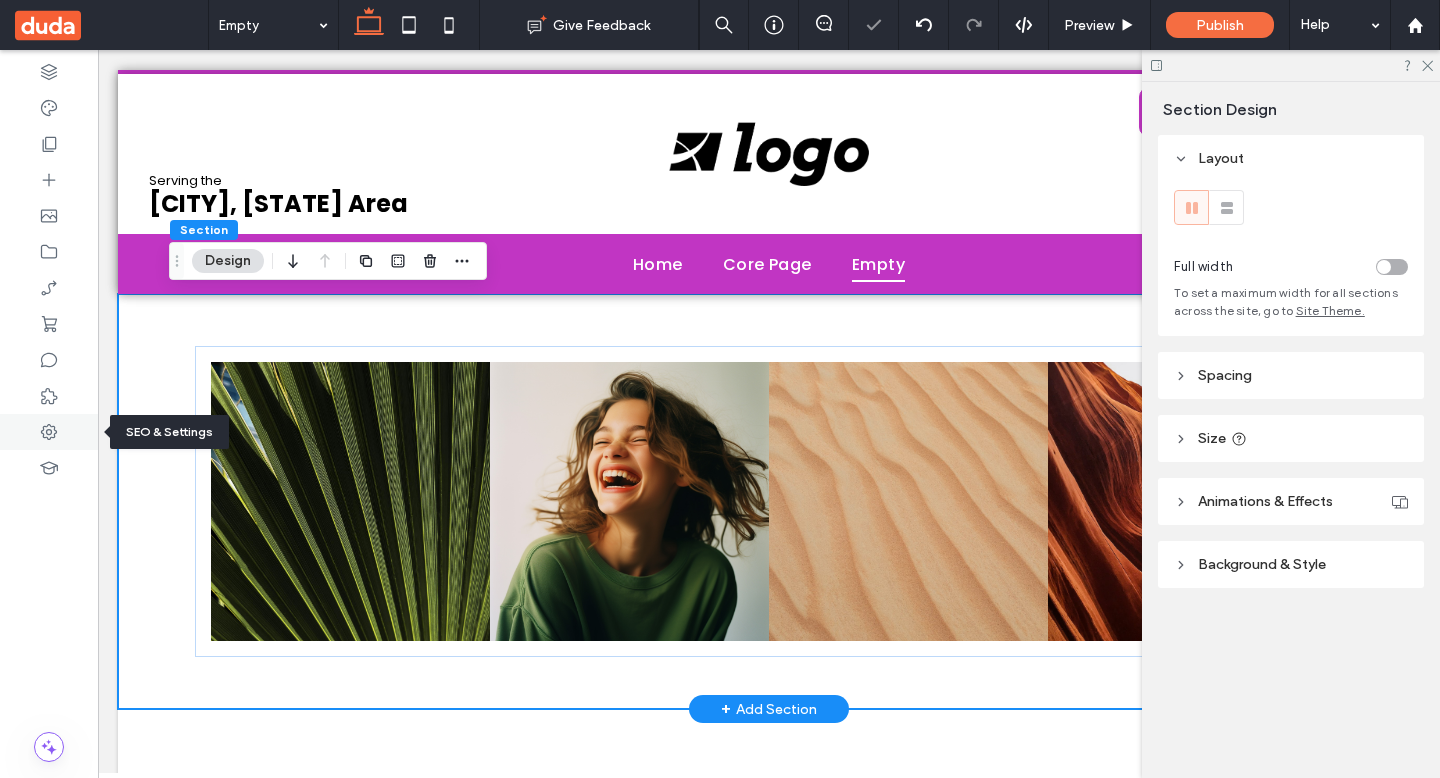 click 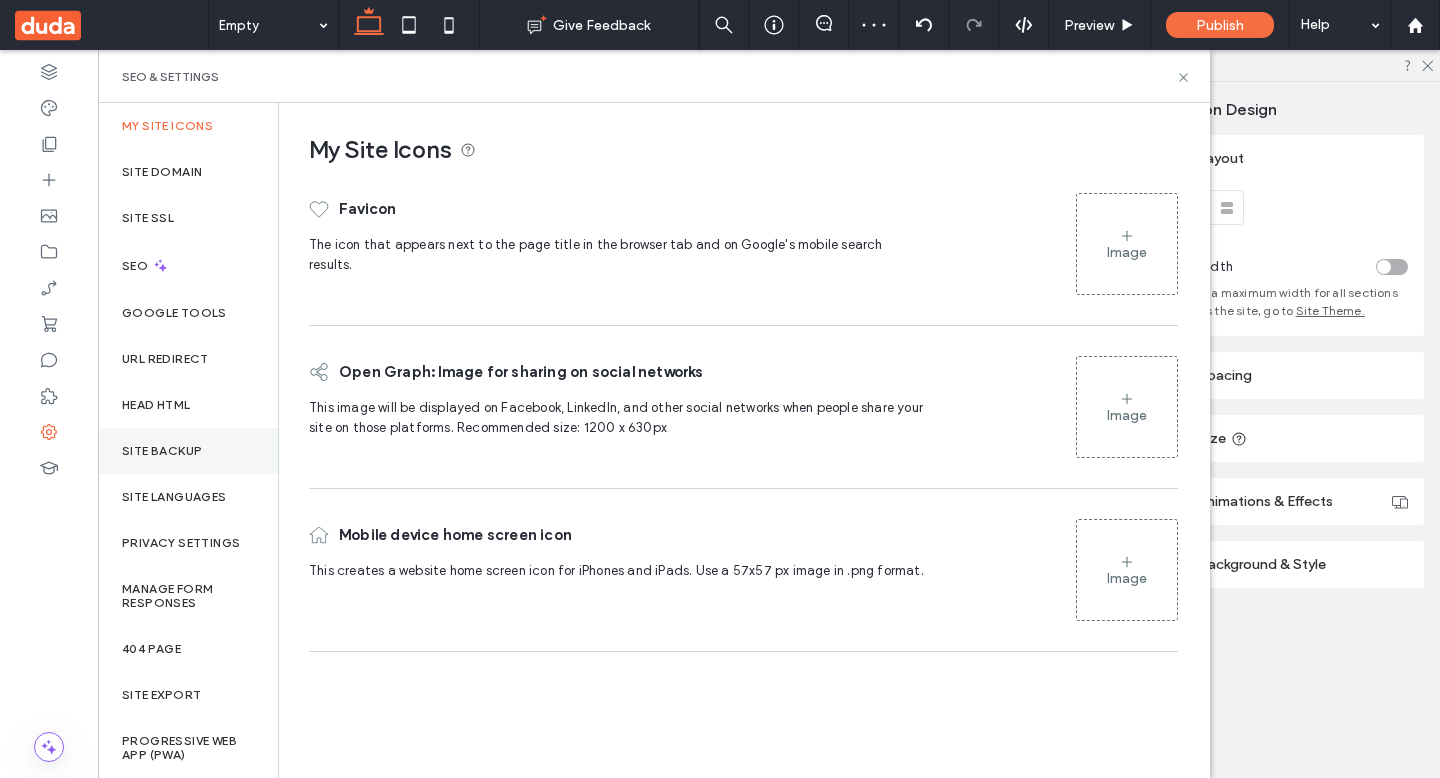 click on "Site Backup" at bounding box center [188, 451] 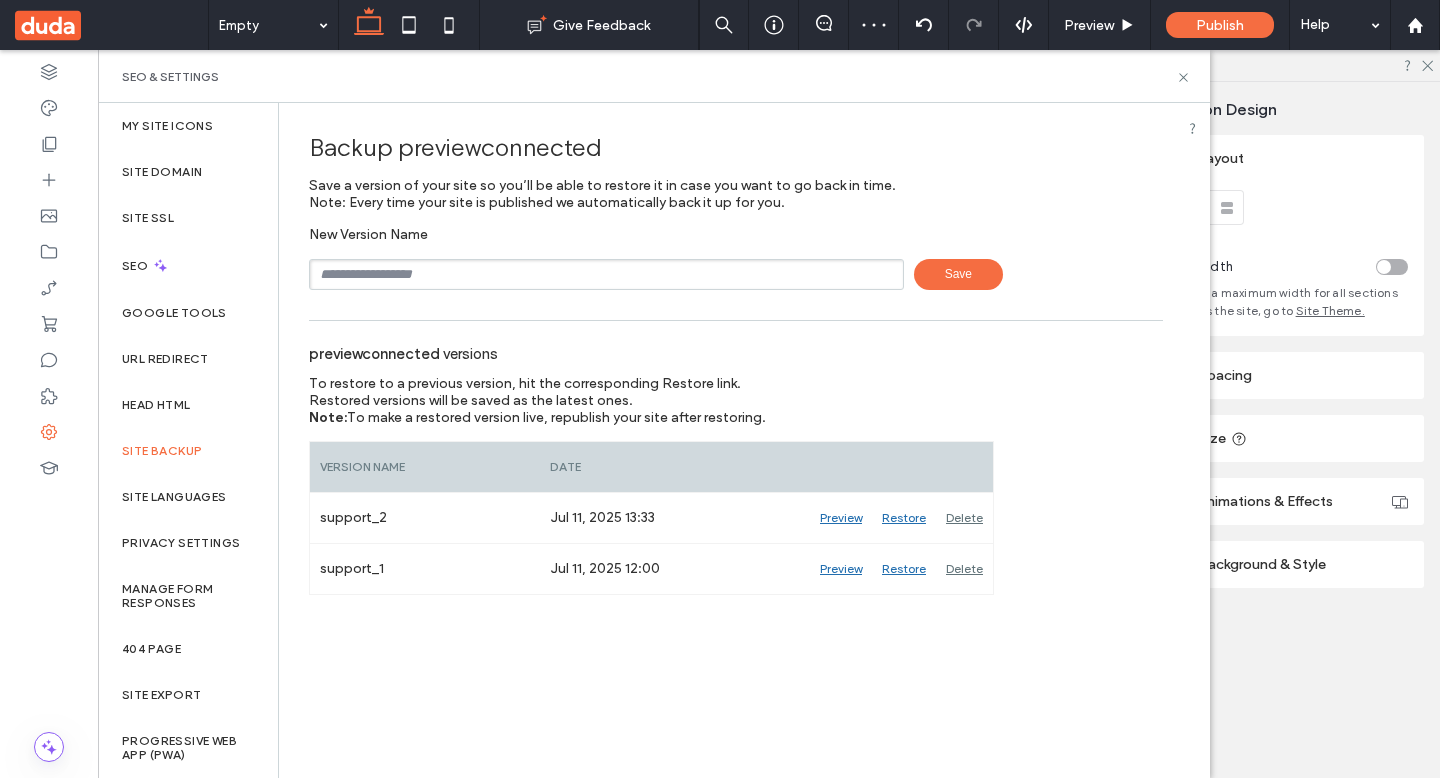 click at bounding box center [606, 274] 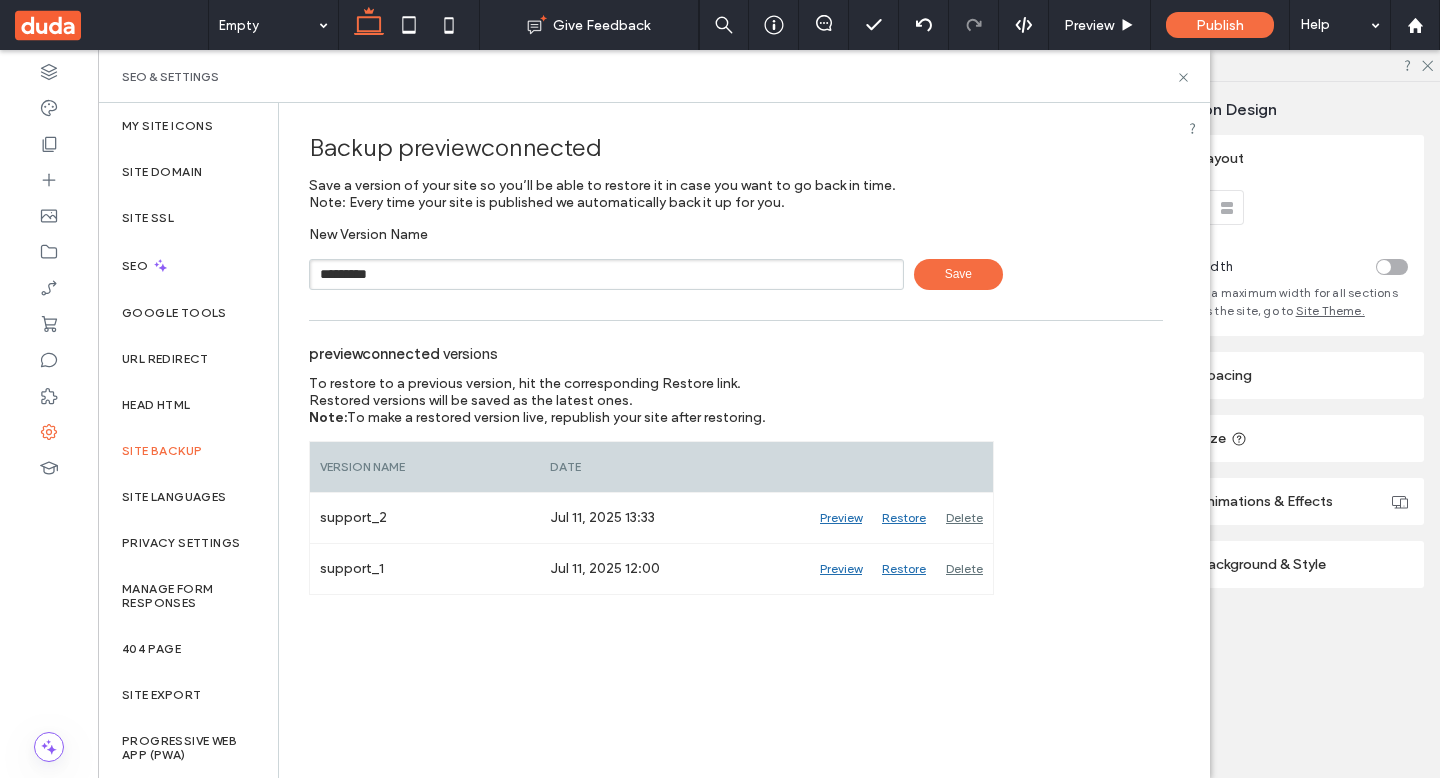 type on "*********" 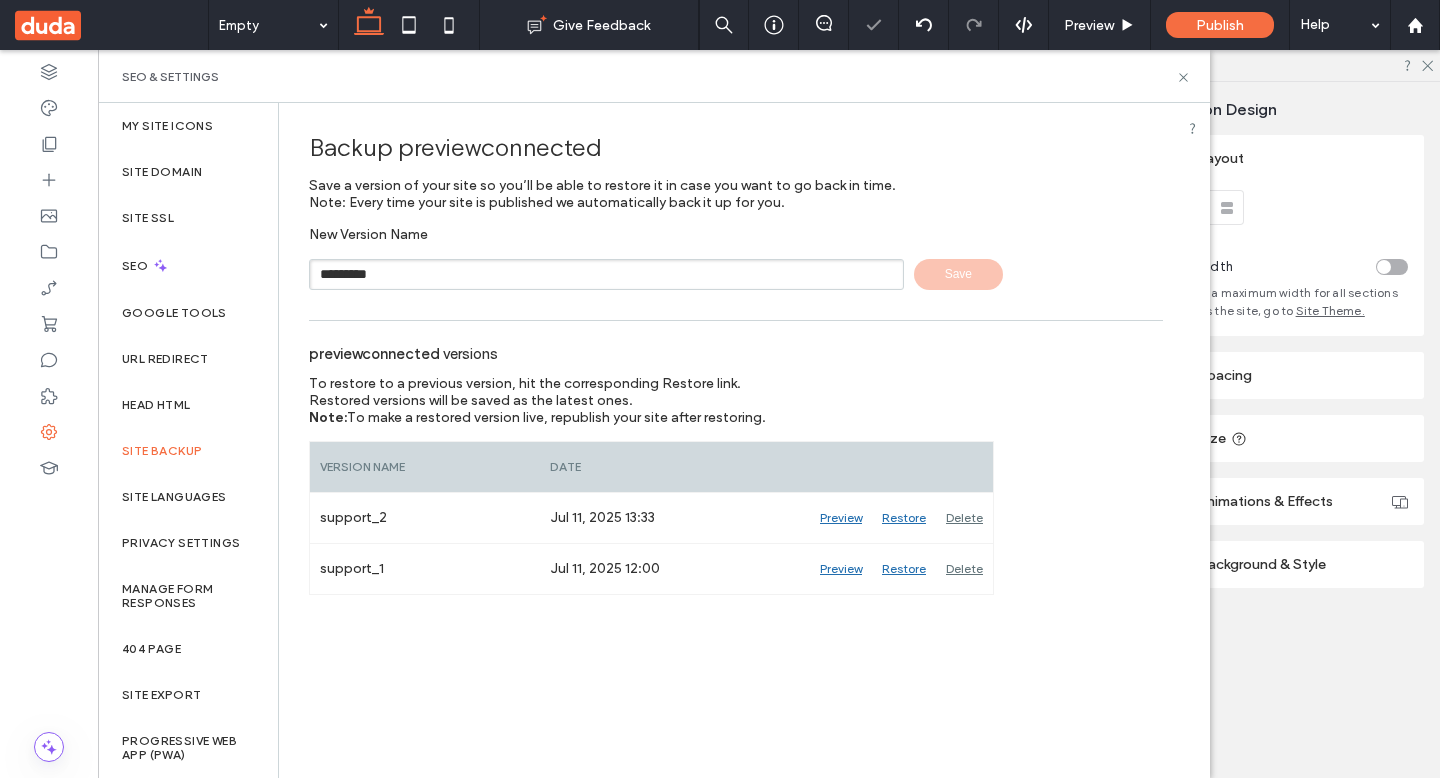type 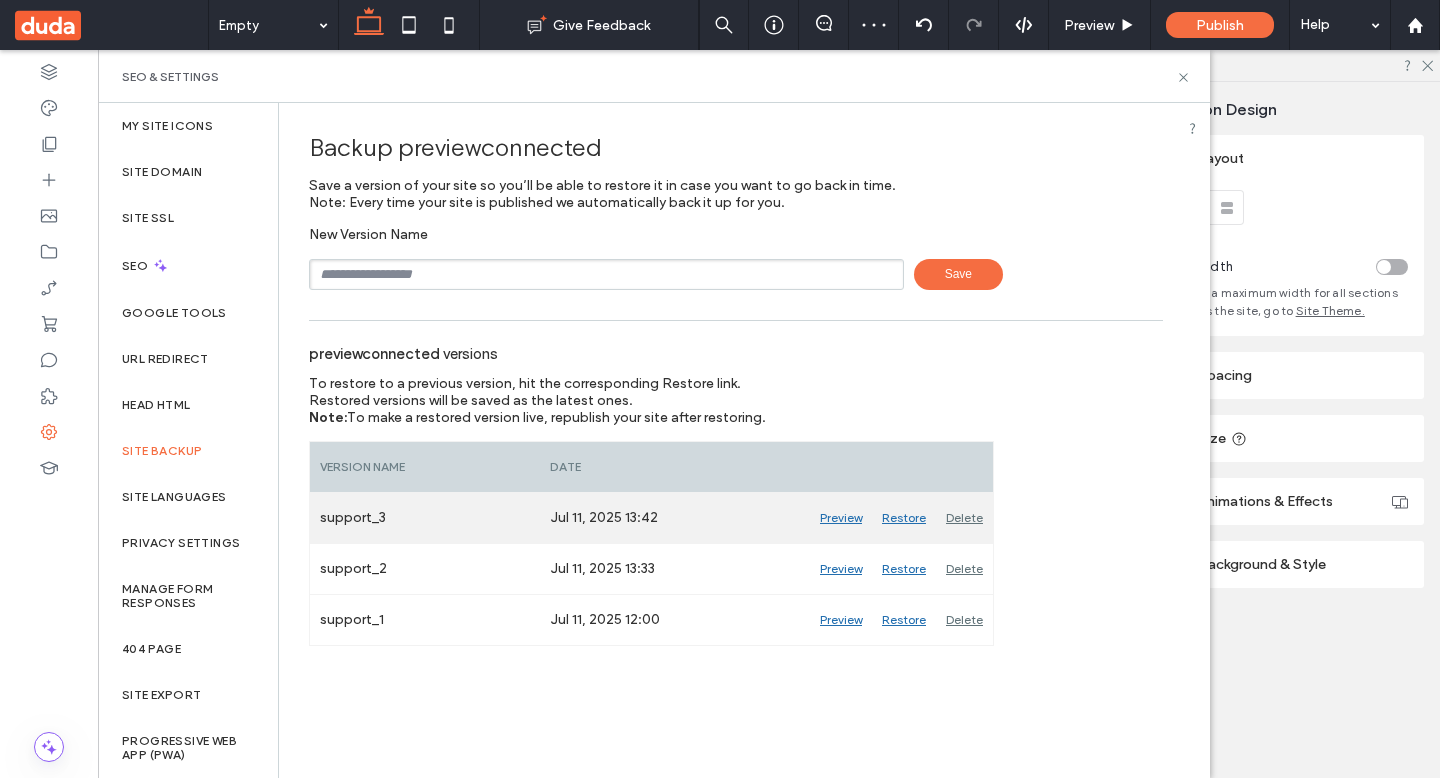 click on "Preview" at bounding box center [841, 518] 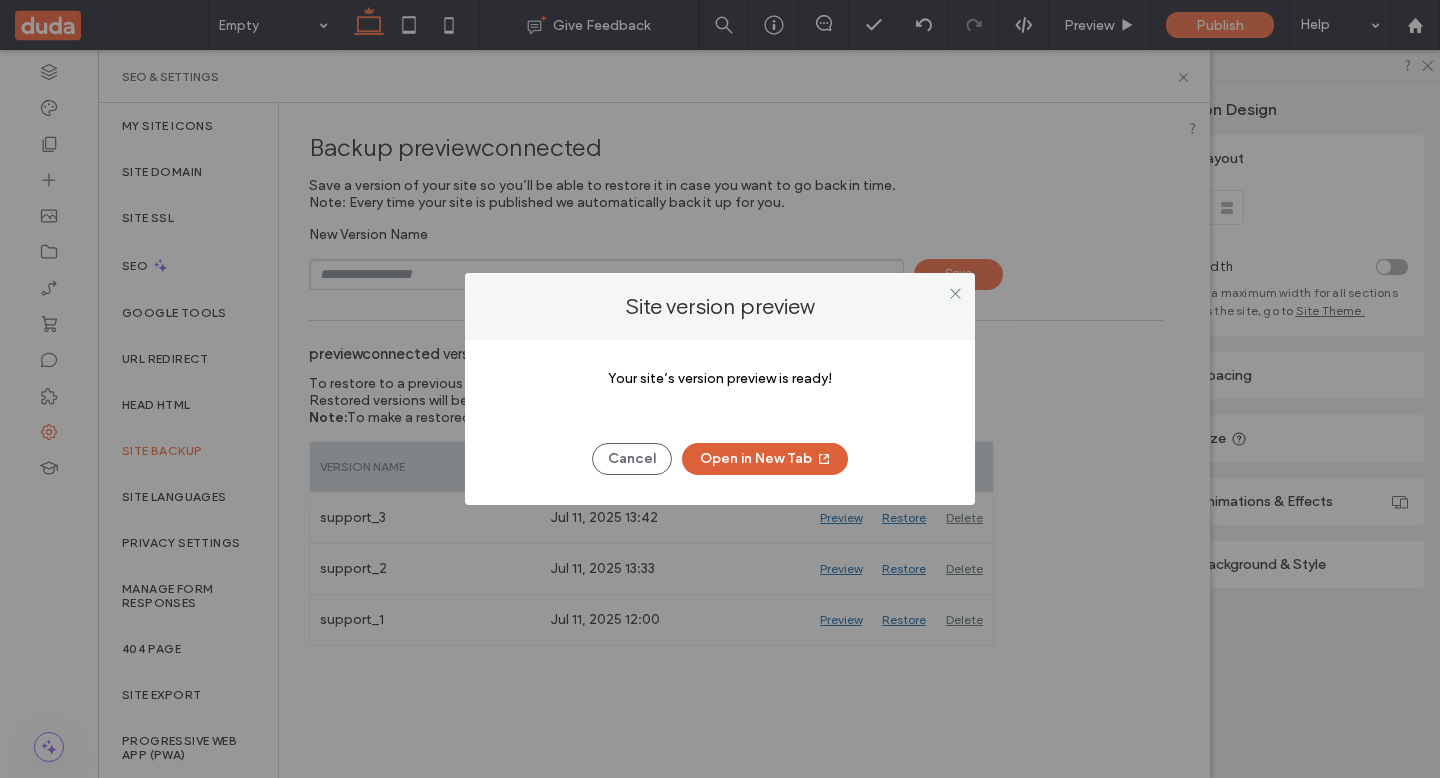 click on "Open in New Tab" at bounding box center [765, 459] 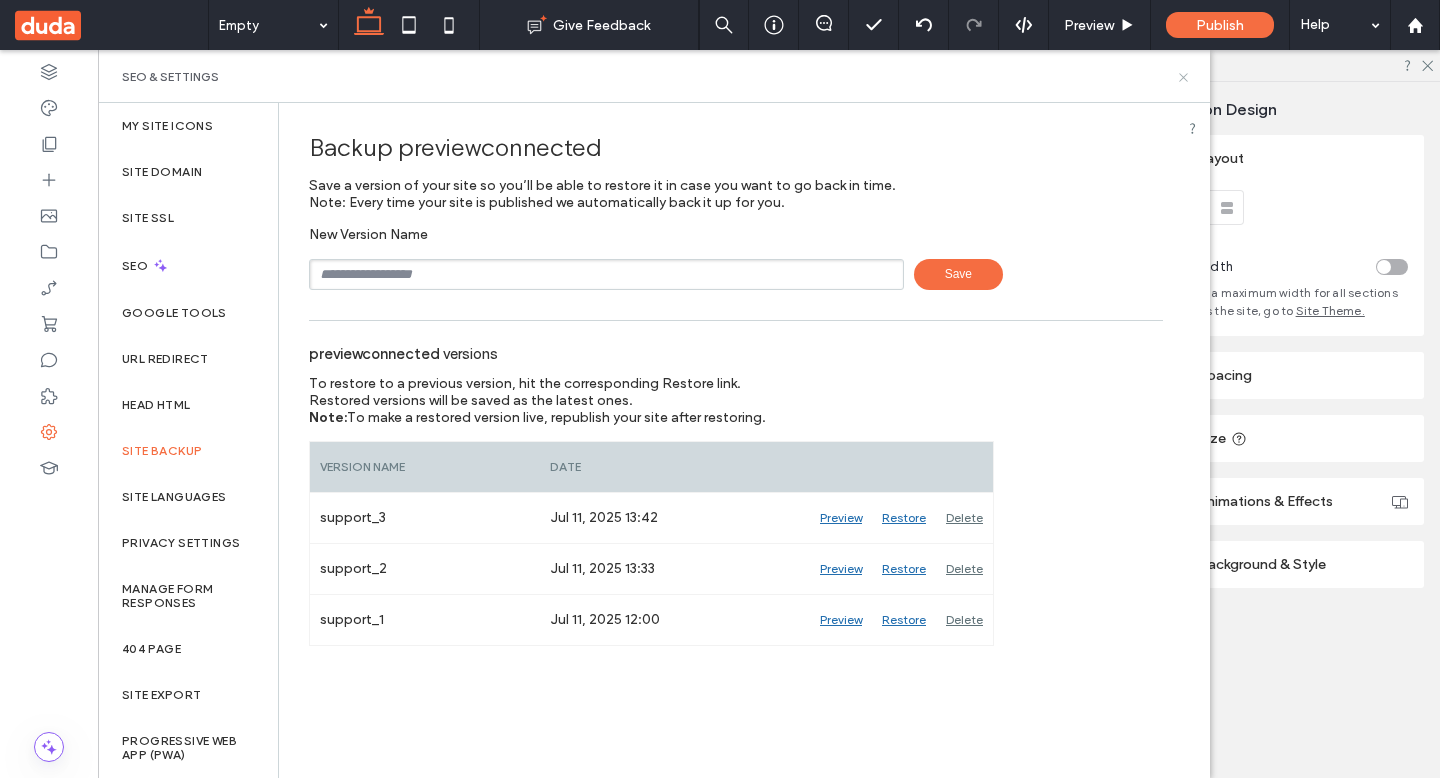 click 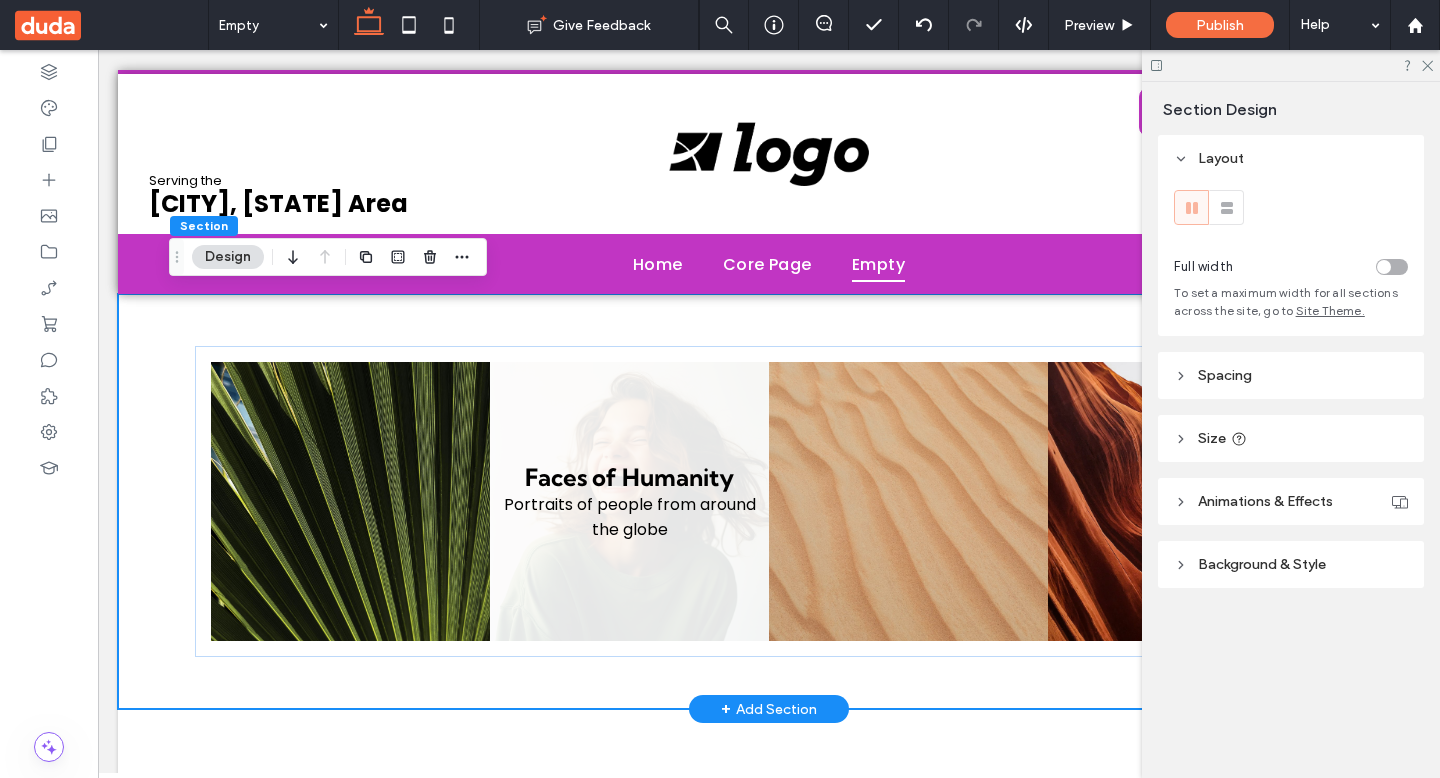 scroll, scrollTop: 4, scrollLeft: 0, axis: vertical 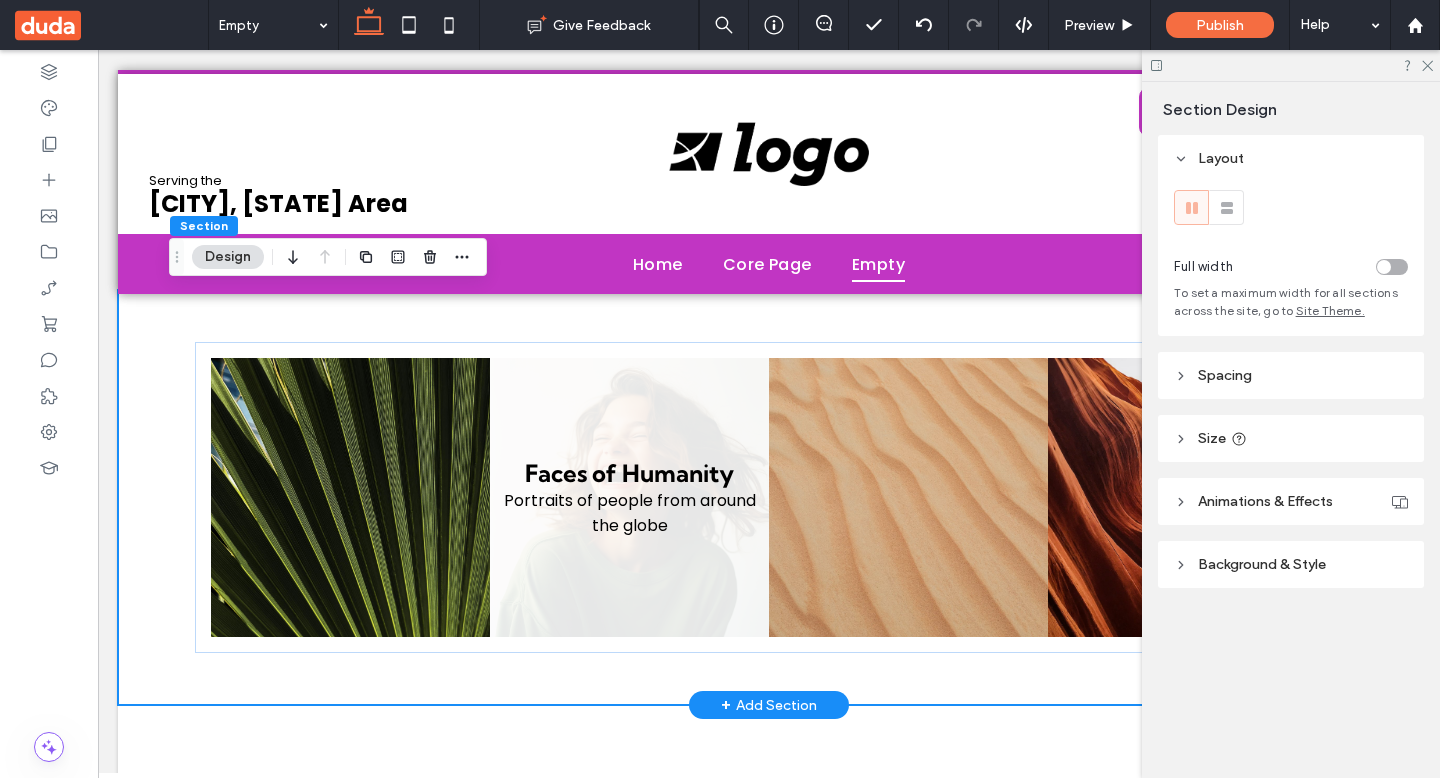 click at bounding box center [629, 497] 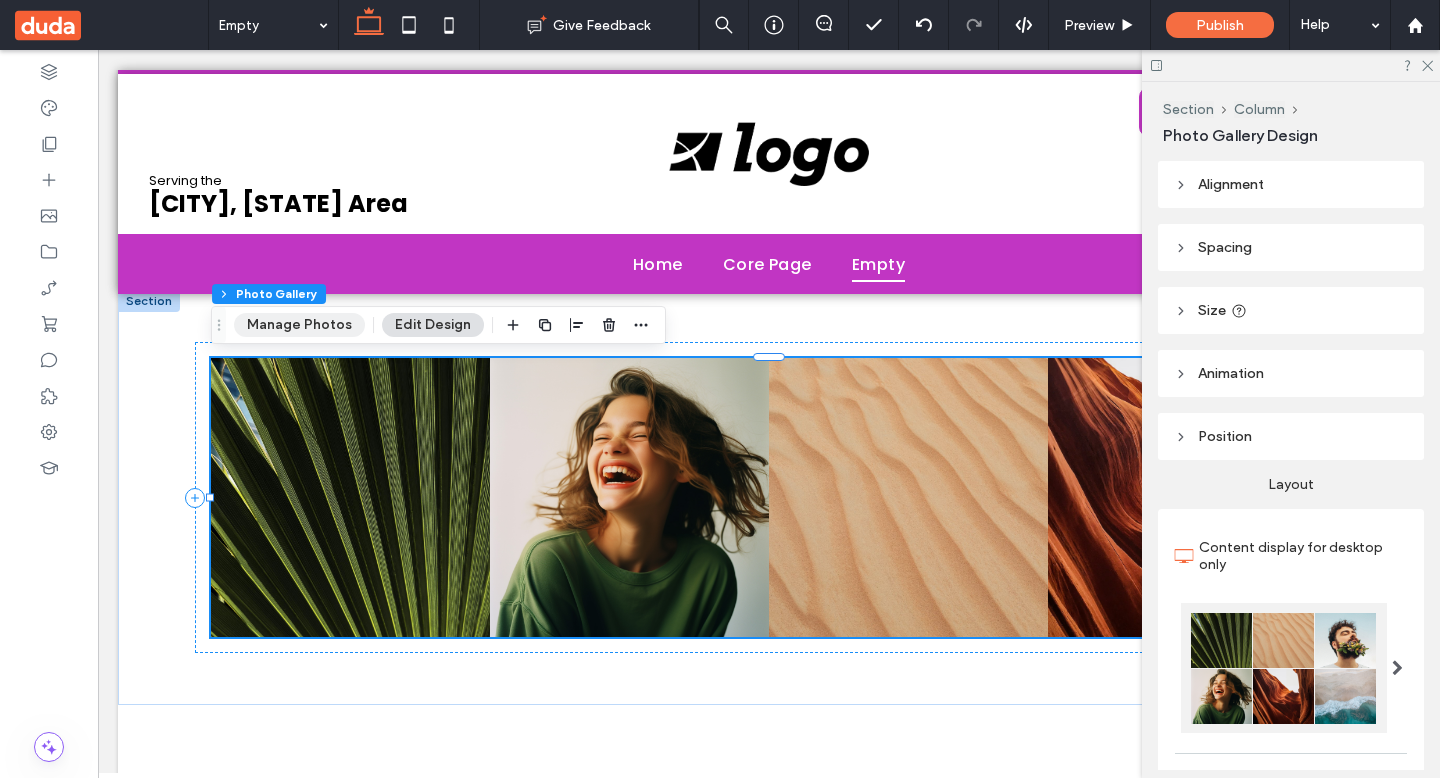 click on "Manage Photos" at bounding box center (299, 325) 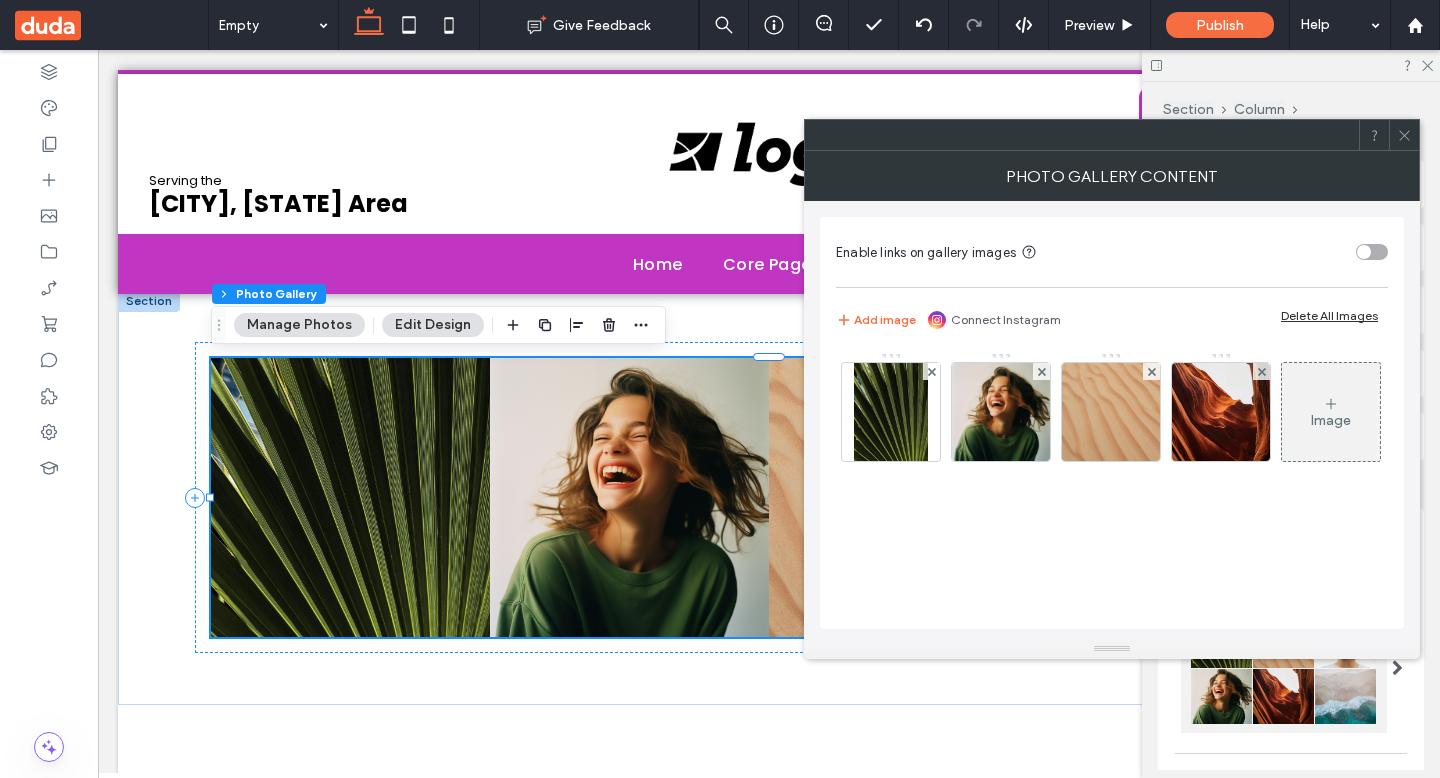 drag, startPoint x: 1318, startPoint y: 316, endPoint x: 1177, endPoint y: 356, distance: 146.56398 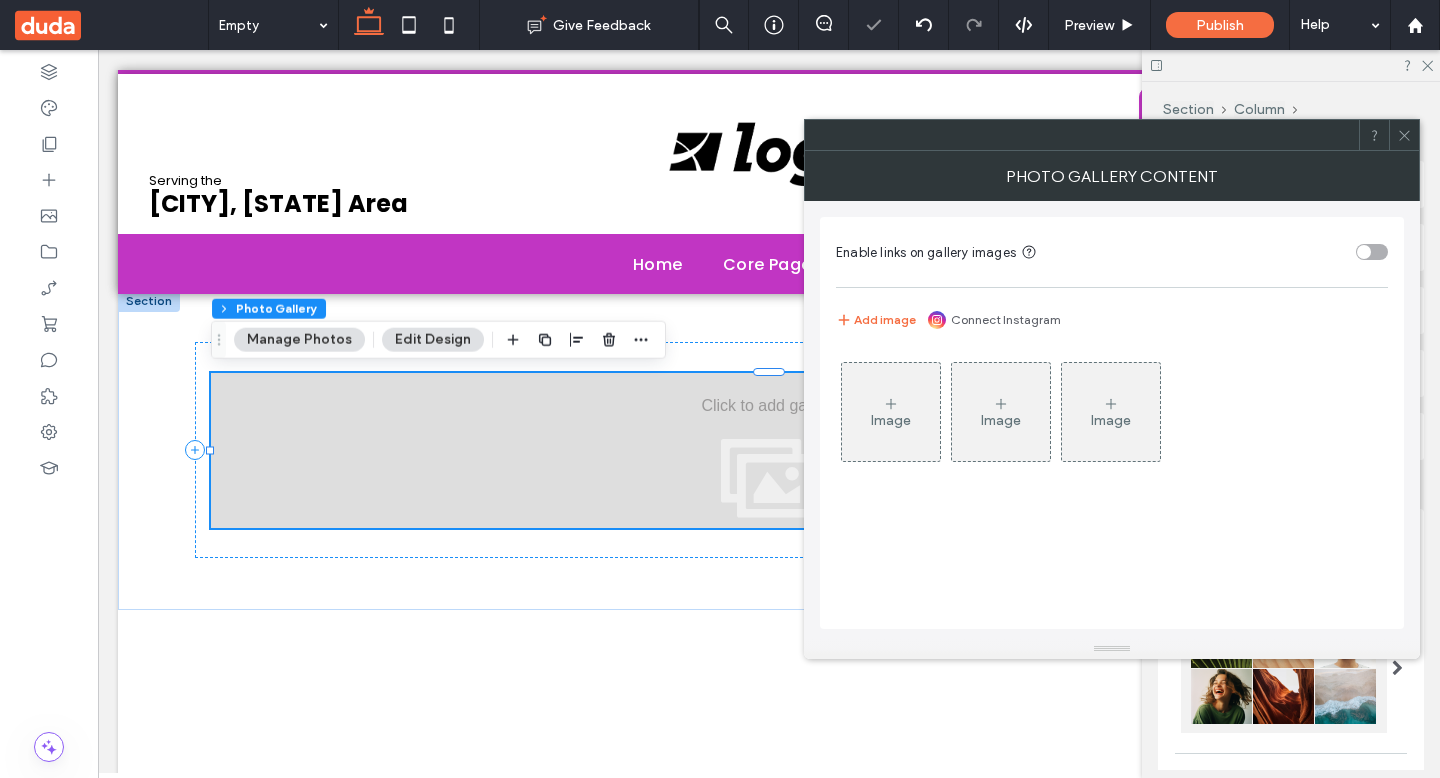 click on "Image" at bounding box center (891, 412) 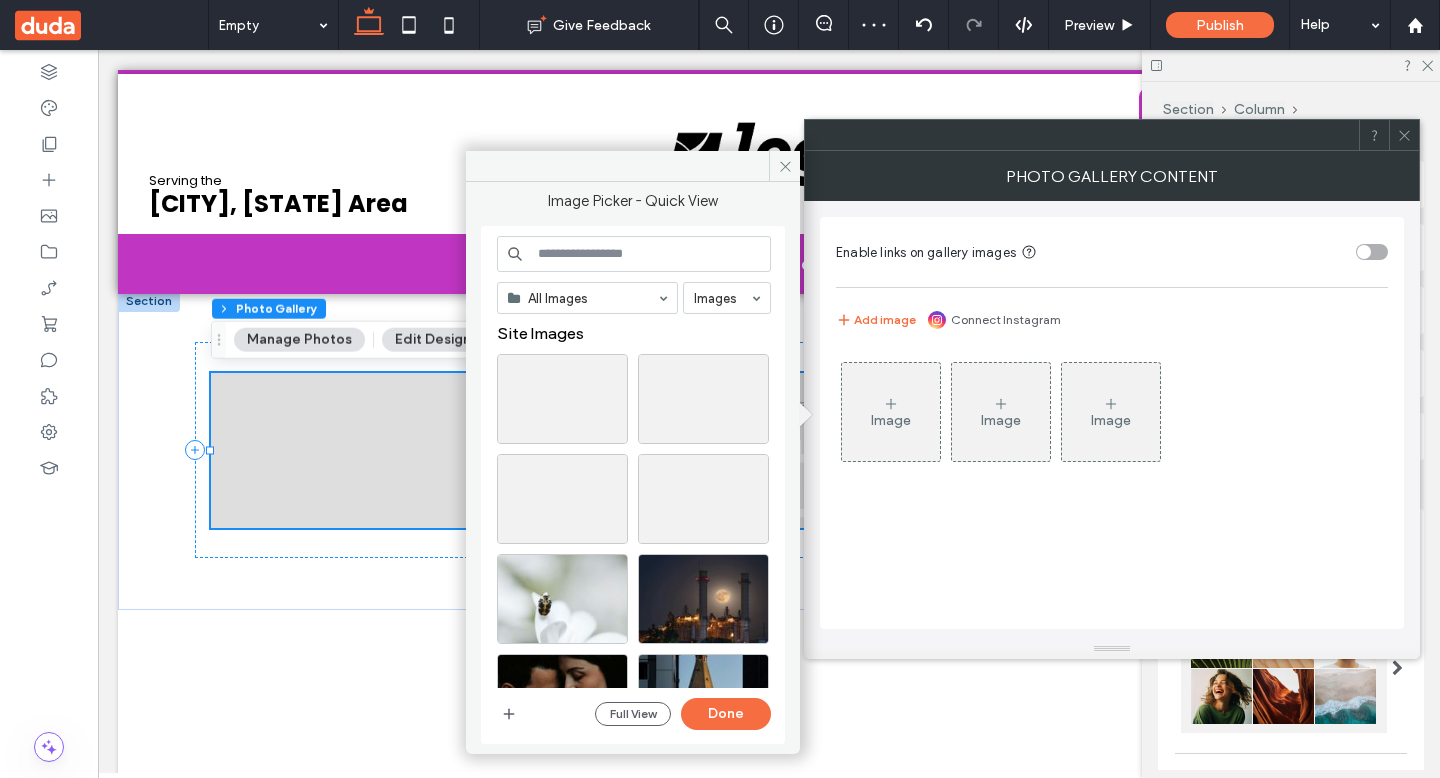 click at bounding box center (634, 254) 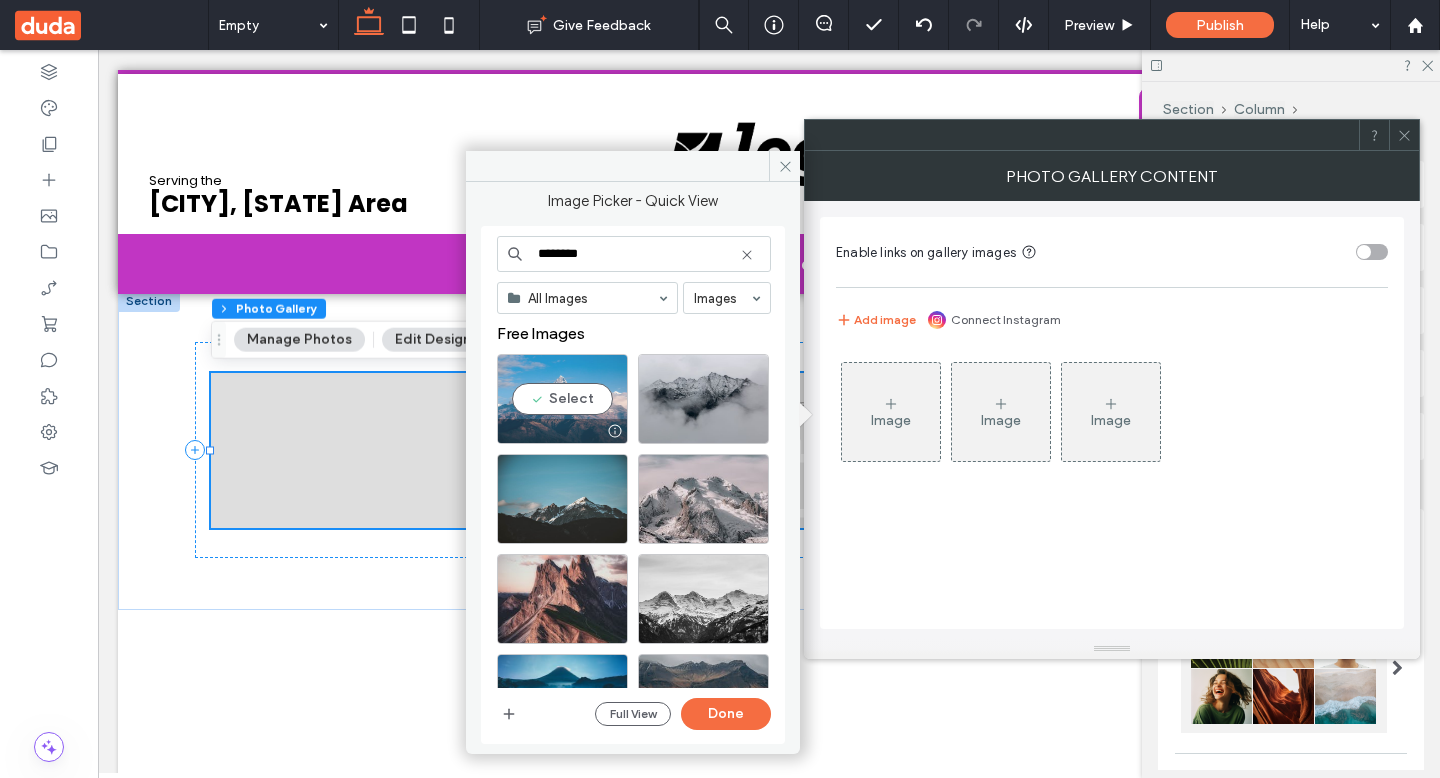 type on "********" 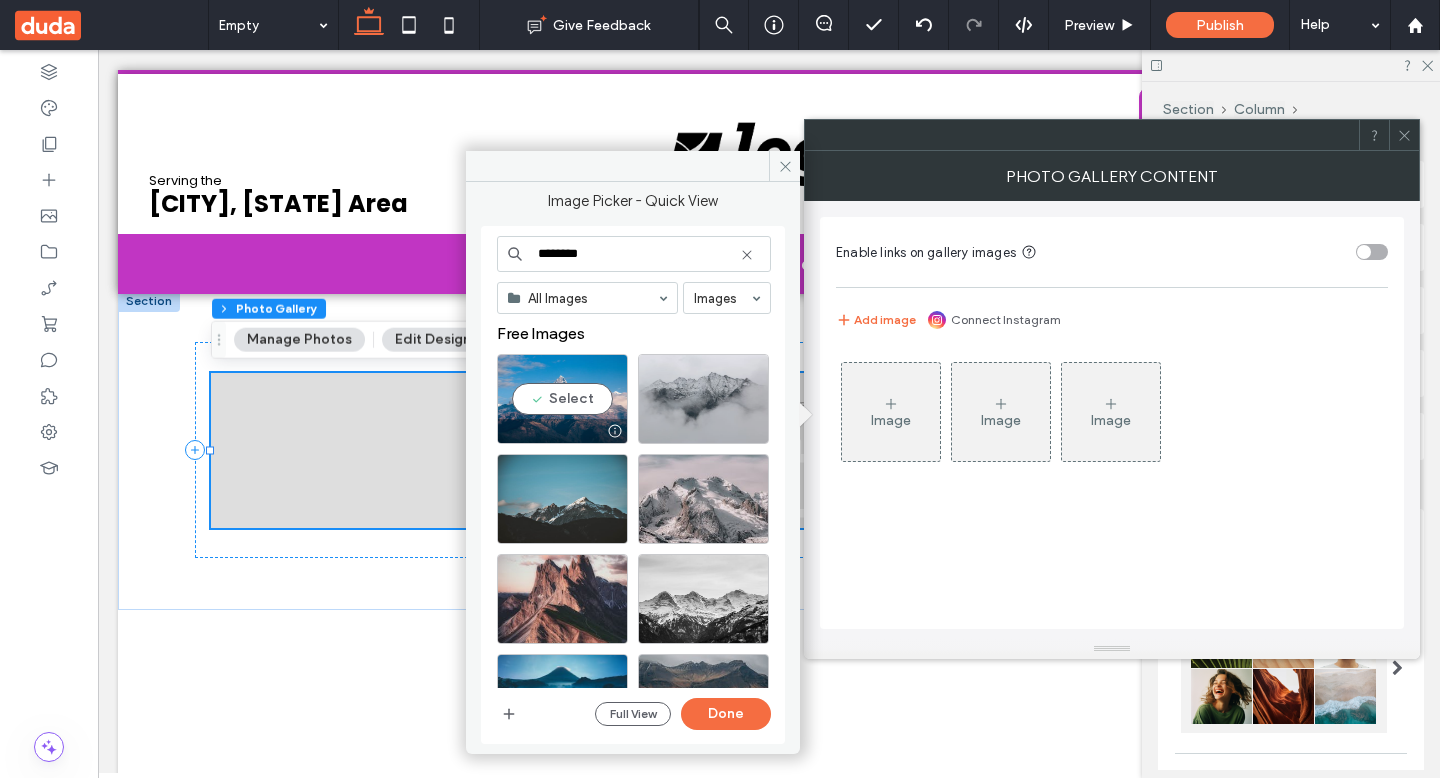 drag, startPoint x: 554, startPoint y: 402, endPoint x: 656, endPoint y: 416, distance: 102.9563 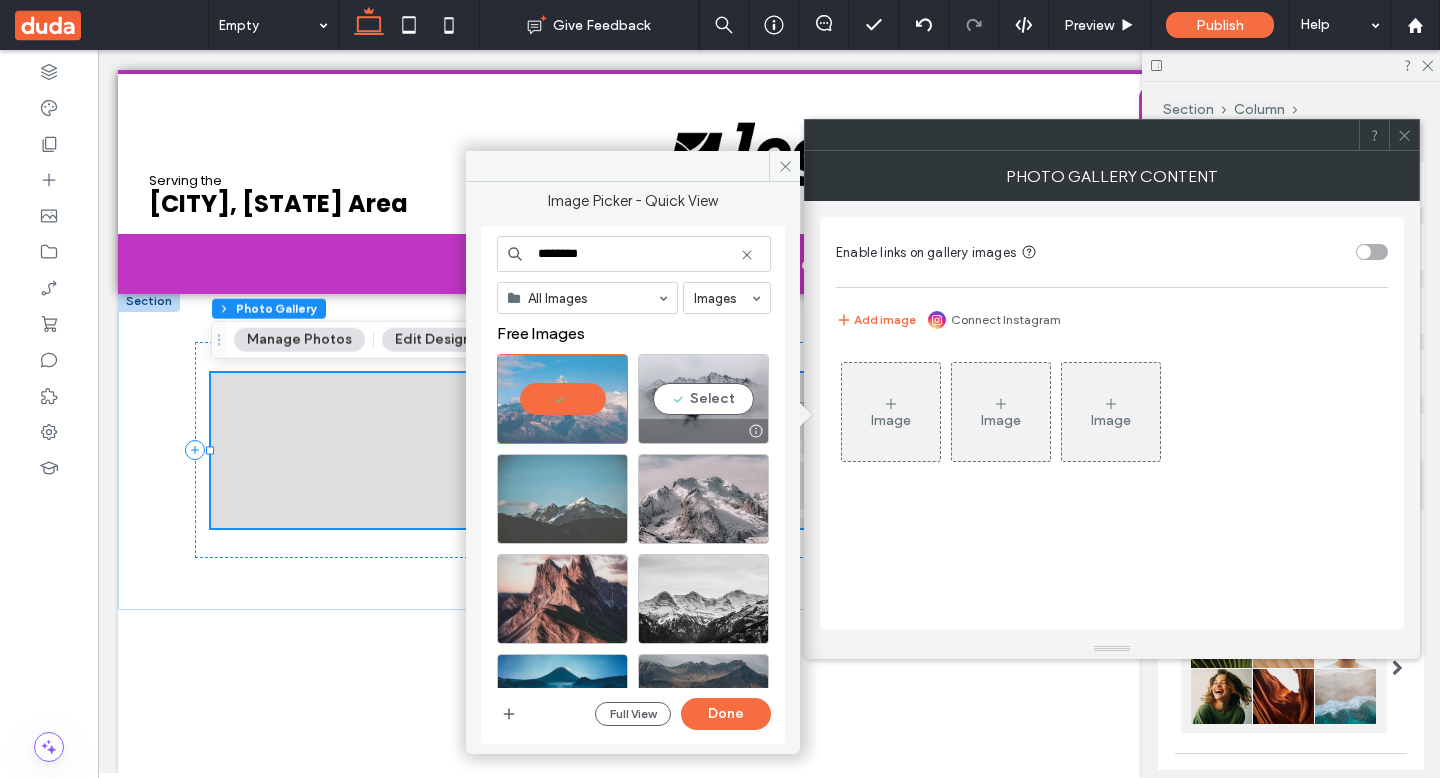 drag, startPoint x: 678, startPoint y: 403, endPoint x: 597, endPoint y: 456, distance: 96.79876 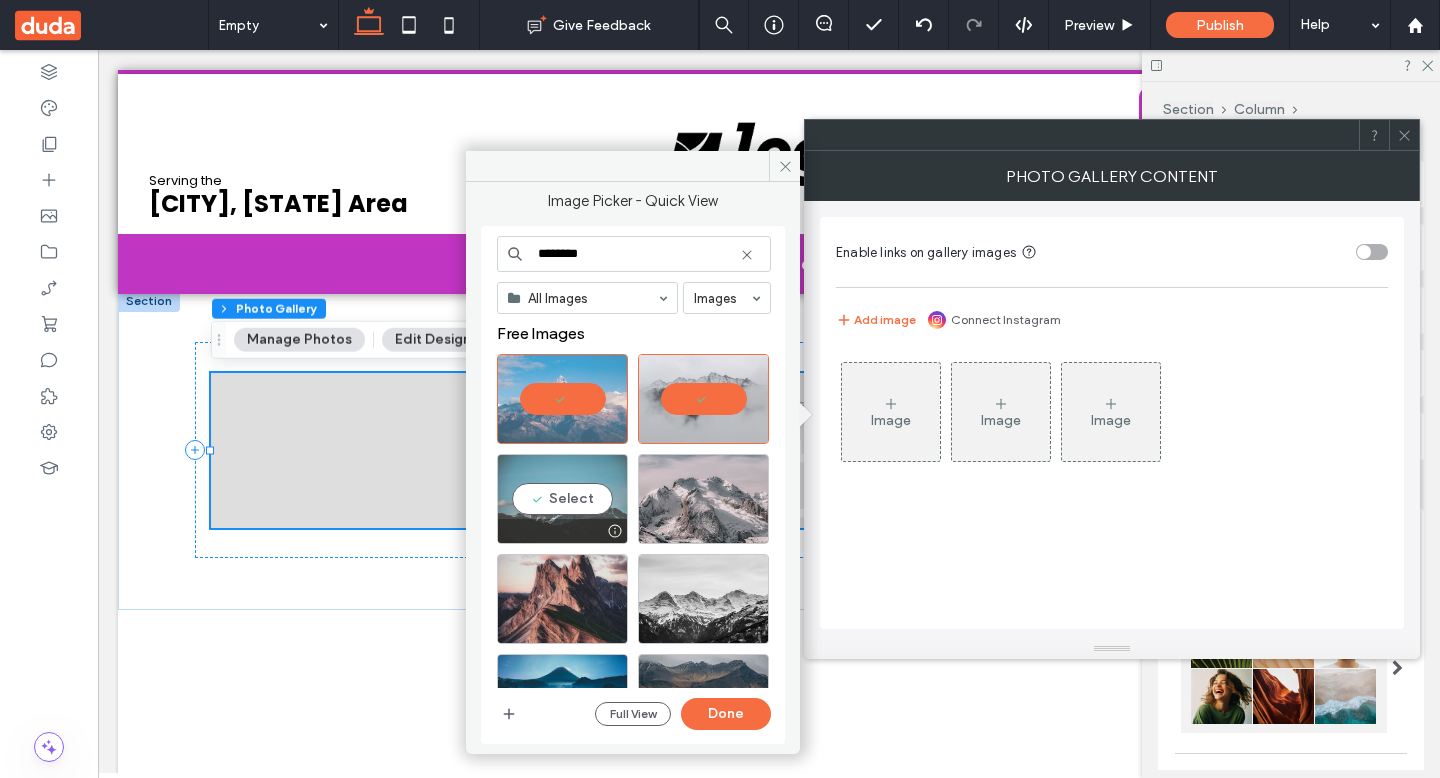 drag, startPoint x: 520, startPoint y: 494, endPoint x: 565, endPoint y: 495, distance: 45.01111 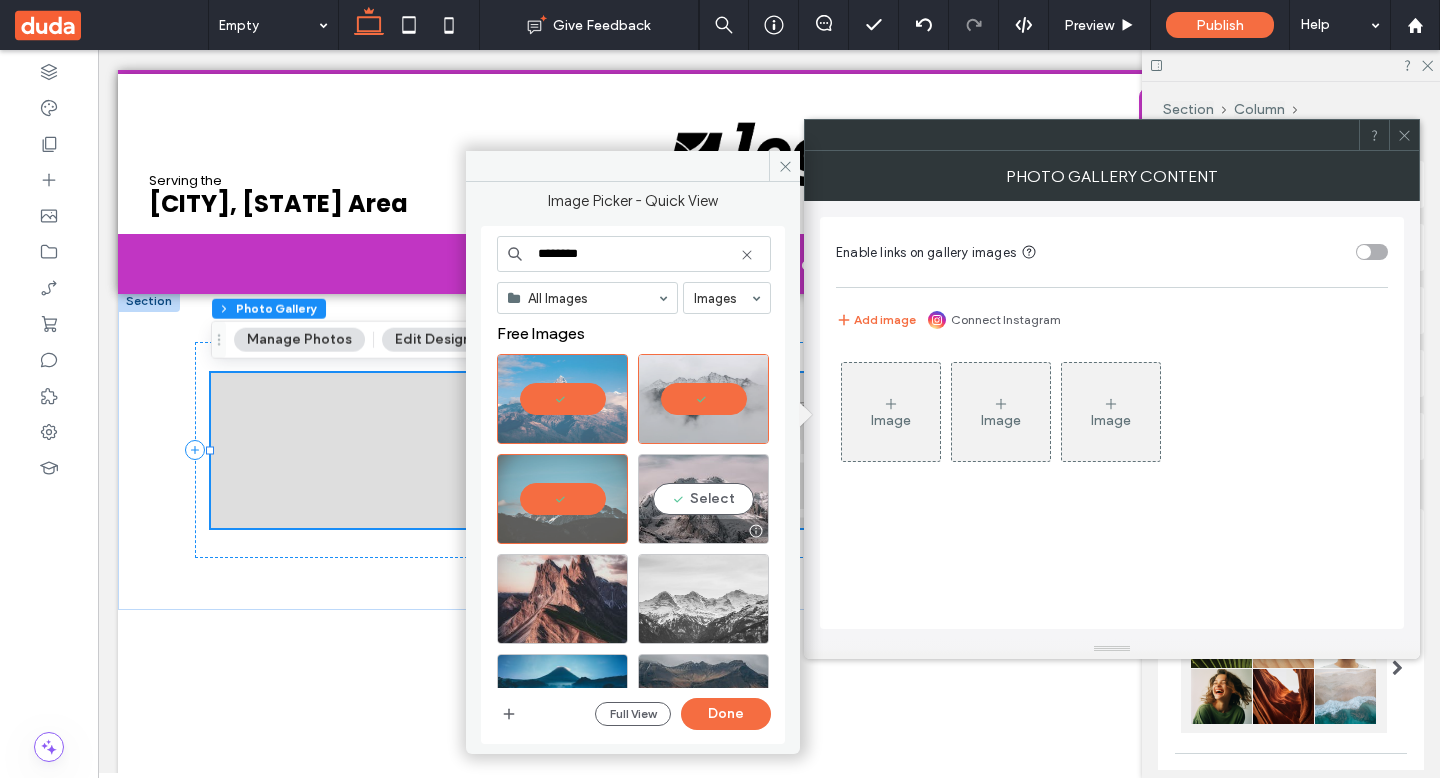 drag, startPoint x: 680, startPoint y: 491, endPoint x: 762, endPoint y: 616, distance: 149.49582 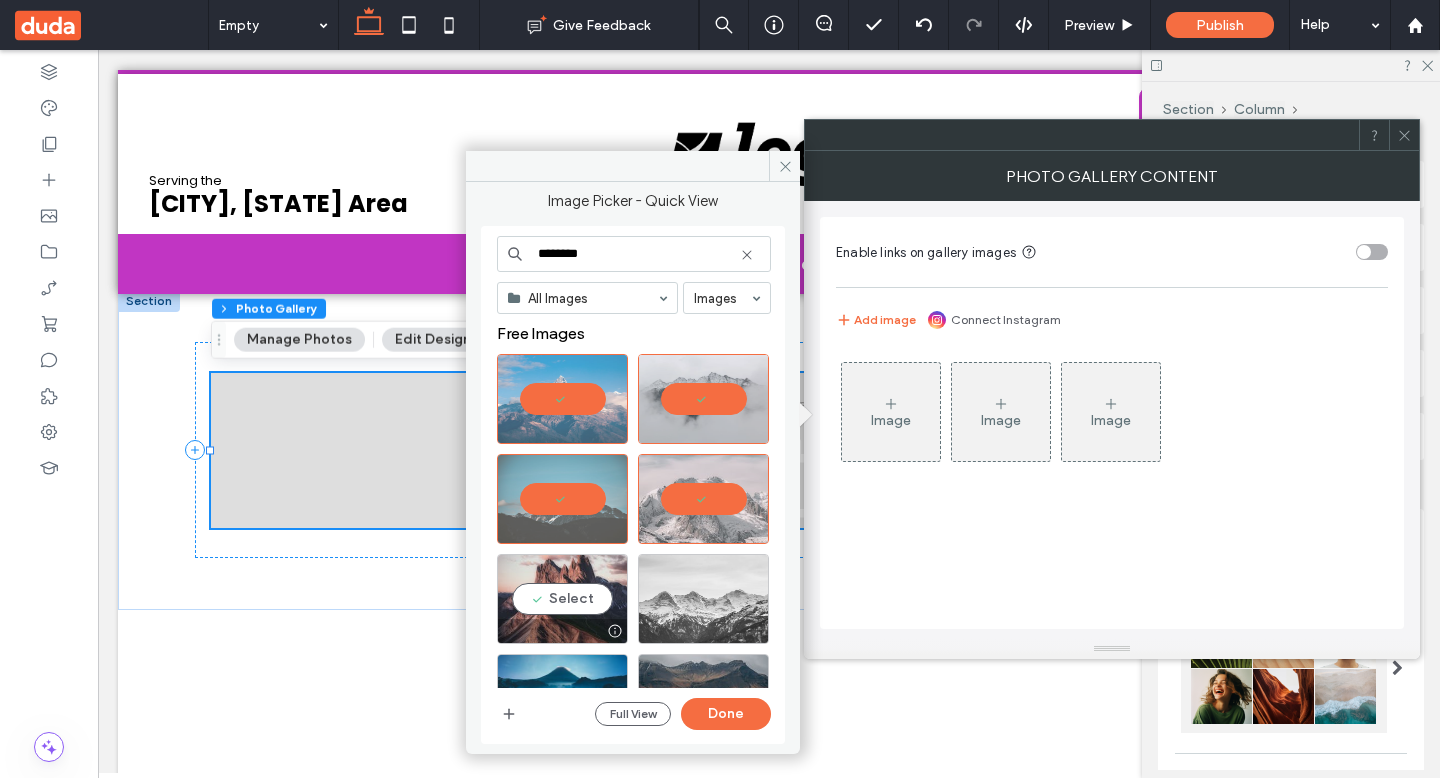 drag, startPoint x: 598, startPoint y: 609, endPoint x: 717, endPoint y: 603, distance: 119.15116 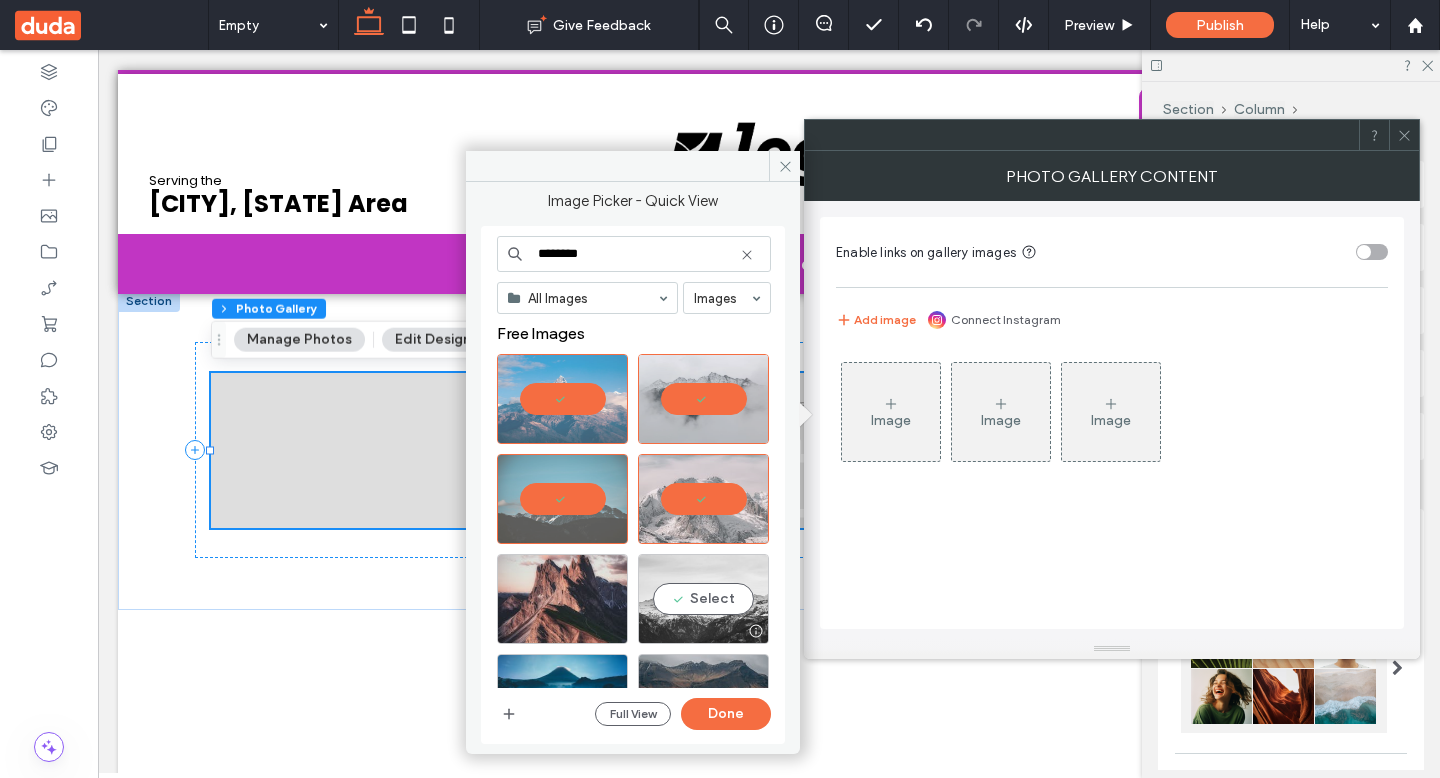 click on "Select" at bounding box center (703, 599) 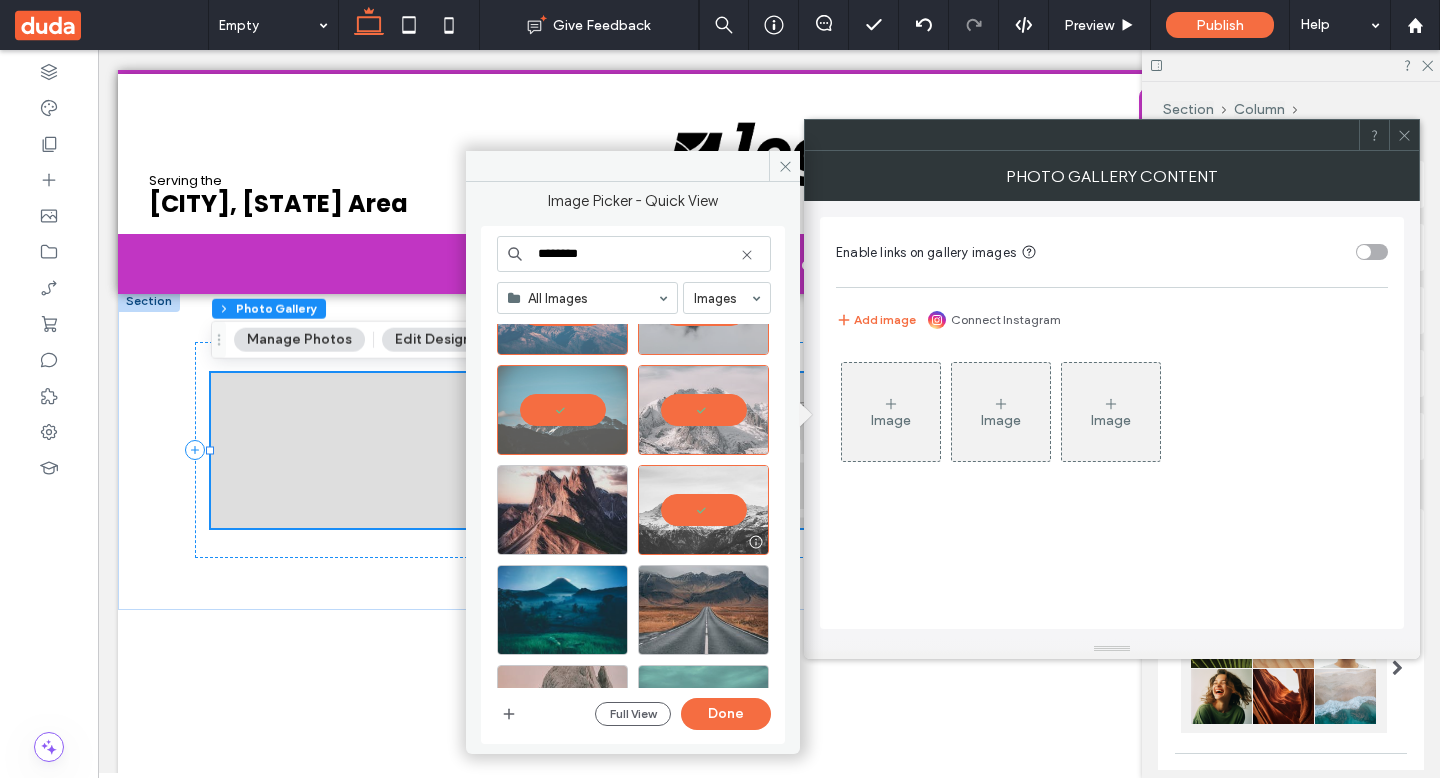 scroll, scrollTop: 108, scrollLeft: 0, axis: vertical 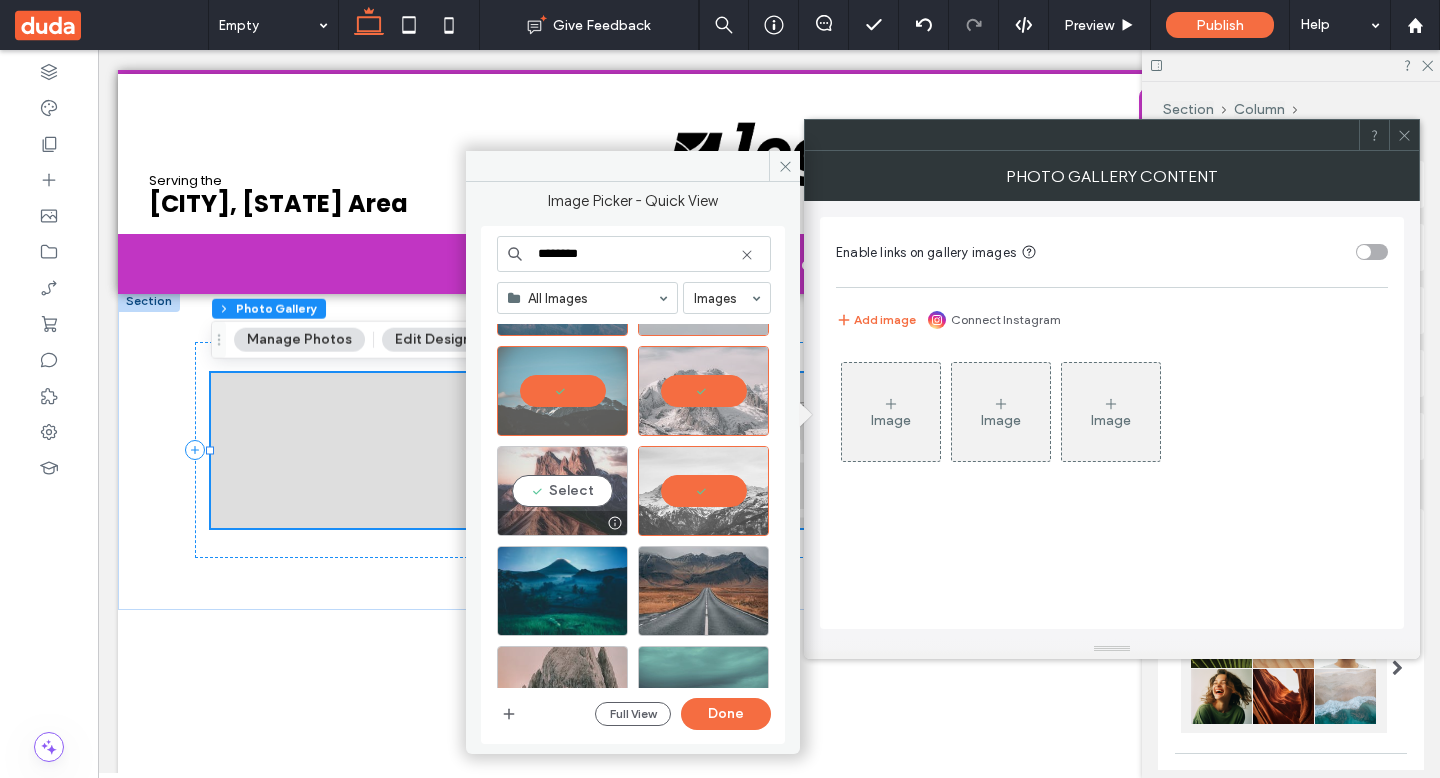 click on "Select" at bounding box center (562, 491) 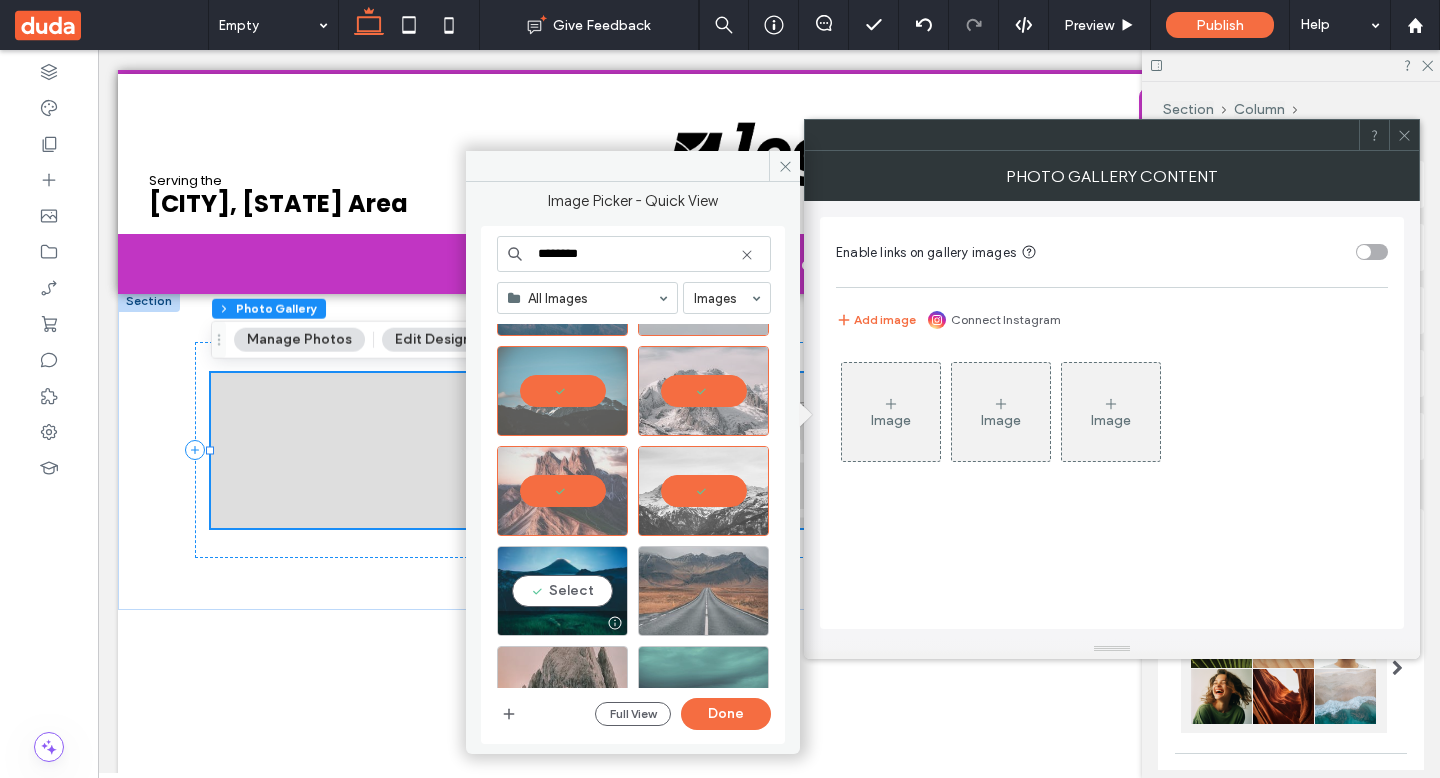 drag, startPoint x: 551, startPoint y: 559, endPoint x: 702, endPoint y: 583, distance: 152.89539 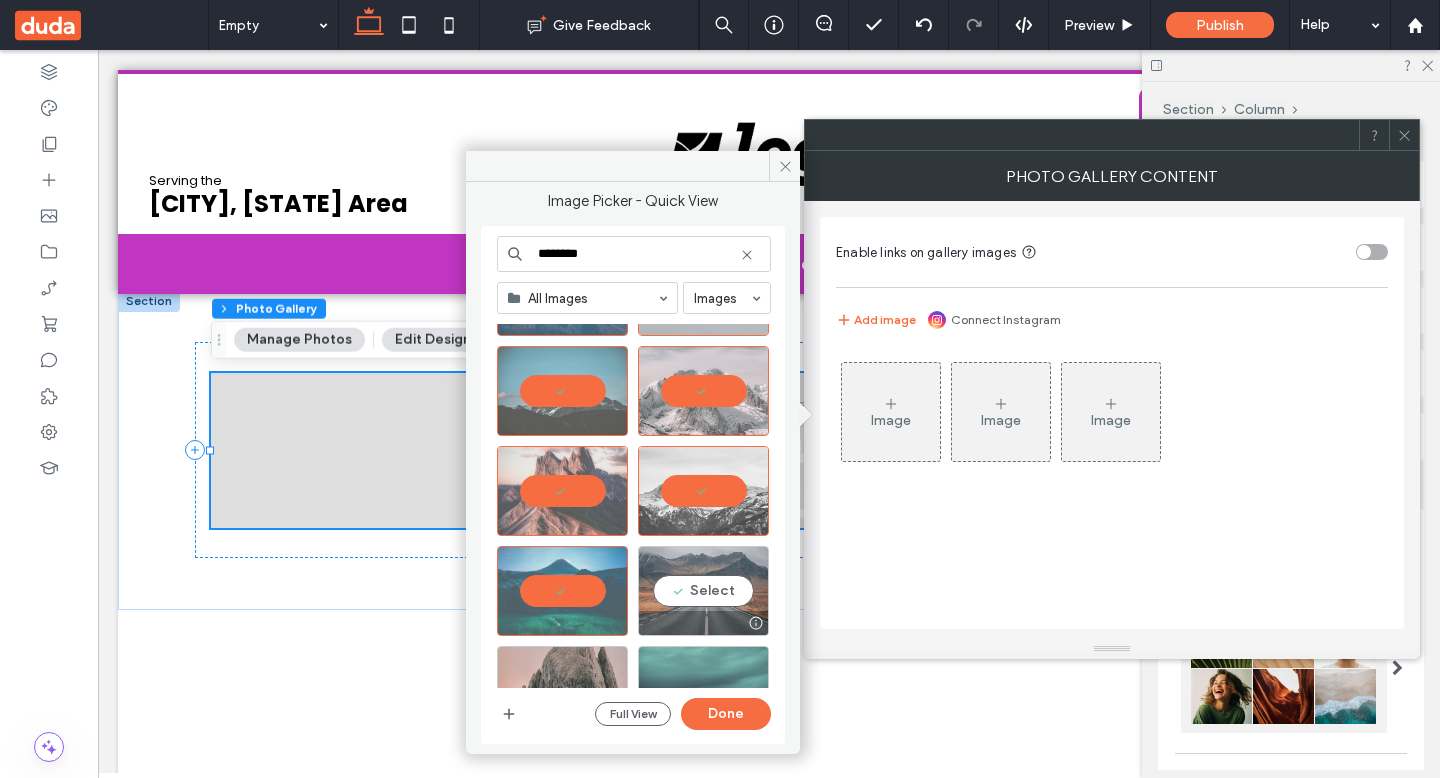 click on "Select" at bounding box center (703, 591) 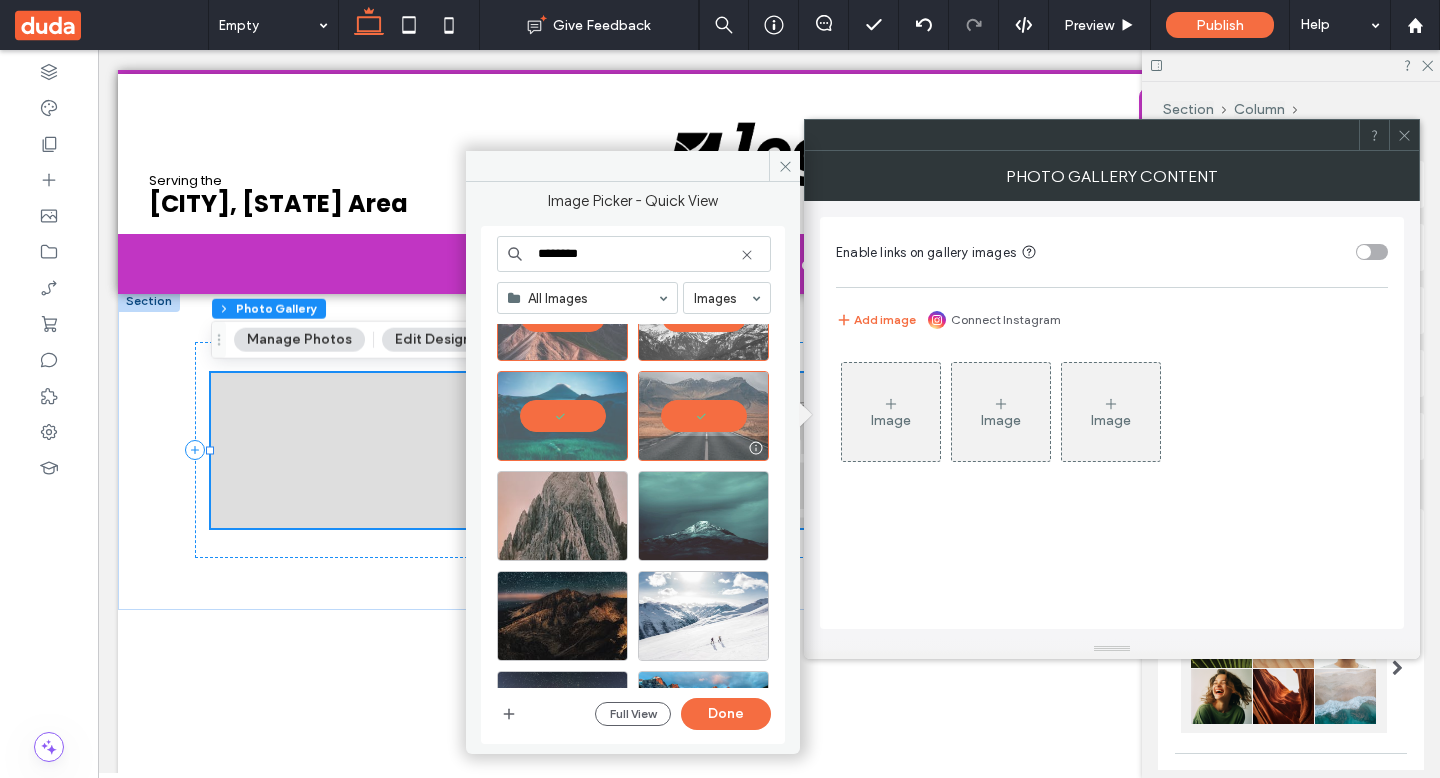 scroll, scrollTop: 308, scrollLeft: 0, axis: vertical 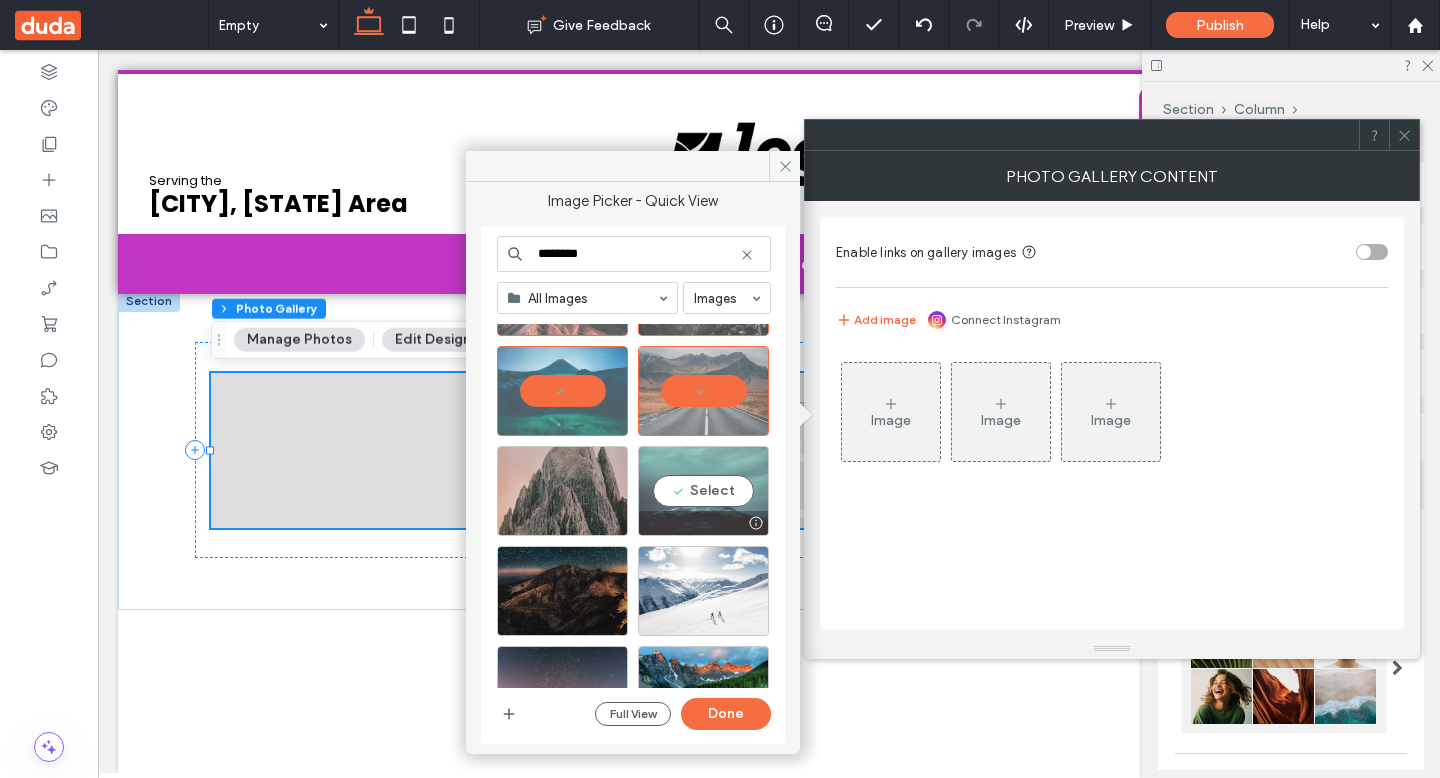 drag, startPoint x: 696, startPoint y: 487, endPoint x: 673, endPoint y: 487, distance: 23 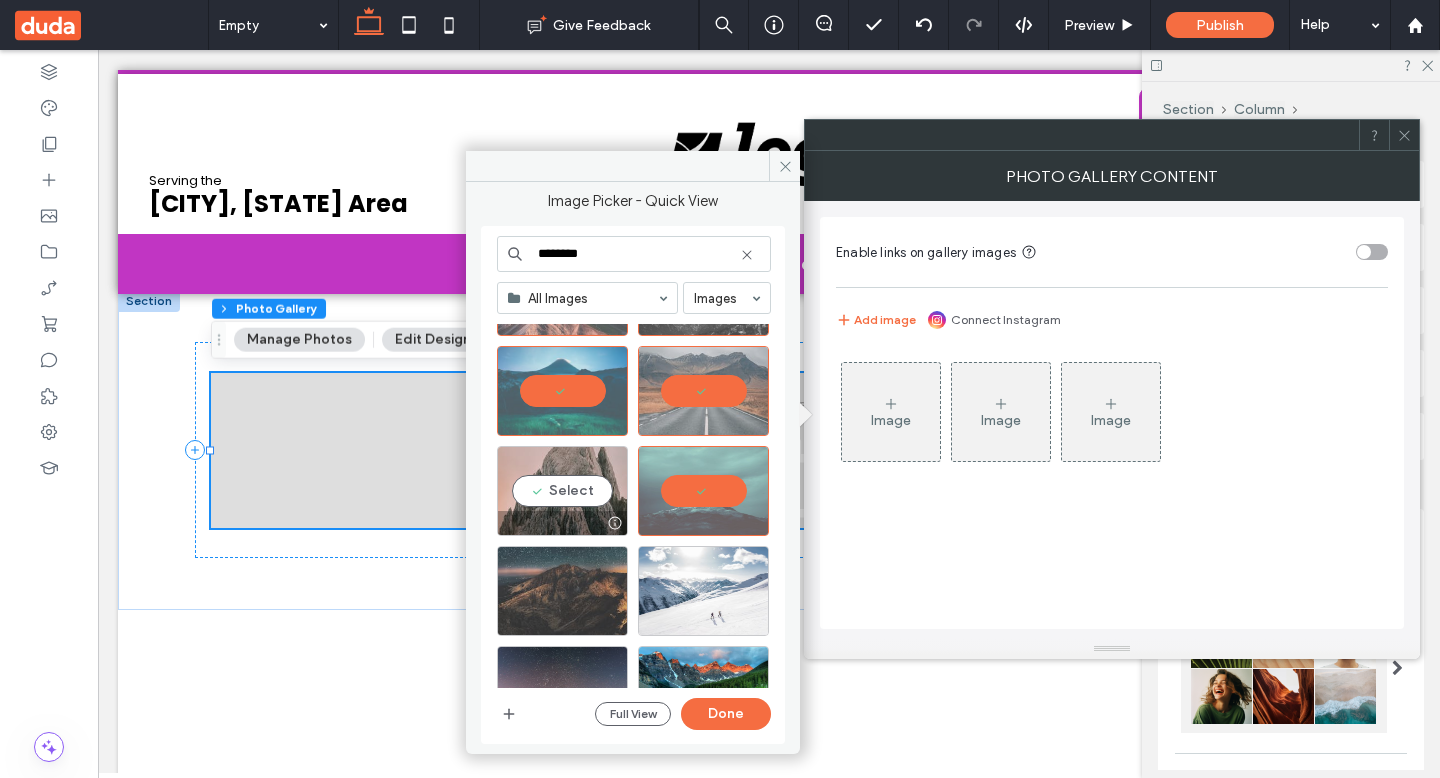 drag, startPoint x: 568, startPoint y: 492, endPoint x: 566, endPoint y: 547, distance: 55.03635 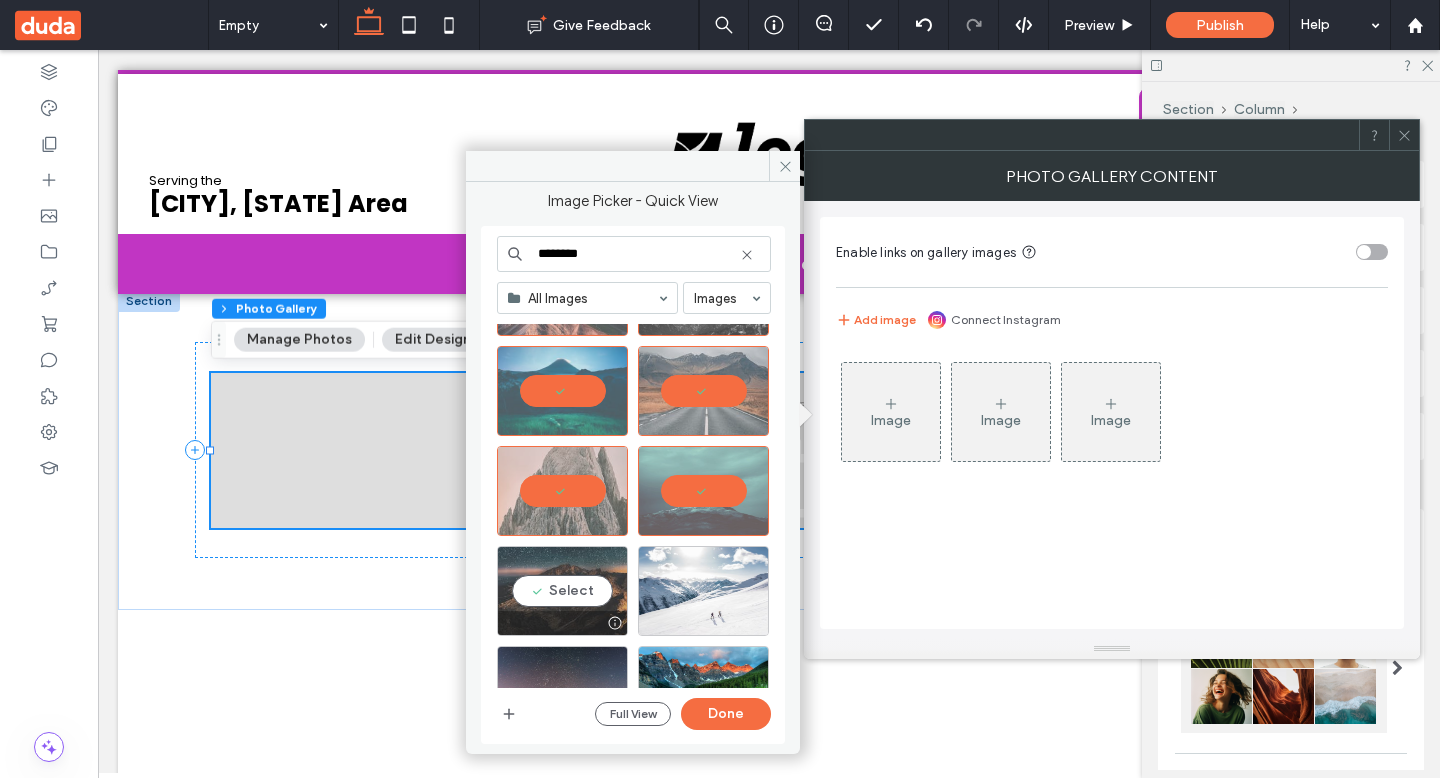 drag, startPoint x: 563, startPoint y: 565, endPoint x: 613, endPoint y: 583, distance: 53.14132 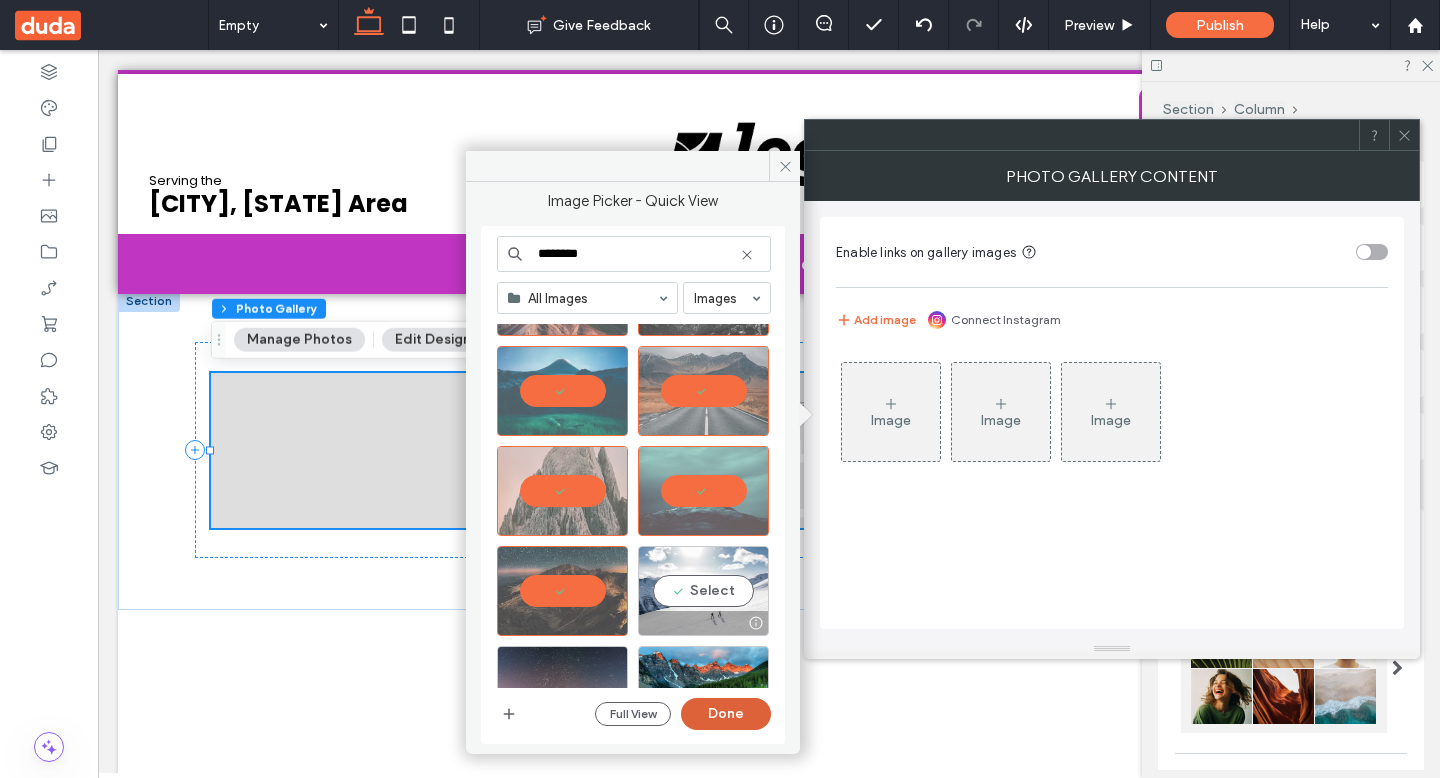 drag, startPoint x: 683, startPoint y: 593, endPoint x: 713, endPoint y: 714, distance: 124.66354 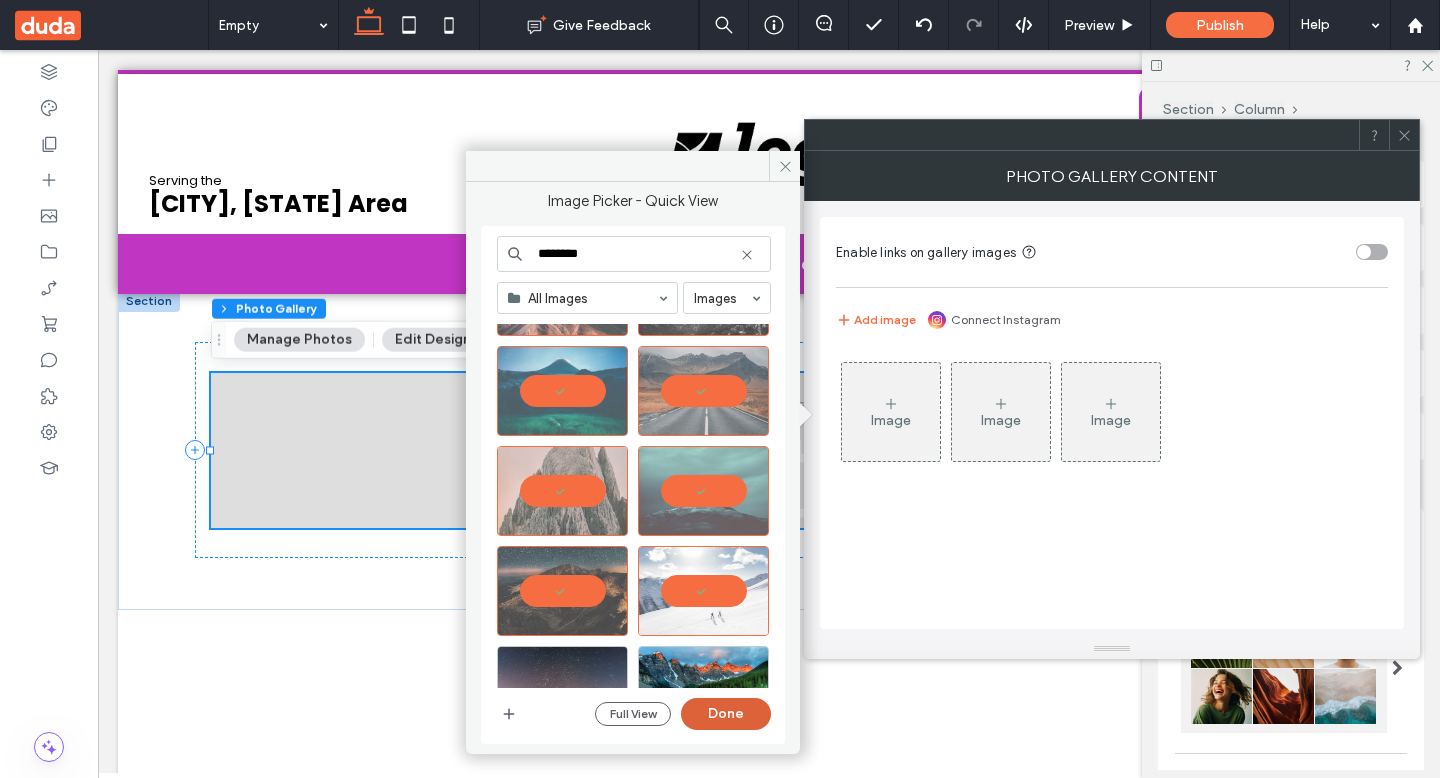 click on "Done" at bounding box center [726, 714] 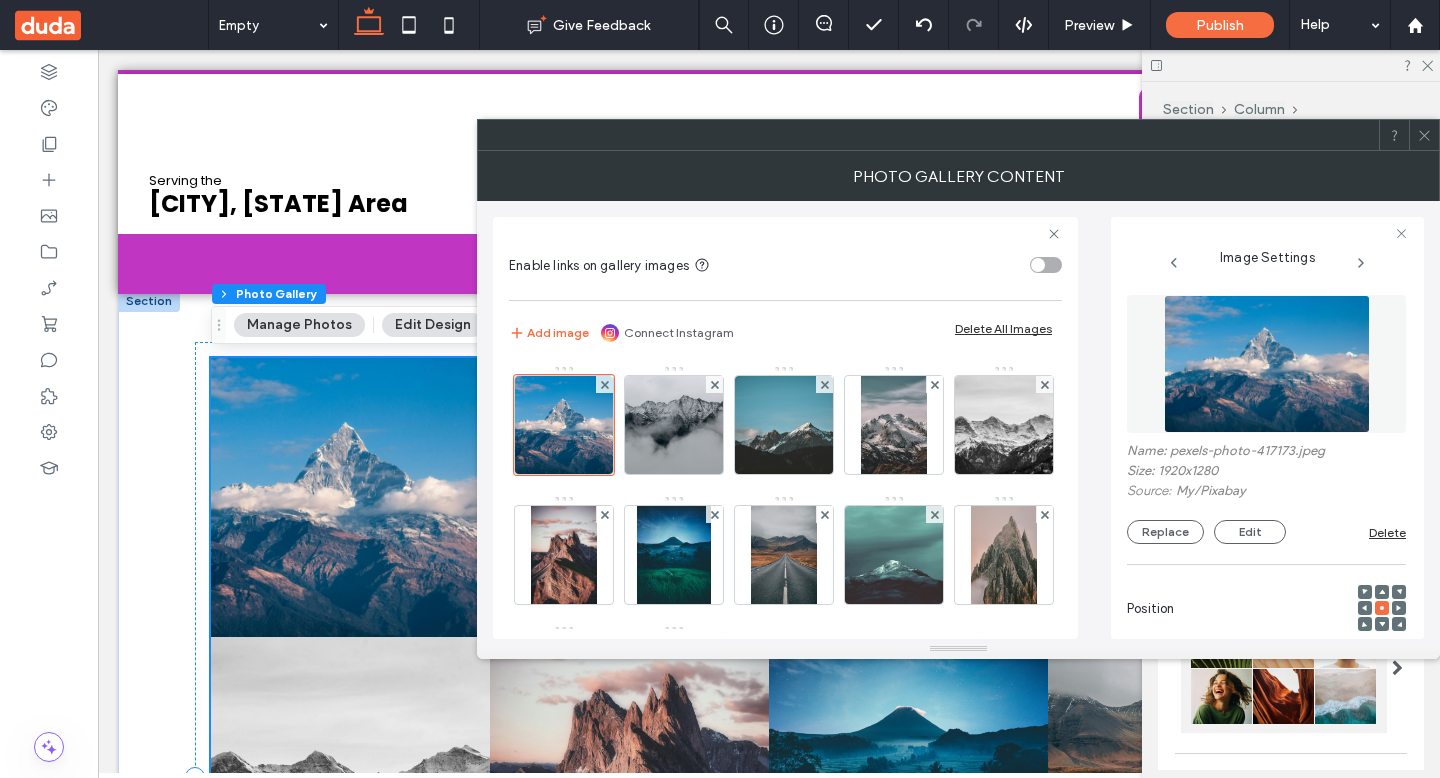 click 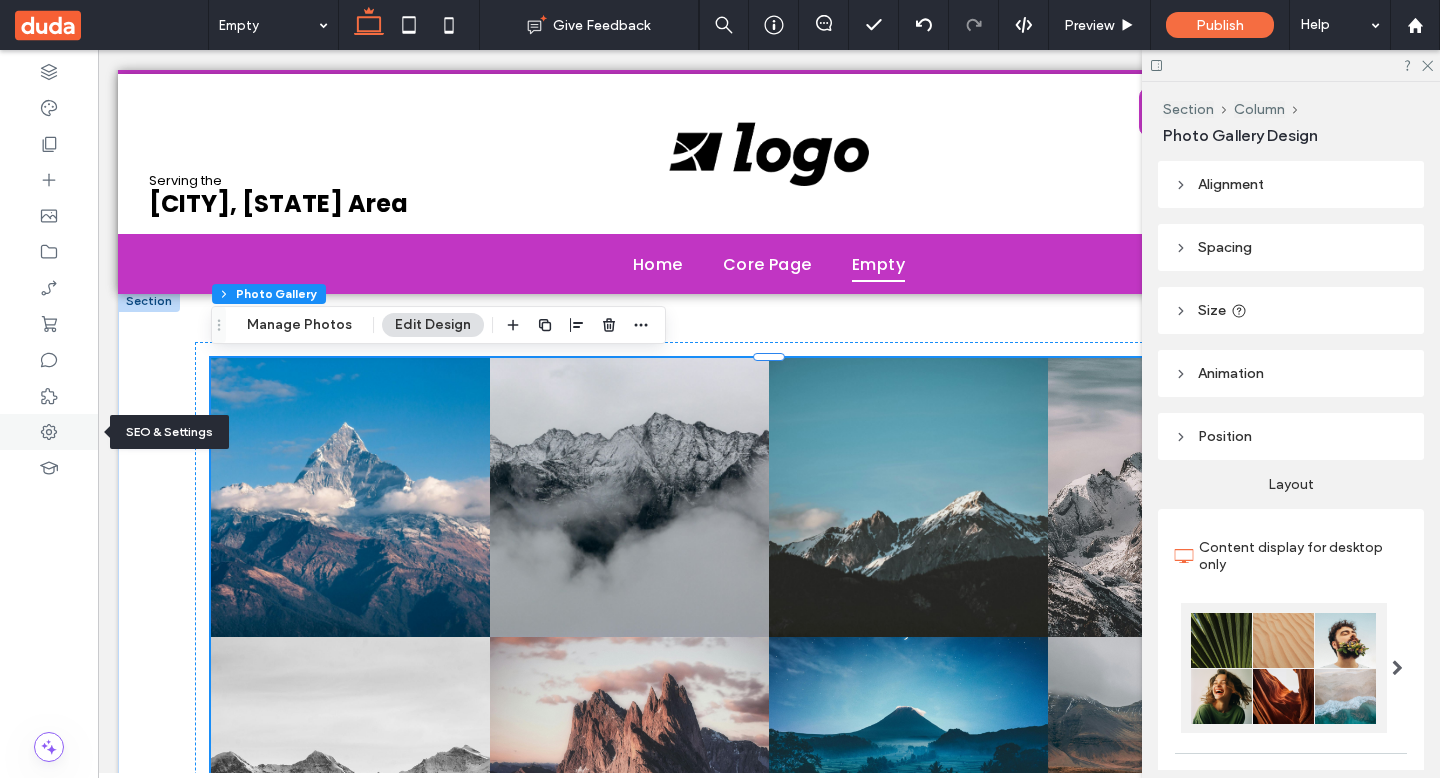 drag, startPoint x: 55, startPoint y: 426, endPoint x: 73, endPoint y: 430, distance: 18.439089 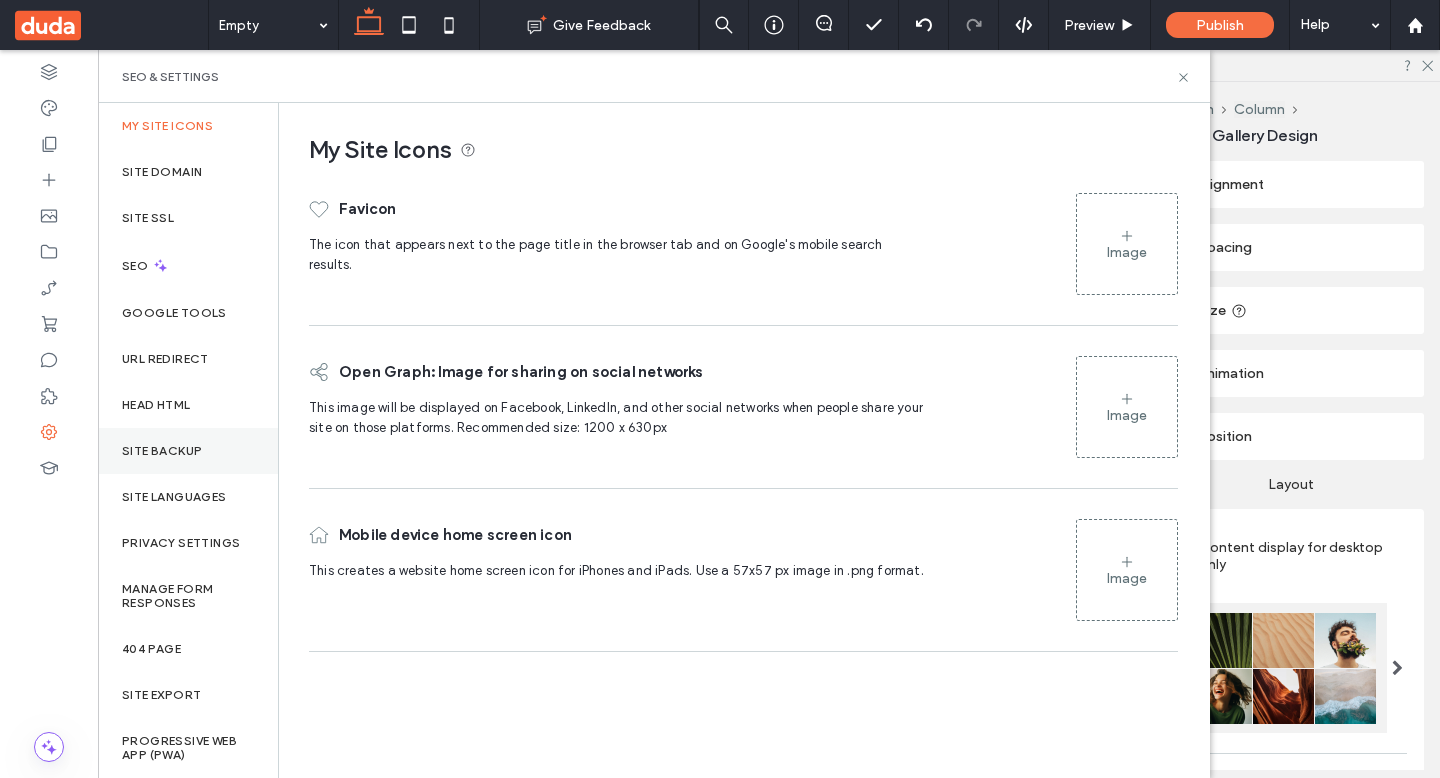 click on "Site Backup" at bounding box center (162, 451) 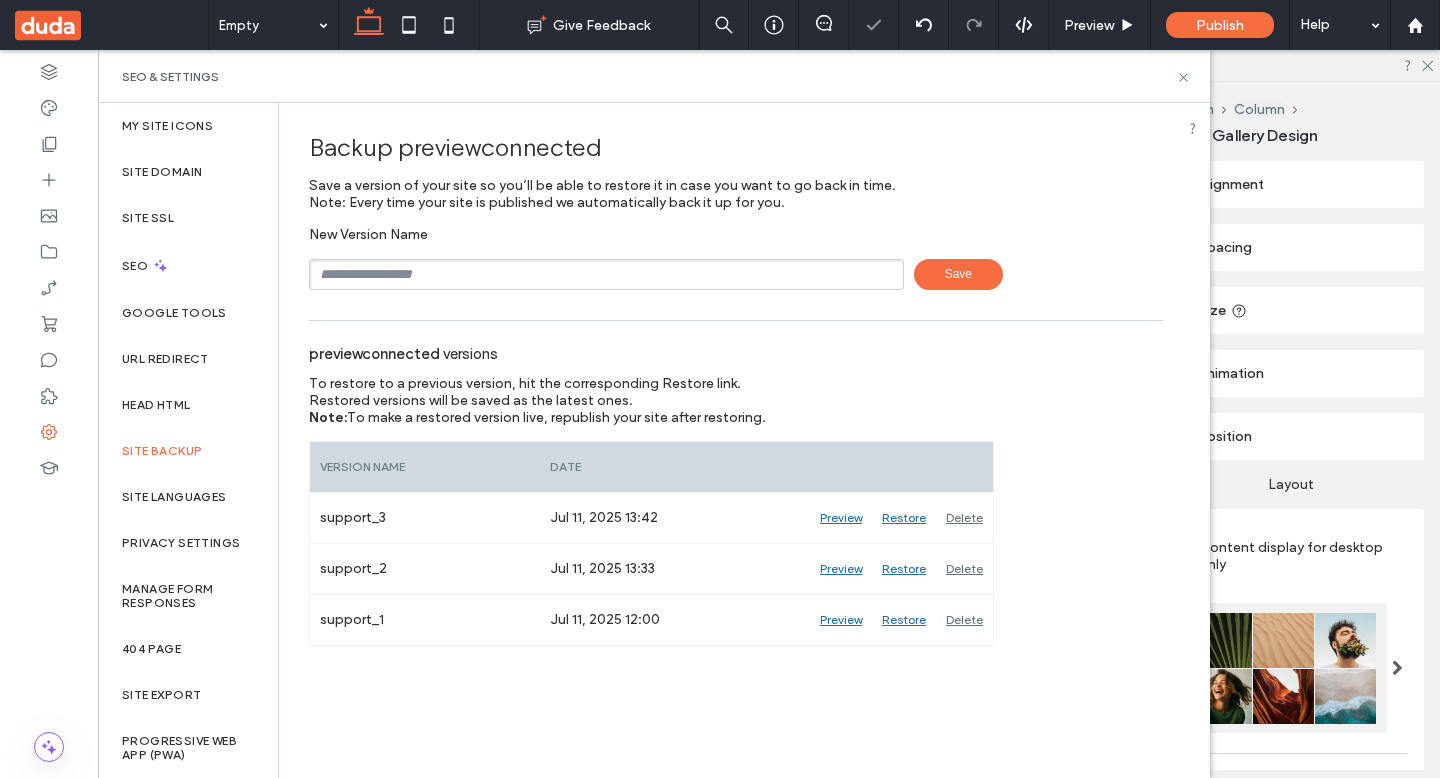 click at bounding box center [606, 274] 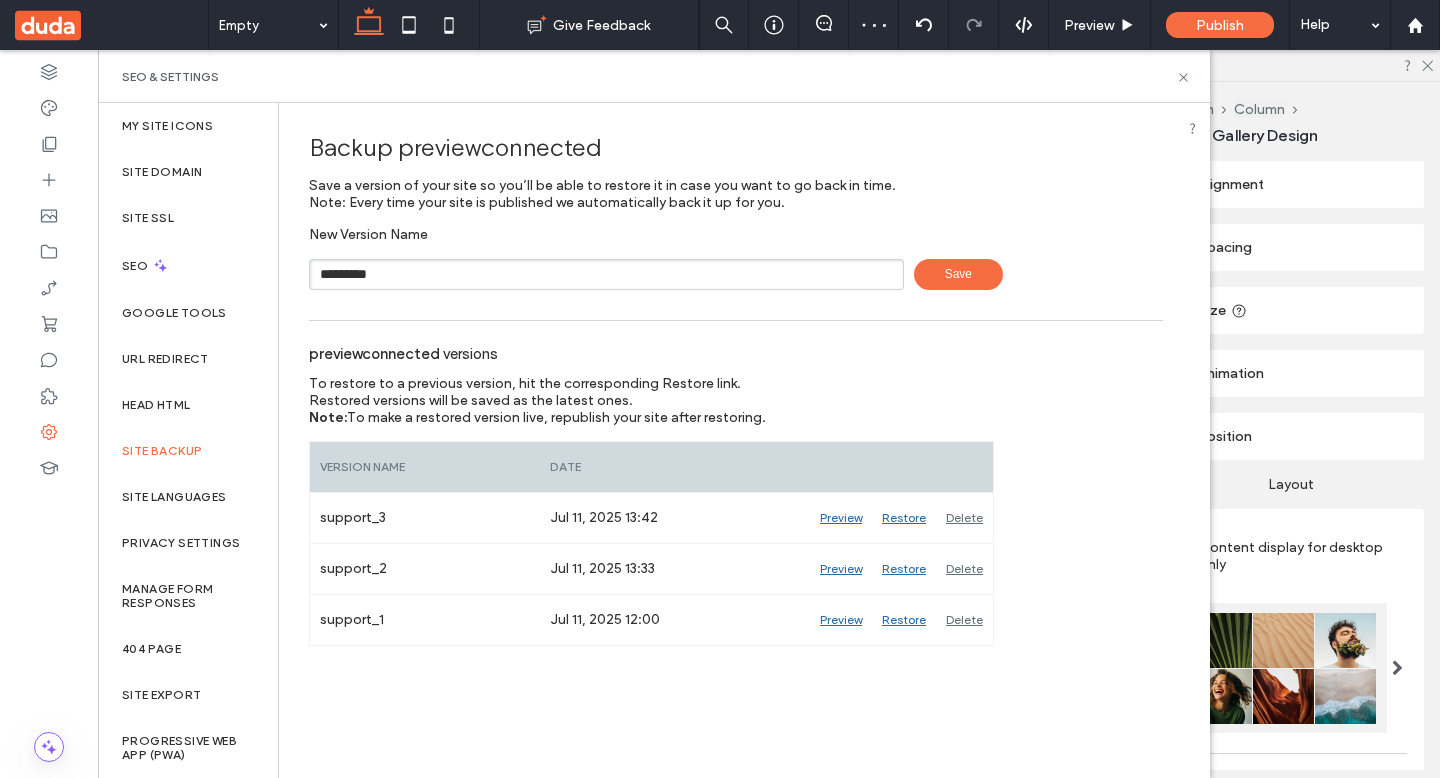type on "*********" 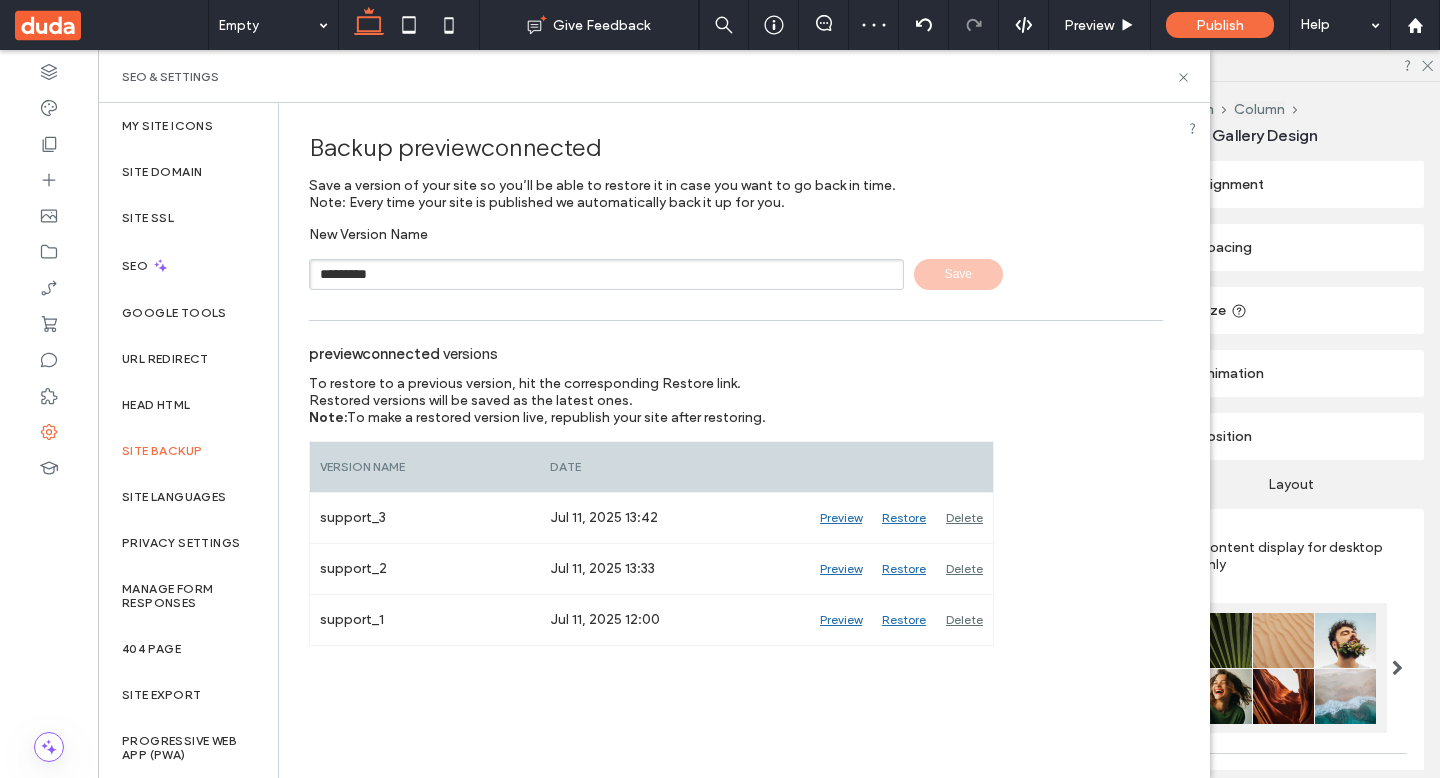 type 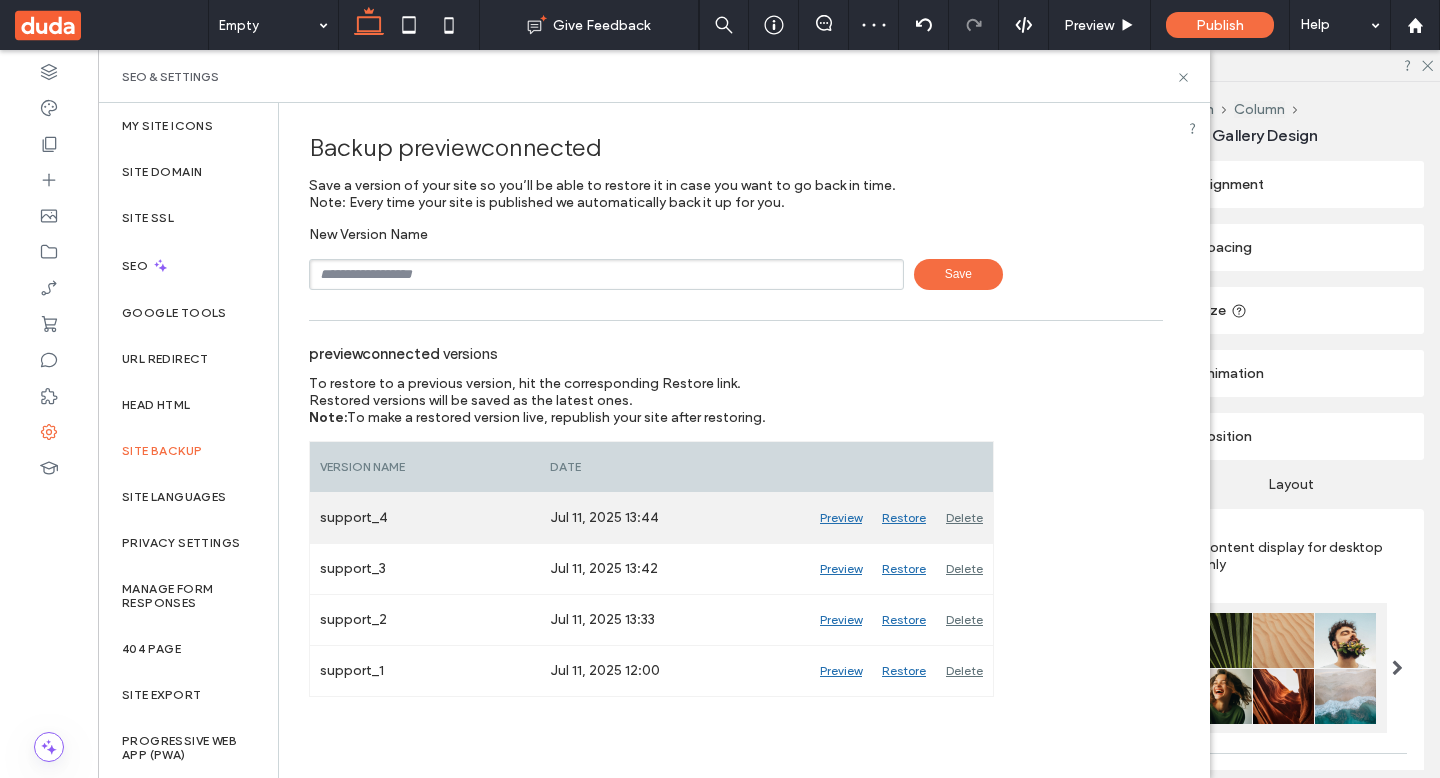 click on "Preview" at bounding box center [841, 518] 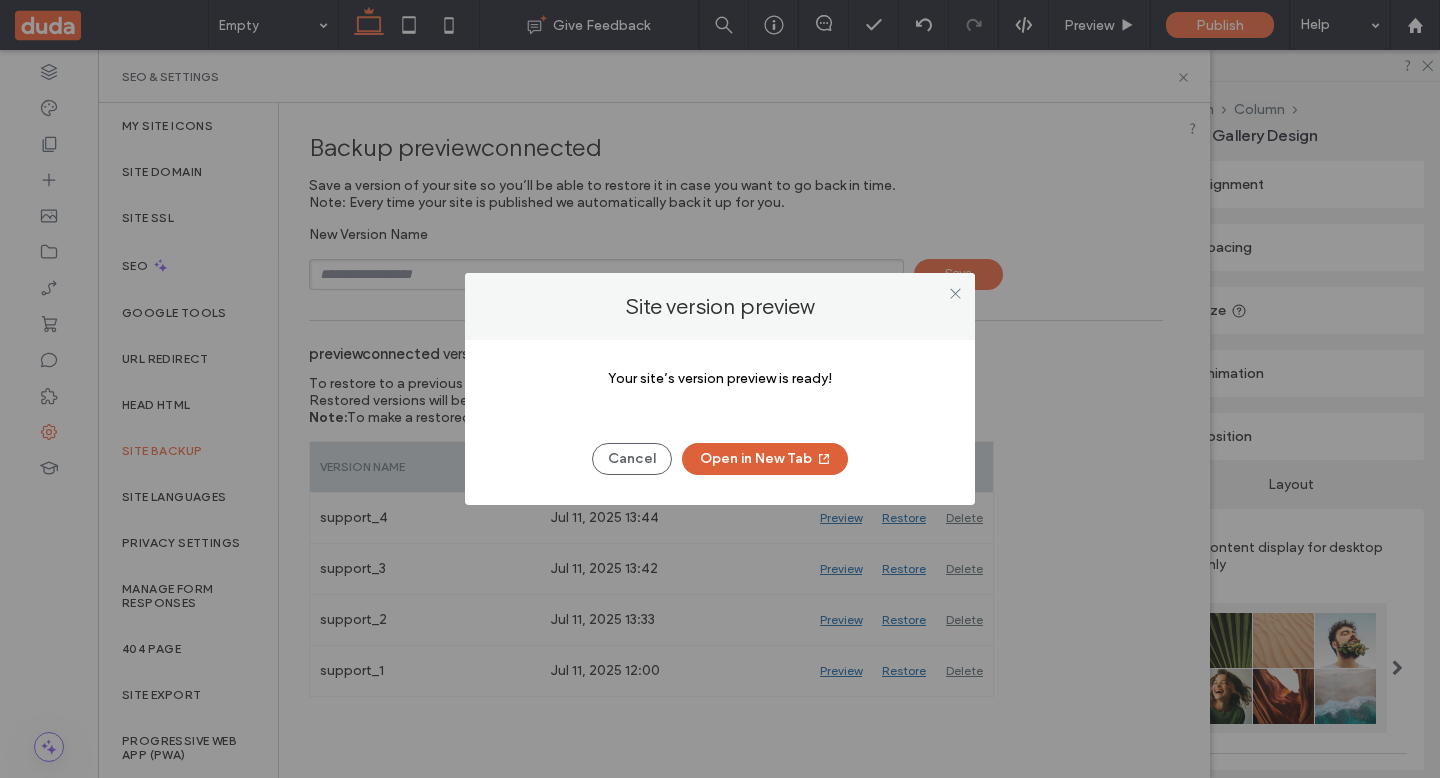 click on "Open in New Tab" at bounding box center (765, 459) 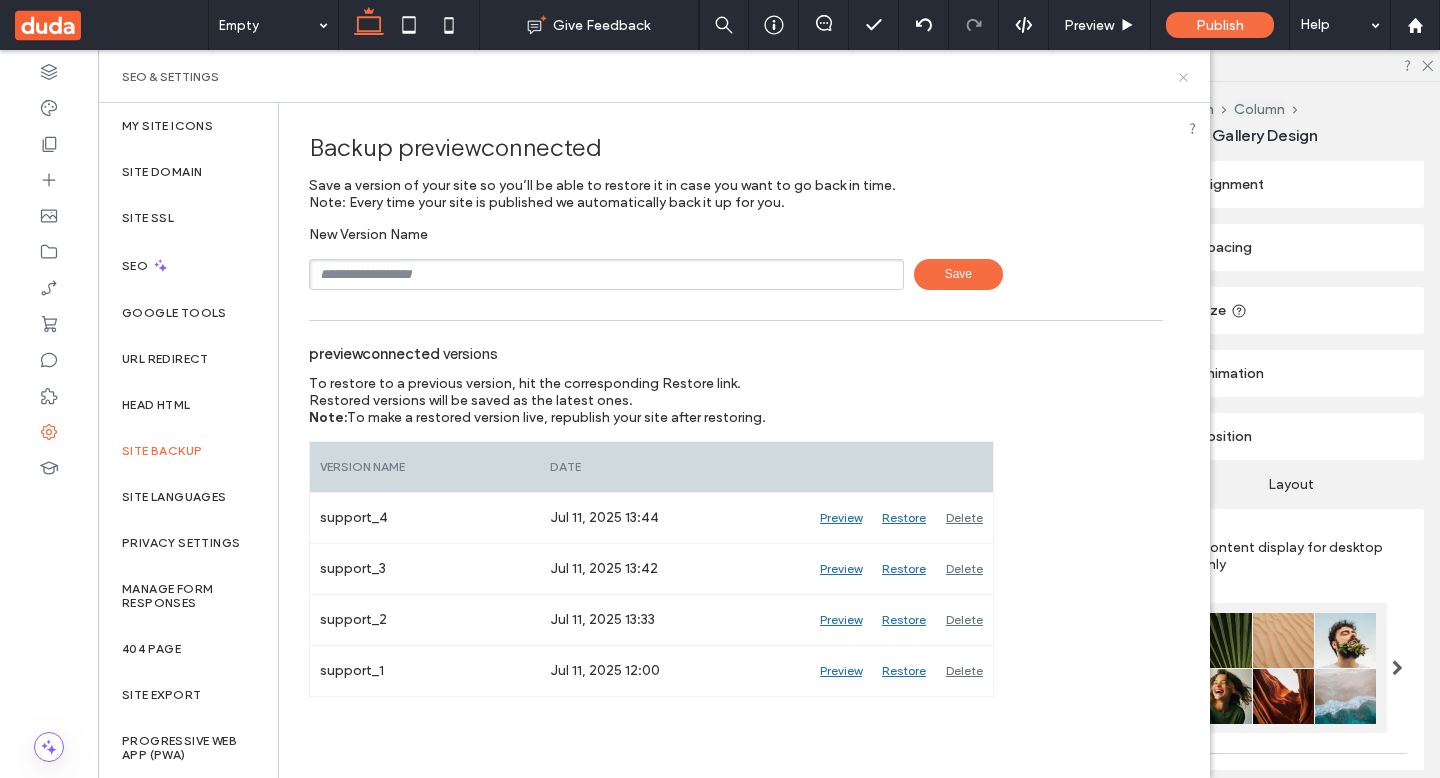 click 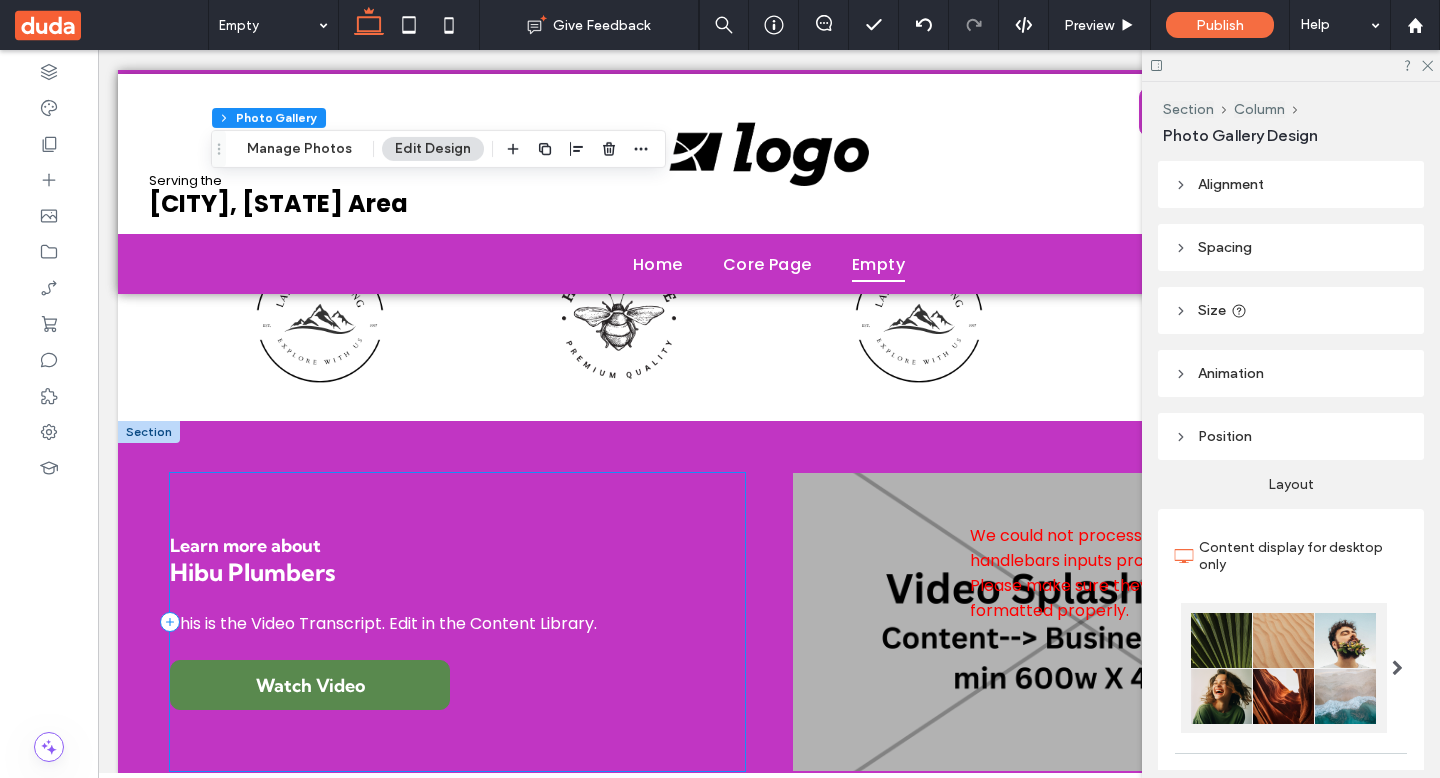 scroll, scrollTop: 1341, scrollLeft: 0, axis: vertical 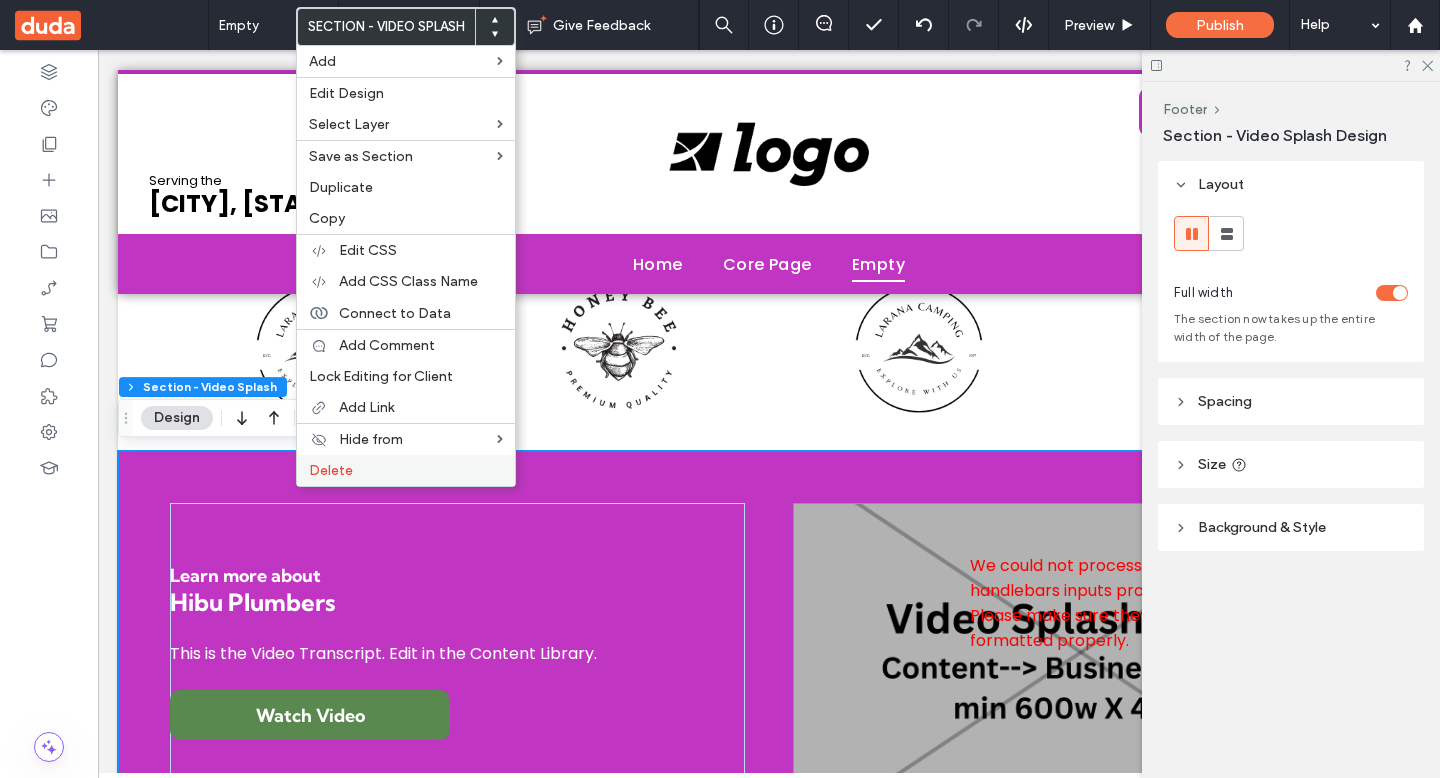 click on "Delete" at bounding box center [331, 470] 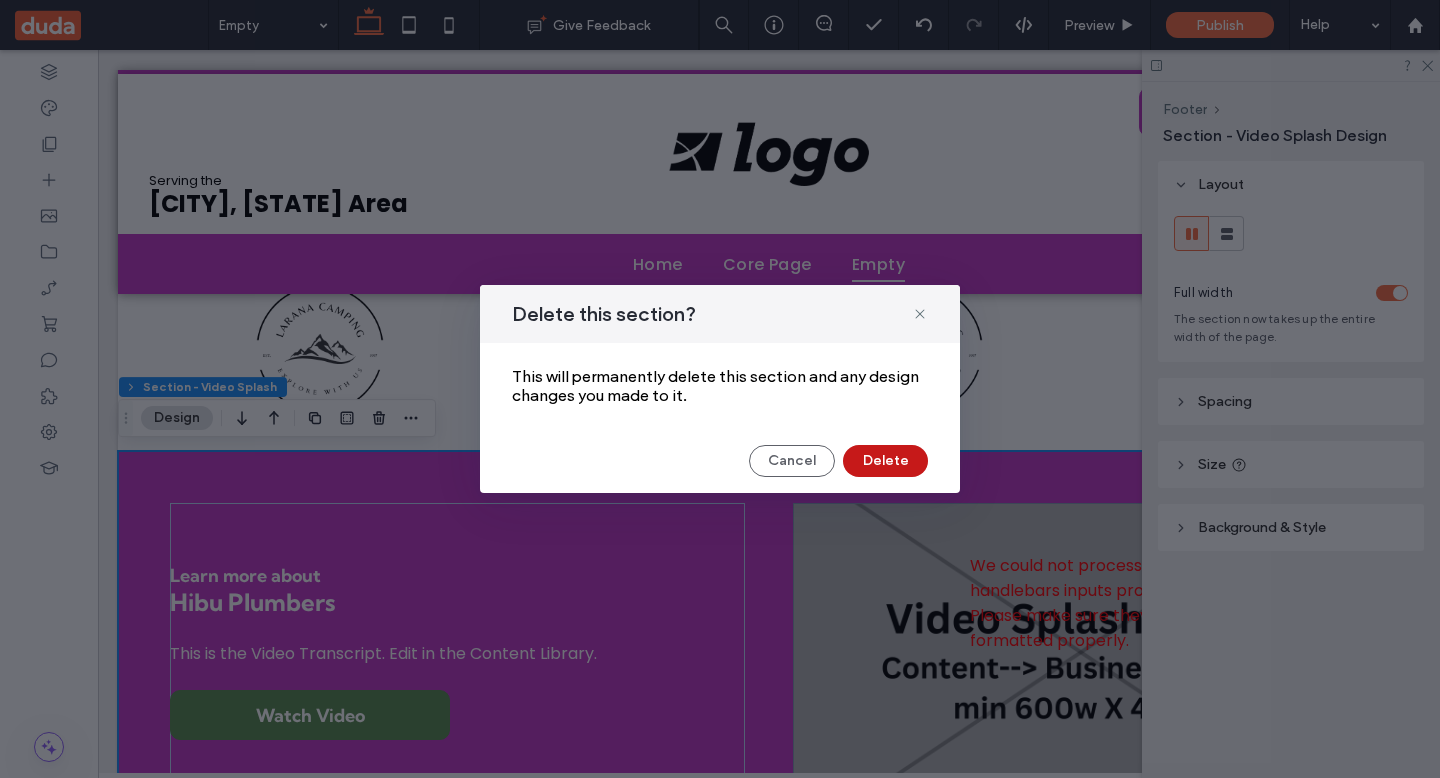 click on "Delete" at bounding box center [885, 461] 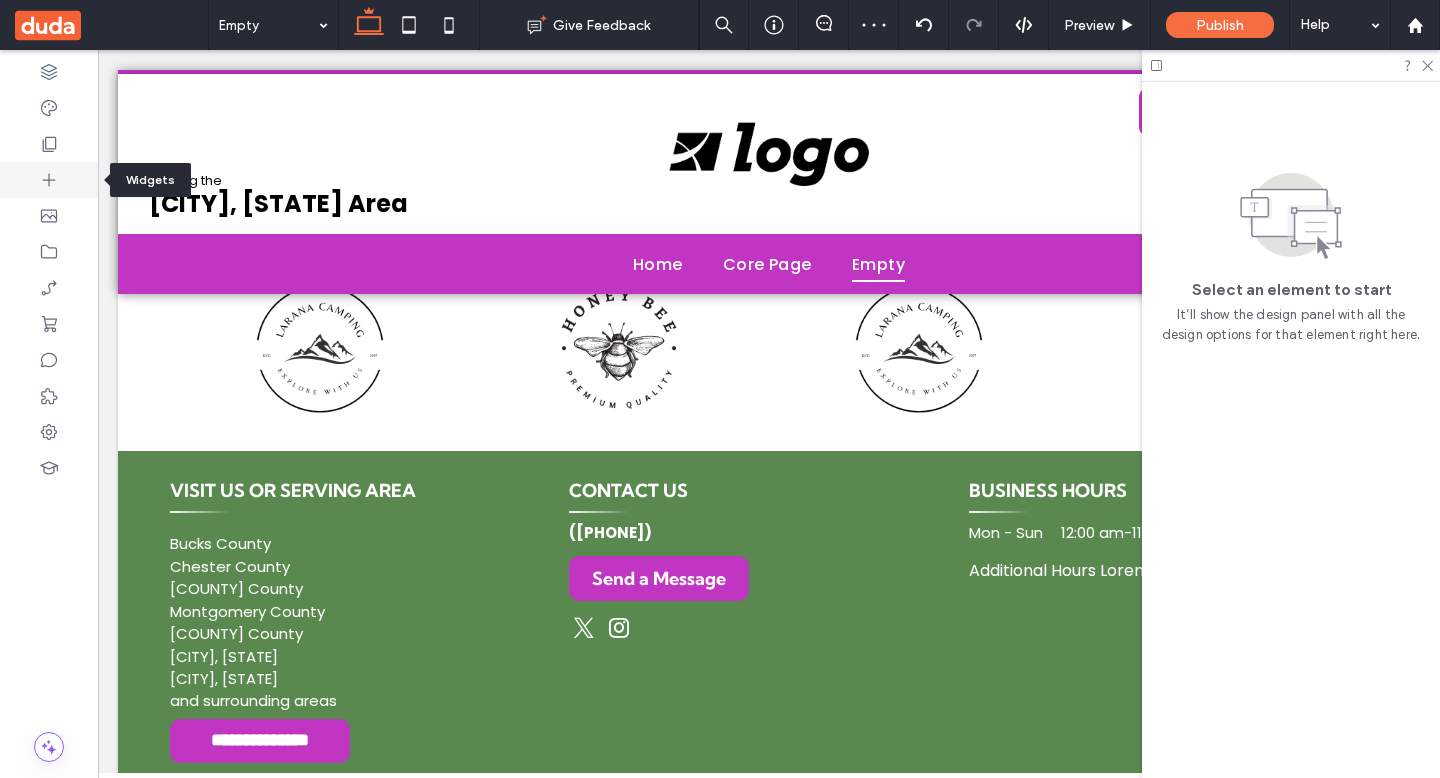 click 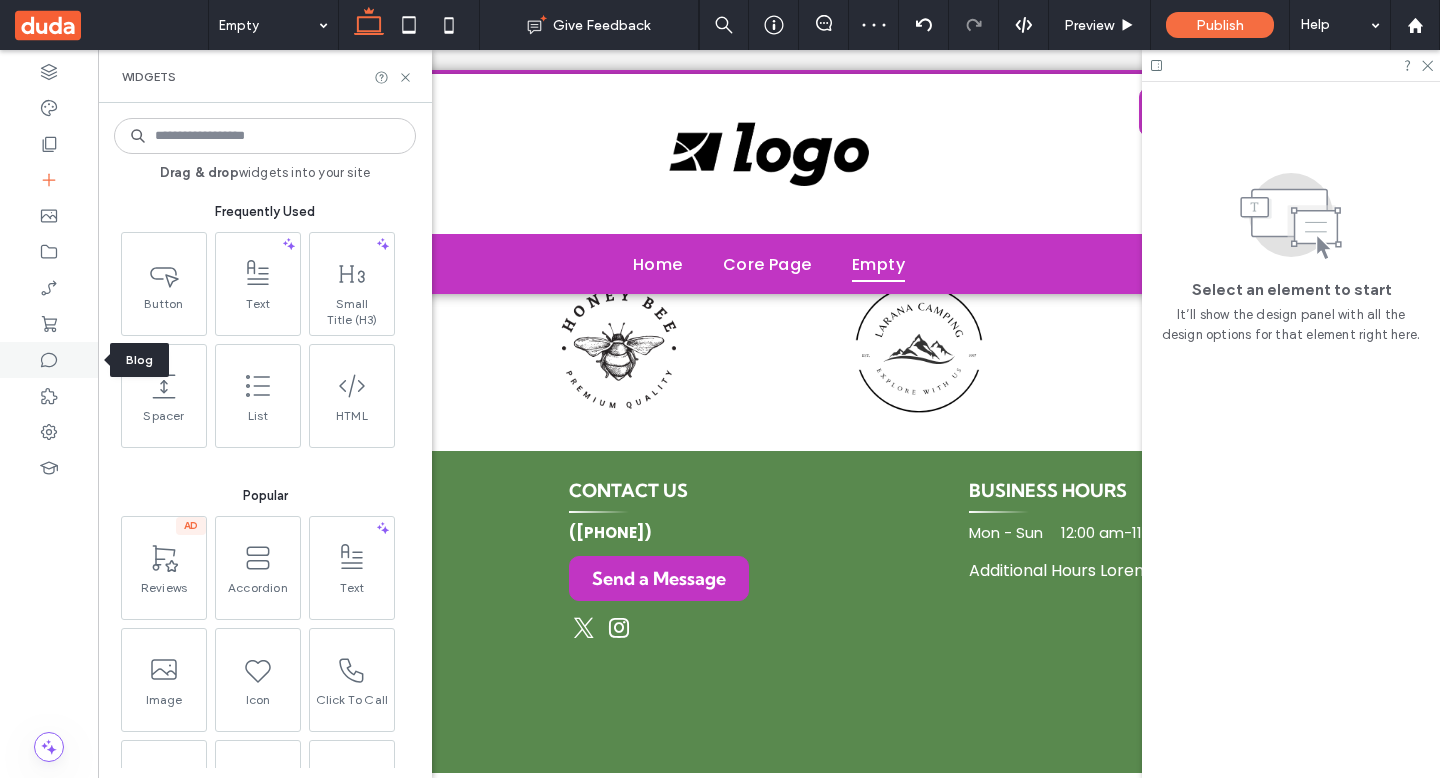 click 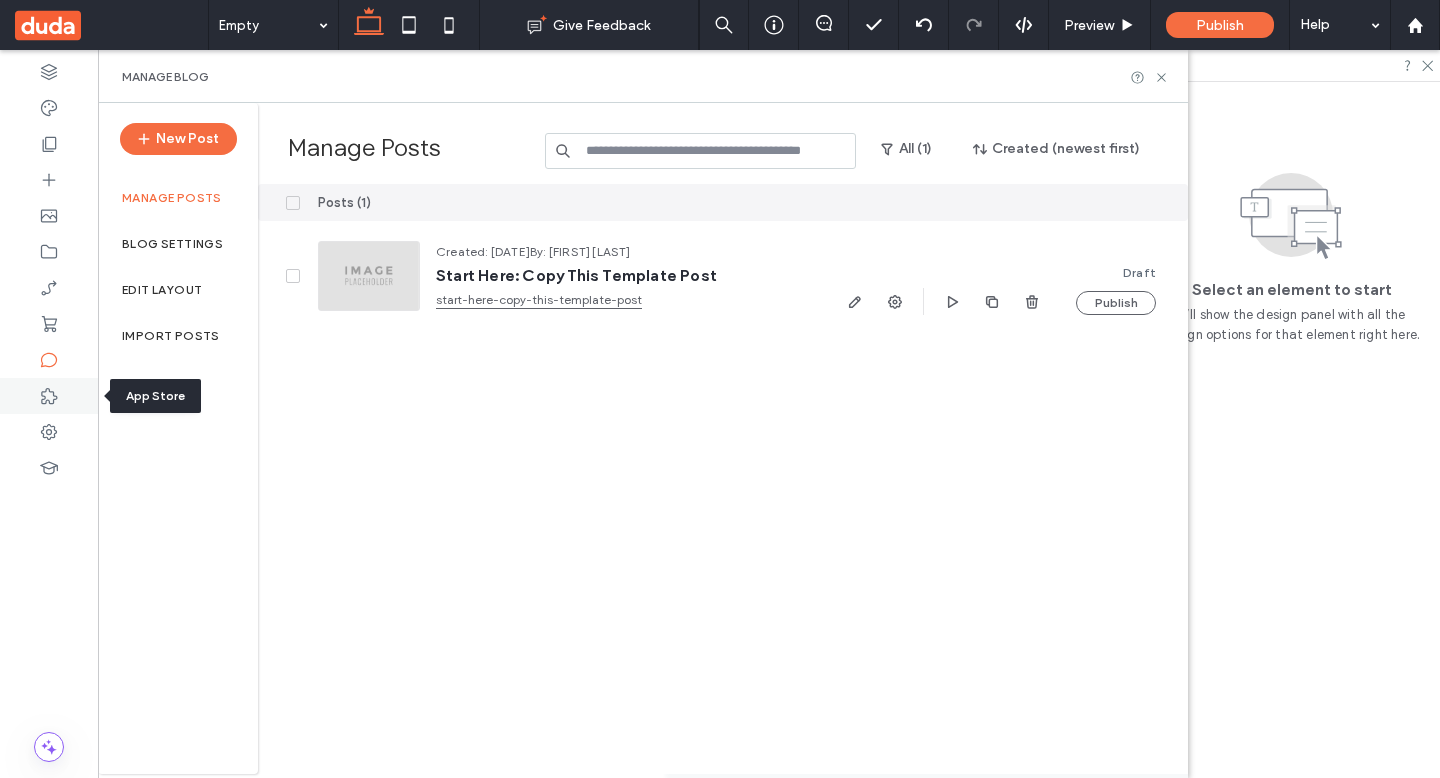 click 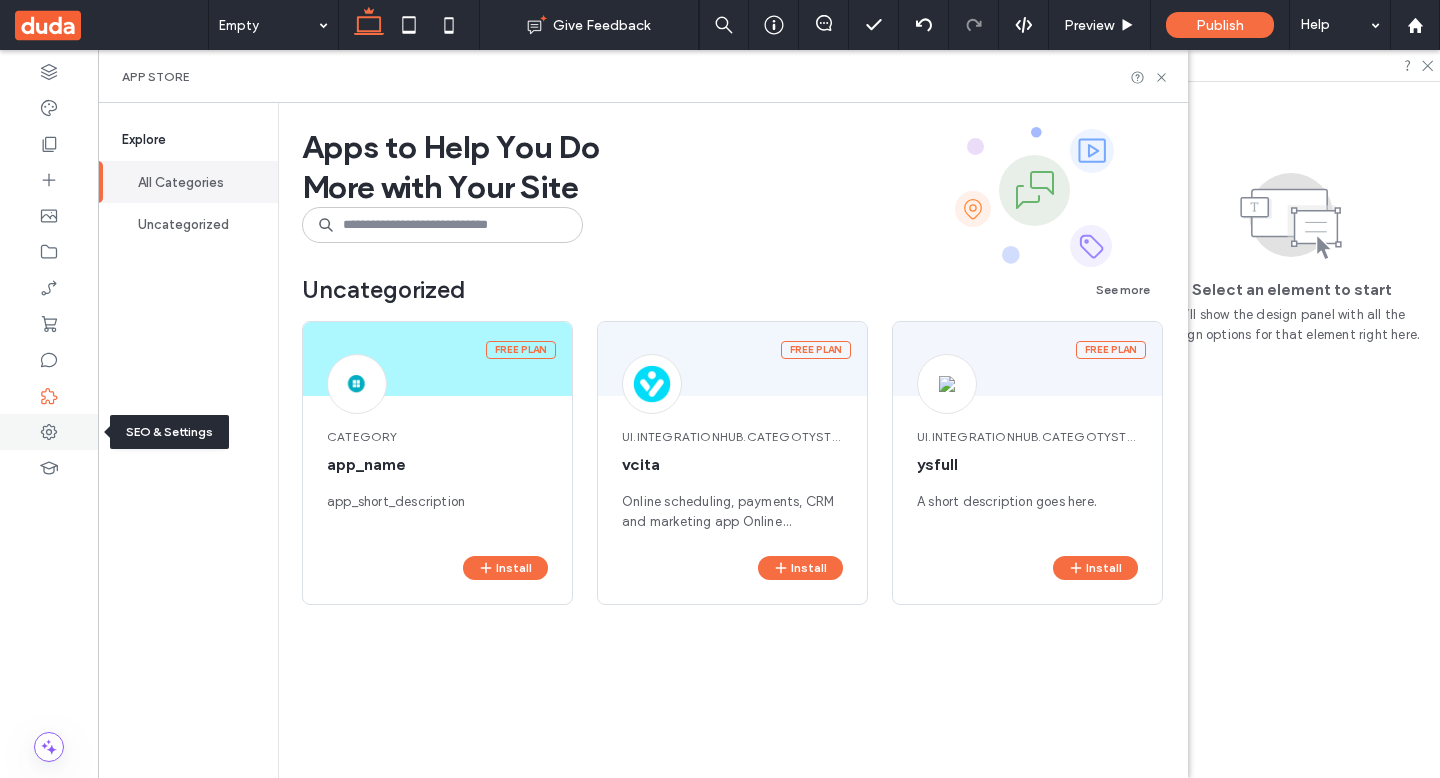 click 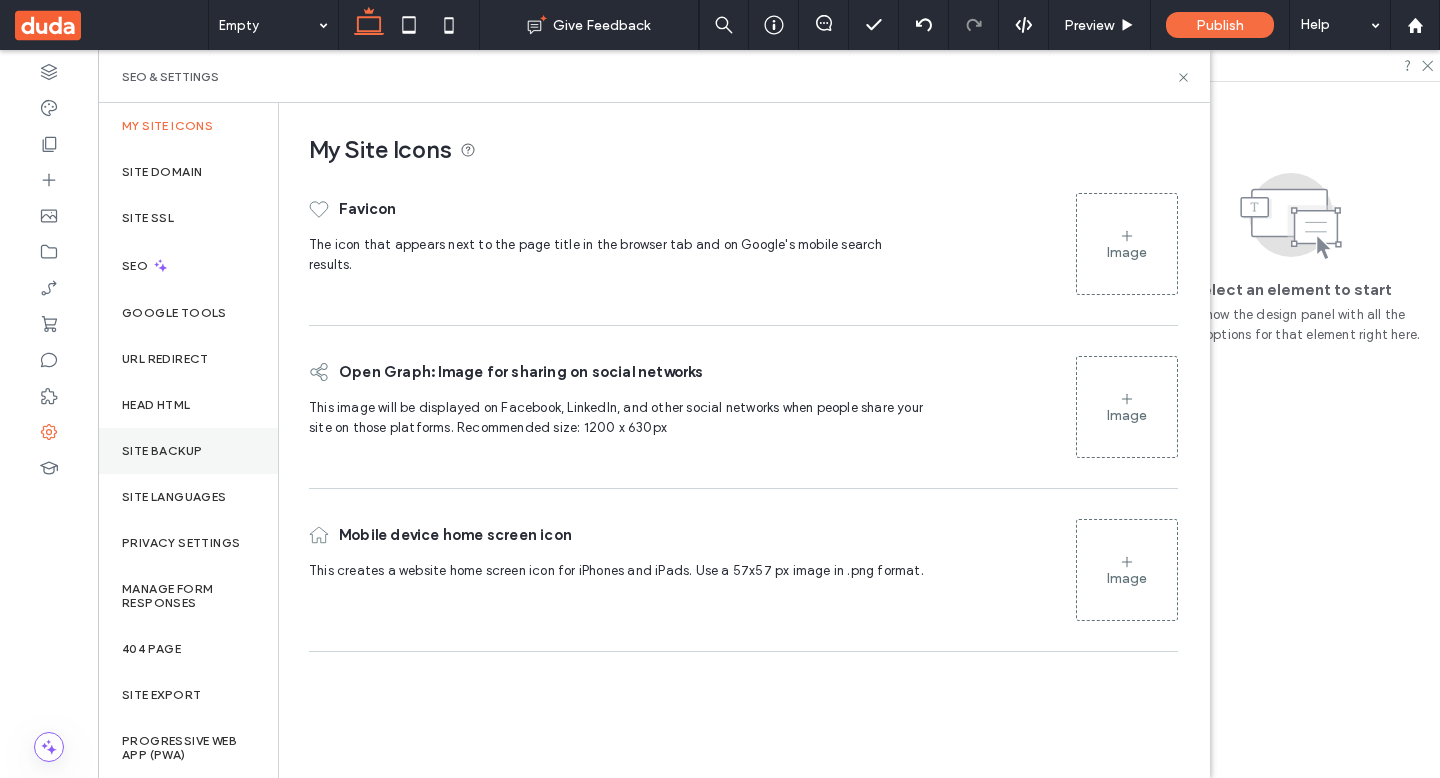 click on "Site Backup" at bounding box center [188, 451] 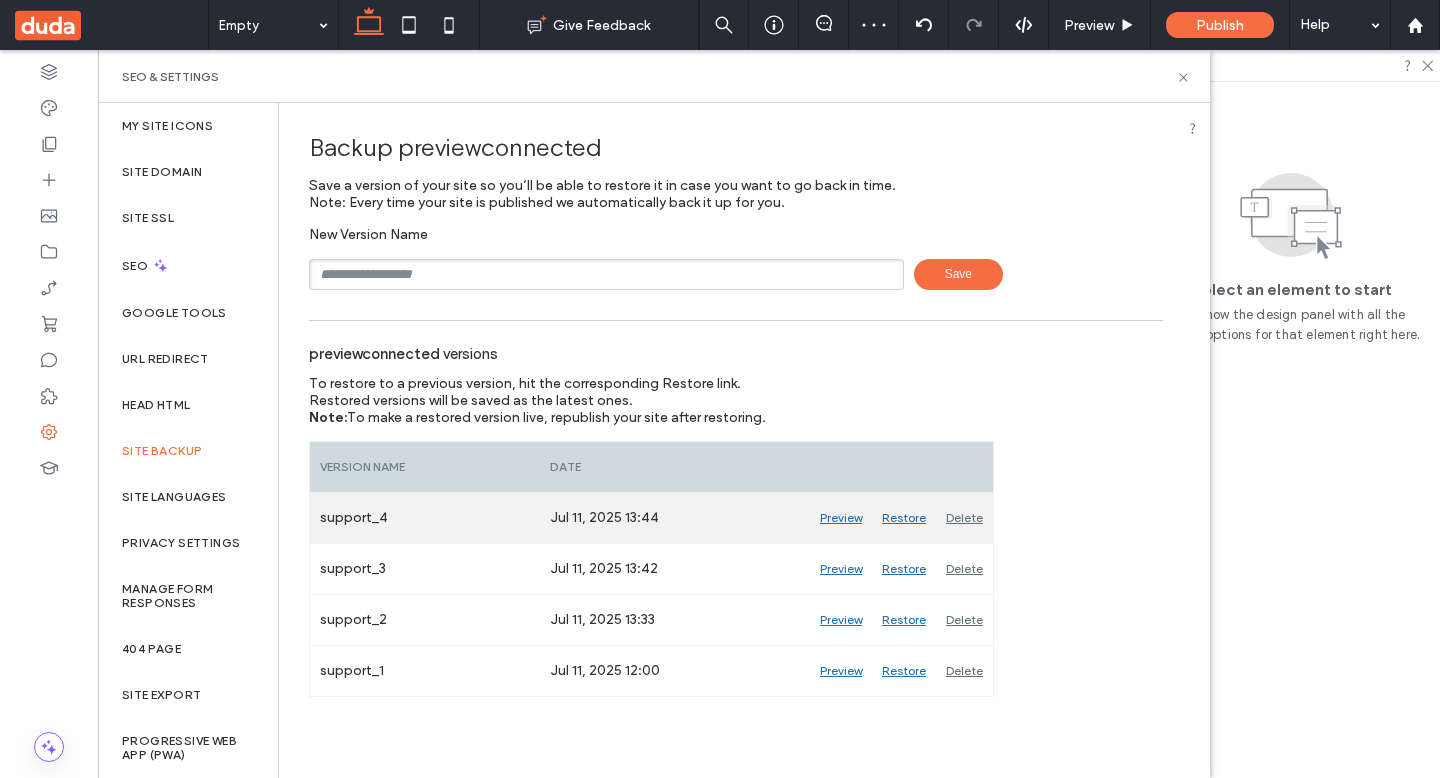 click on "Preview" at bounding box center [841, 518] 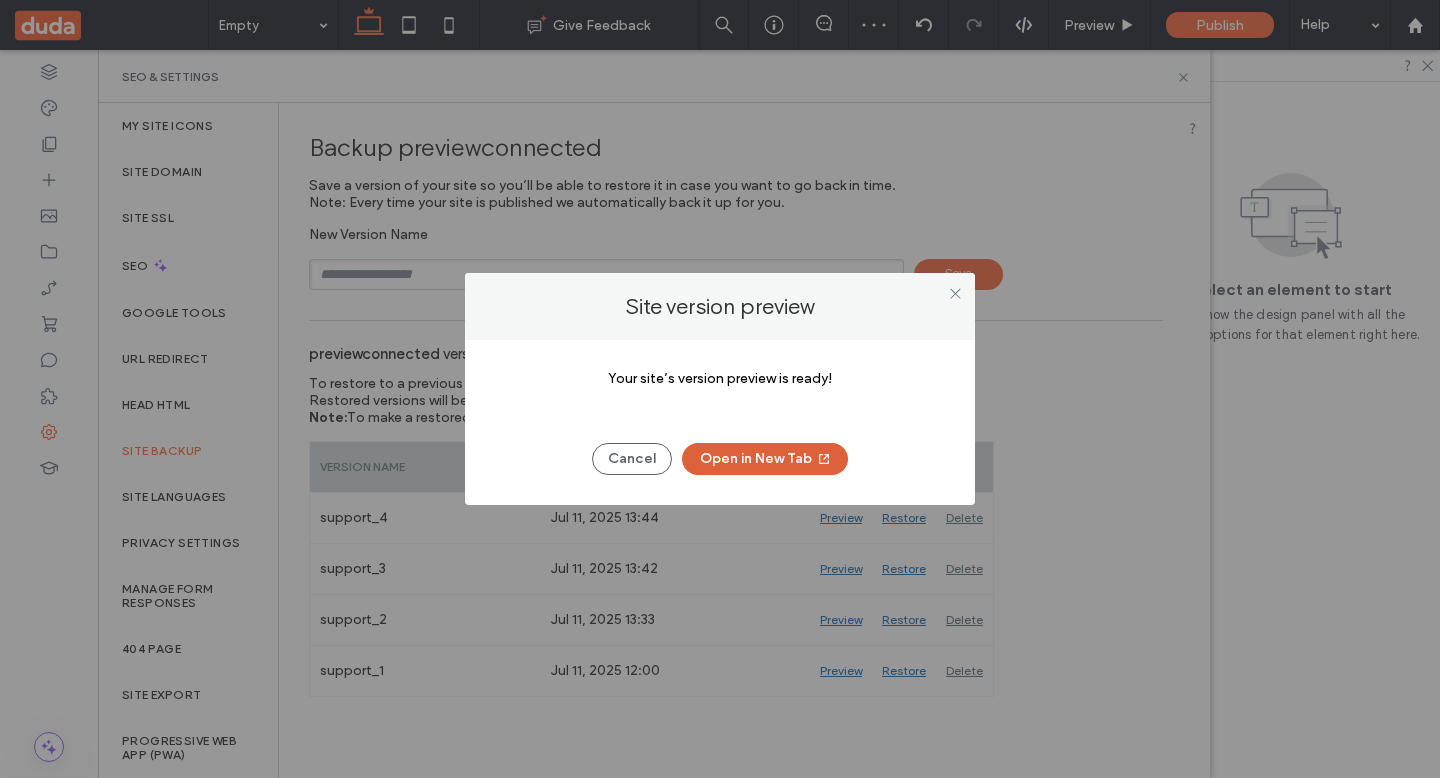 click on "Open in New Tab" at bounding box center (765, 459) 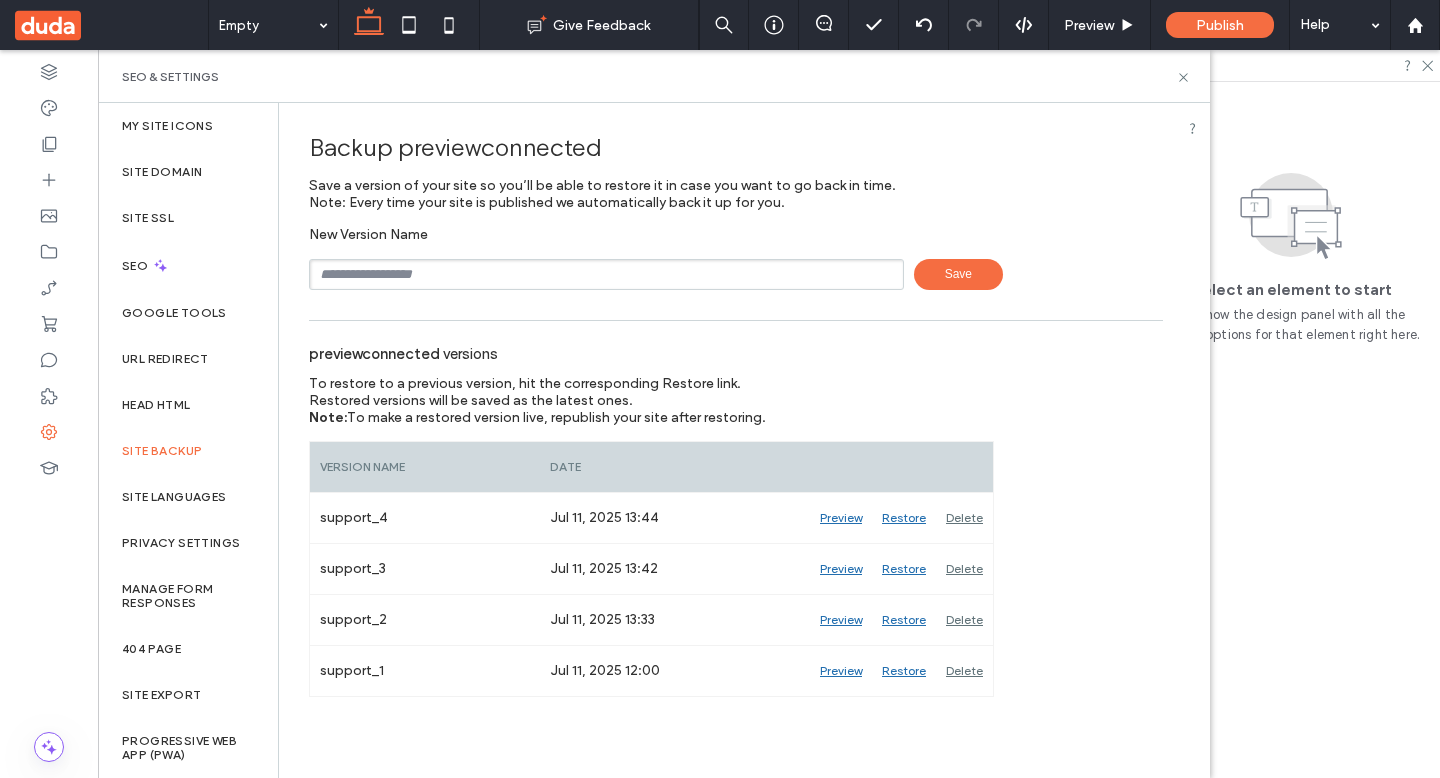 click at bounding box center (606, 274) 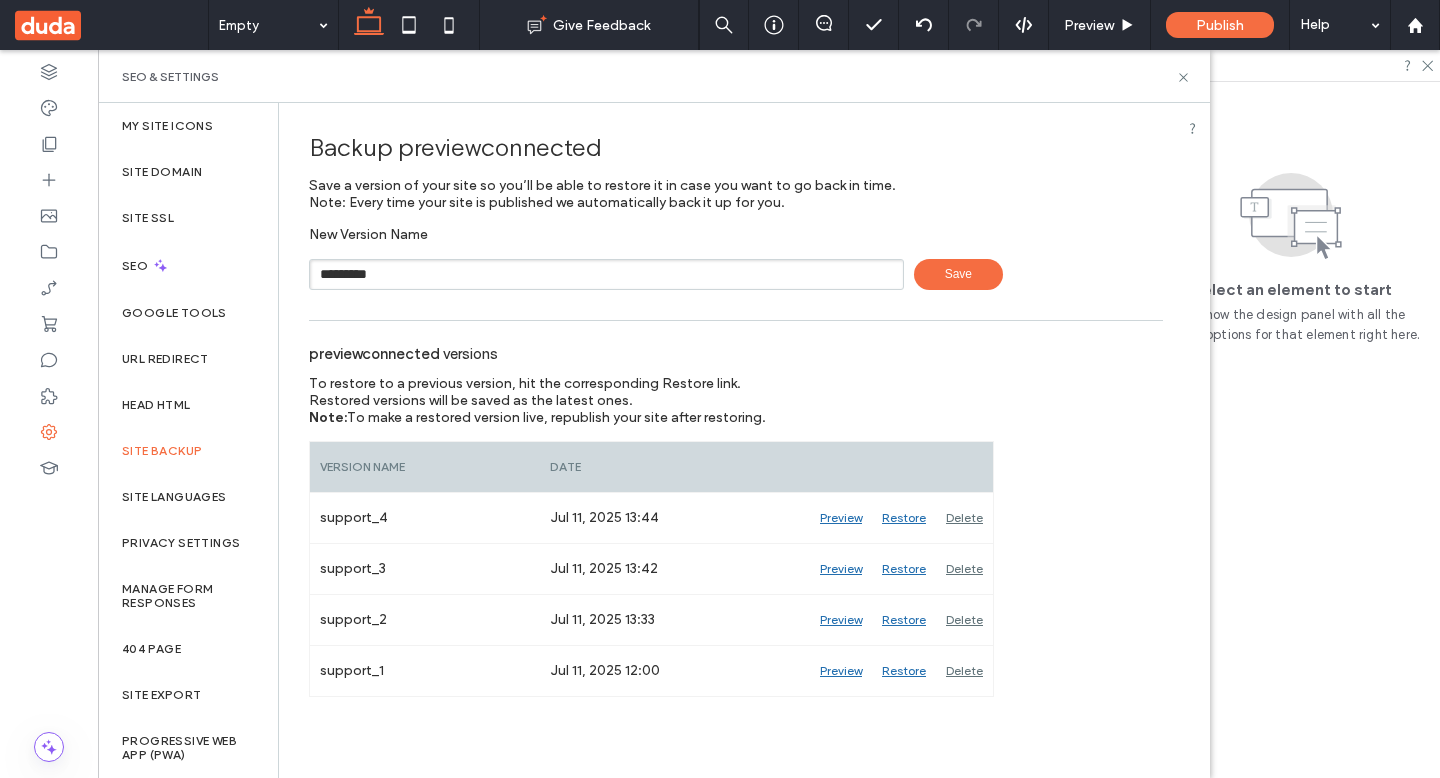 type on "*********" 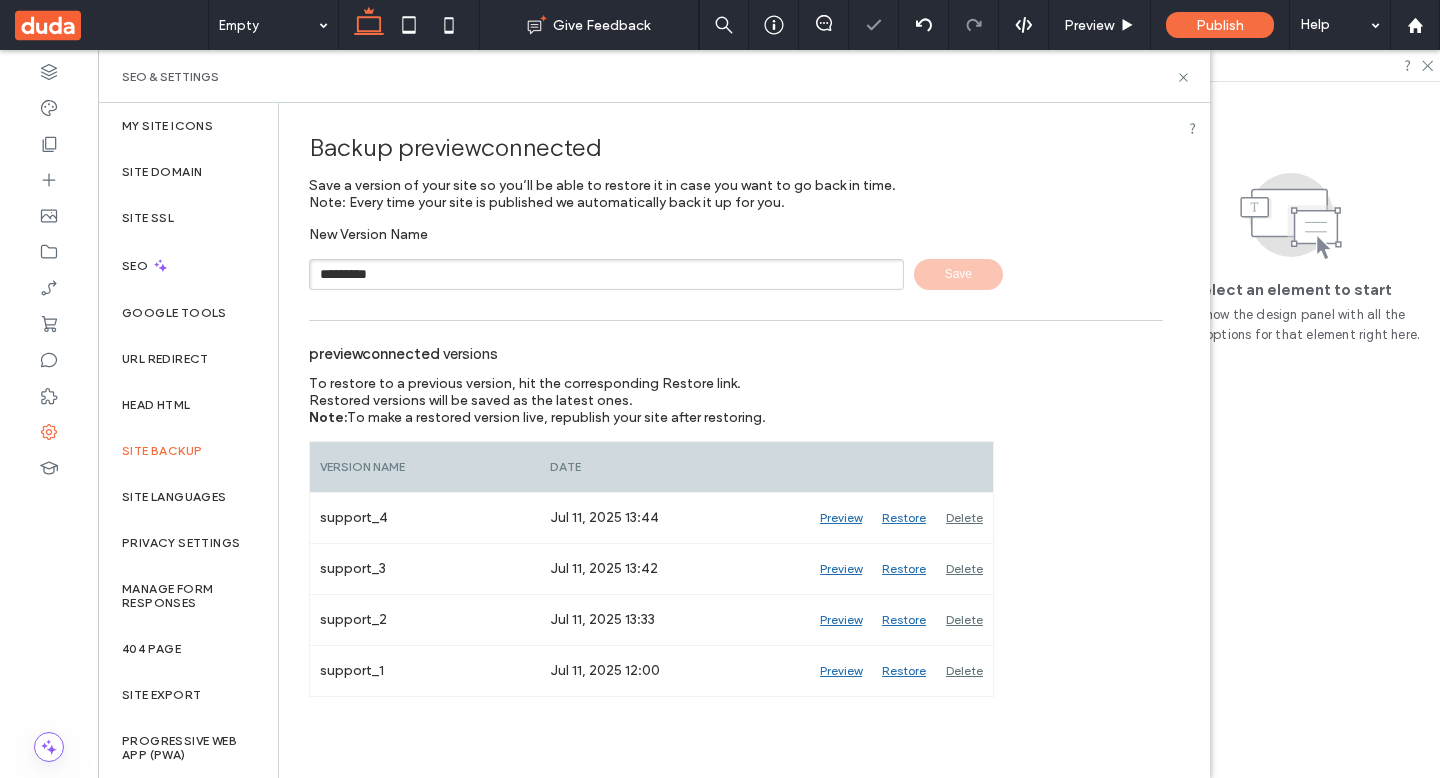 type 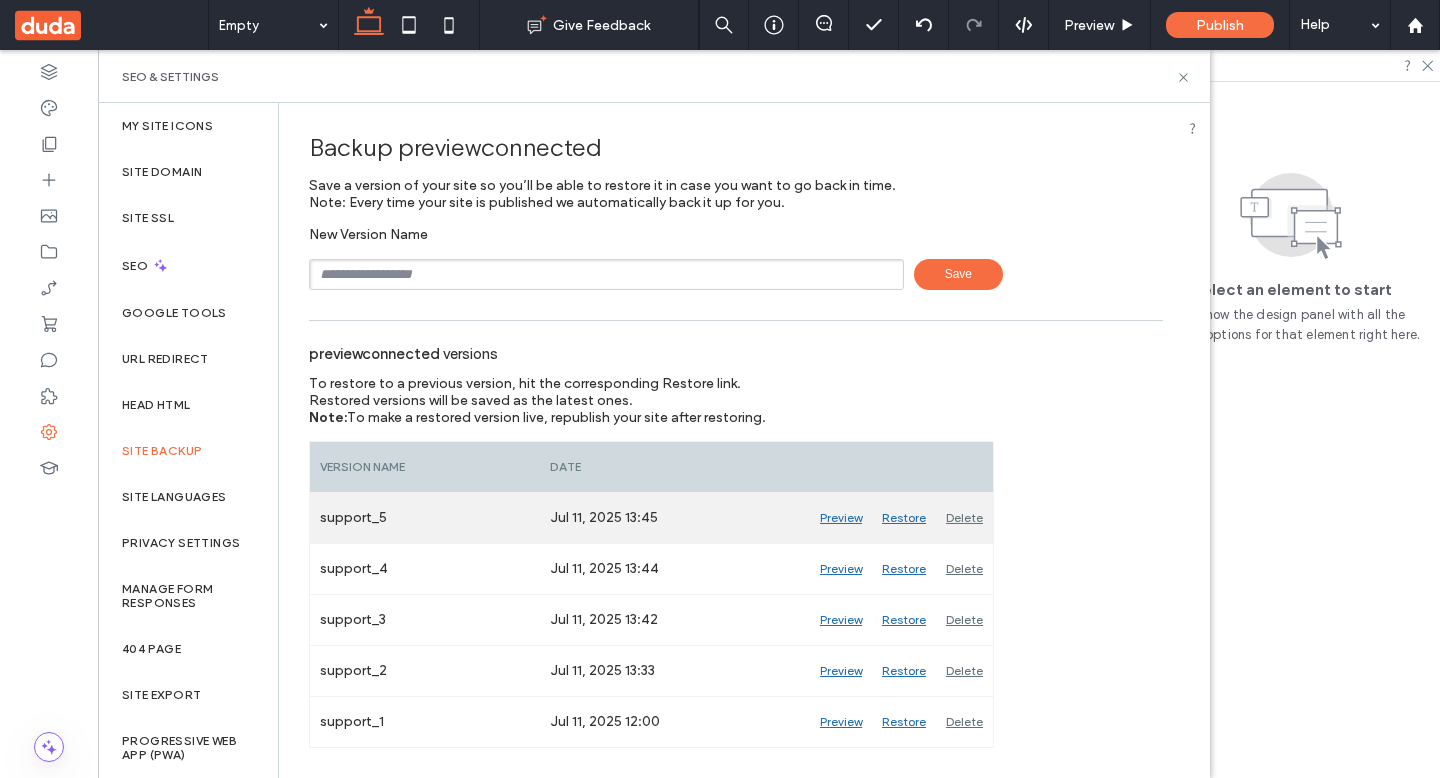 click on "Preview" at bounding box center (841, 518) 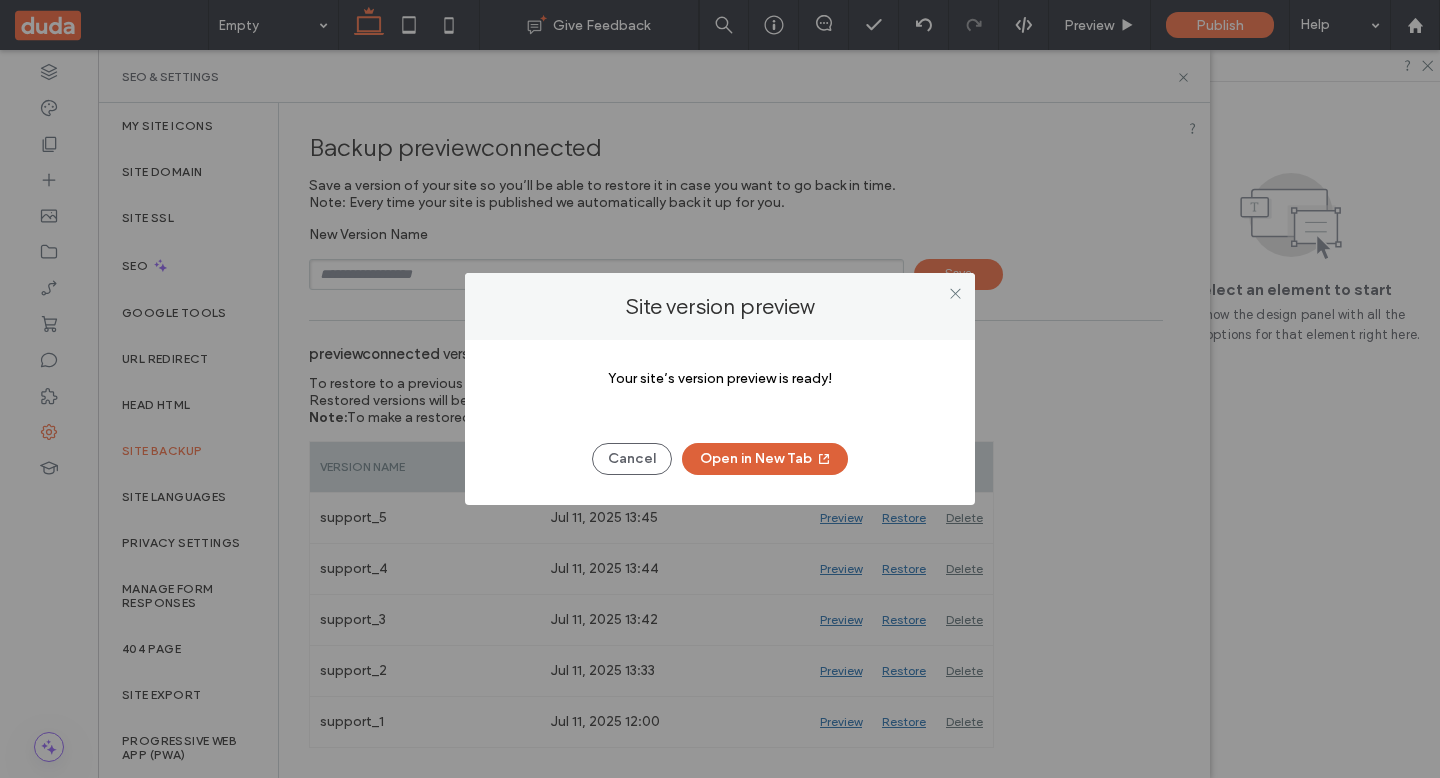 click on "Open in New Tab" at bounding box center (765, 459) 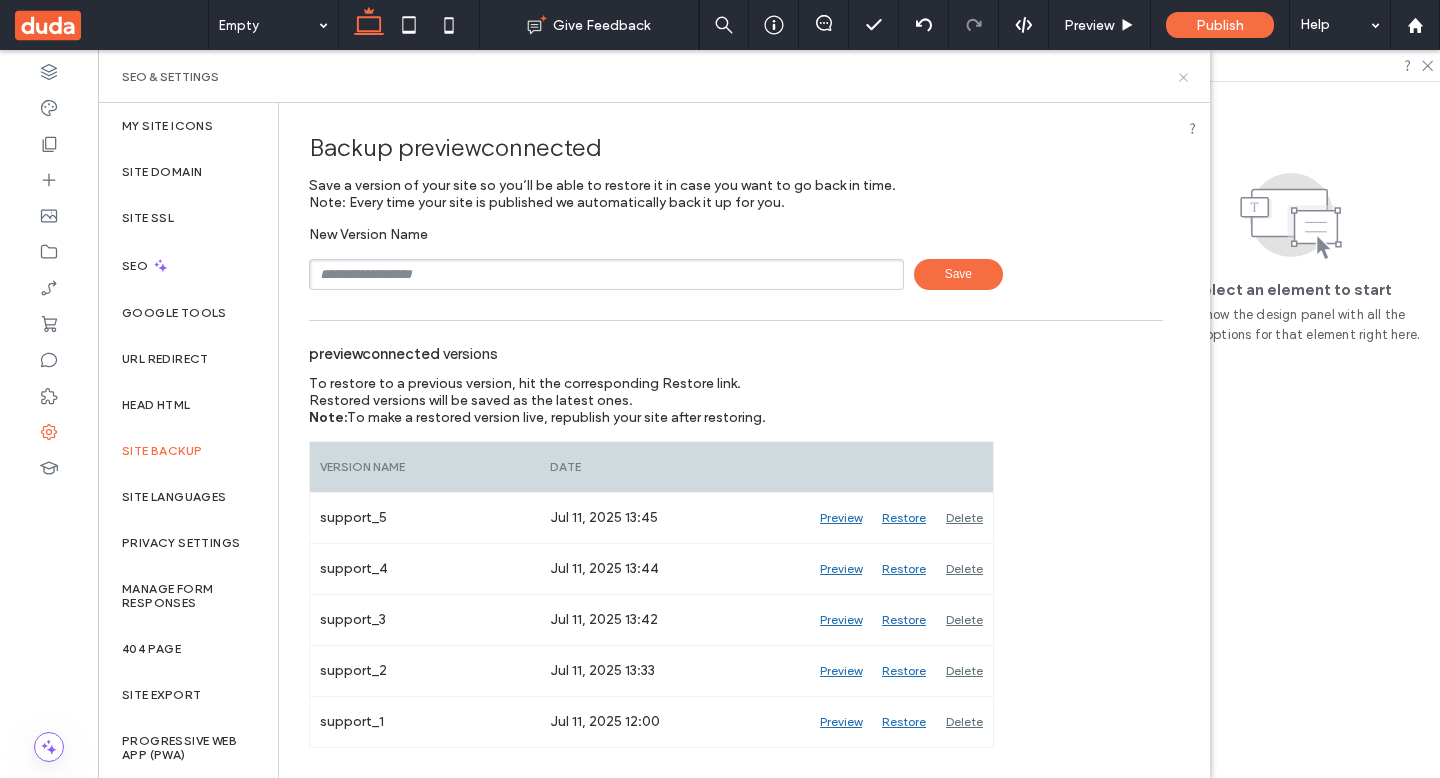 click 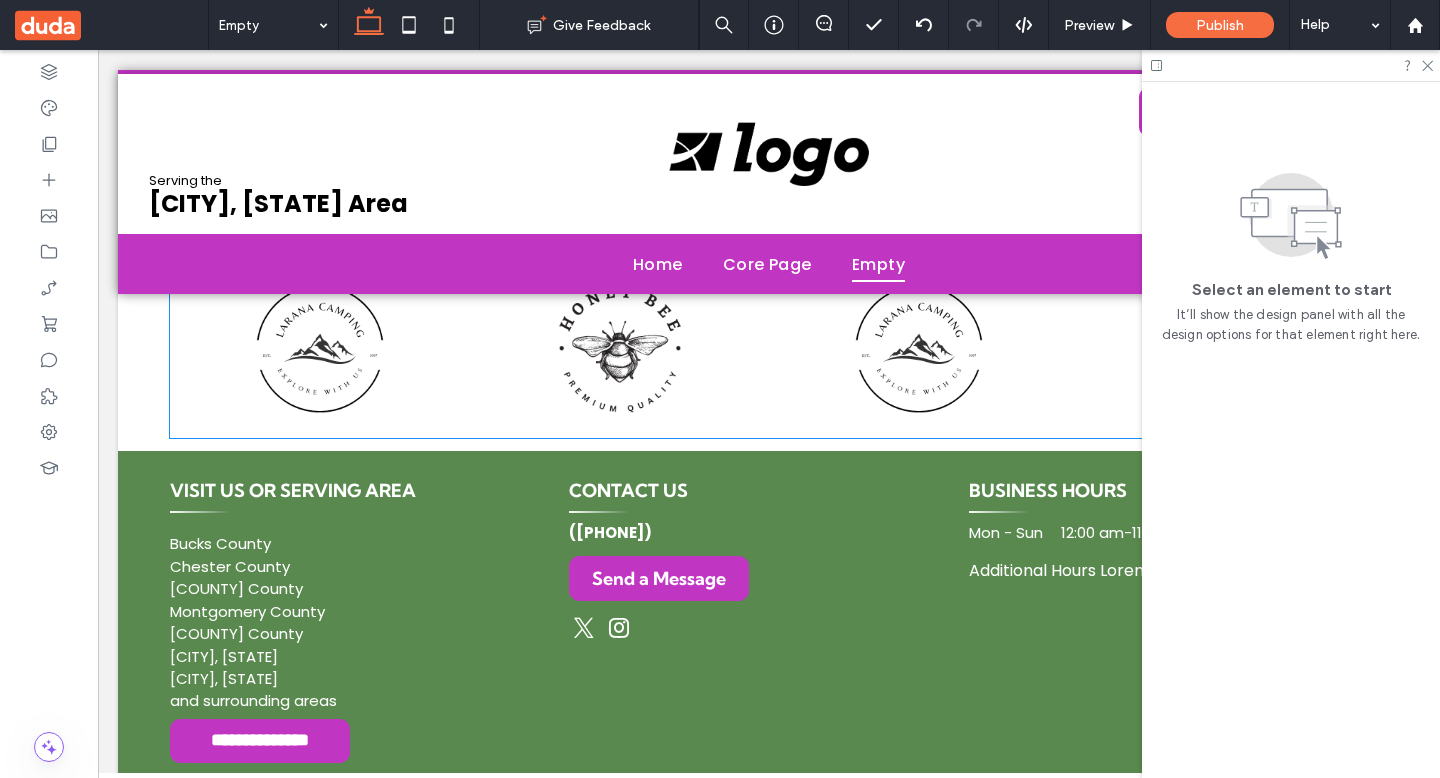 scroll, scrollTop: 1426, scrollLeft: 0, axis: vertical 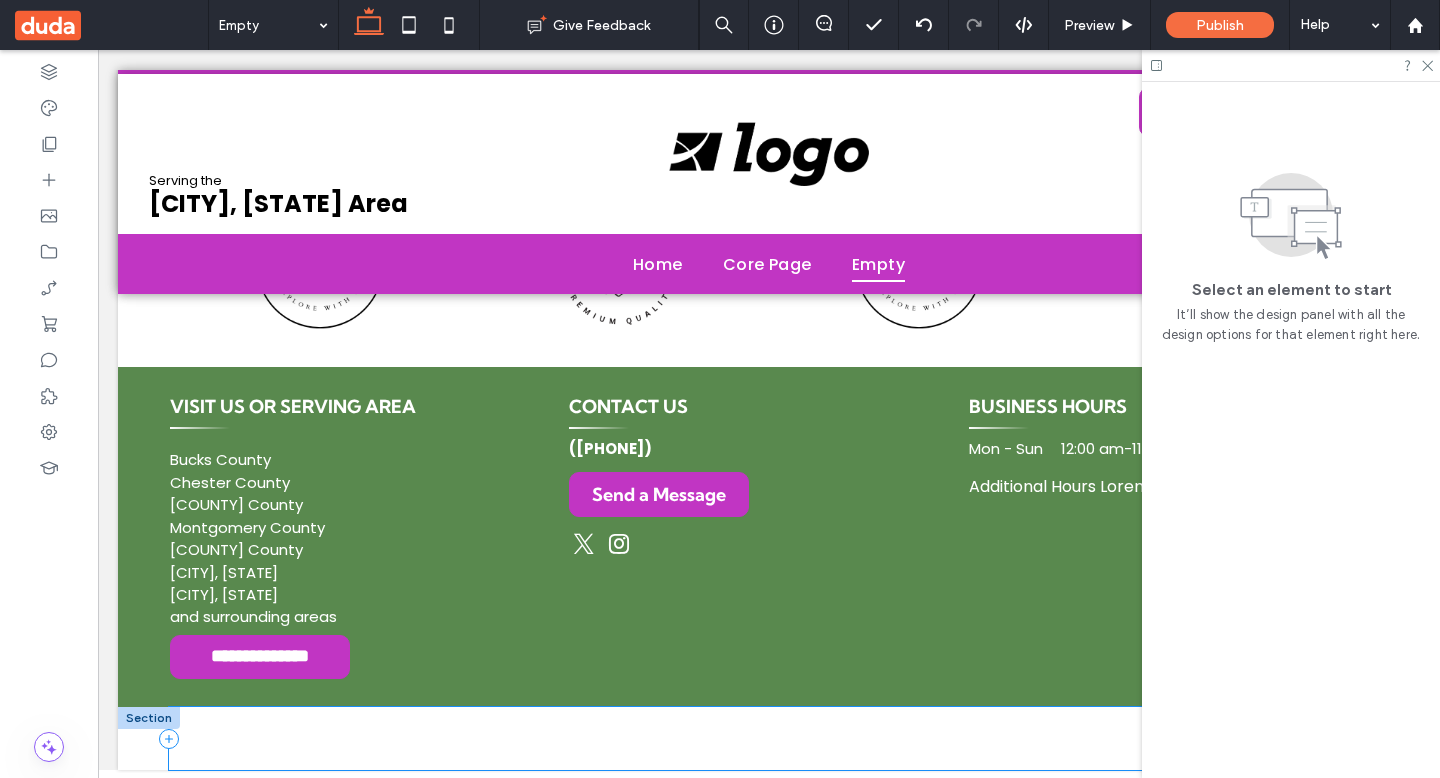 click at bounding box center (769, 738) 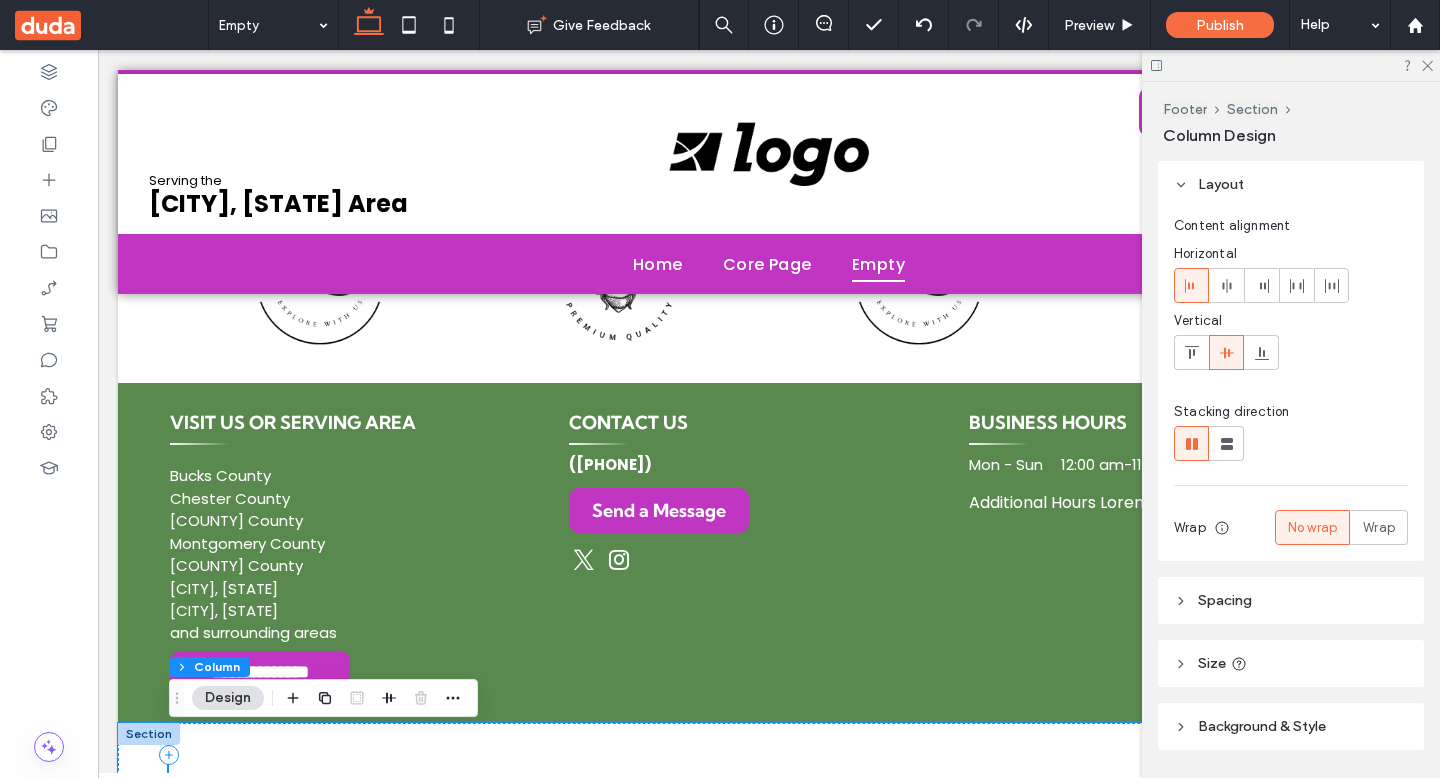 scroll, scrollTop: 1400, scrollLeft: 0, axis: vertical 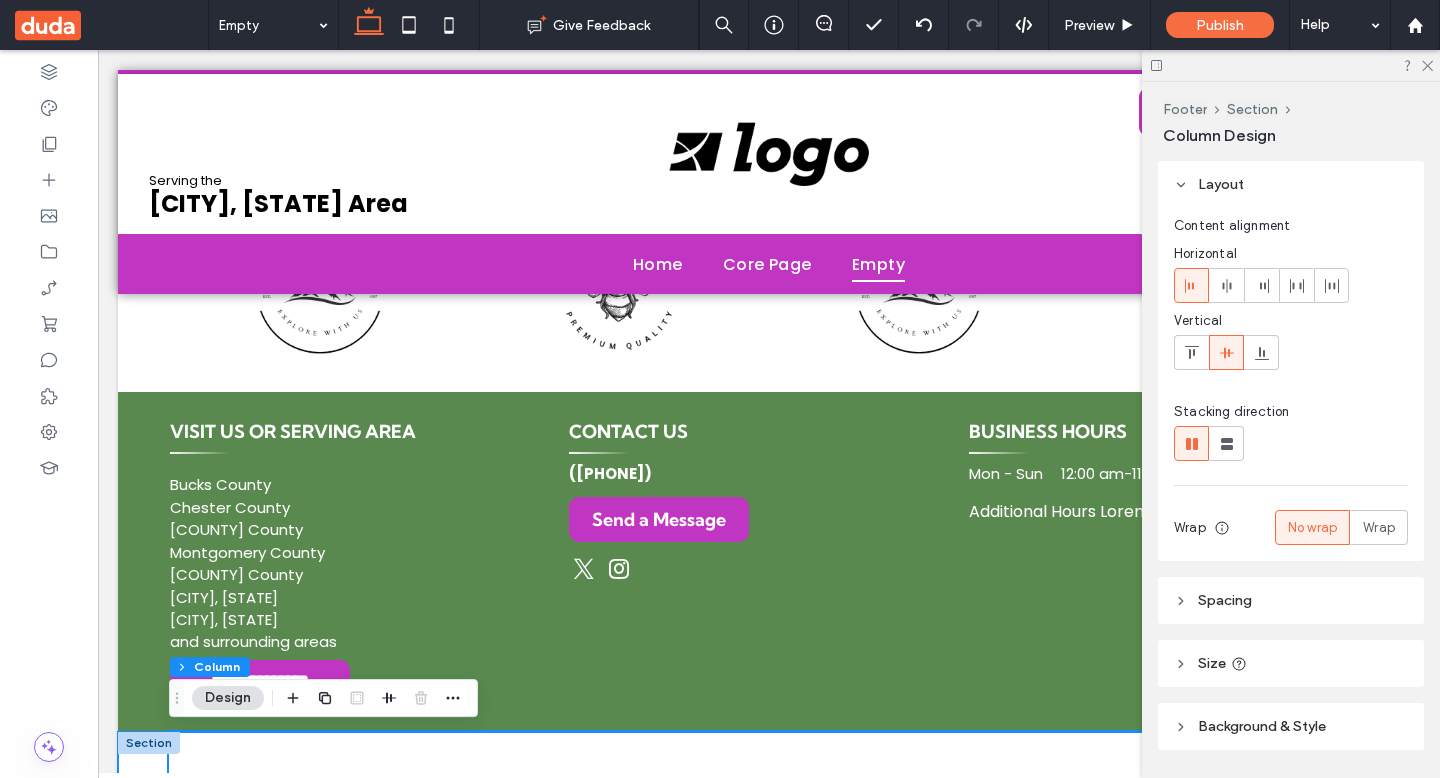 click at bounding box center (769, 763) 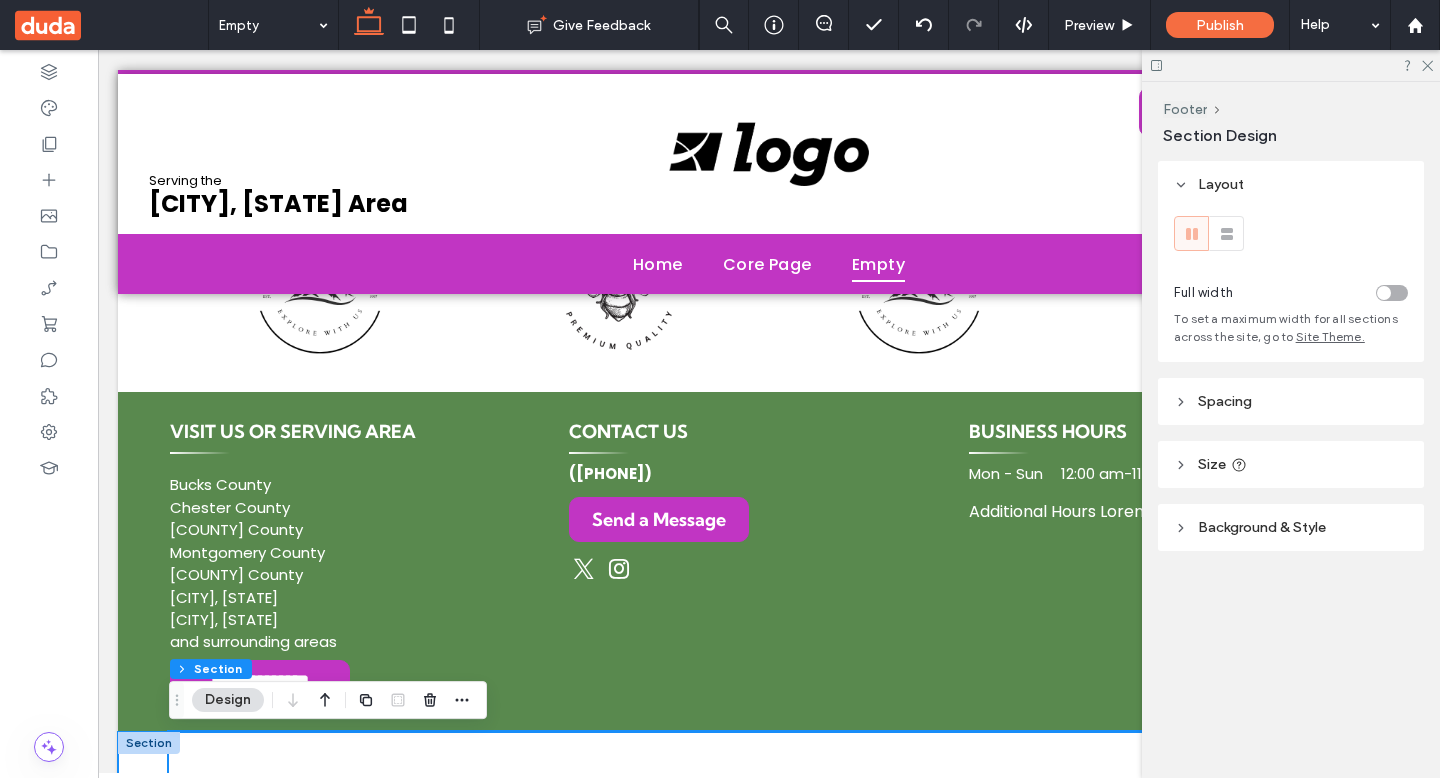 scroll, scrollTop: 1398, scrollLeft: 0, axis: vertical 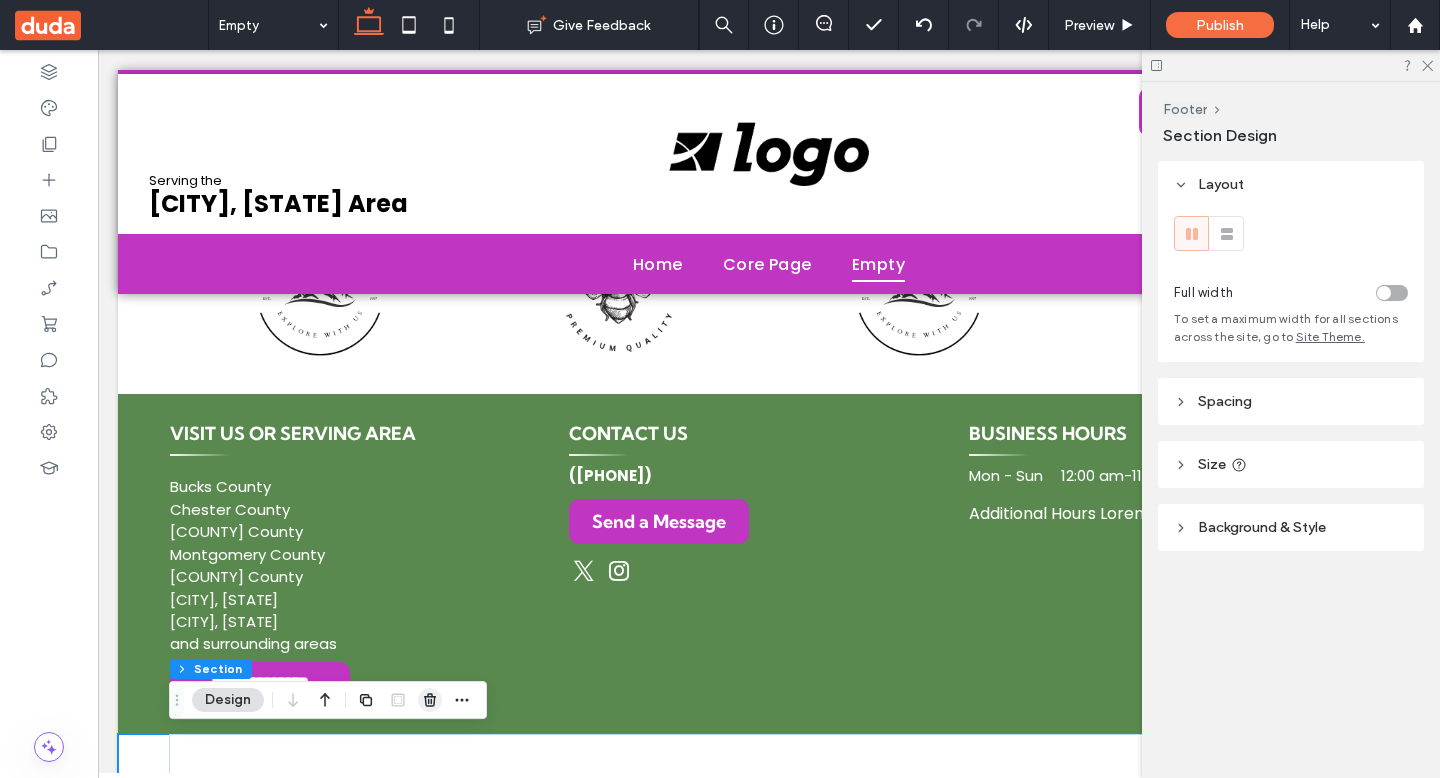 click at bounding box center [430, 700] 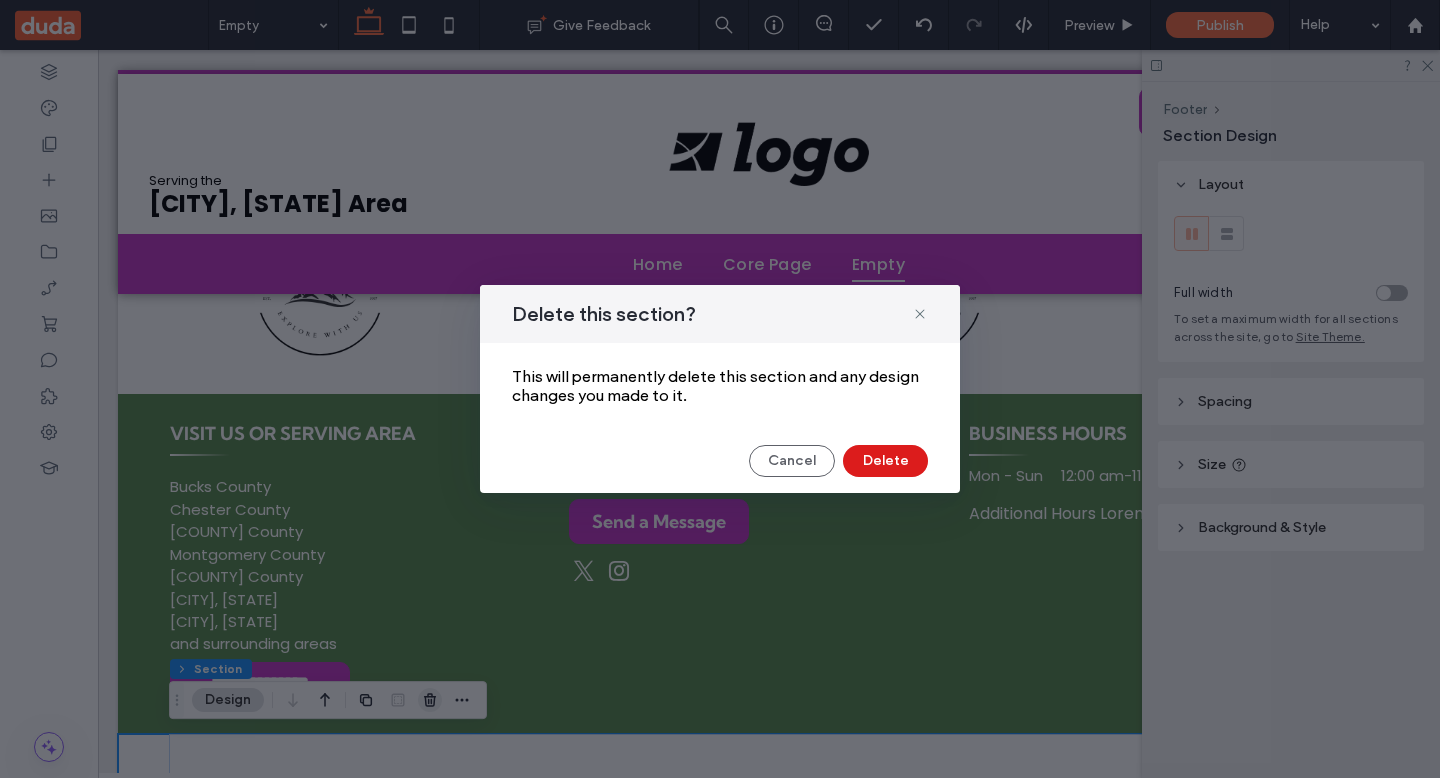 scroll, scrollTop: 1400, scrollLeft: 0, axis: vertical 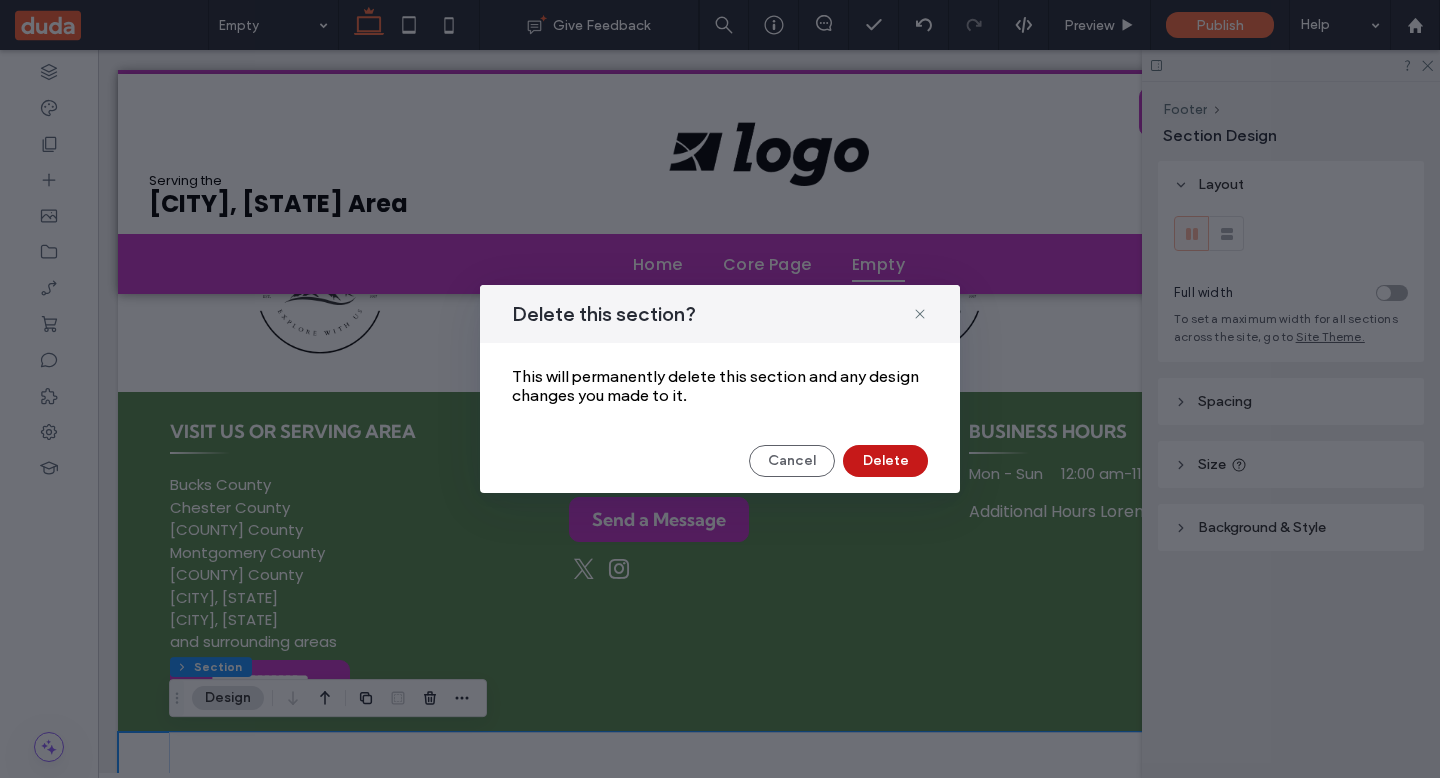 click on "Delete" at bounding box center [885, 461] 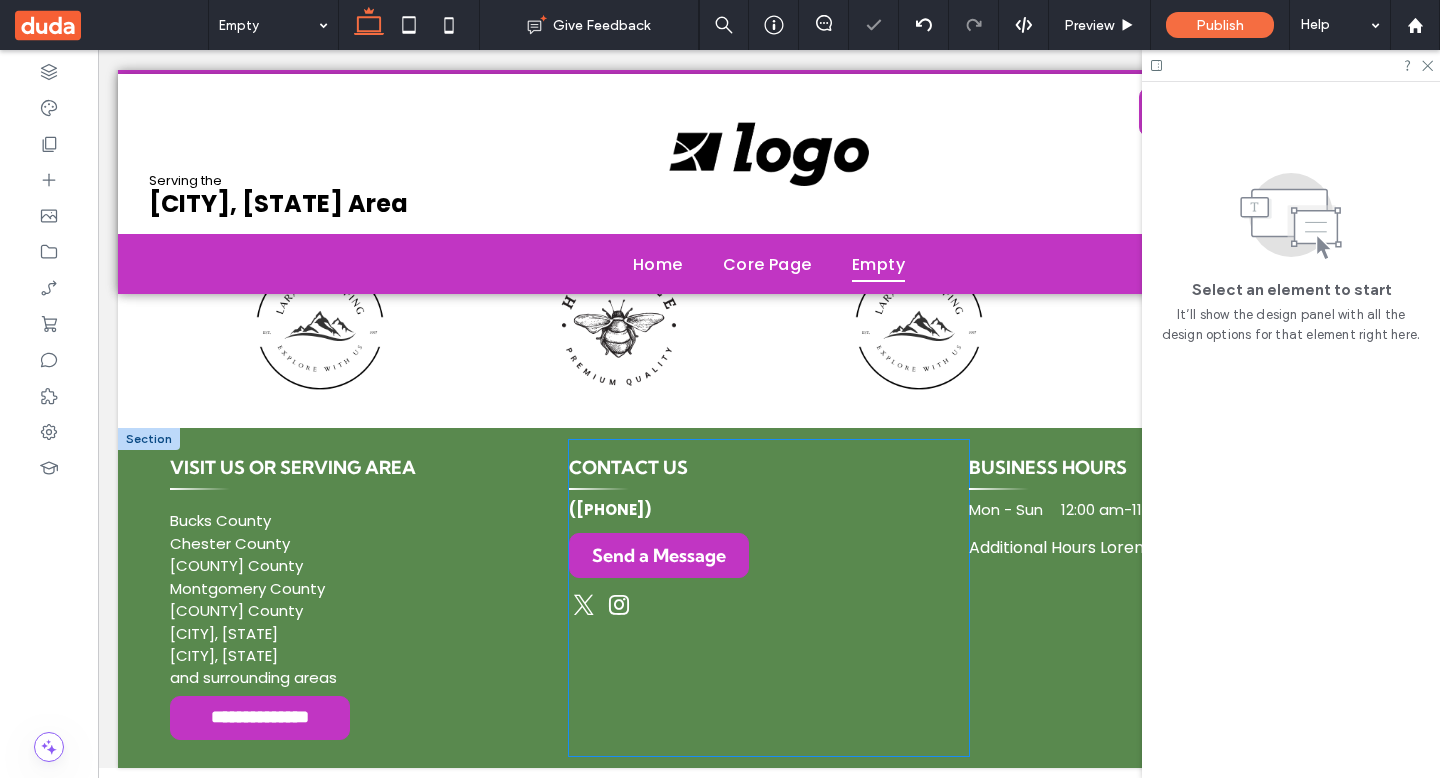 scroll, scrollTop: 1363, scrollLeft: 0, axis: vertical 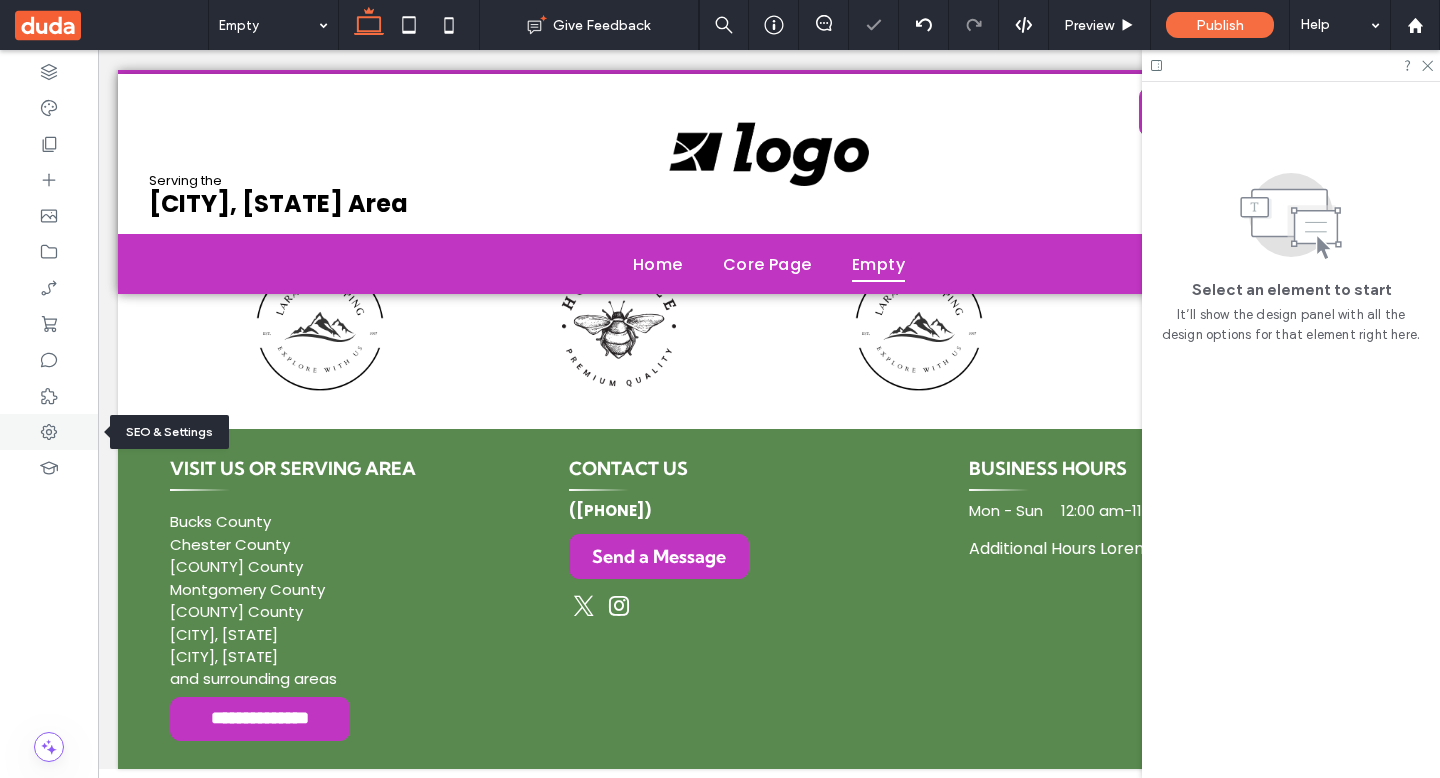 click 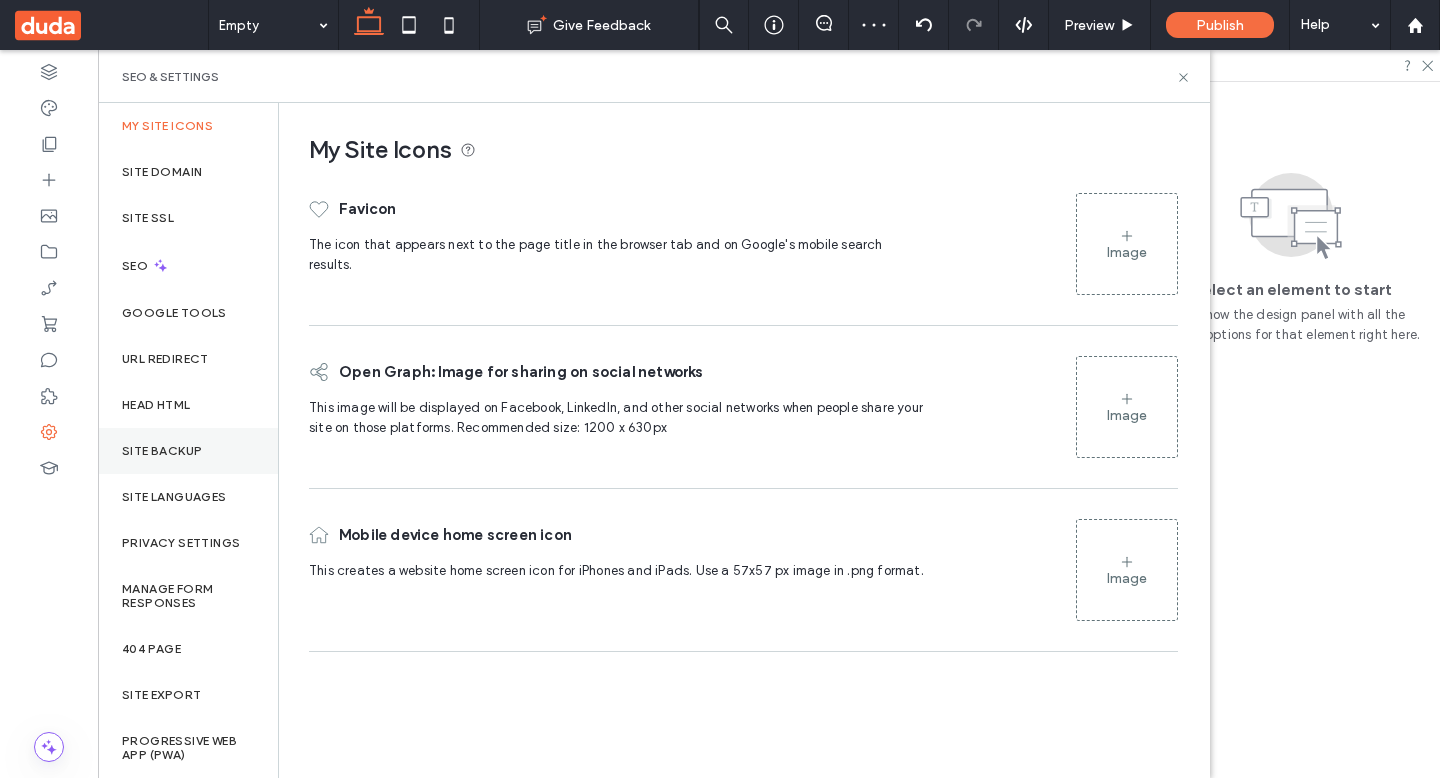 click on "Site Backup" at bounding box center (188, 451) 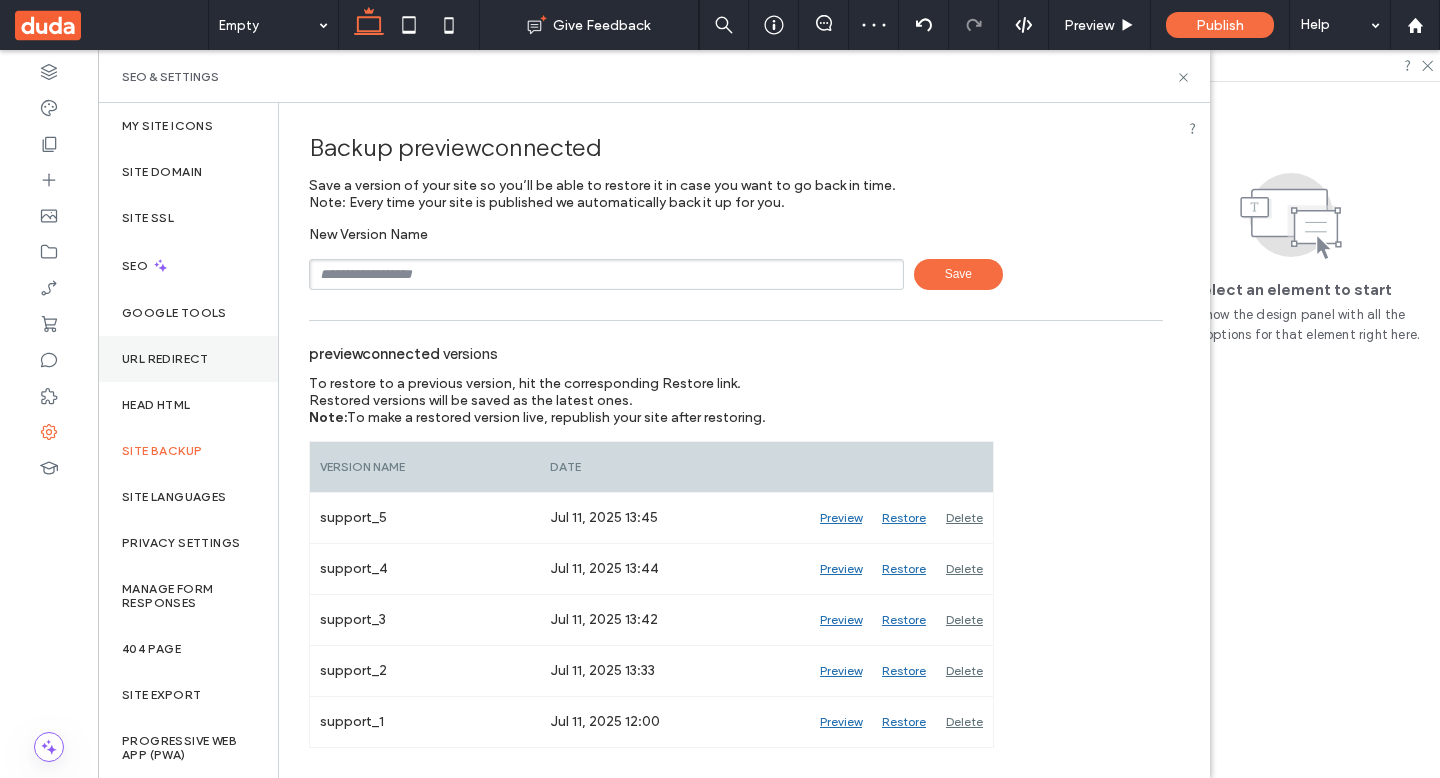 click on "URL Redirect" at bounding box center (165, 359) 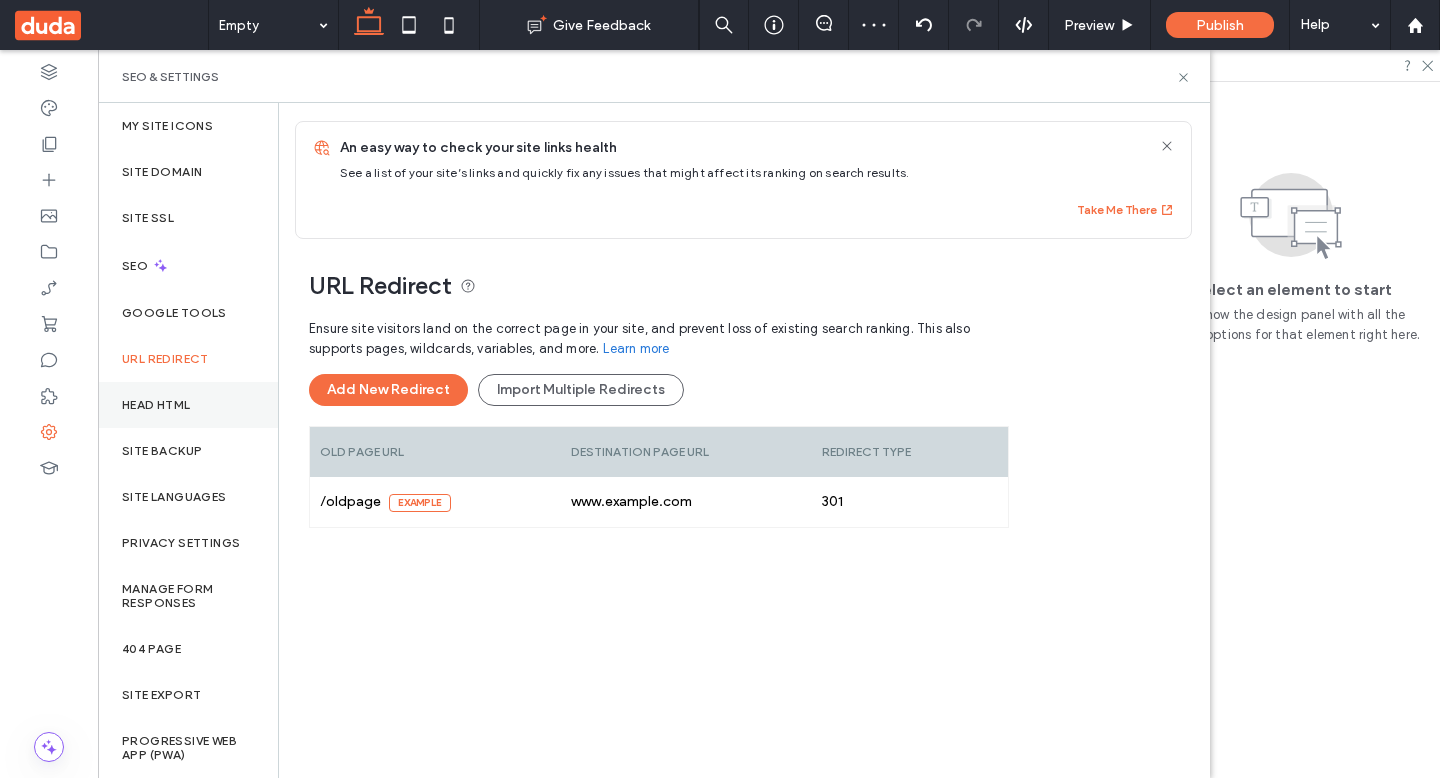 click on "Head HTML" at bounding box center (156, 405) 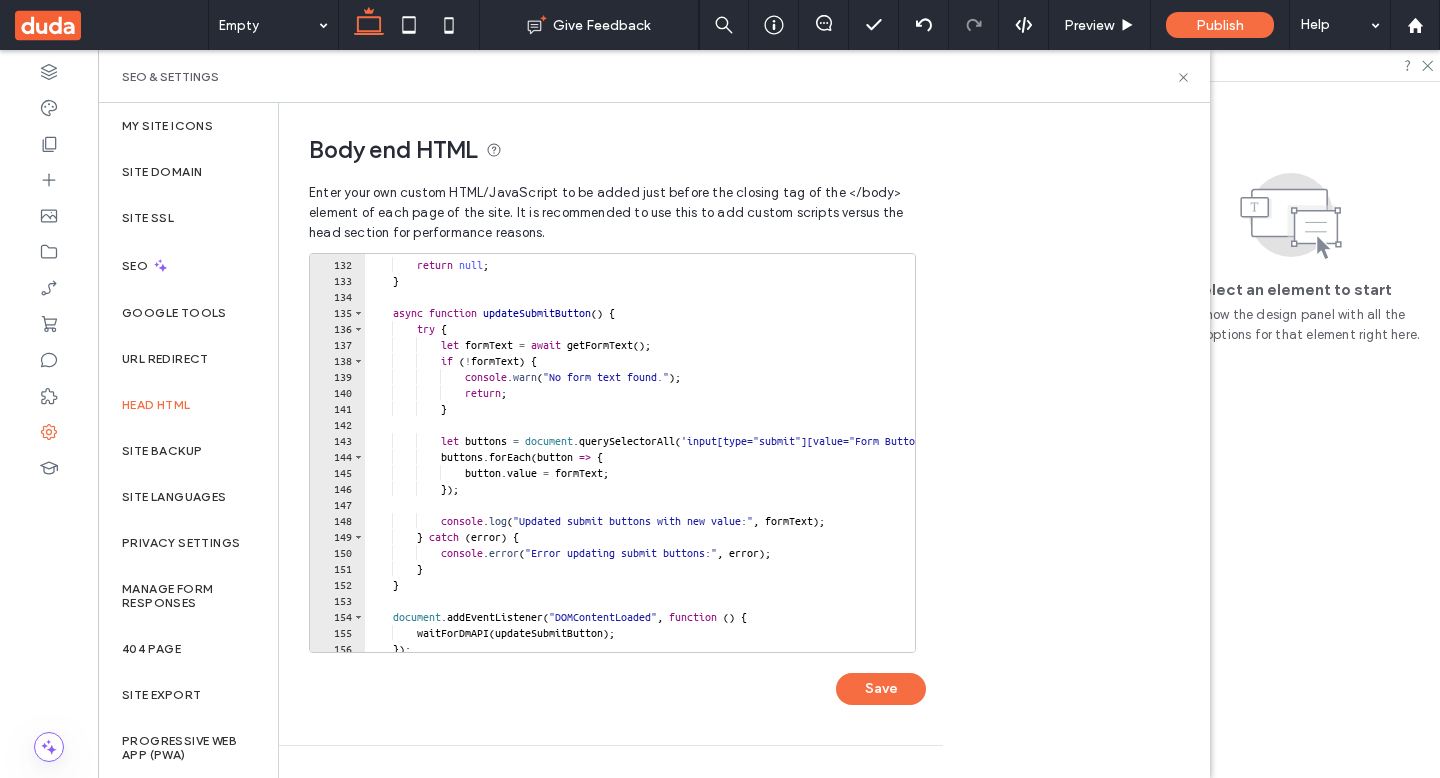scroll, scrollTop: 2146, scrollLeft: 0, axis: vertical 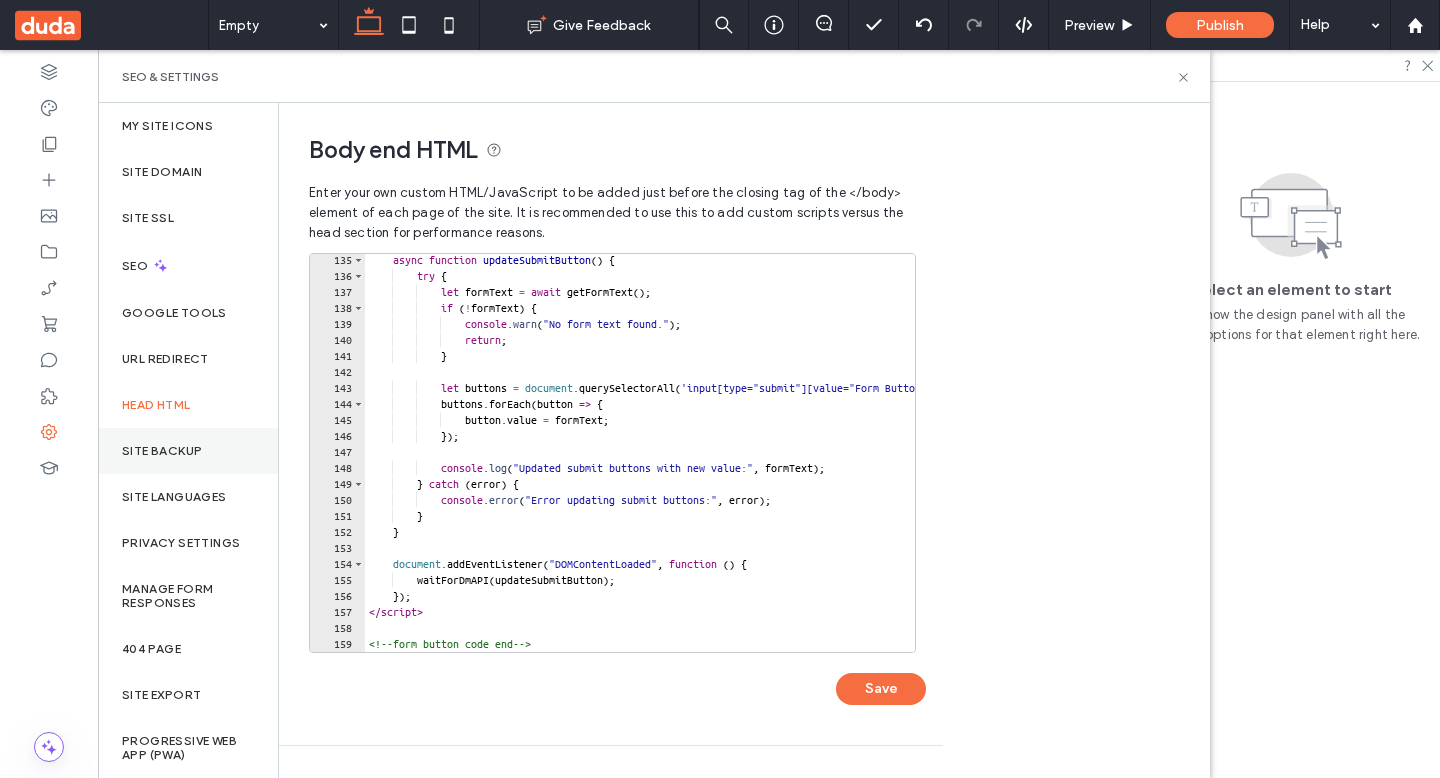 click on "Site Backup" at bounding box center (162, 451) 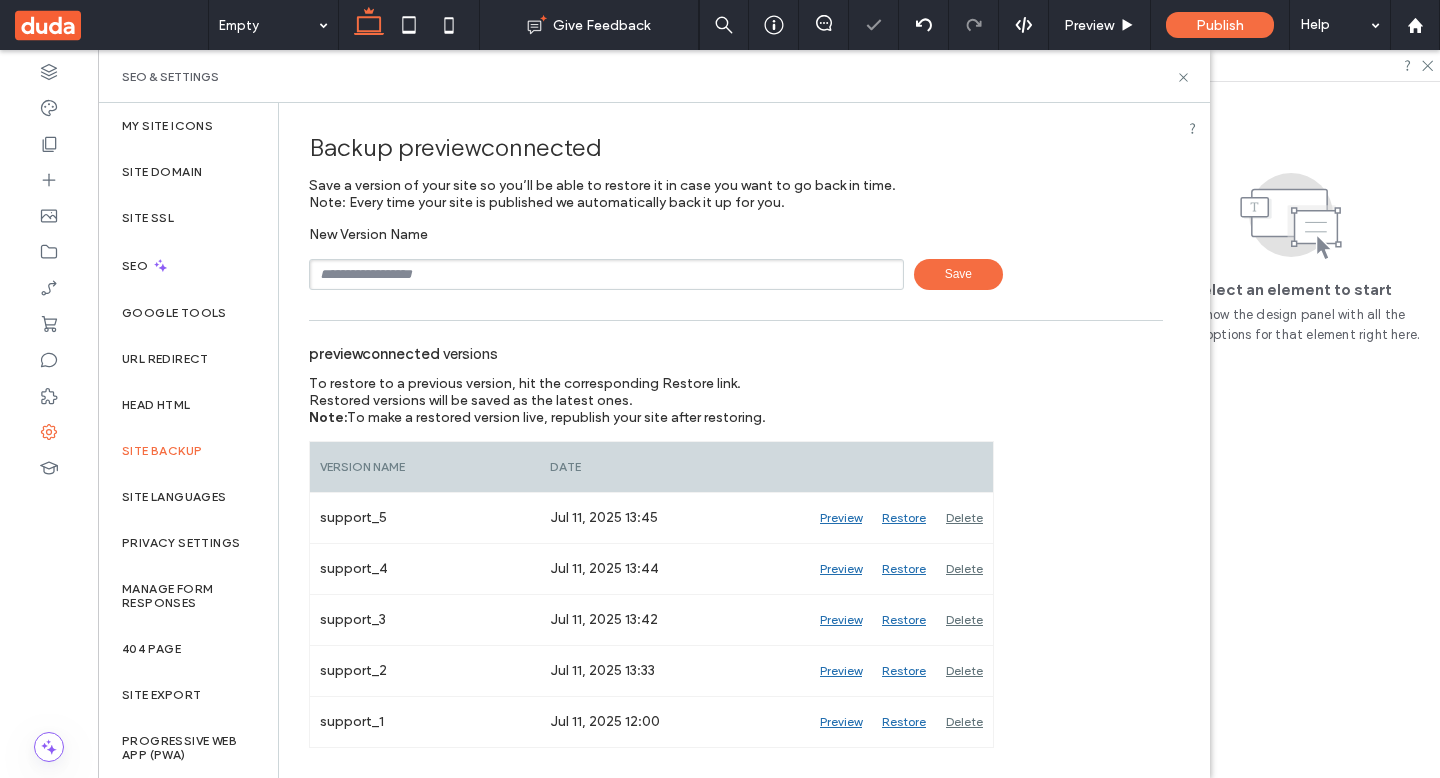click at bounding box center (606, 274) 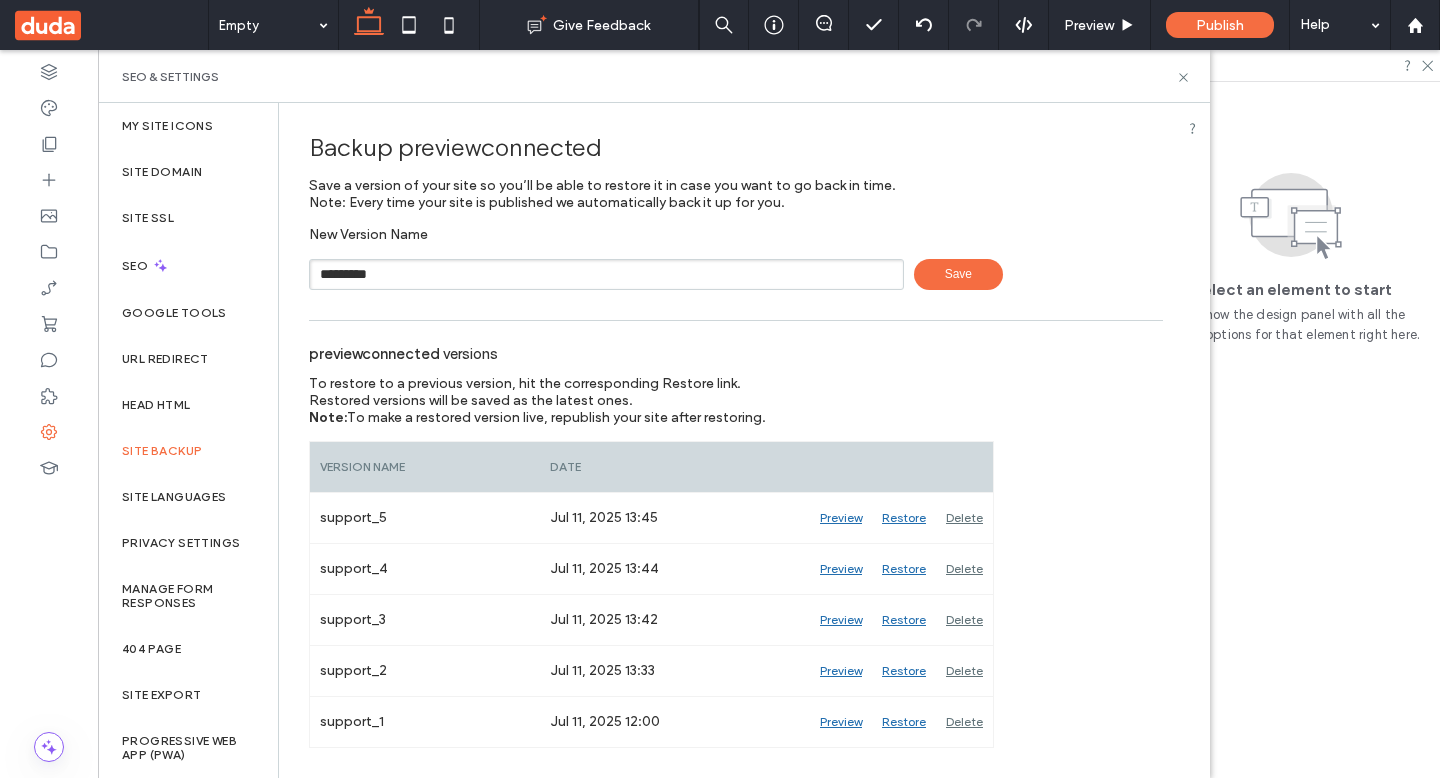 type on "*********" 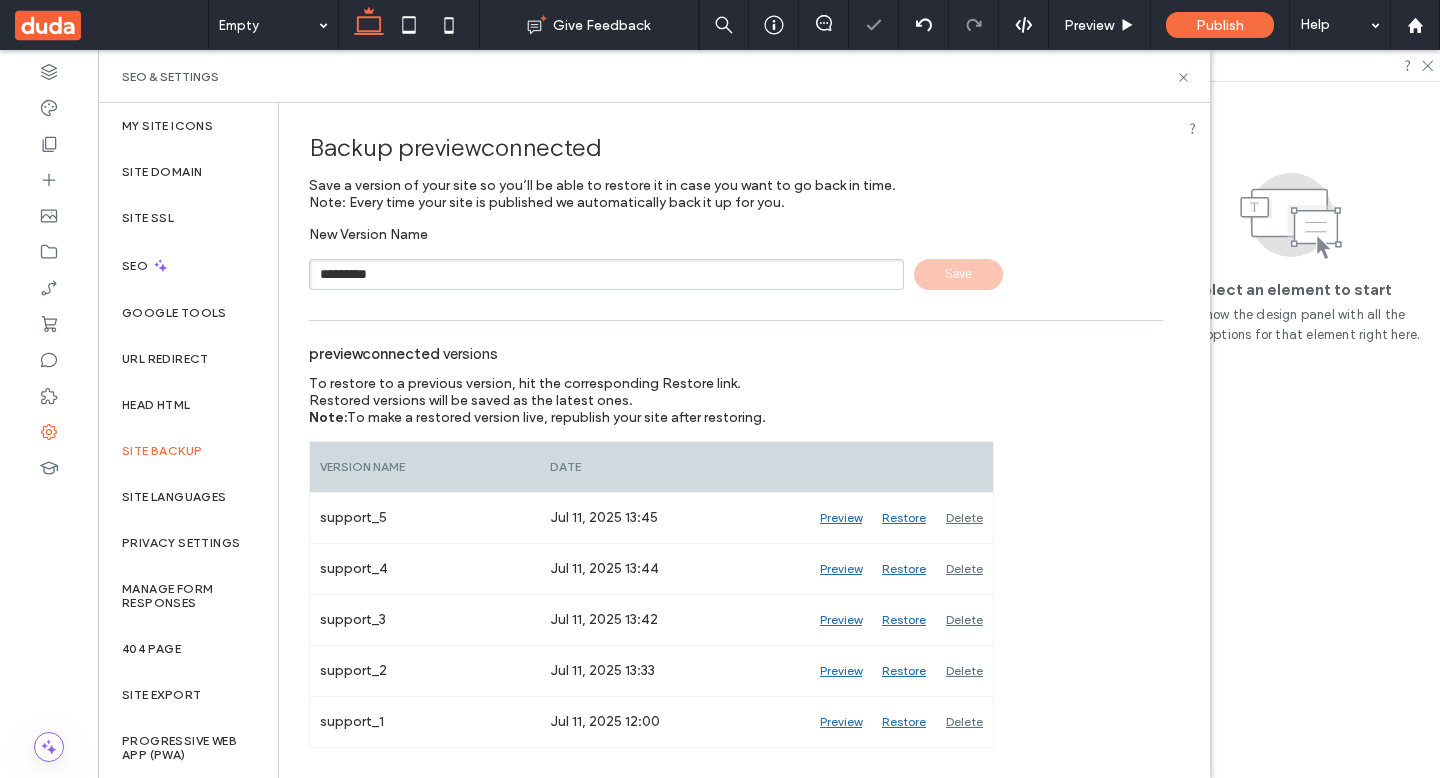 type 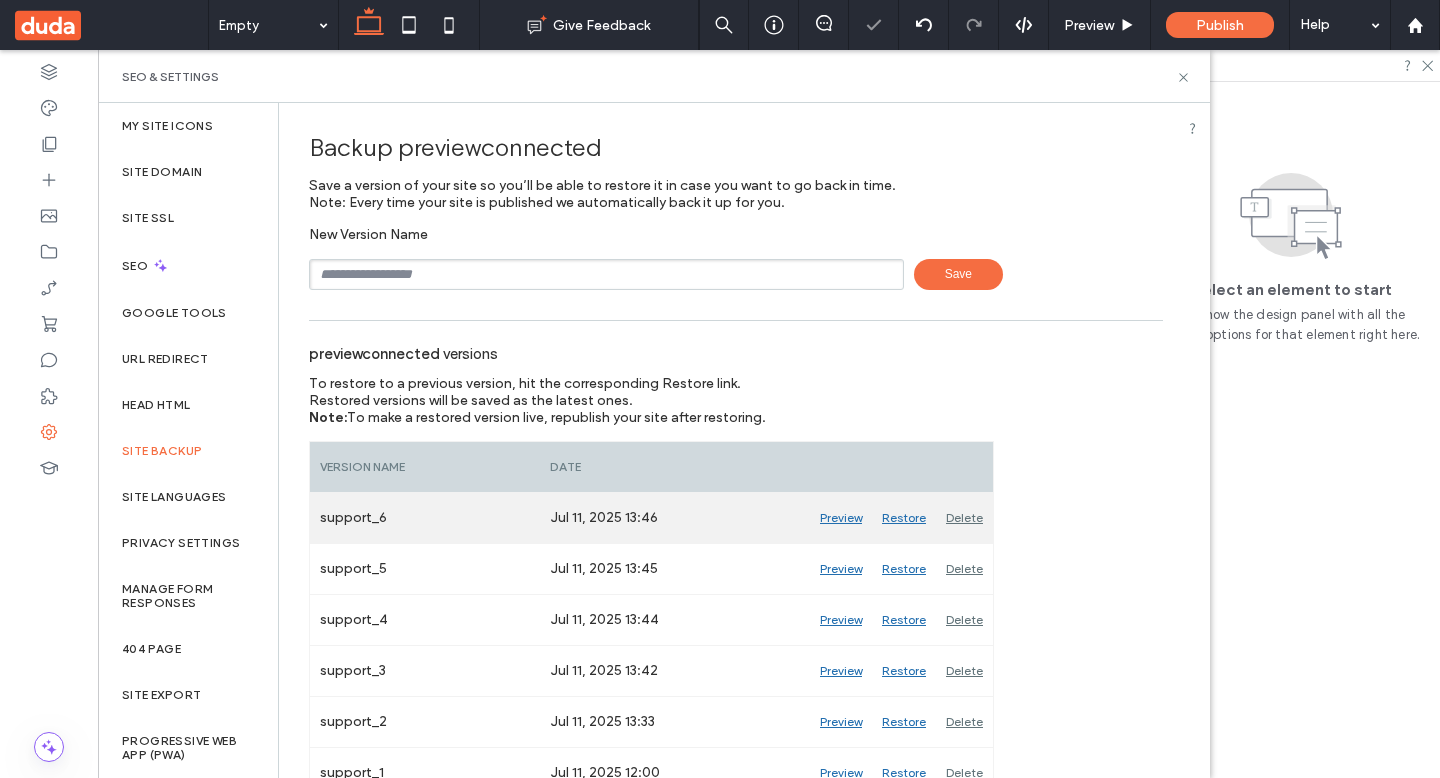 click on "Preview" at bounding box center (841, 518) 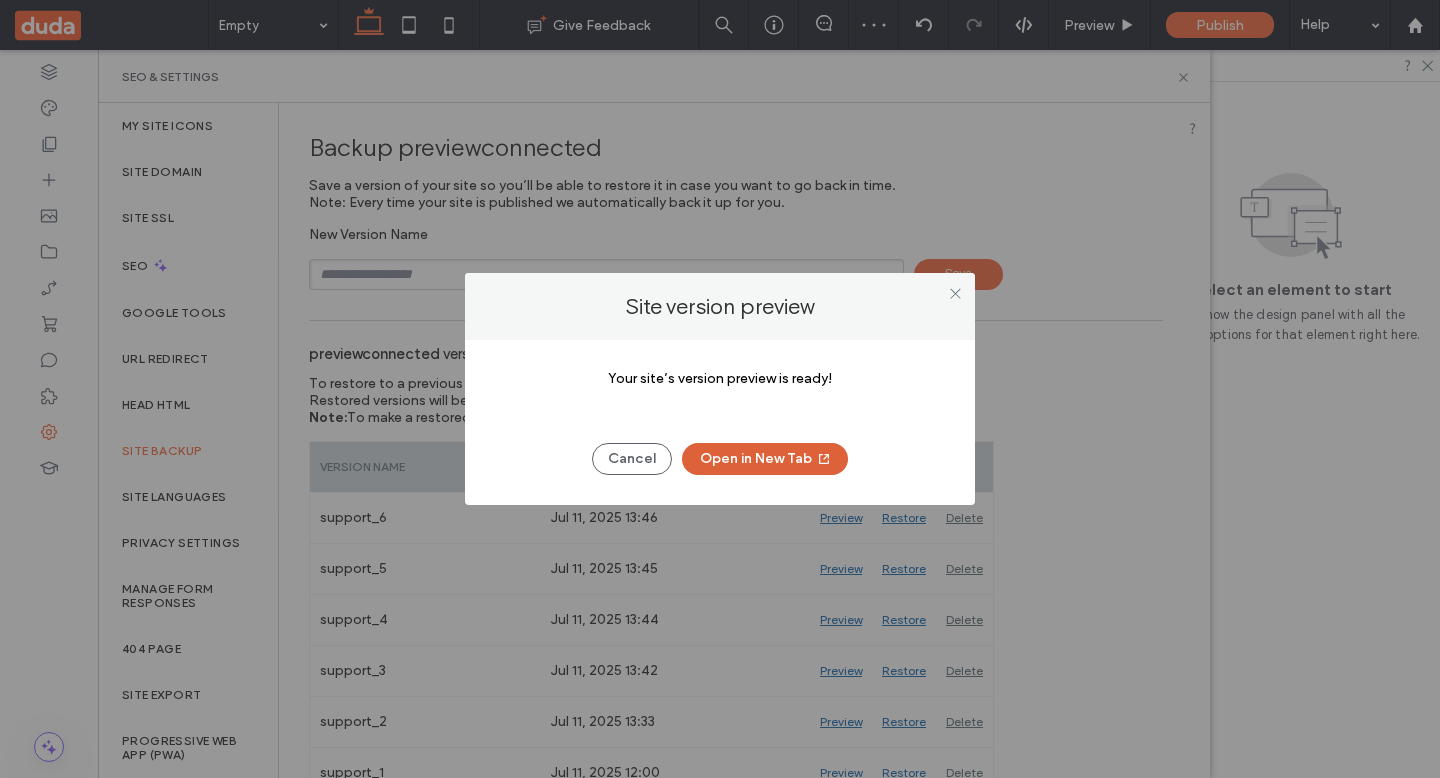 click on "Open in New Tab" at bounding box center (765, 459) 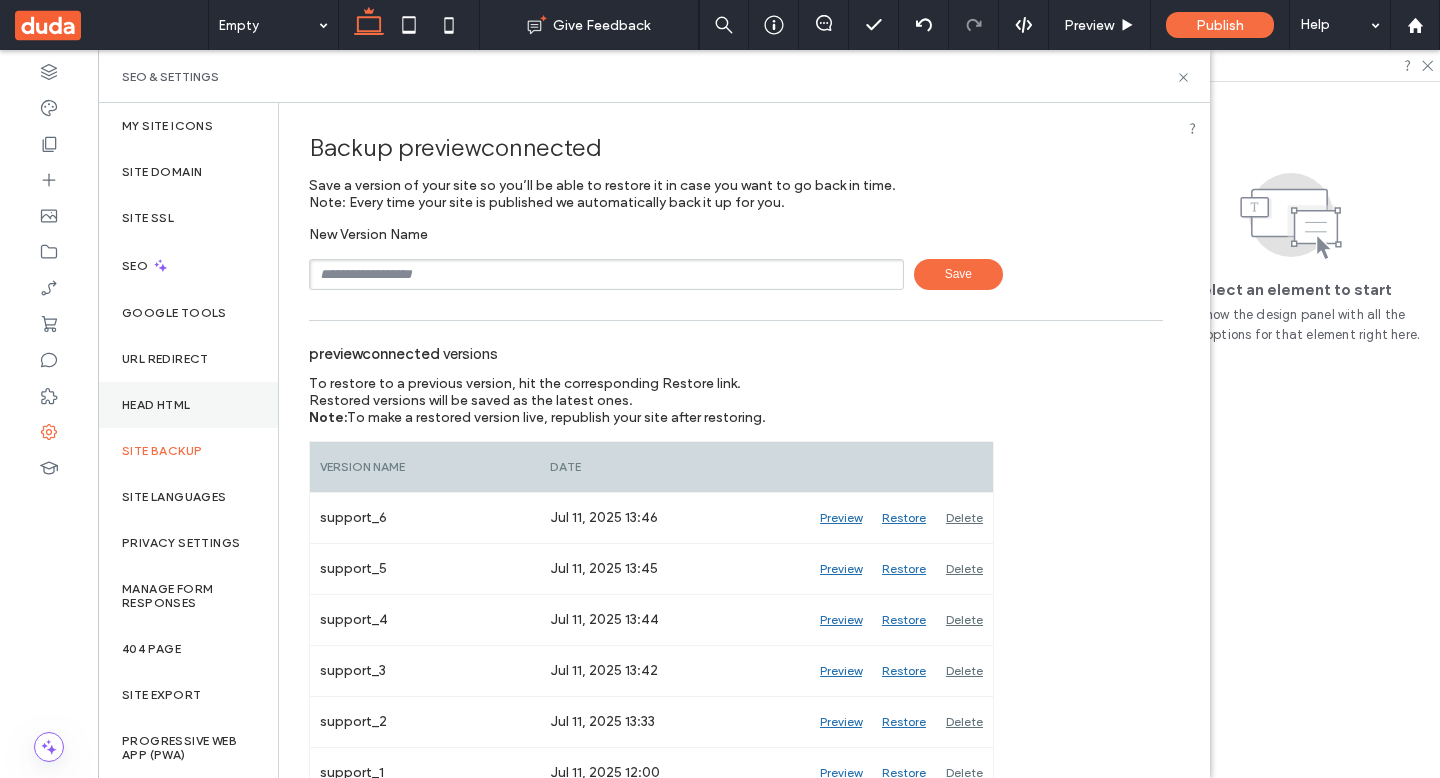 click on "Head HTML" at bounding box center [156, 405] 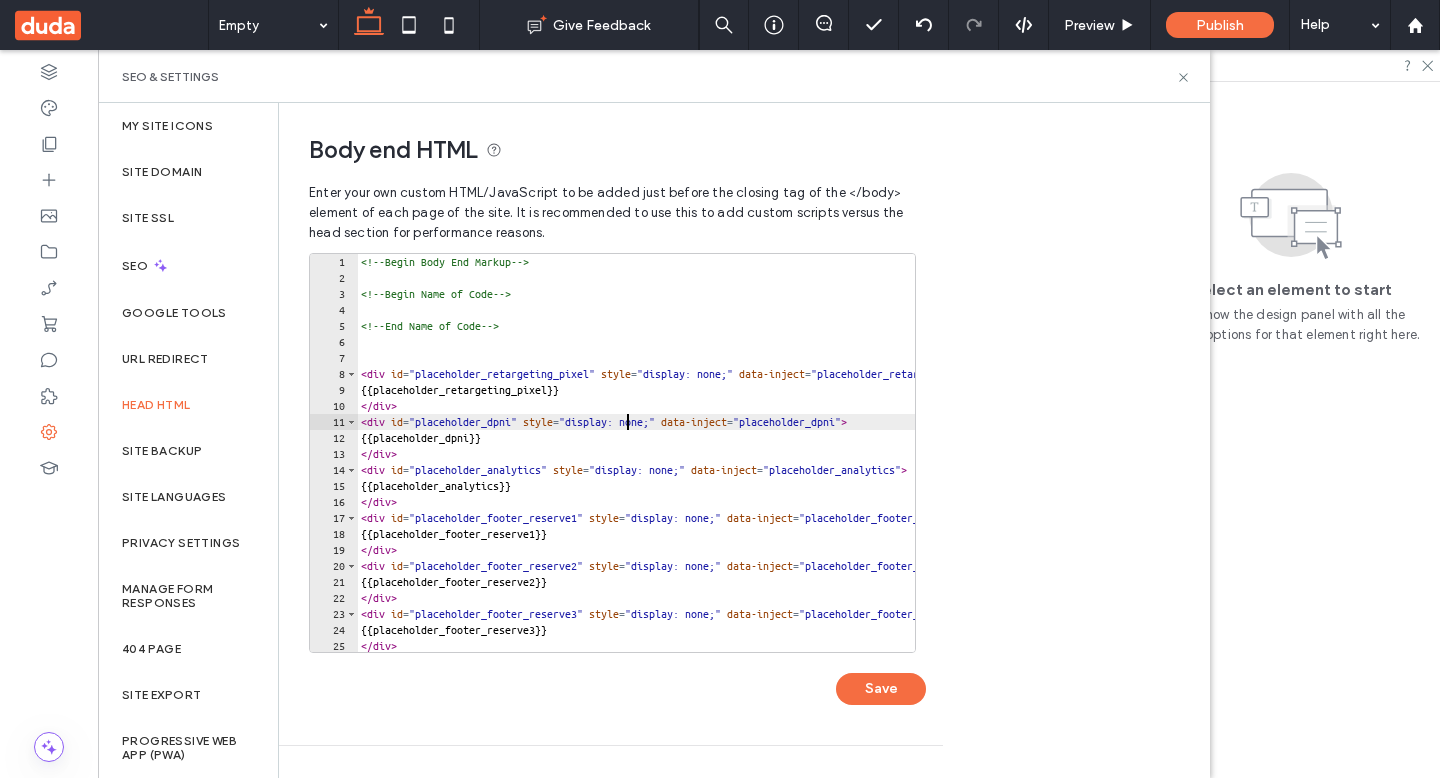 click on "<!--   Begin Body End Markup  --> <!--  Begin Name of Code   --> <!--  End Name of Code   --> < div   id = "placeholder_retargeting_pixel"   style = "display: none;"   data-inject = "placeholder_retargeting_pixel" >     {{placeholder_retargeting_pixel}} </ div > < div   id = "placeholder_dpni"   style = "display: none;"   data-inject = "placeholder_dpni" >     {{placeholder_dpni}} </ div > < div   id = "placeholder_analytics"   style = "display: none;"   data-inject = "placeholder_analytics" >    {{placeholder_analytics}} </ div > < div   id = "placeholder_footer_reserve1"   style = "display: none;"   data-inject = "placeholder_footer_reserve1" >     {{placeholder_footer_reserve1}} </ div > < div   id = "placeholder_footer_reserve2"   style = "display: none;"   data-inject = "placeholder_footer_reserve2" >     {{placeholder_footer_reserve2}} </ div > < div   id = "placeholder_footer_reserve3"   style = "display: none;"   data-inject = "placeholder_footer_reserve3" >     {{placeholder_footer_reserve3}} </ div" at bounding box center [746, 469] 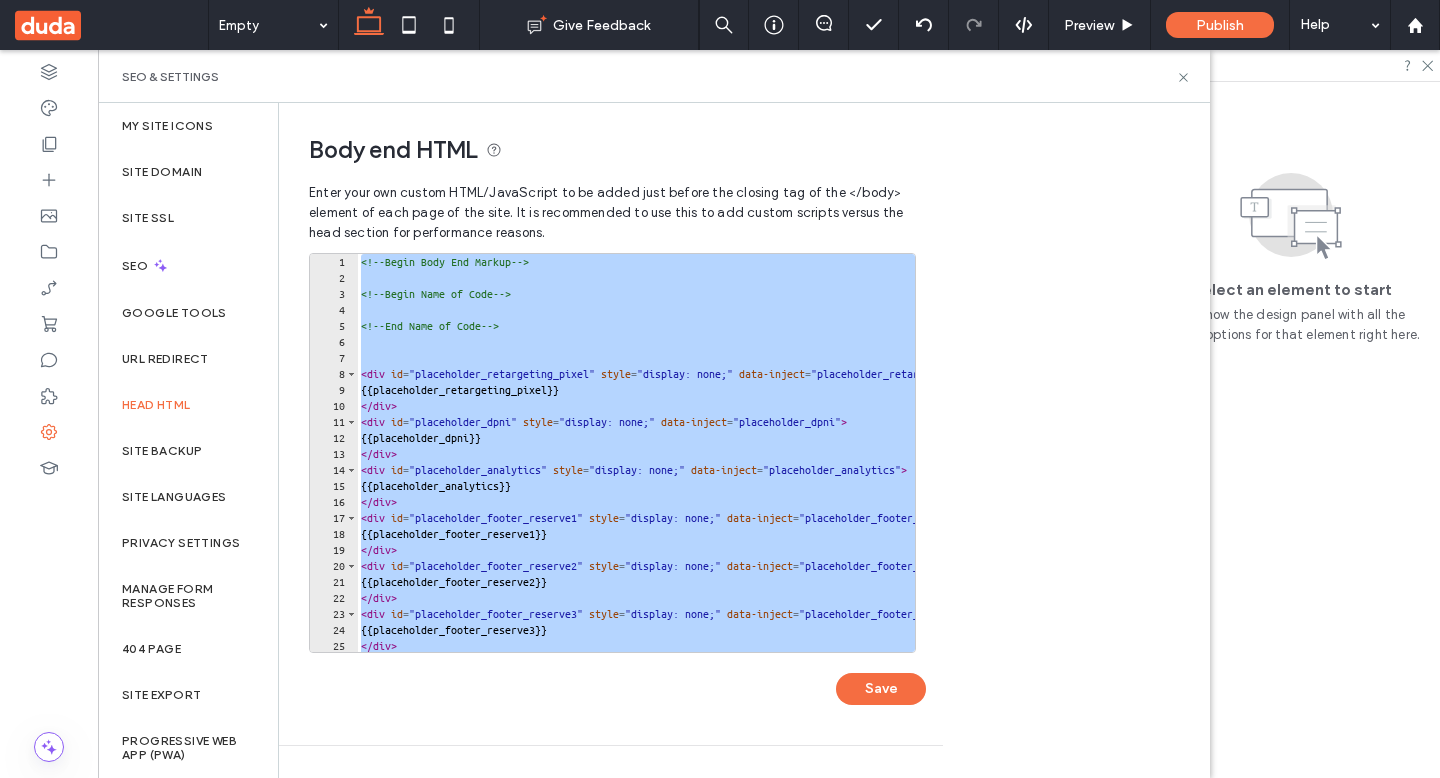 type 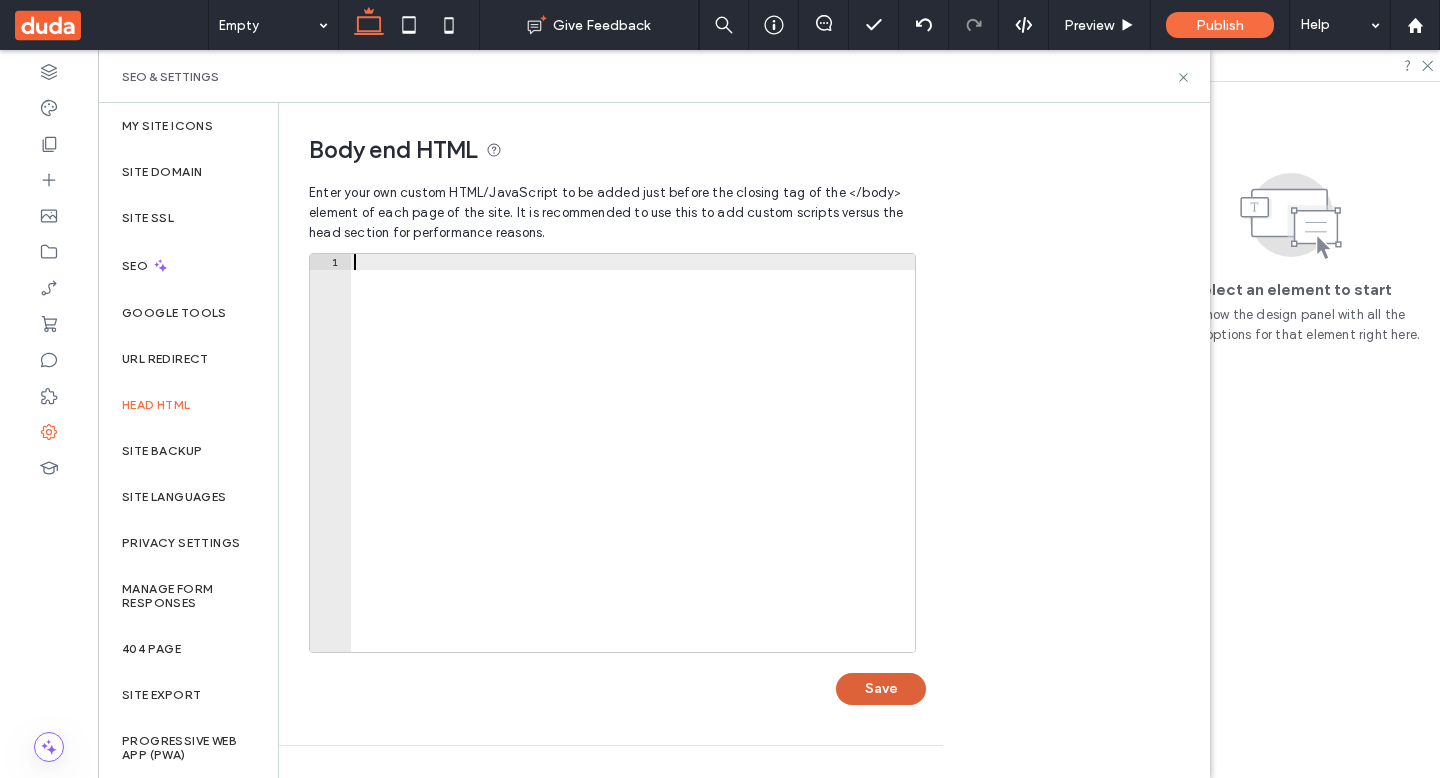 click on "Save" at bounding box center [881, 689] 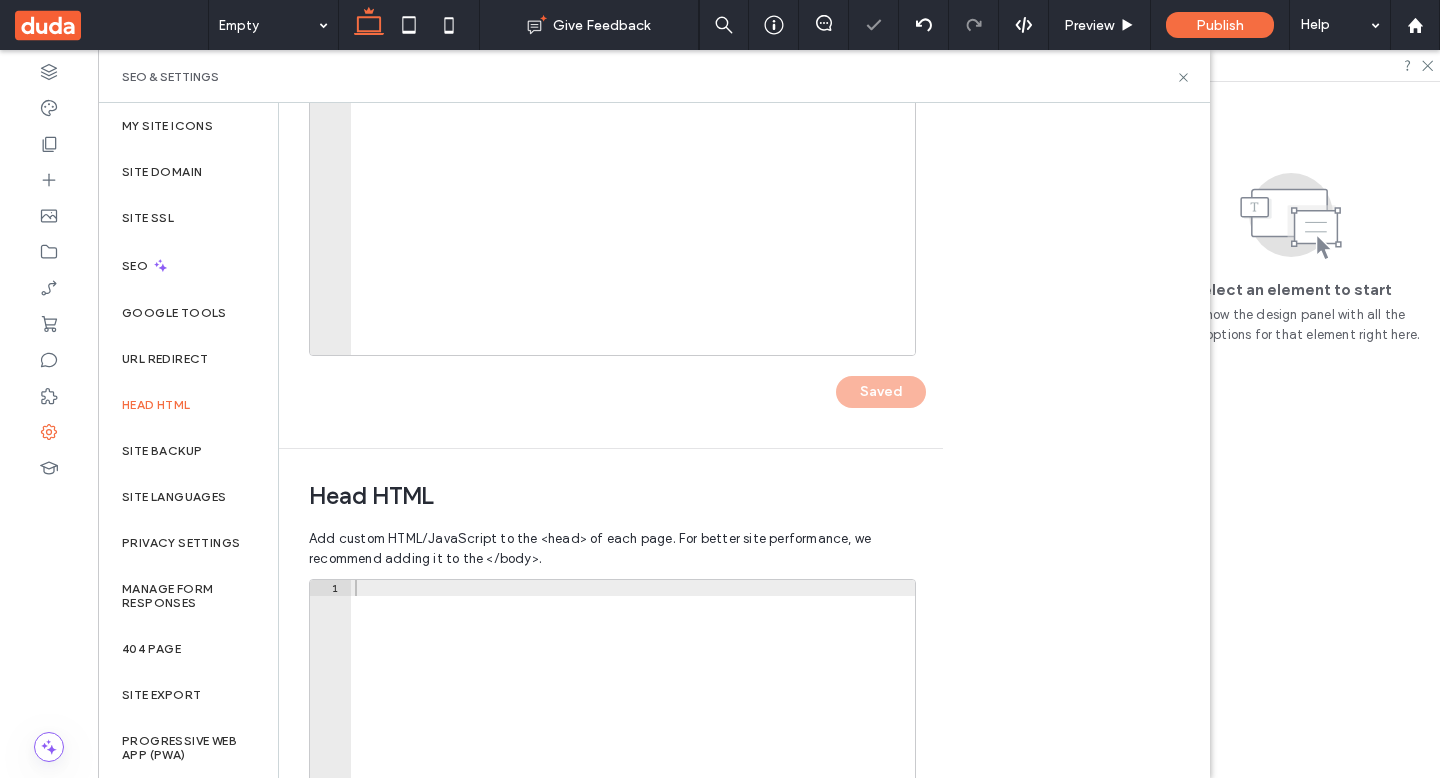 scroll, scrollTop: 365, scrollLeft: 0, axis: vertical 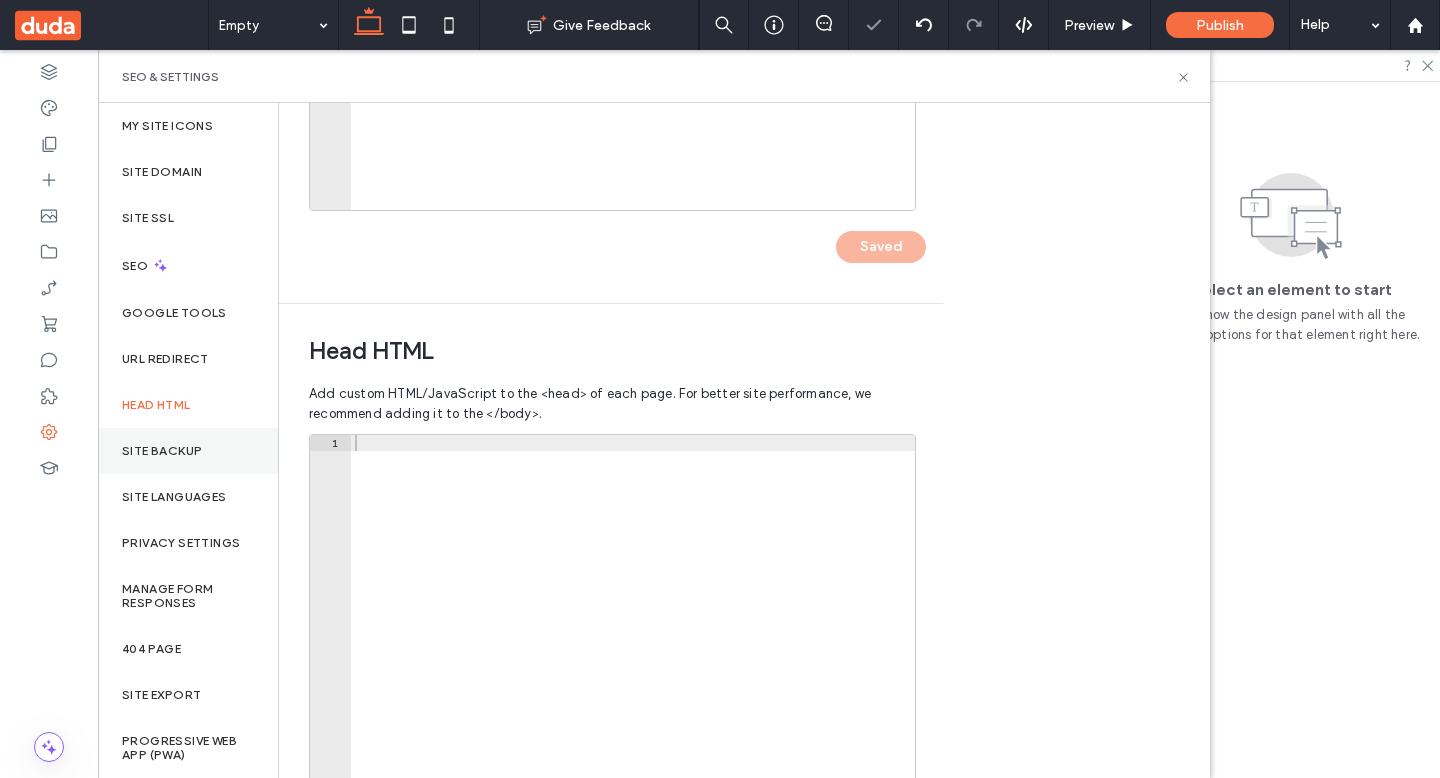 click on "Site Backup" at bounding box center (162, 451) 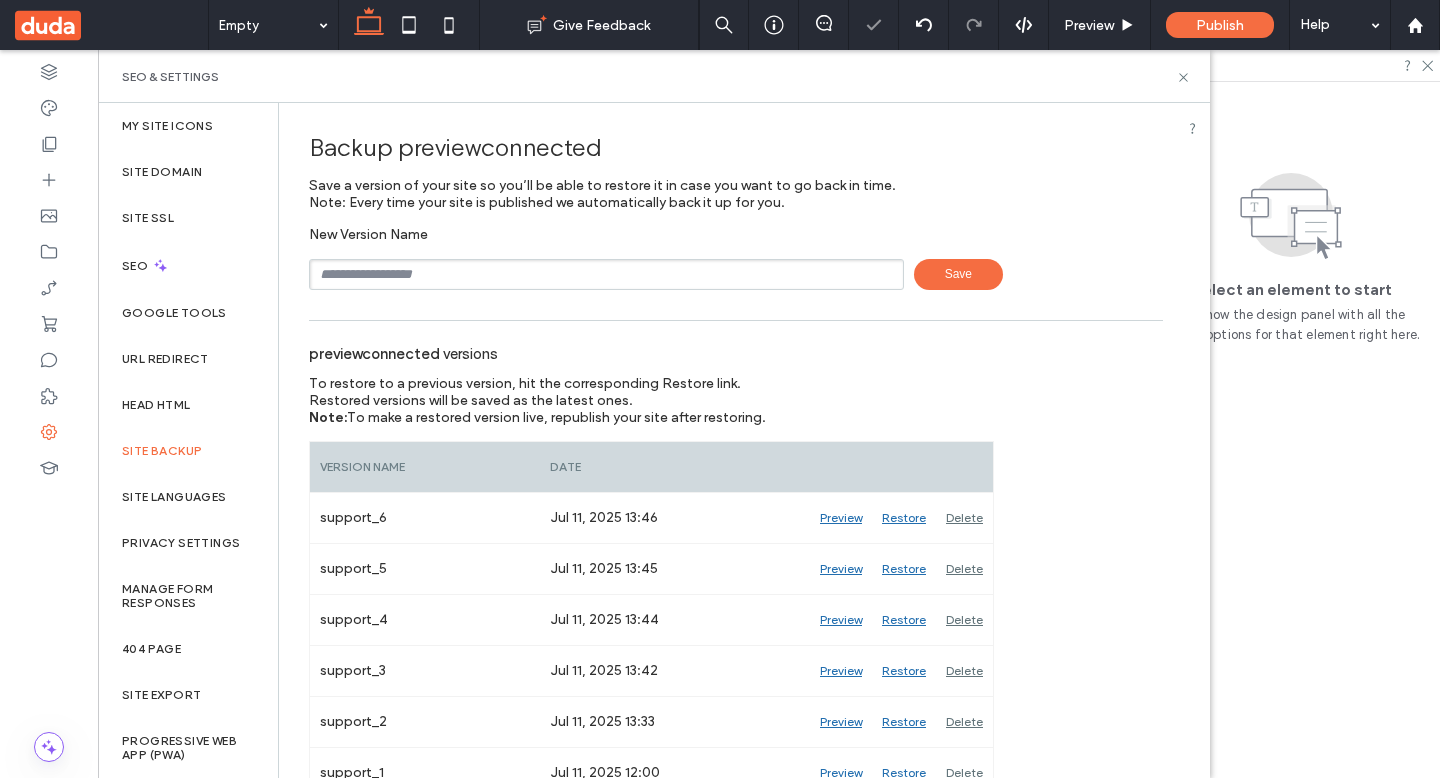 click at bounding box center [606, 274] 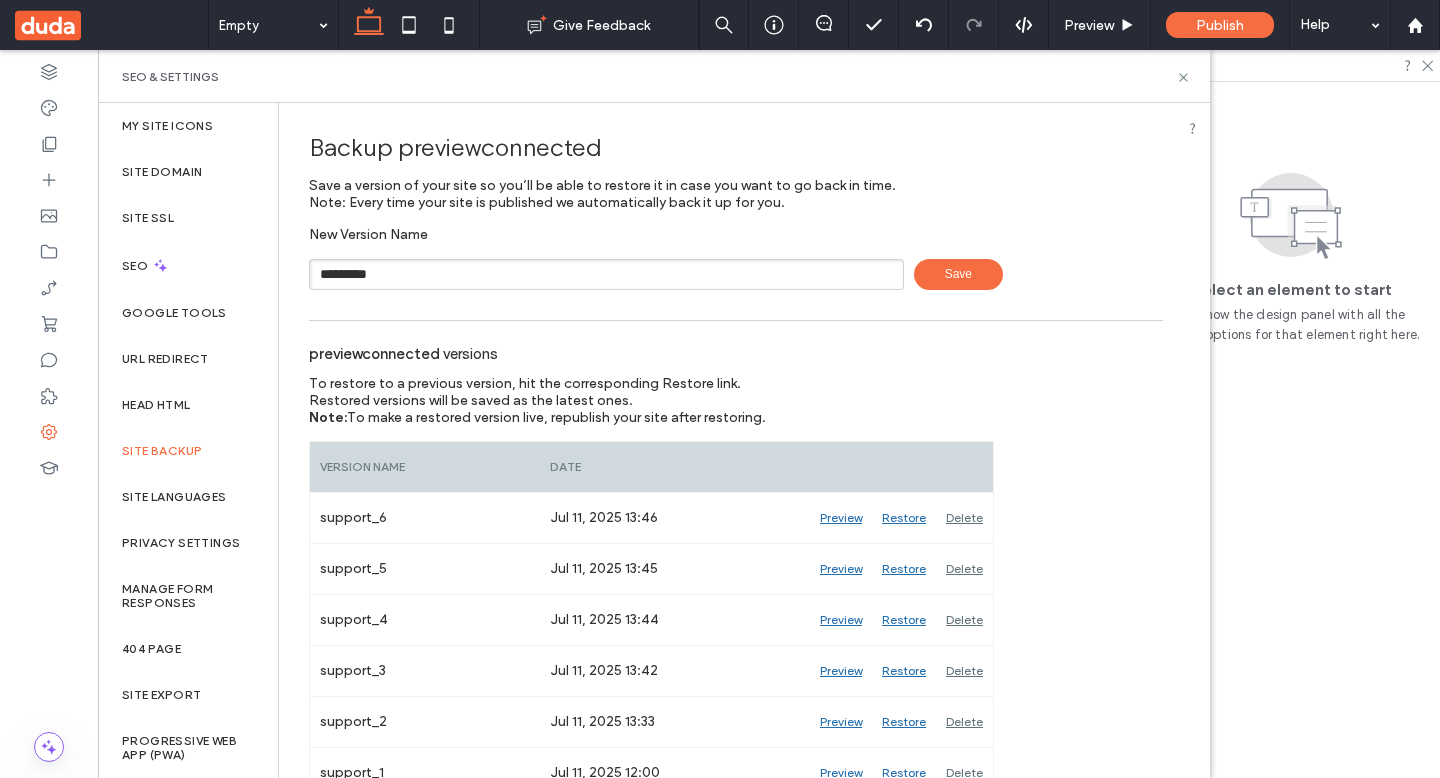 type on "*********" 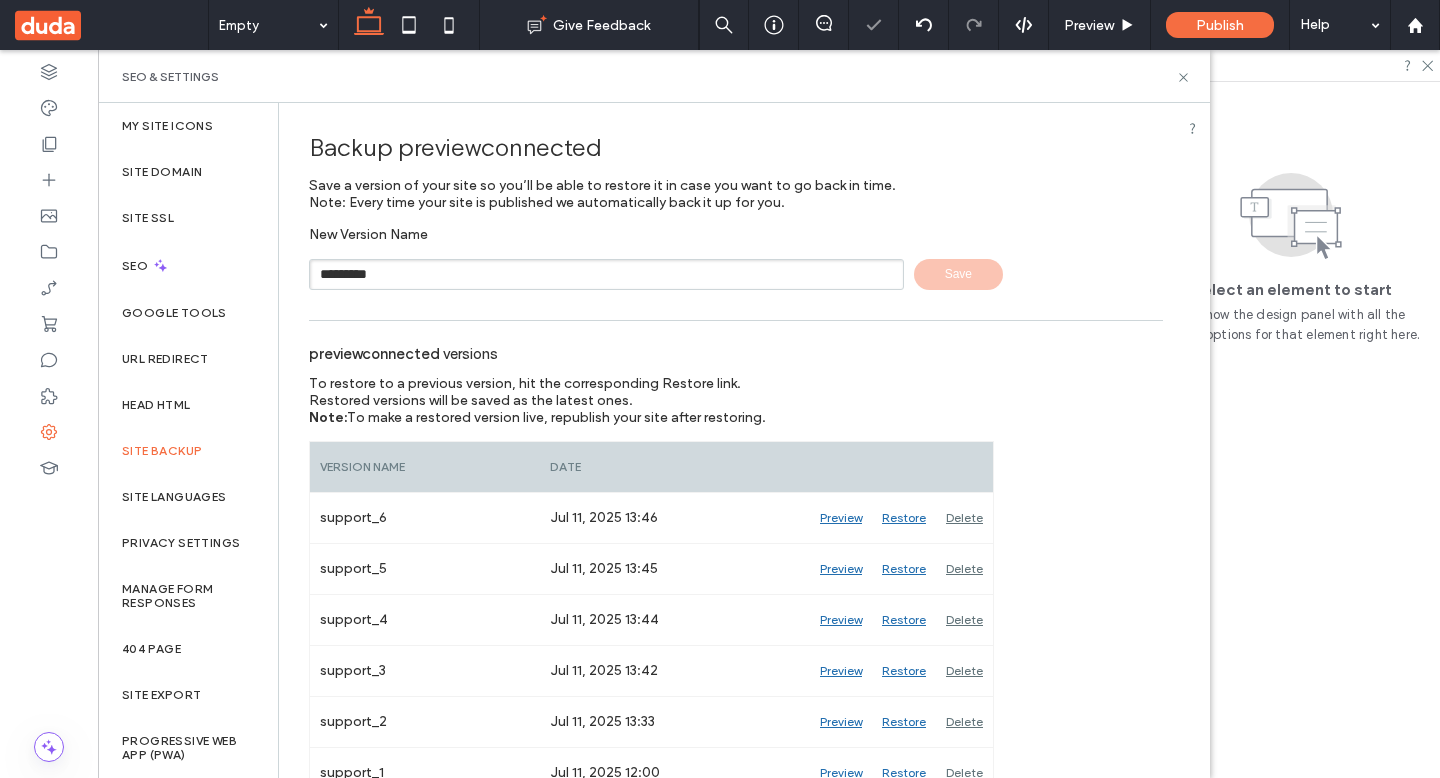 type 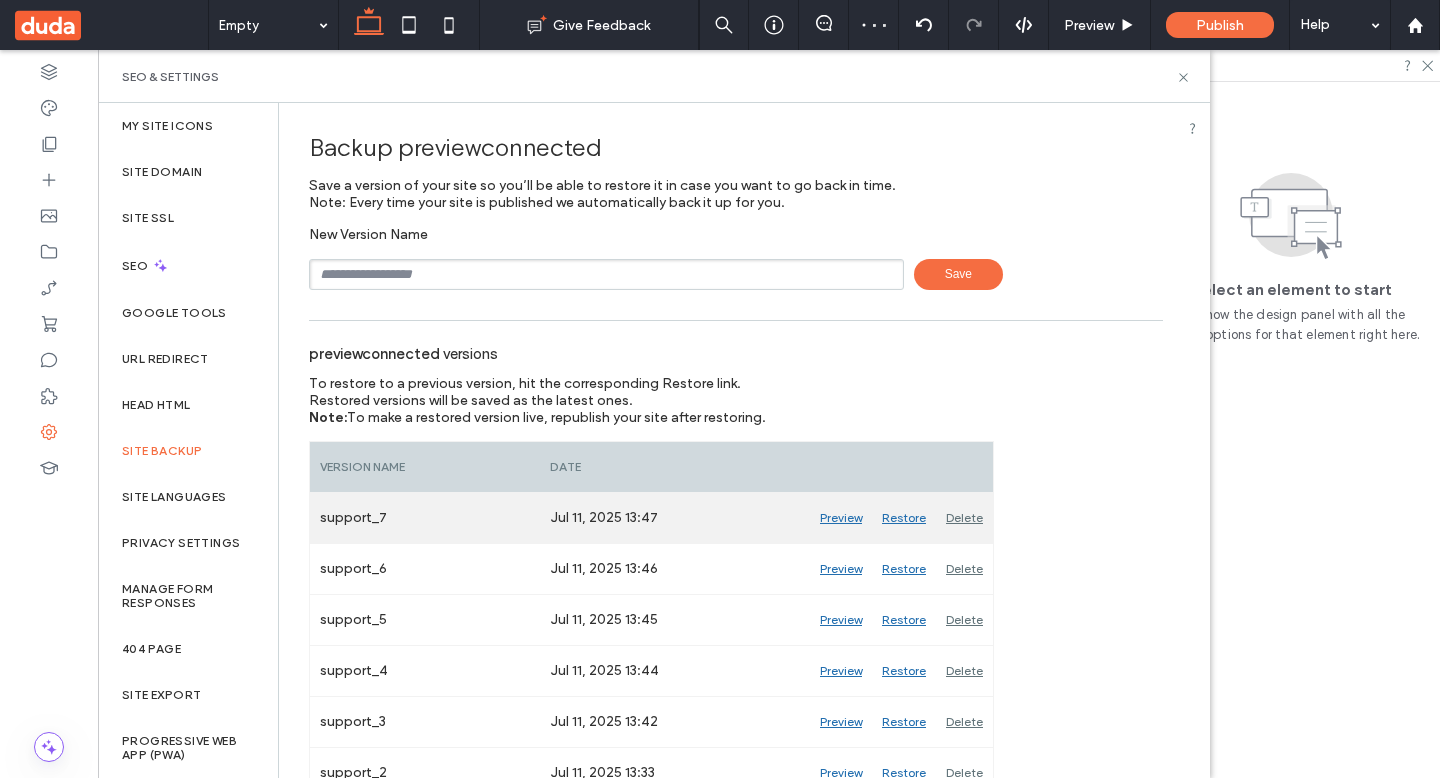click on "Preview" at bounding box center (841, 518) 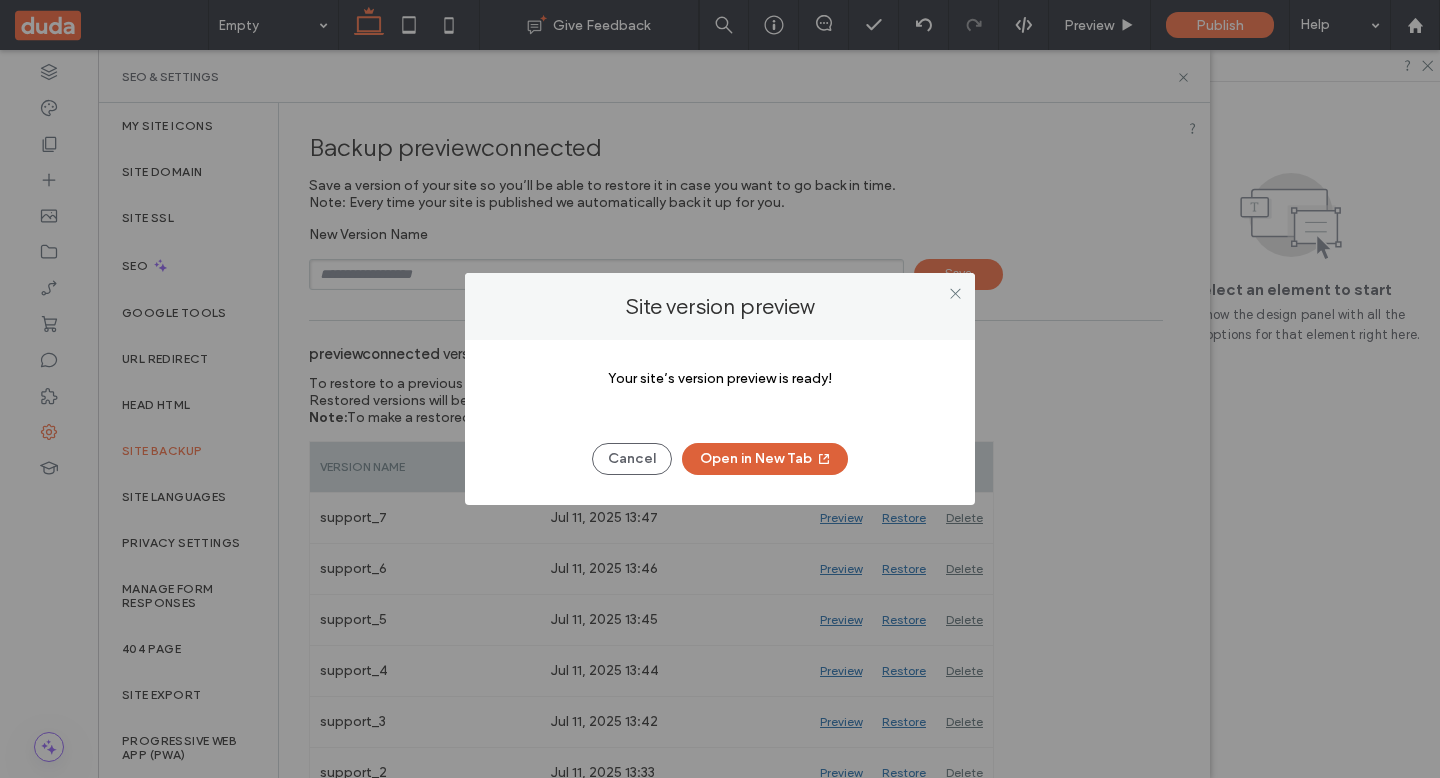 click on "Open in New Tab" at bounding box center (765, 459) 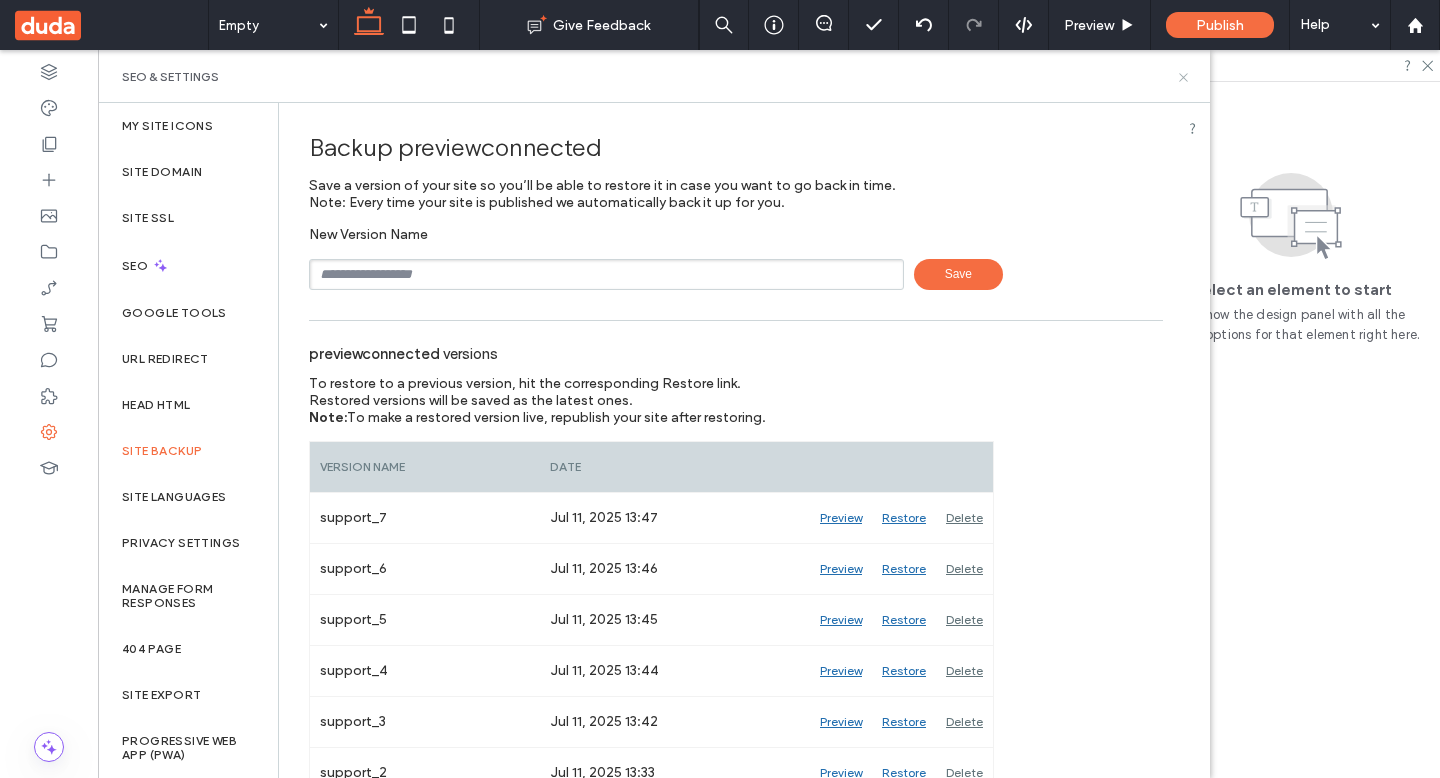 click 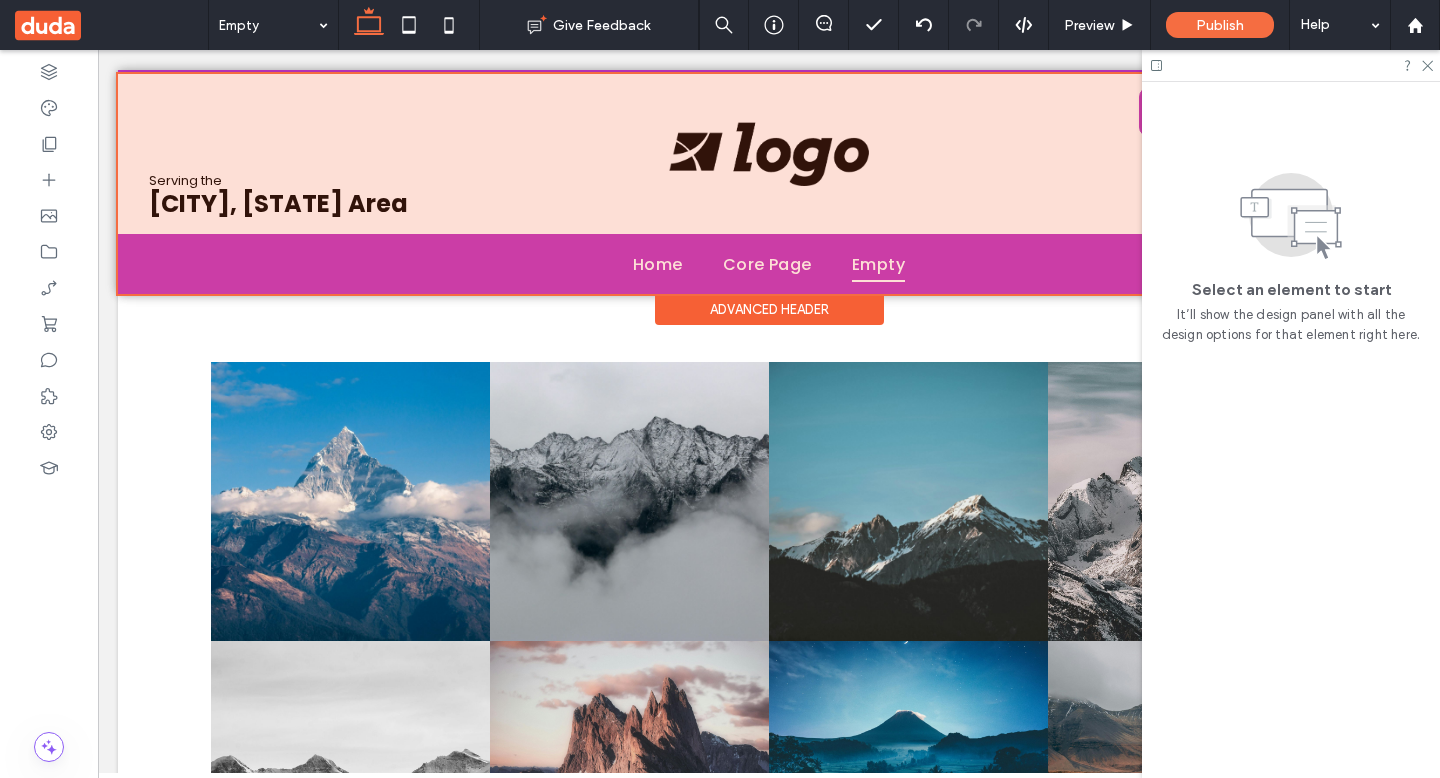 scroll, scrollTop: 0, scrollLeft: 298, axis: horizontal 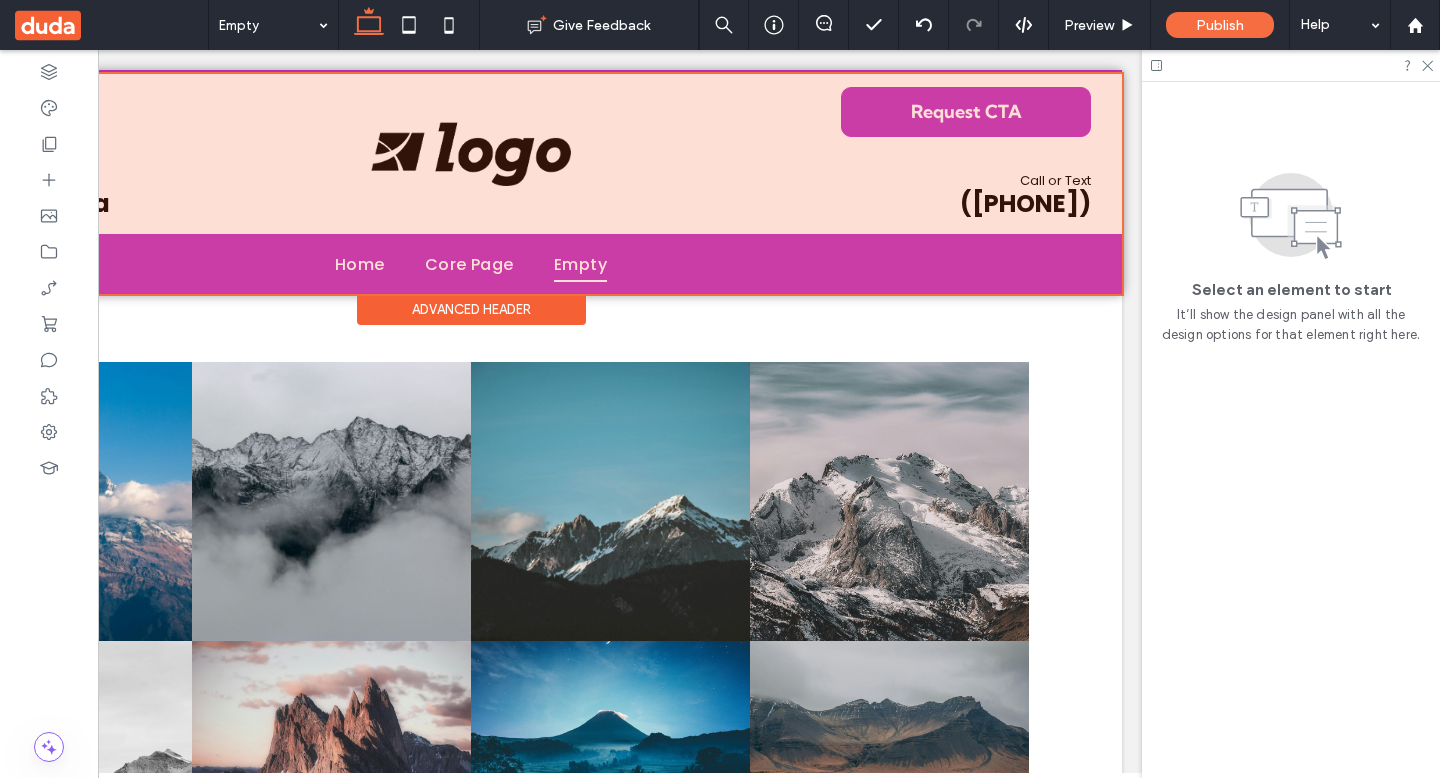 click at bounding box center (471, 184) 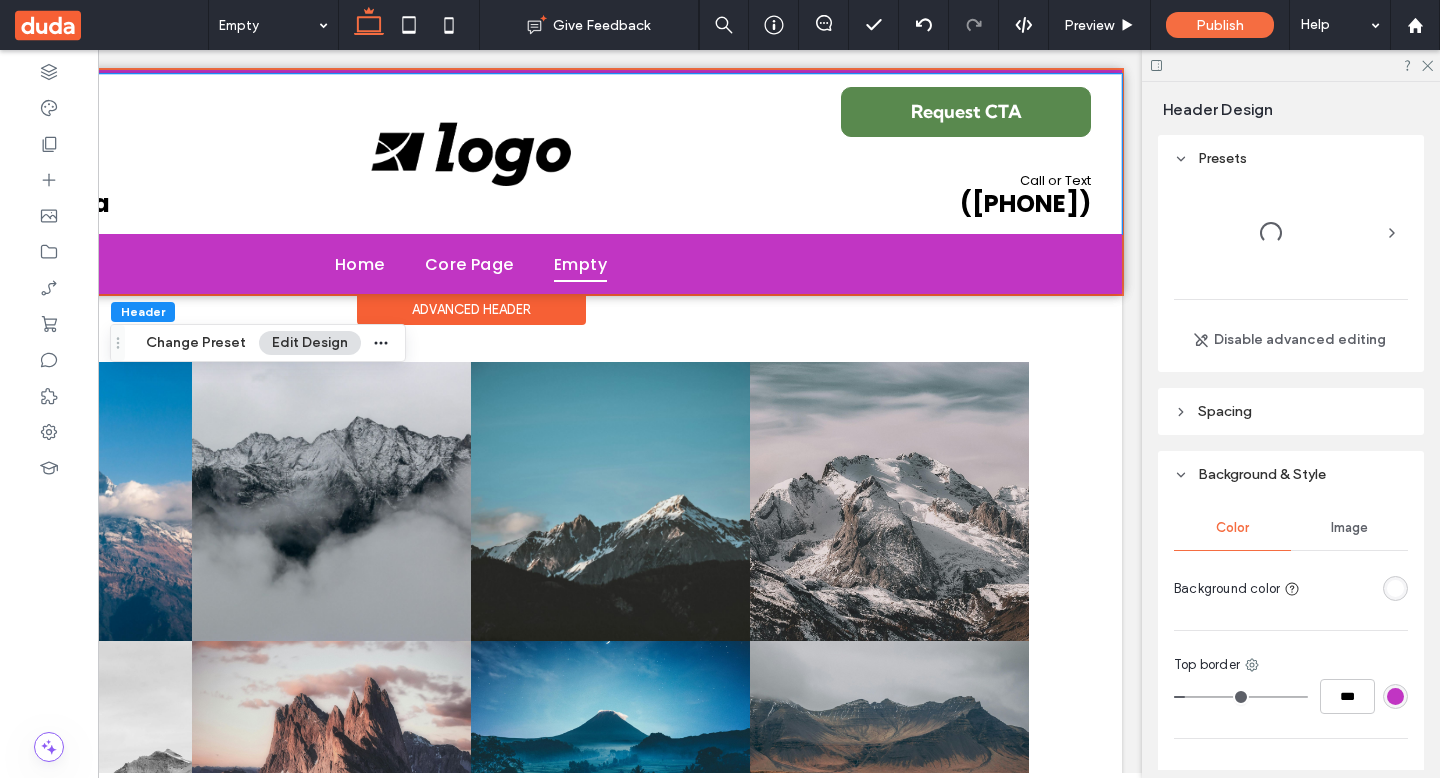 click on "Request CTA" at bounding box center (966, 111) 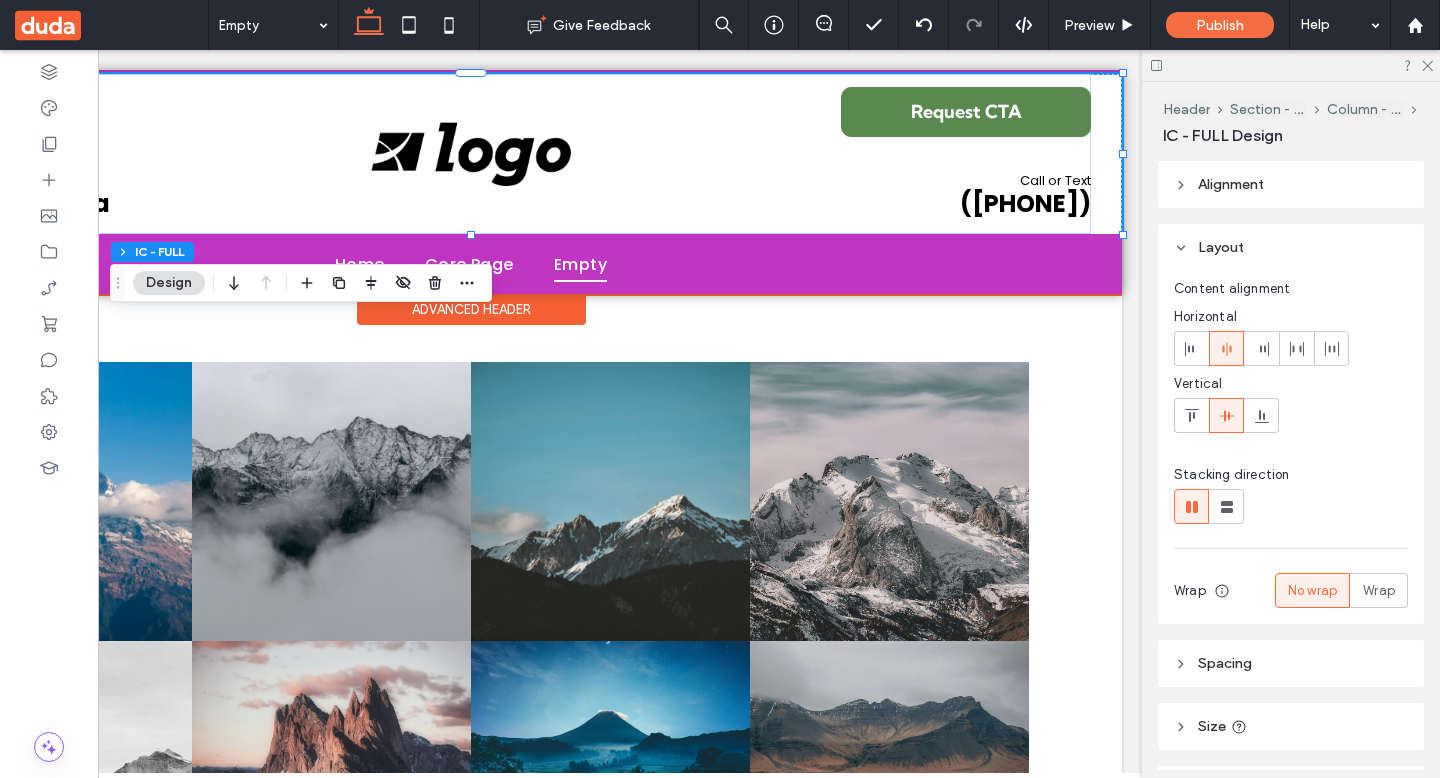 click on "Request CTA" at bounding box center (966, 111) 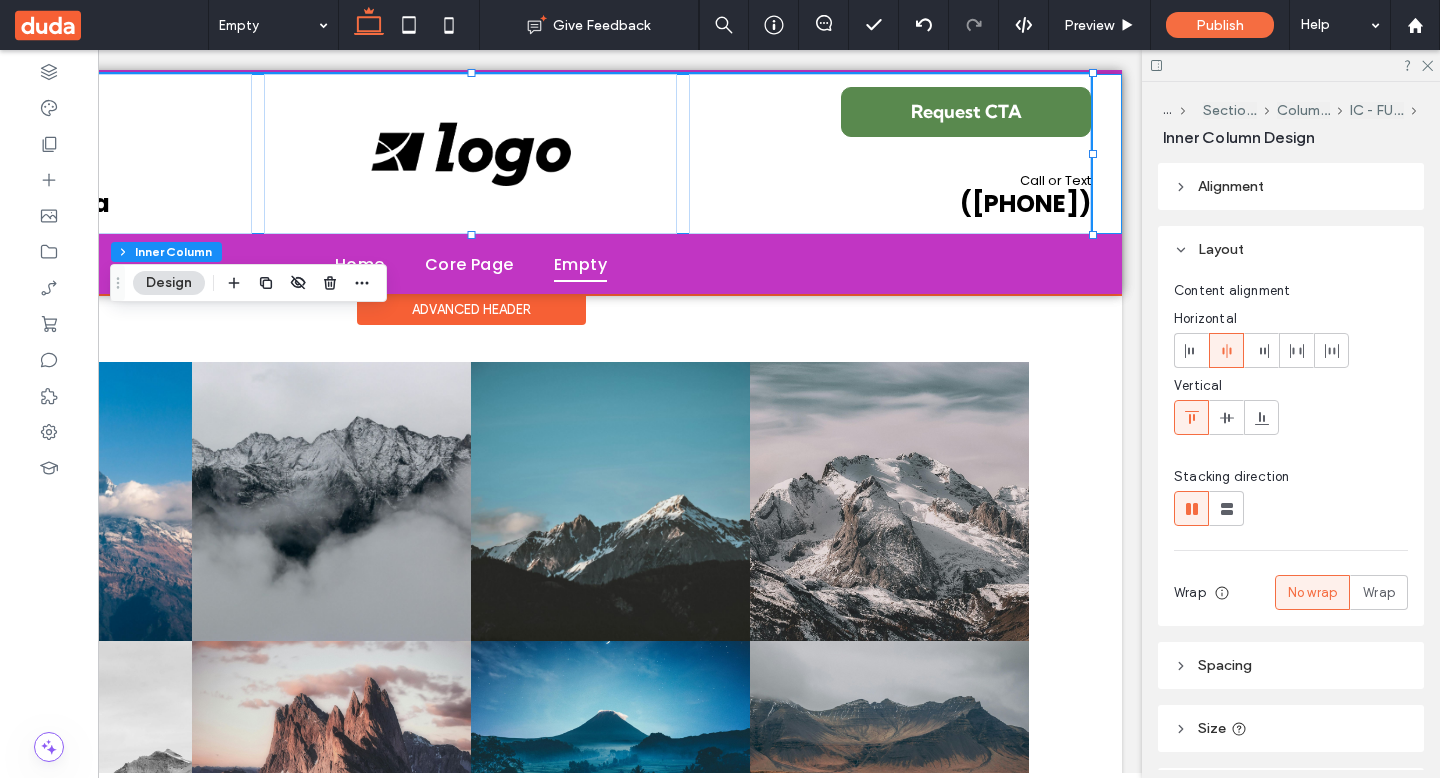 click on "Request CTA" at bounding box center [966, 111] 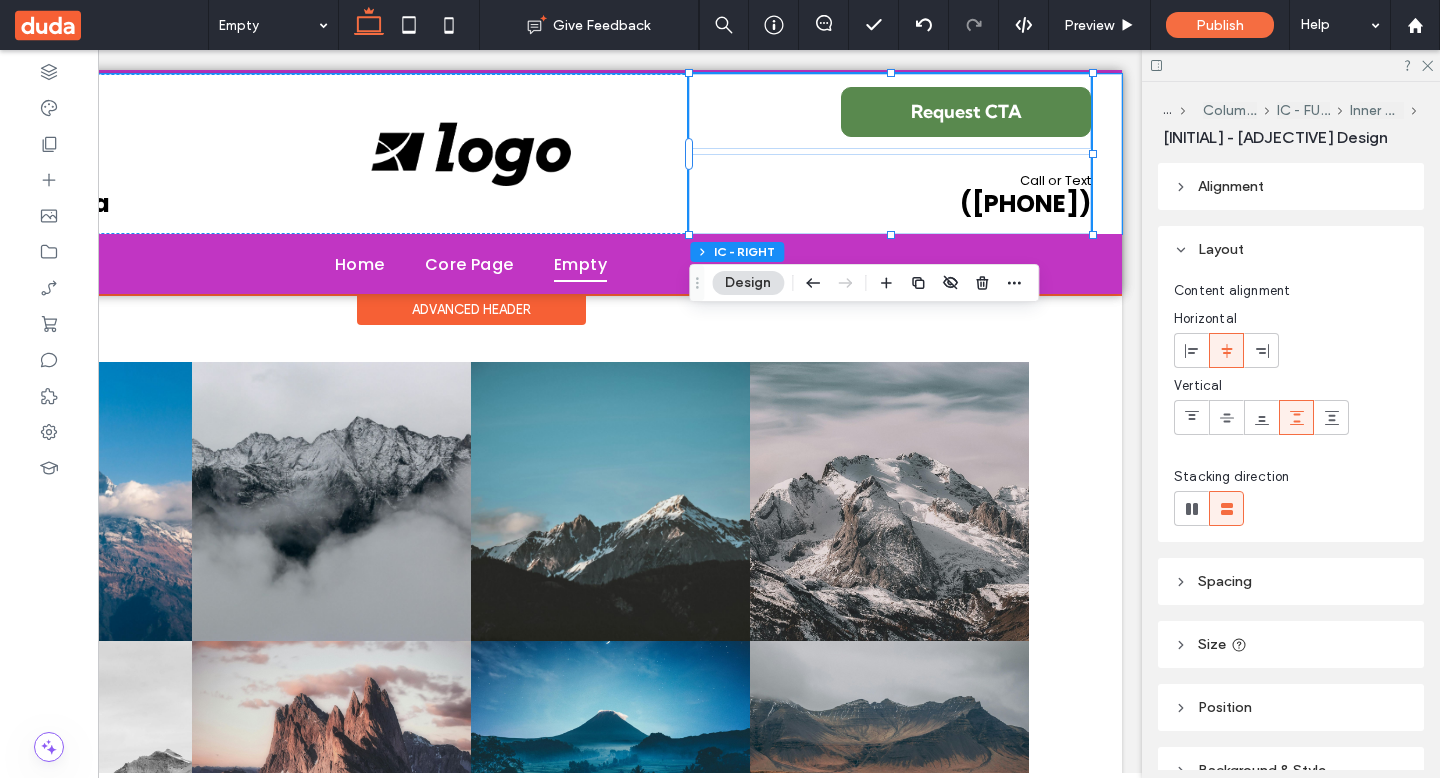 click on "Request CTA" at bounding box center [966, 111] 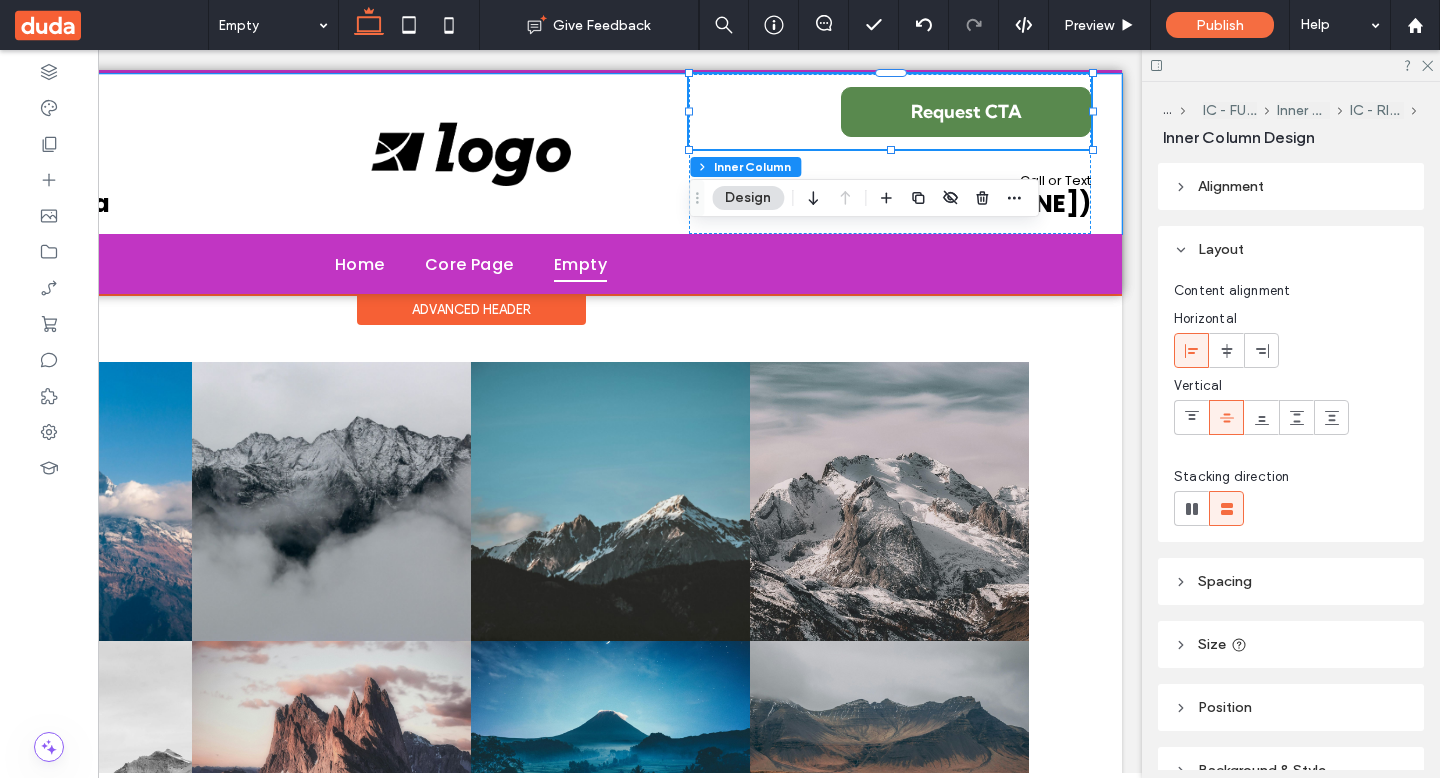 click on "Request CTA" at bounding box center (966, 111) 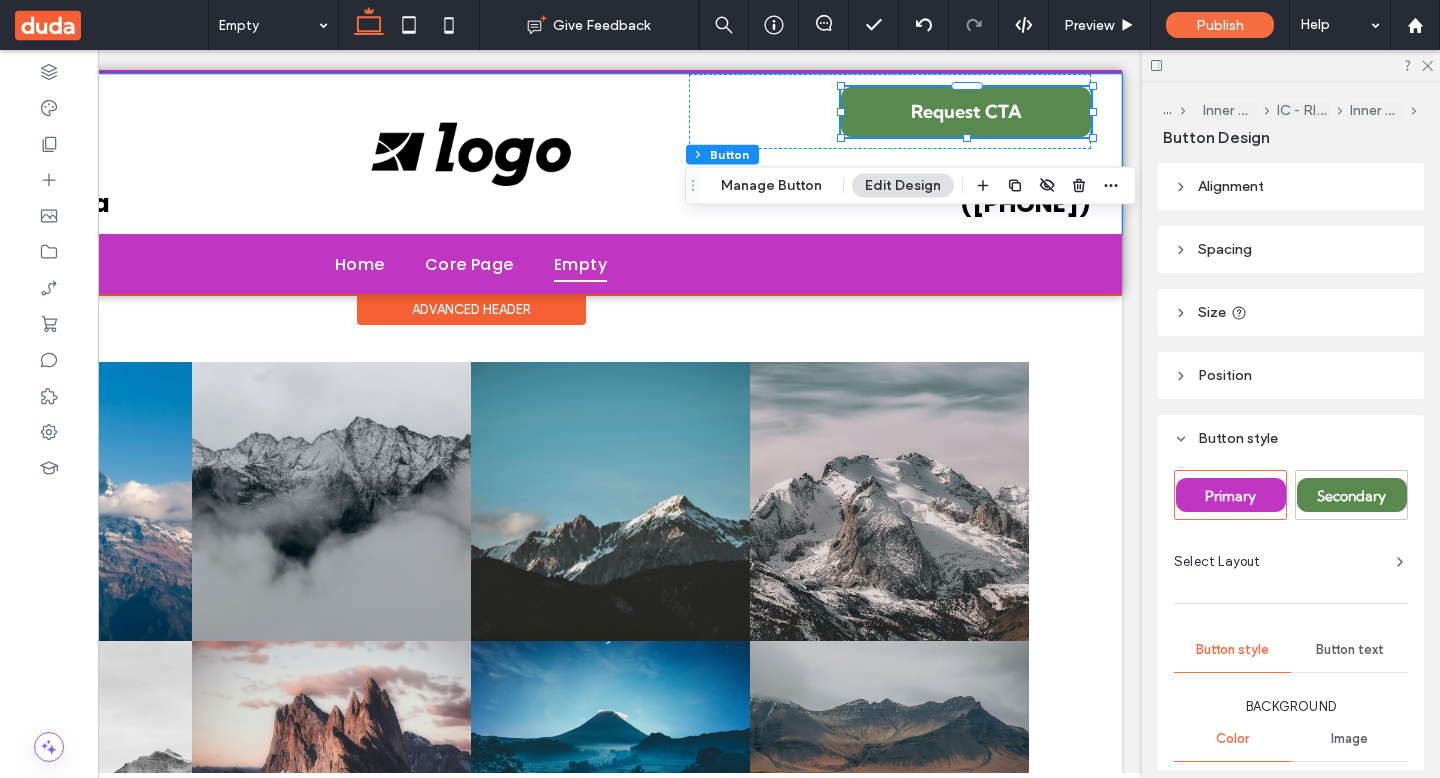 click on "Request CTA" at bounding box center [966, 111] 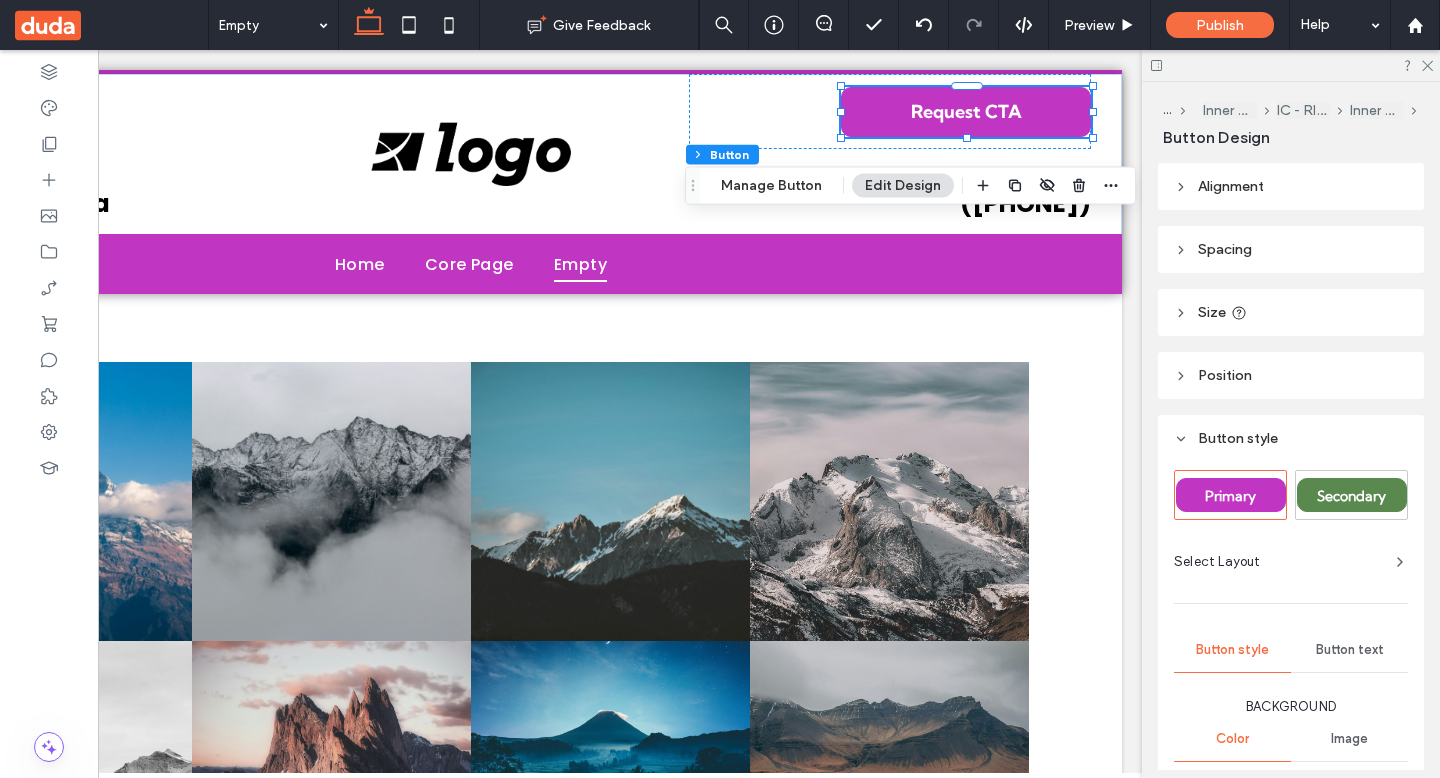 drag, startPoint x: 1427, startPoint y: 61, endPoint x: 952, endPoint y: 187, distance: 491.42752 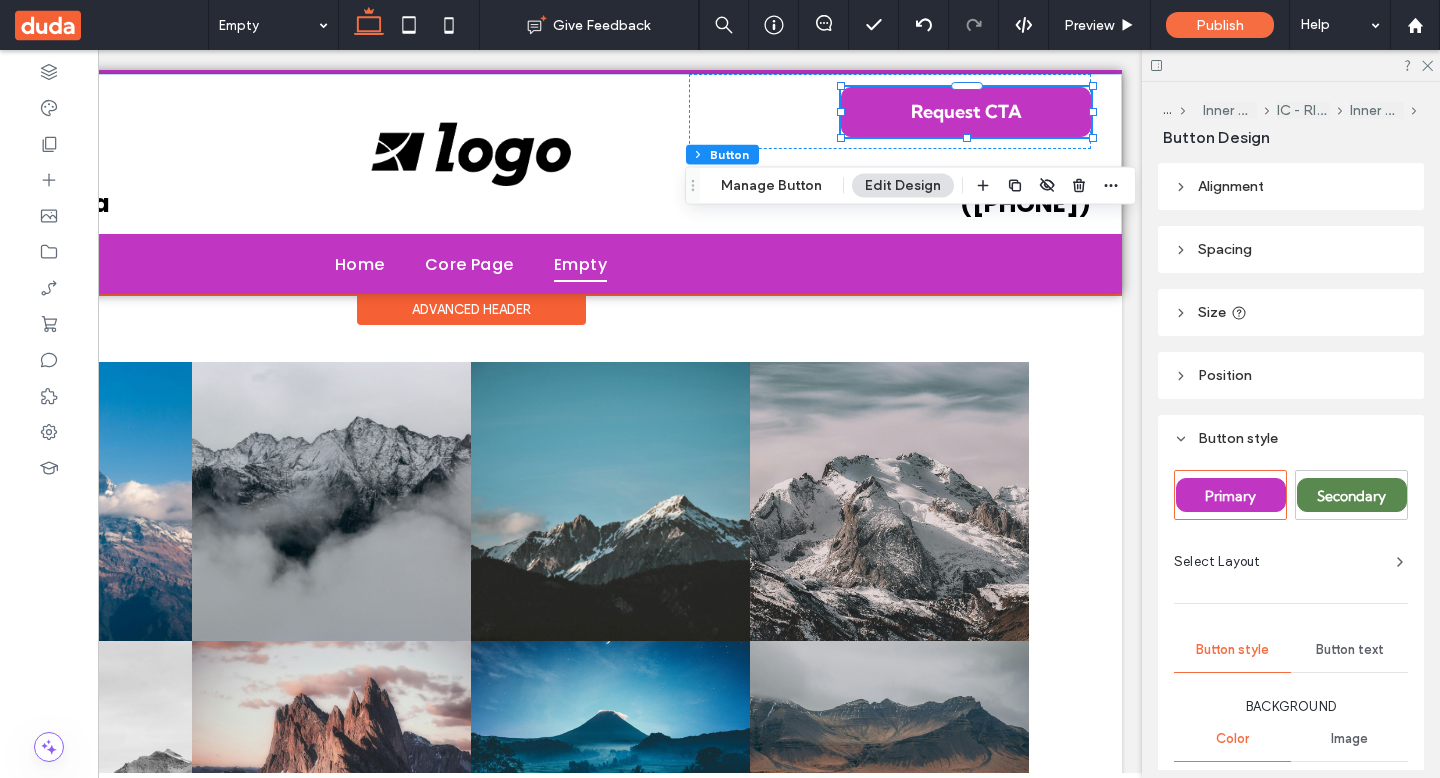 scroll, scrollTop: 0, scrollLeft: 0, axis: both 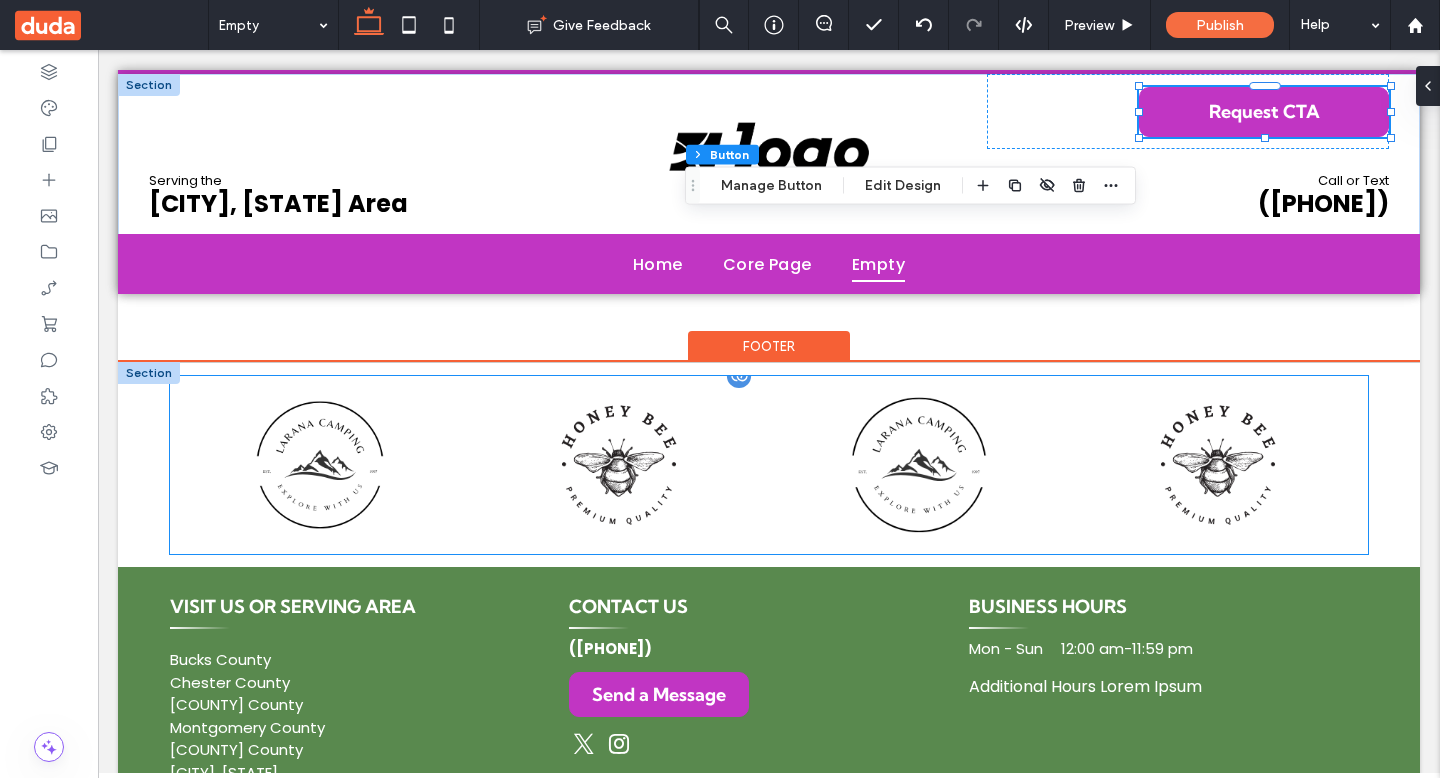 click at bounding box center [918, 465] 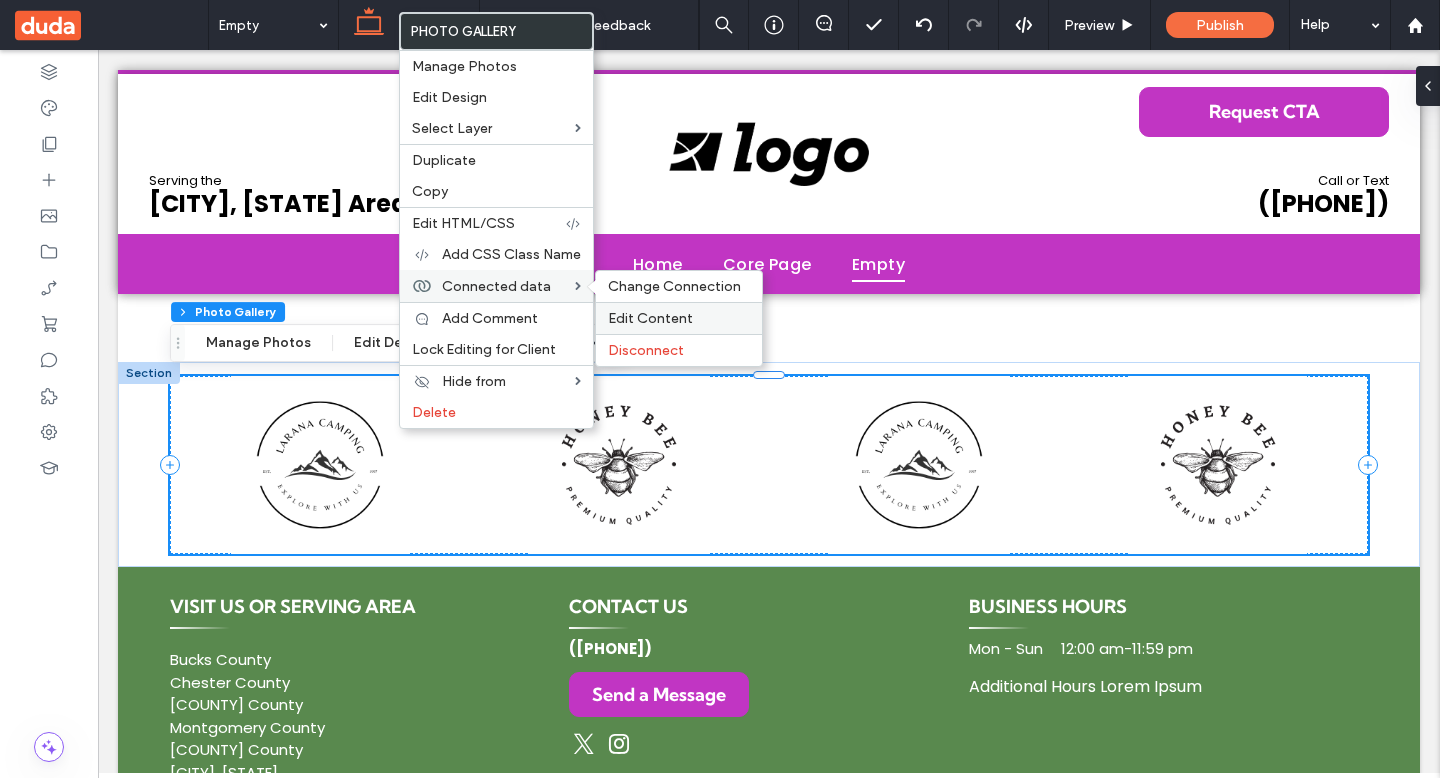 click on "Edit Content" at bounding box center (650, 318) 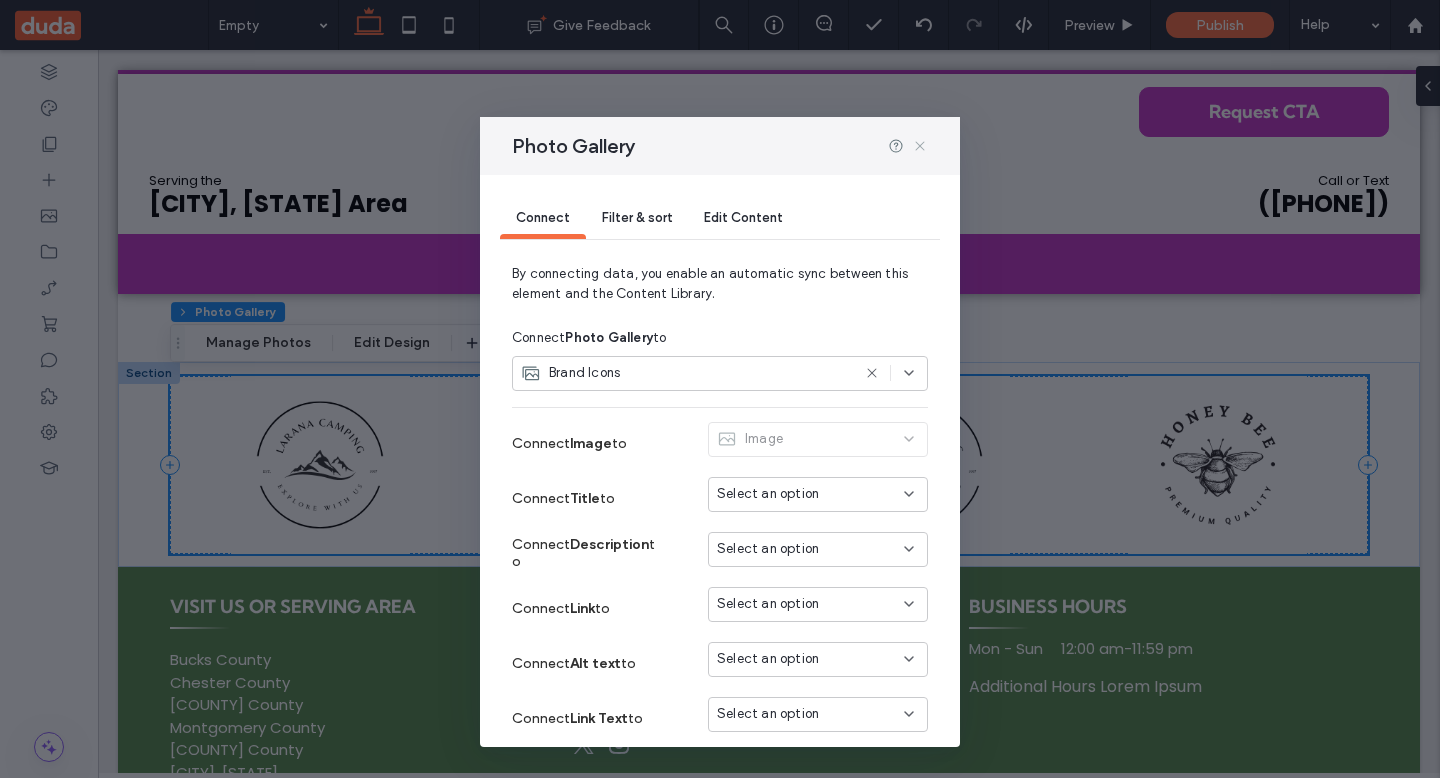 click 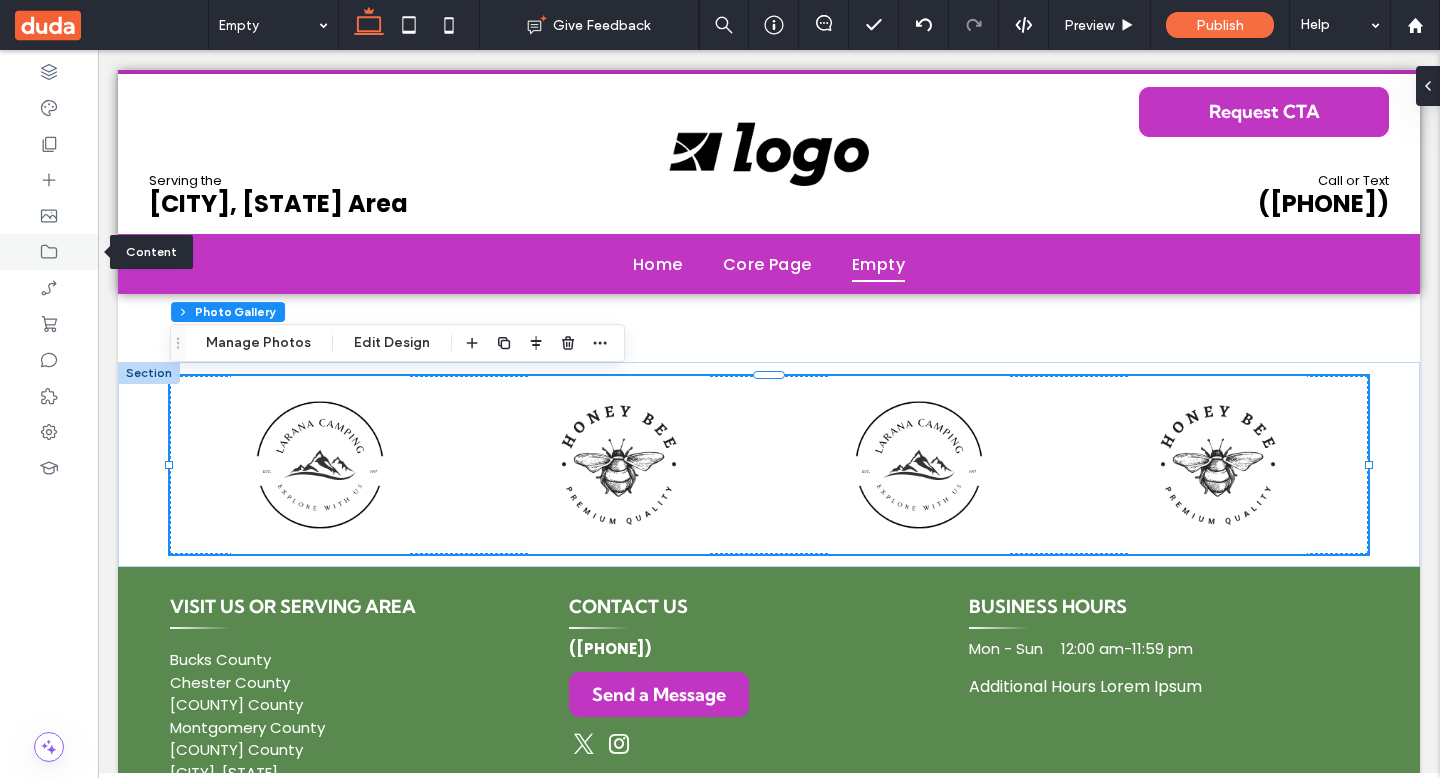 click at bounding box center [49, 252] 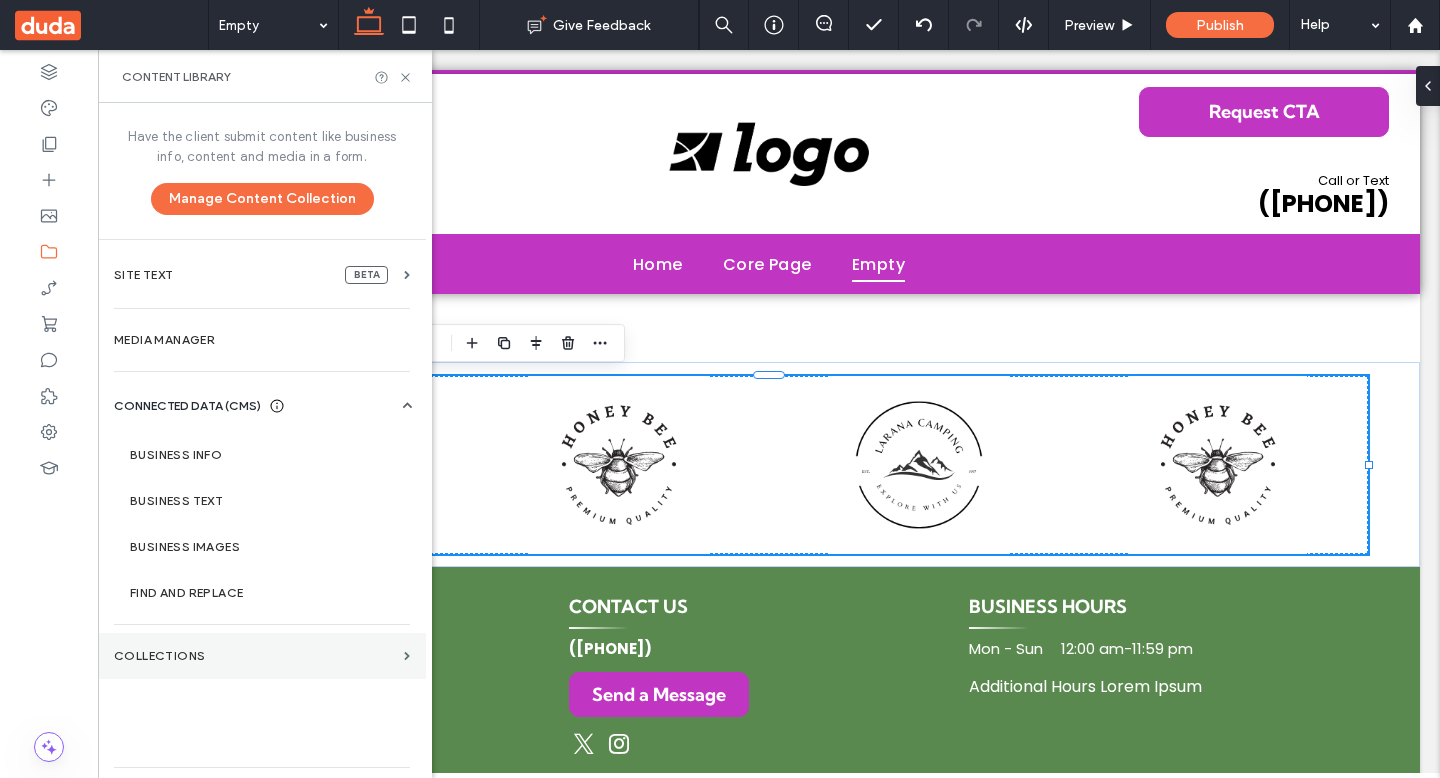 click on "Collections" at bounding box center [262, 656] 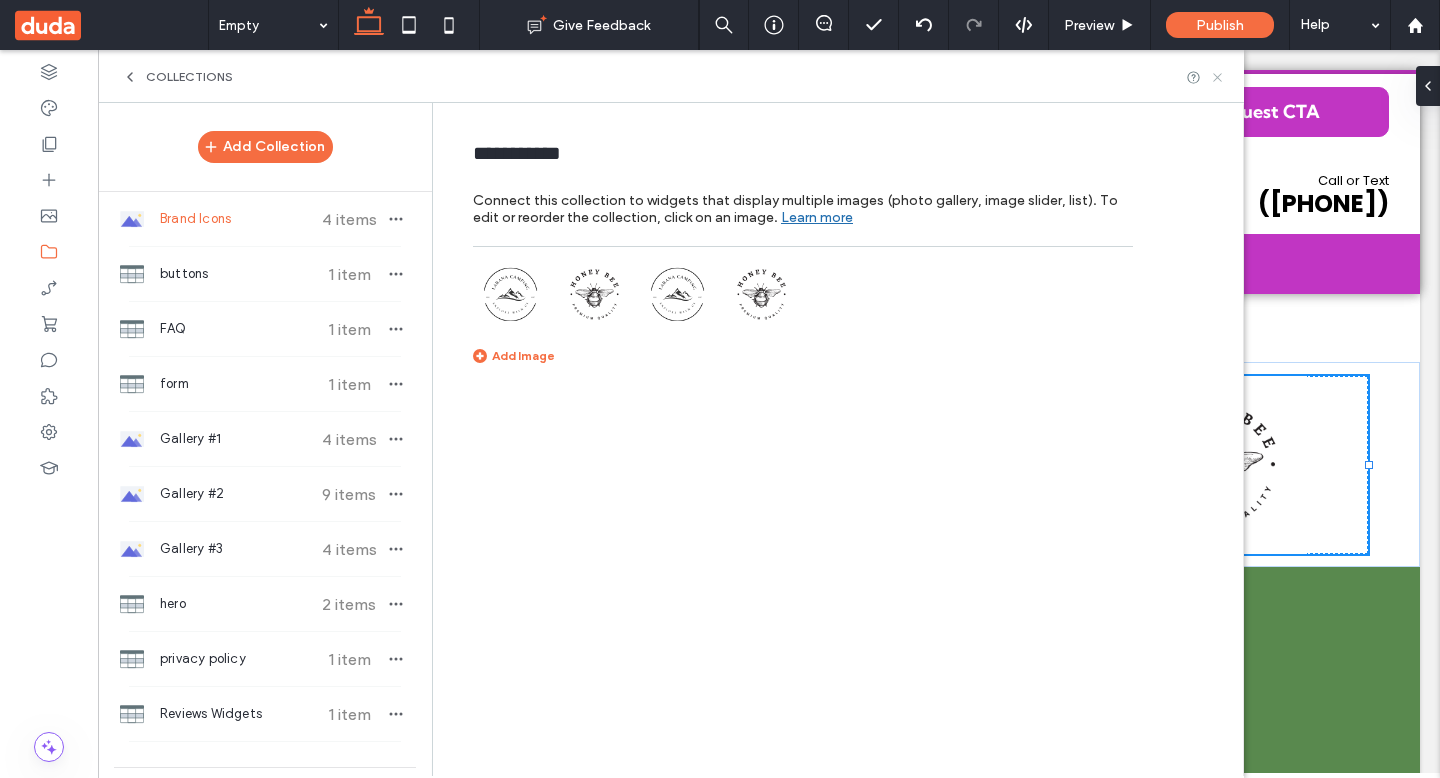 click 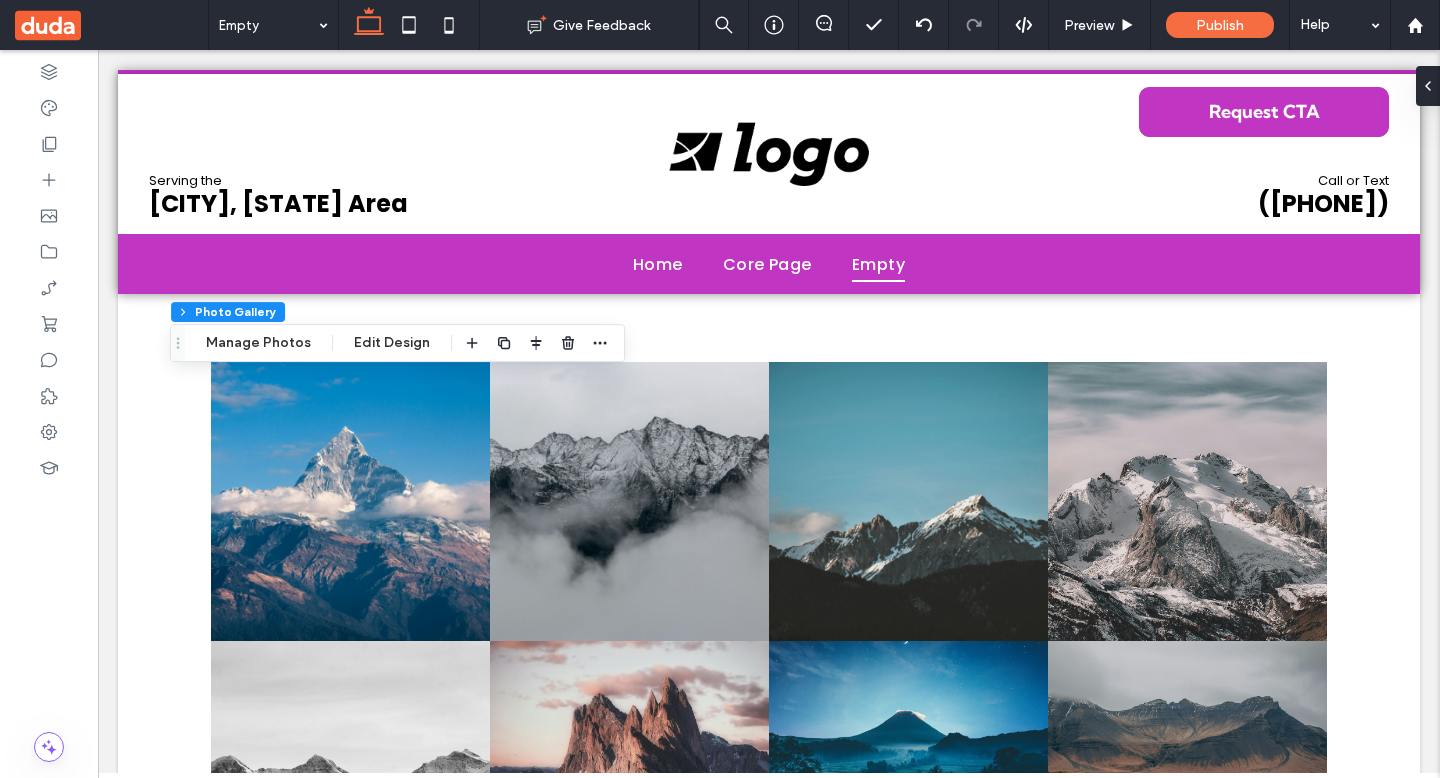 scroll, scrollTop: 0, scrollLeft: 0, axis: both 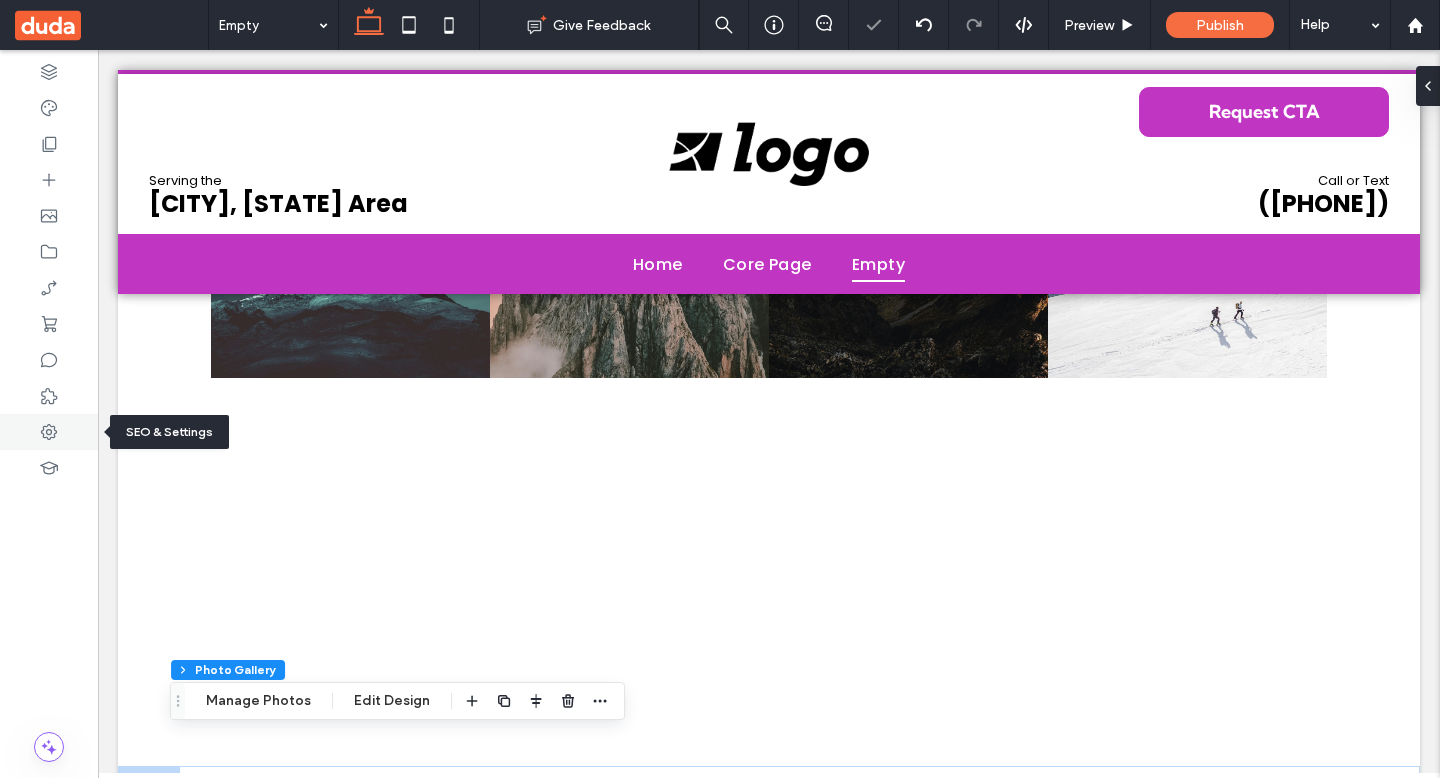 click 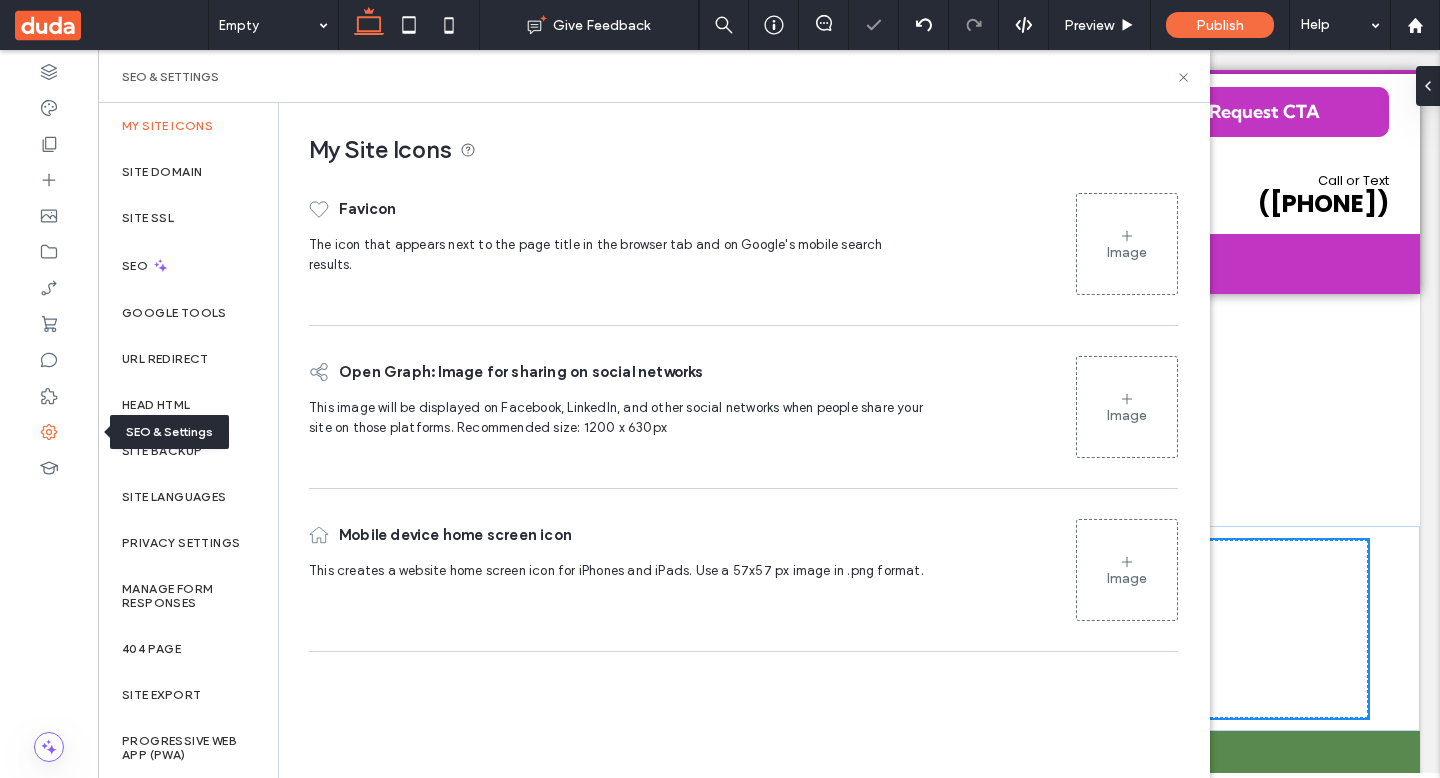 scroll, scrollTop: 1278, scrollLeft: 0, axis: vertical 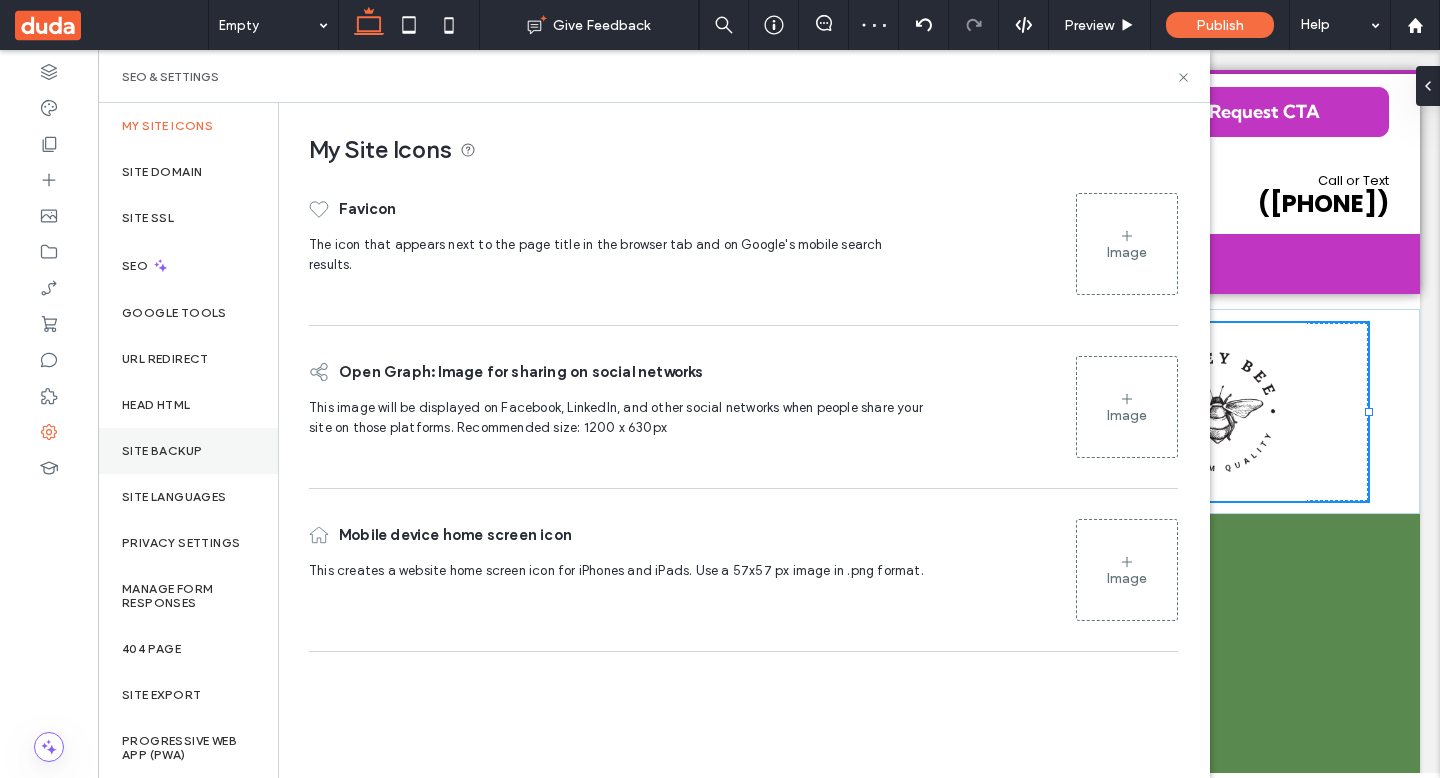 click on "Site Backup" at bounding box center (162, 451) 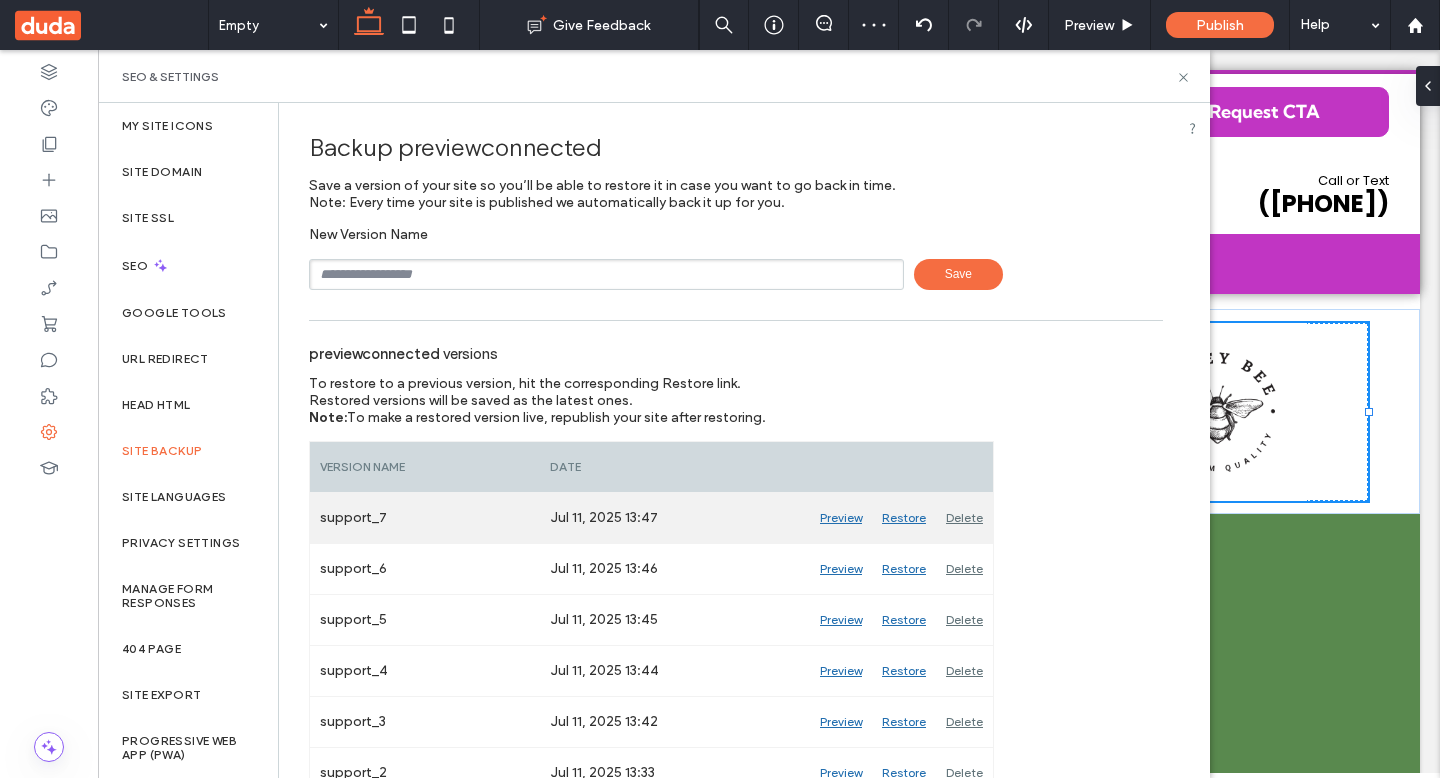 click on "Preview" at bounding box center [841, 518] 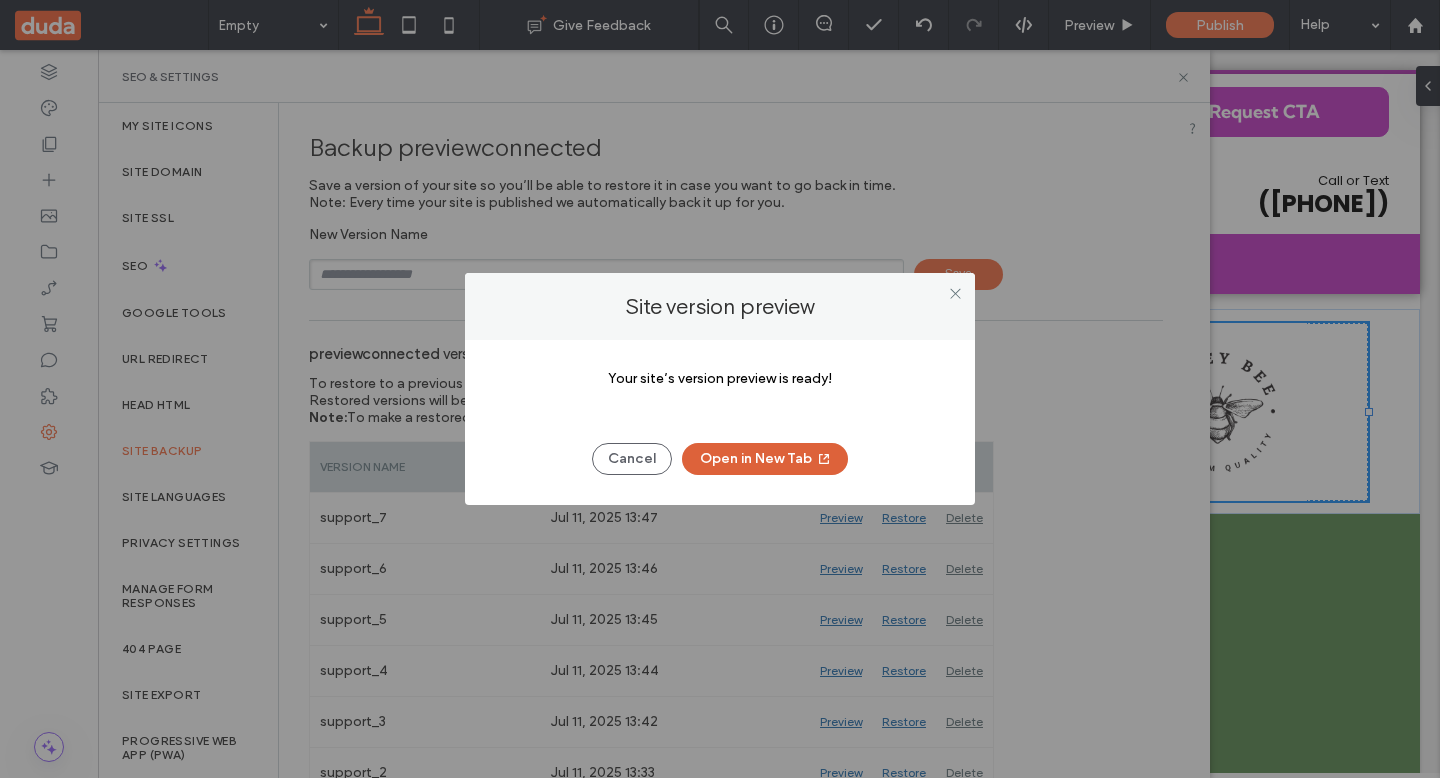 click on "Open in New Tab" at bounding box center (765, 459) 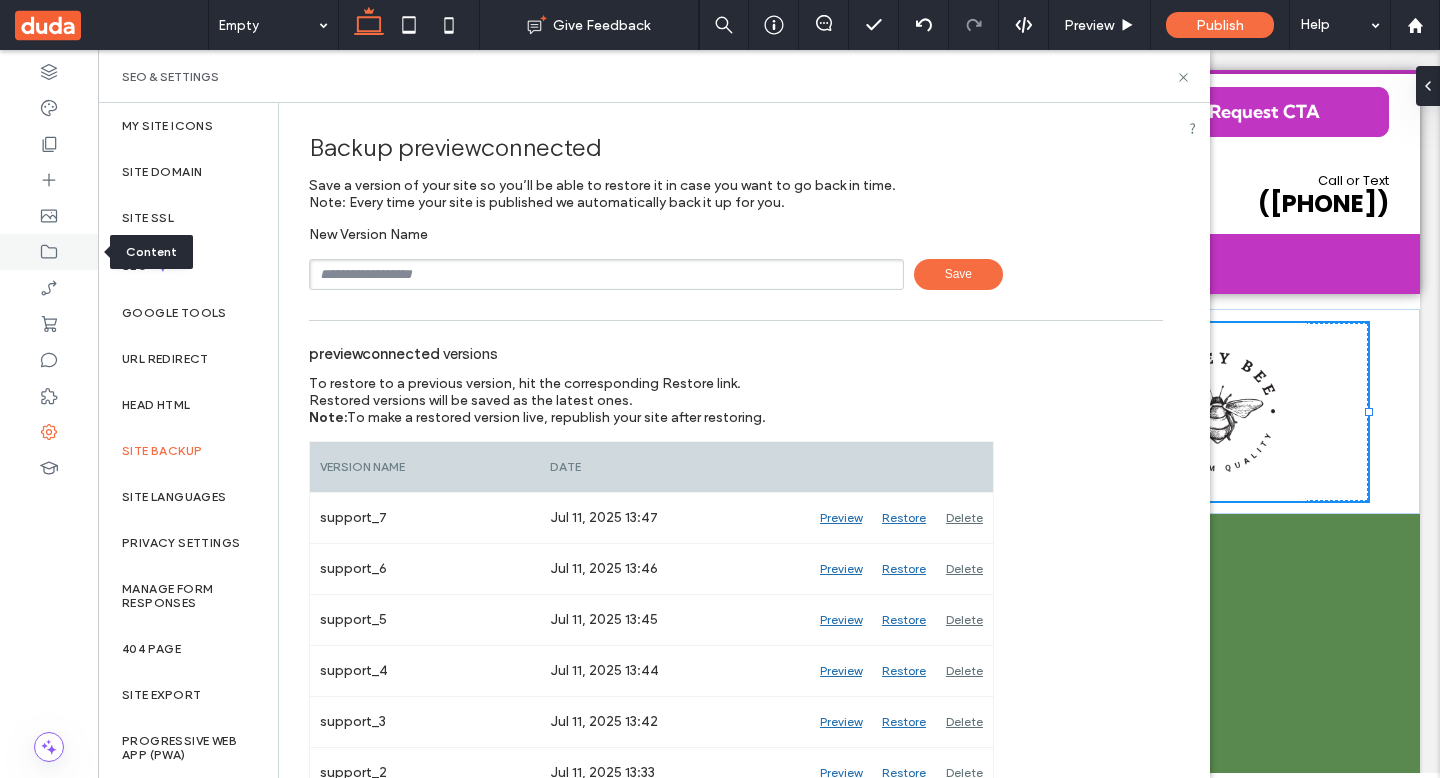 click 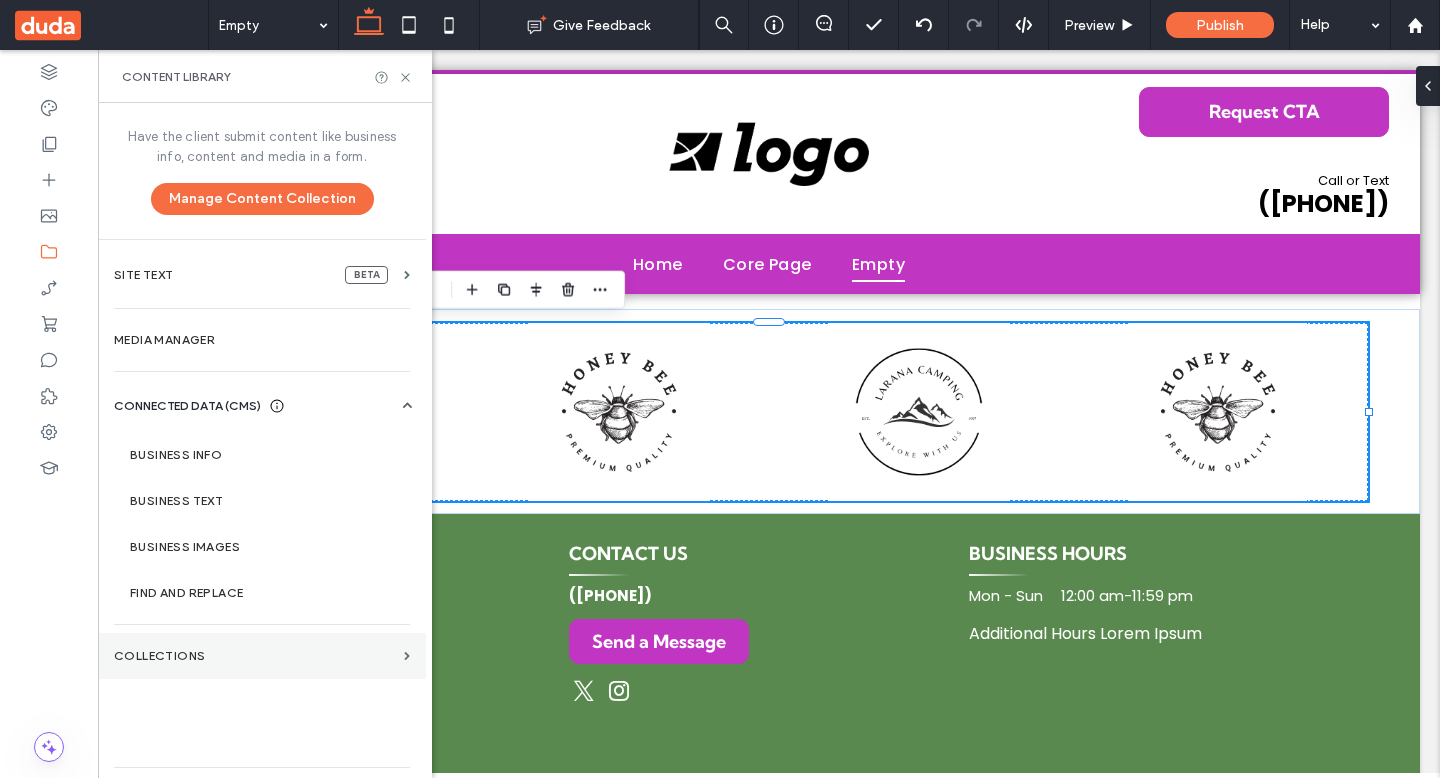 click on "Collections" at bounding box center (262, 656) 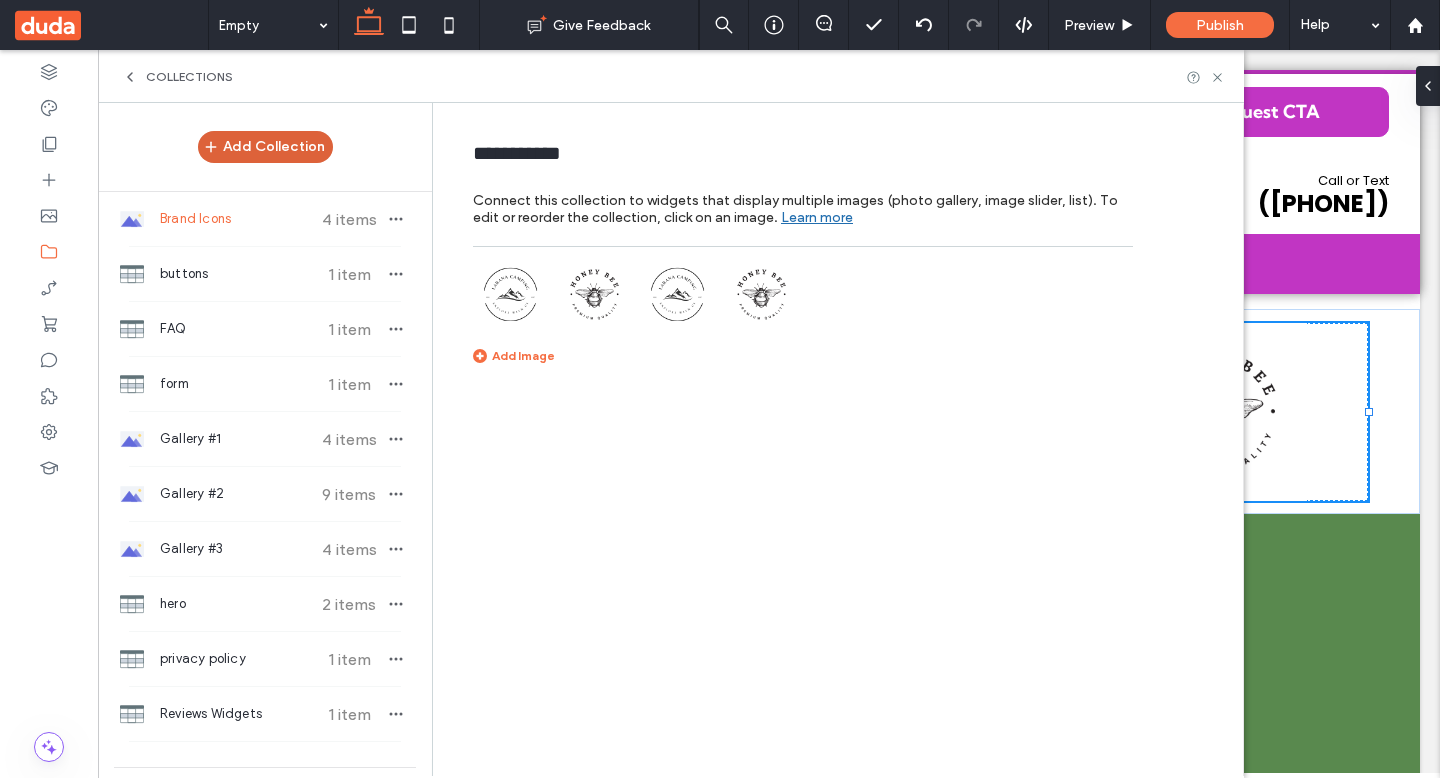 click on "Add Collection" at bounding box center [265, 147] 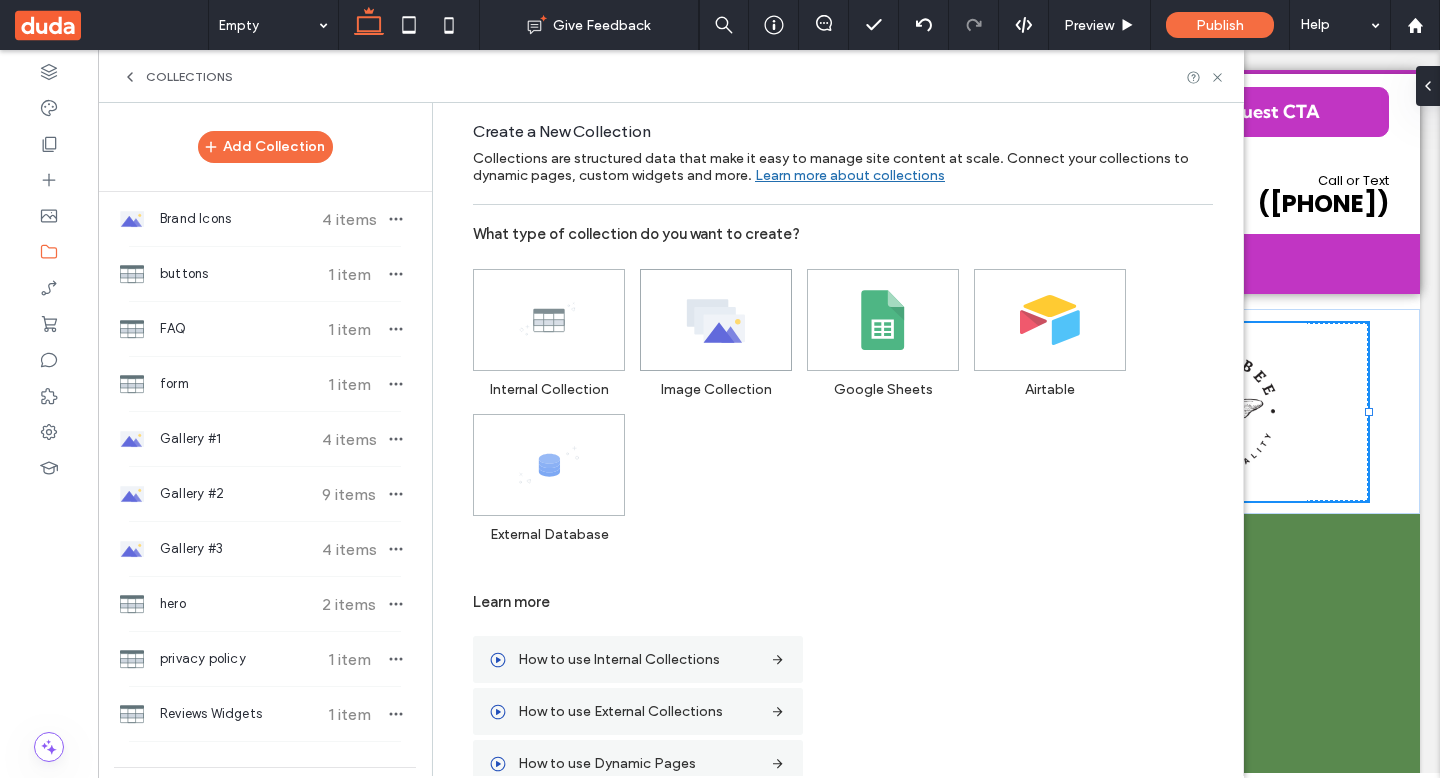 click 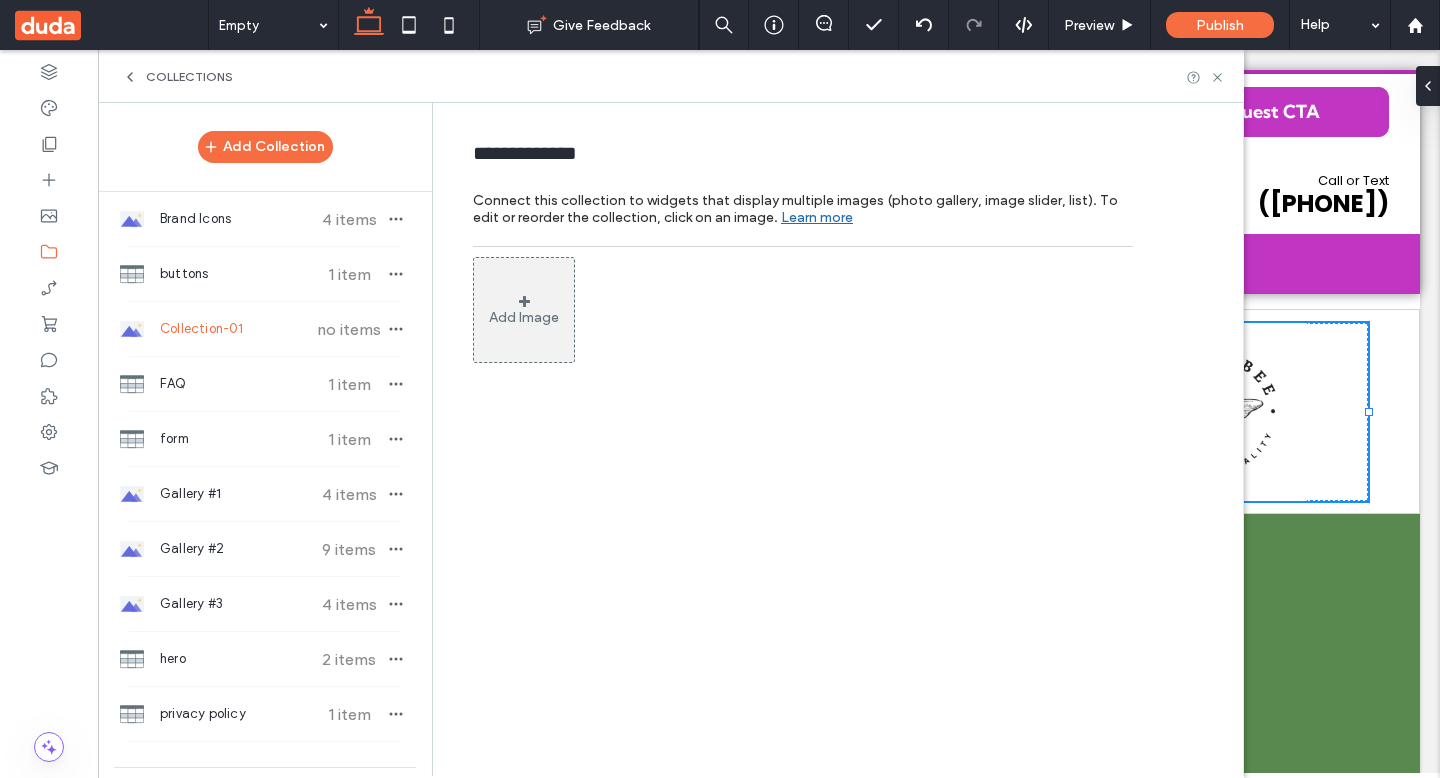 click on "Add Image" at bounding box center (524, 310) 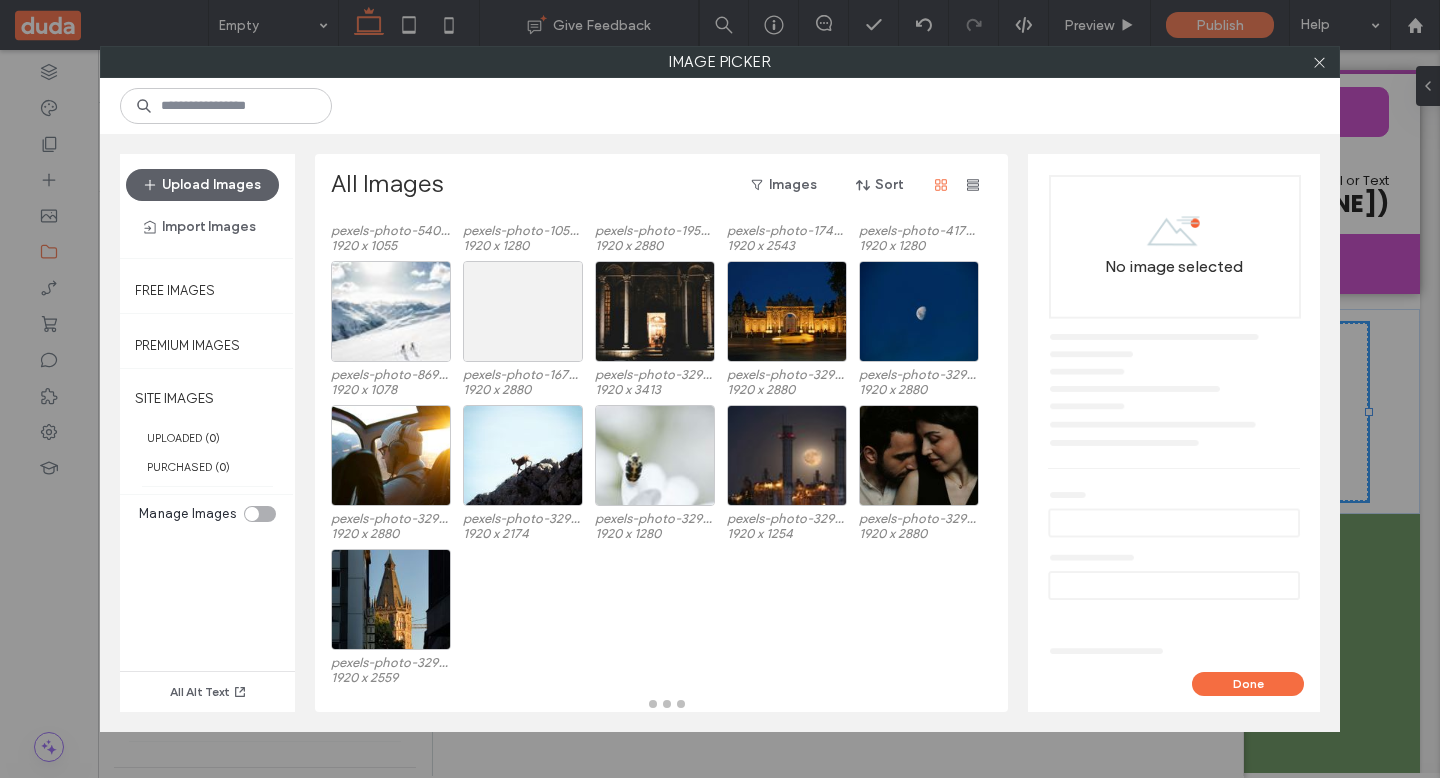 scroll, scrollTop: 286, scrollLeft: 0, axis: vertical 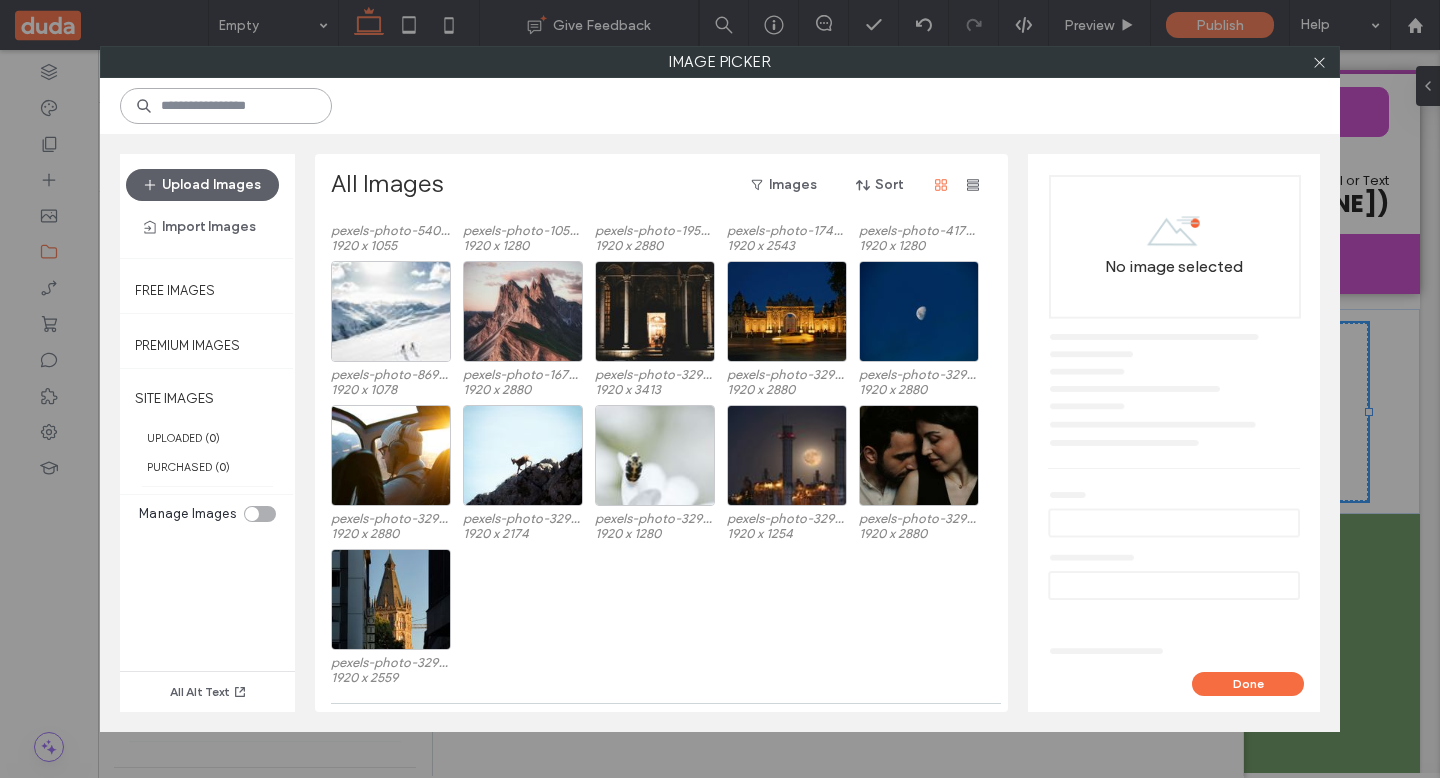 click at bounding box center (226, 106) 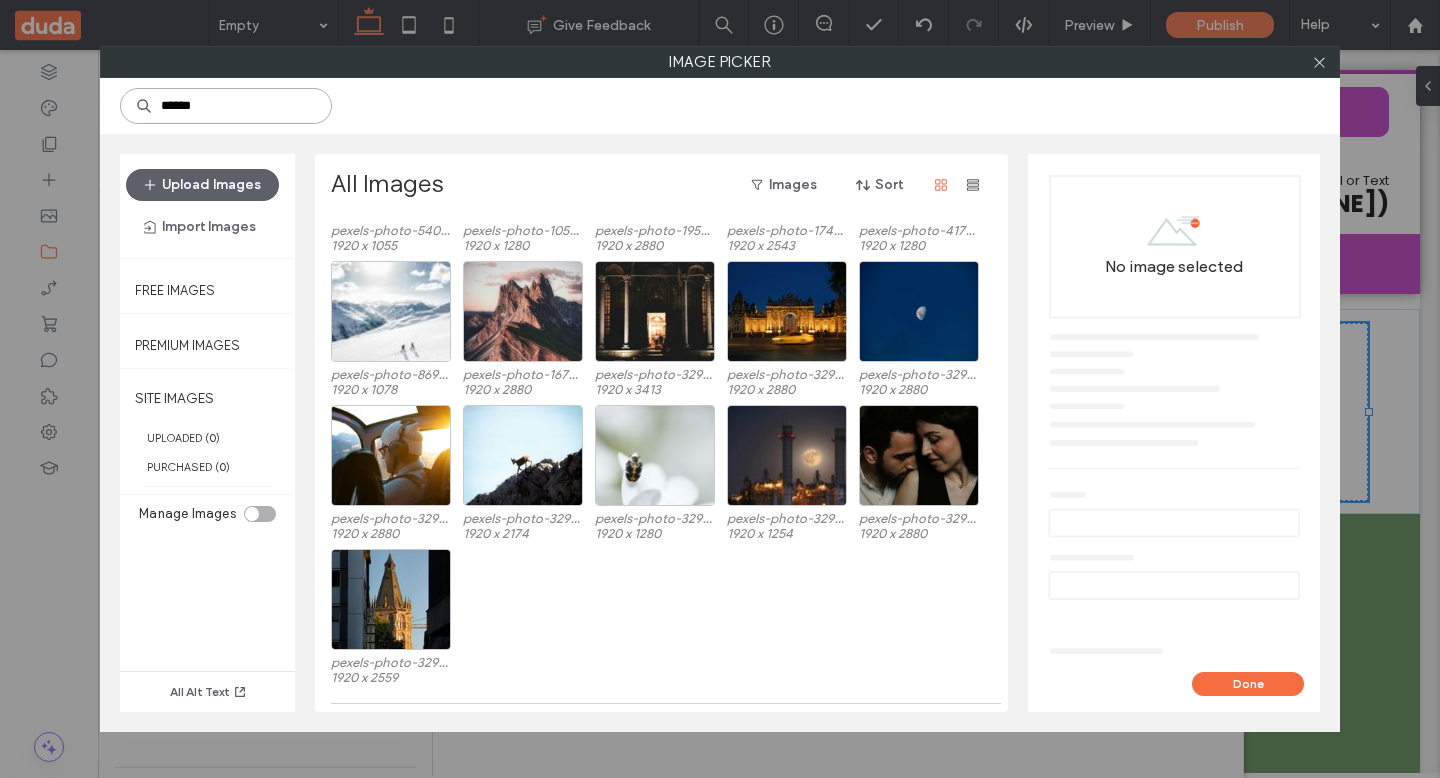 type on "******" 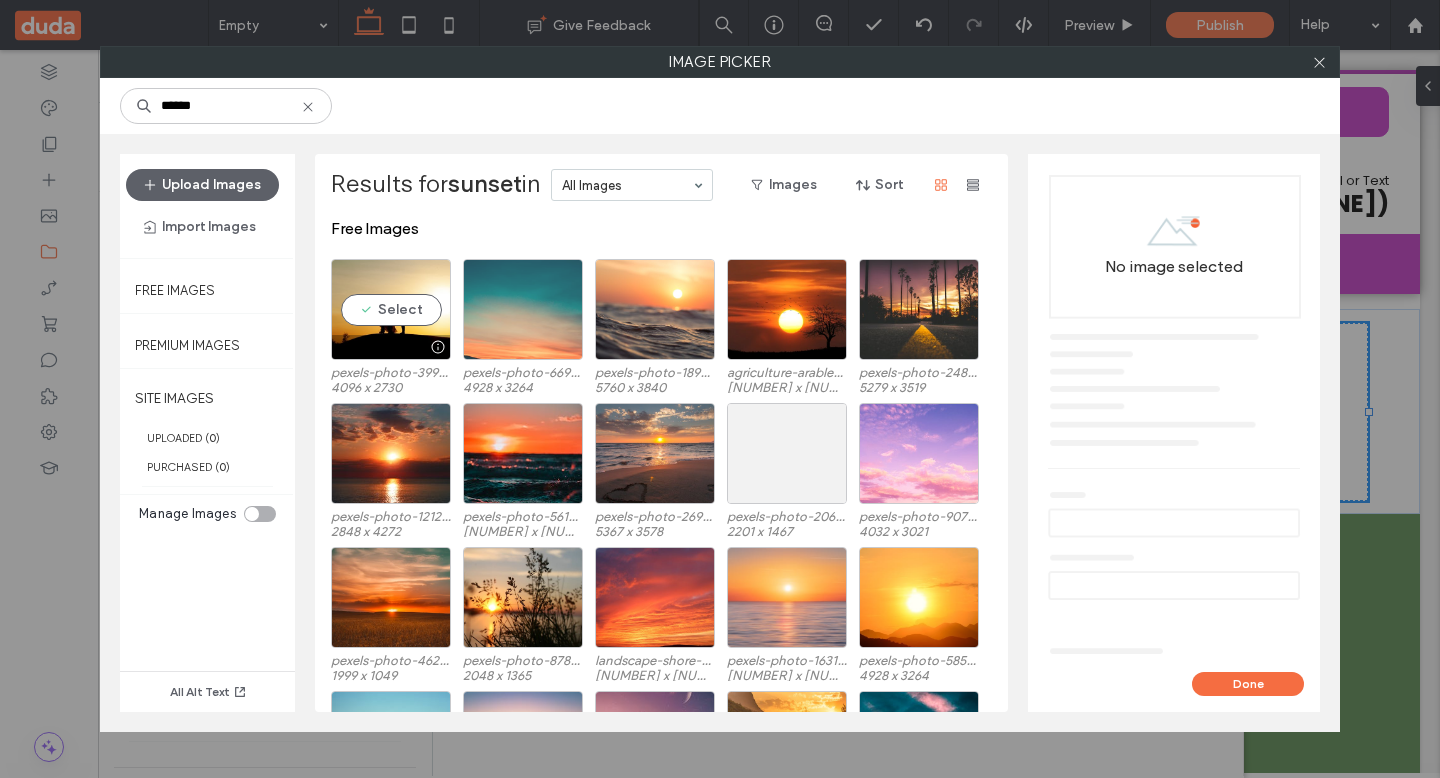 drag, startPoint x: 414, startPoint y: 291, endPoint x: 581, endPoint y: 317, distance: 169.01184 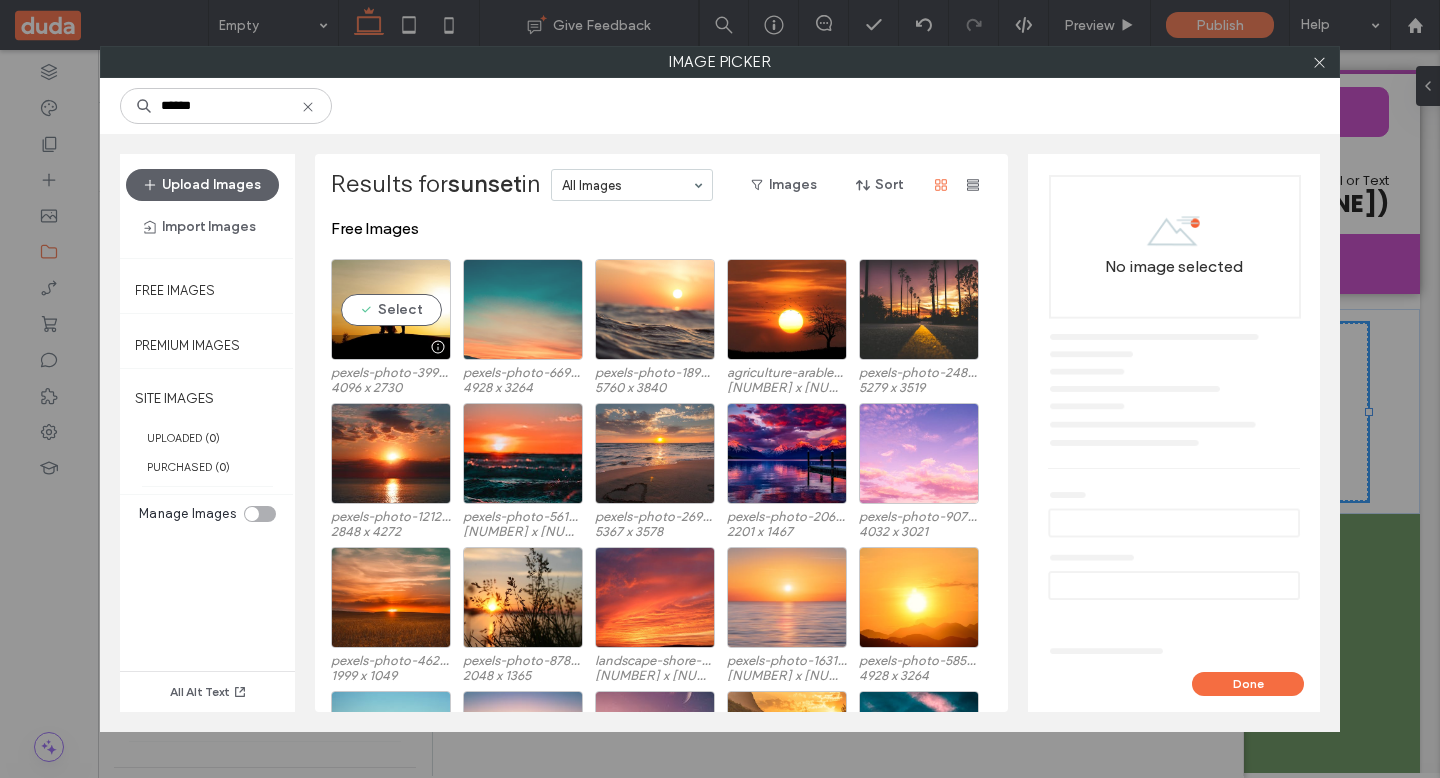 click on "Select" at bounding box center [391, 309] 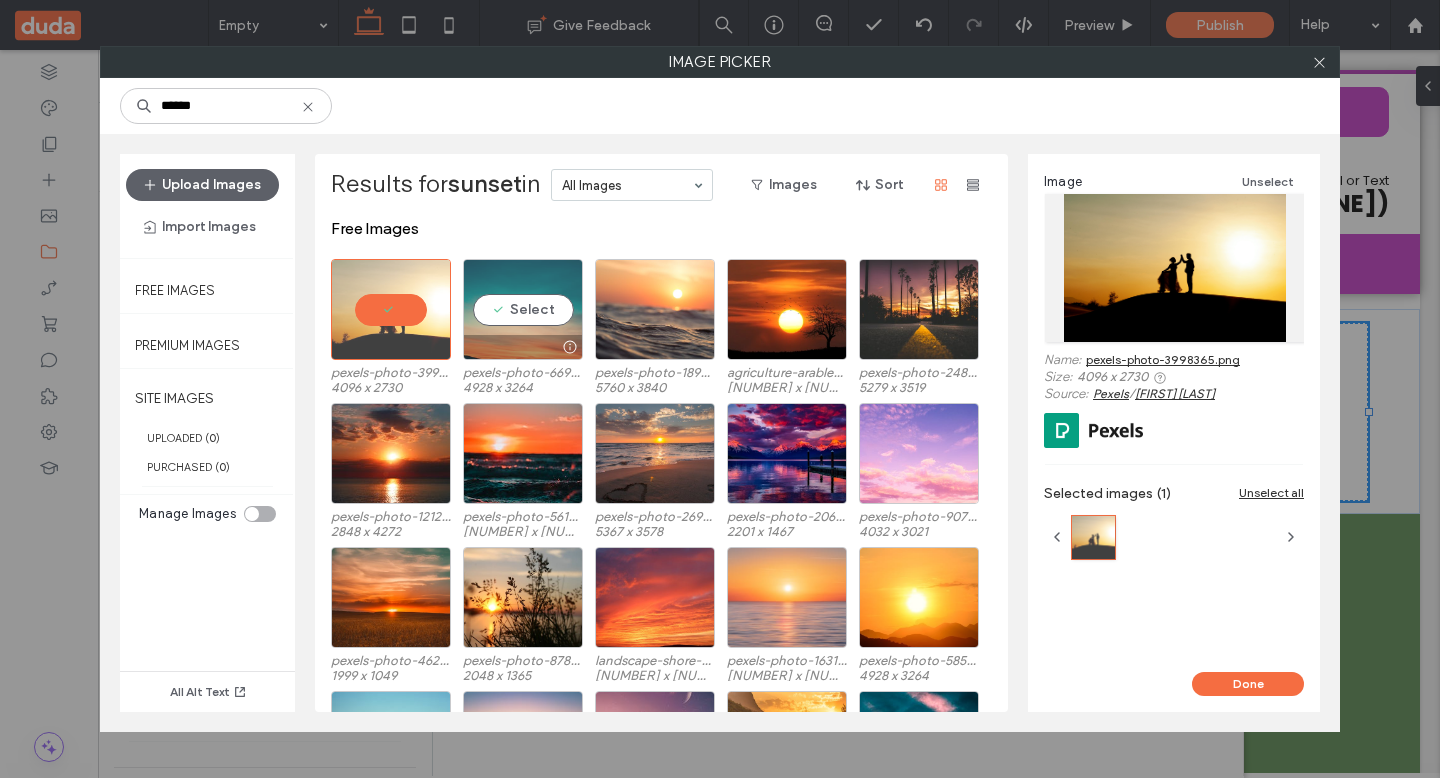 click on "Select" at bounding box center (523, 309) 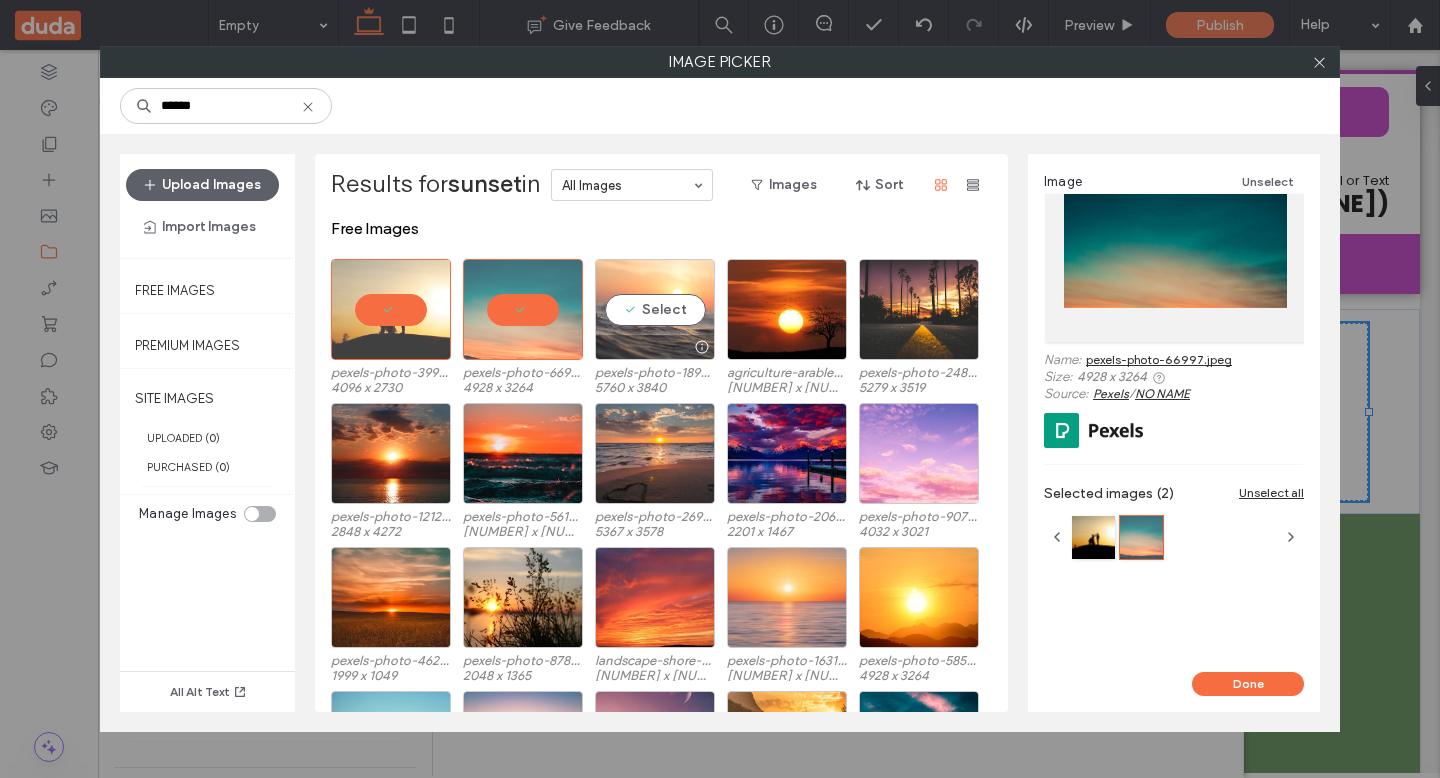 click on "Select" at bounding box center [655, 309] 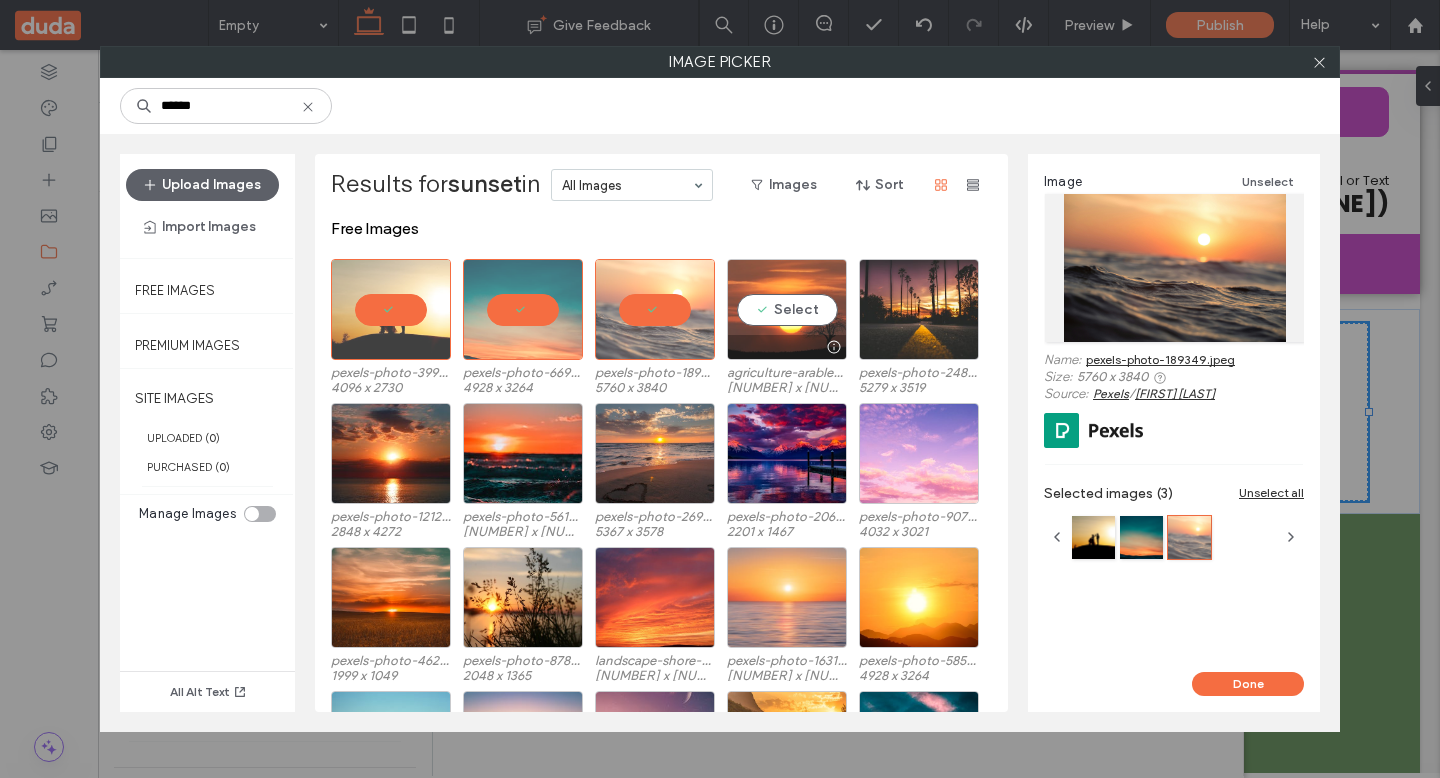 drag, startPoint x: 799, startPoint y: 315, endPoint x: 837, endPoint y: 318, distance: 38.118237 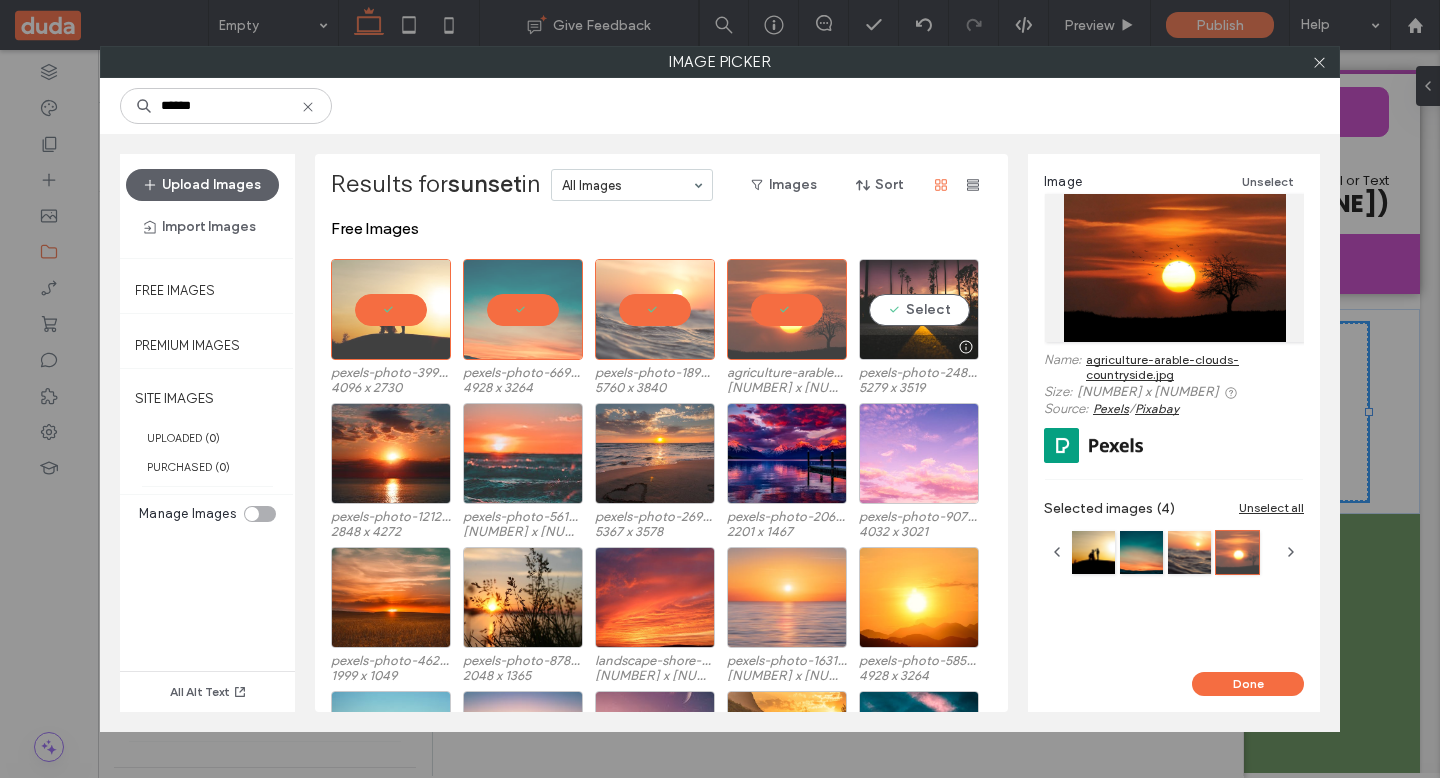drag, startPoint x: 914, startPoint y: 314, endPoint x: 499, endPoint y: 425, distance: 429.58817 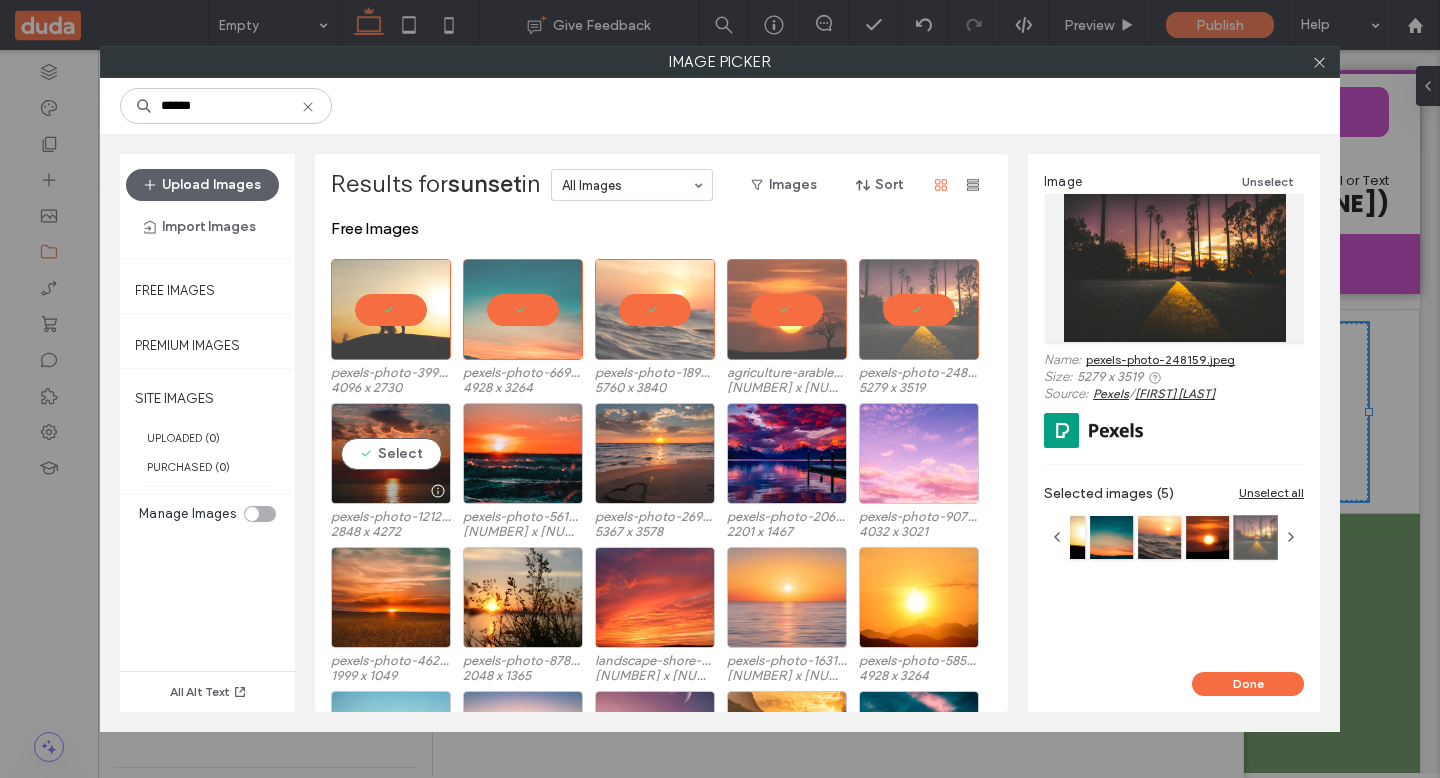 drag, startPoint x: 413, startPoint y: 443, endPoint x: 591, endPoint y: 458, distance: 178.6309 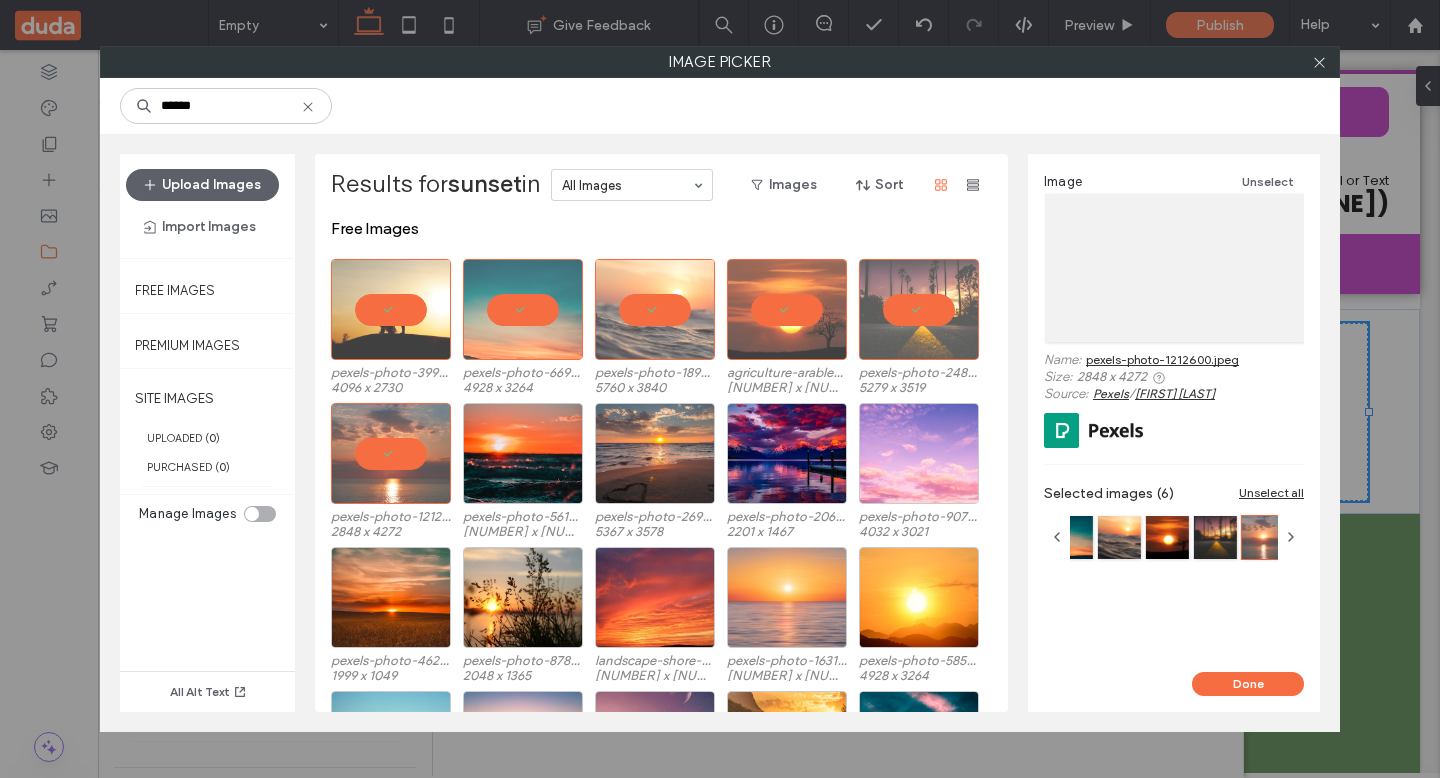 click on "pexels-photo-1212600.jpeg 2848 x 4272 pexels-photo-561463.jpeg 3269 x 4810 pexels-photo-269583.jpeg 5367 x 3578 pexels-photo-206359.jpeg 2201 x 1467 pexels-photo-907485.jpeg 4032 x 3021" at bounding box center [667, 475] 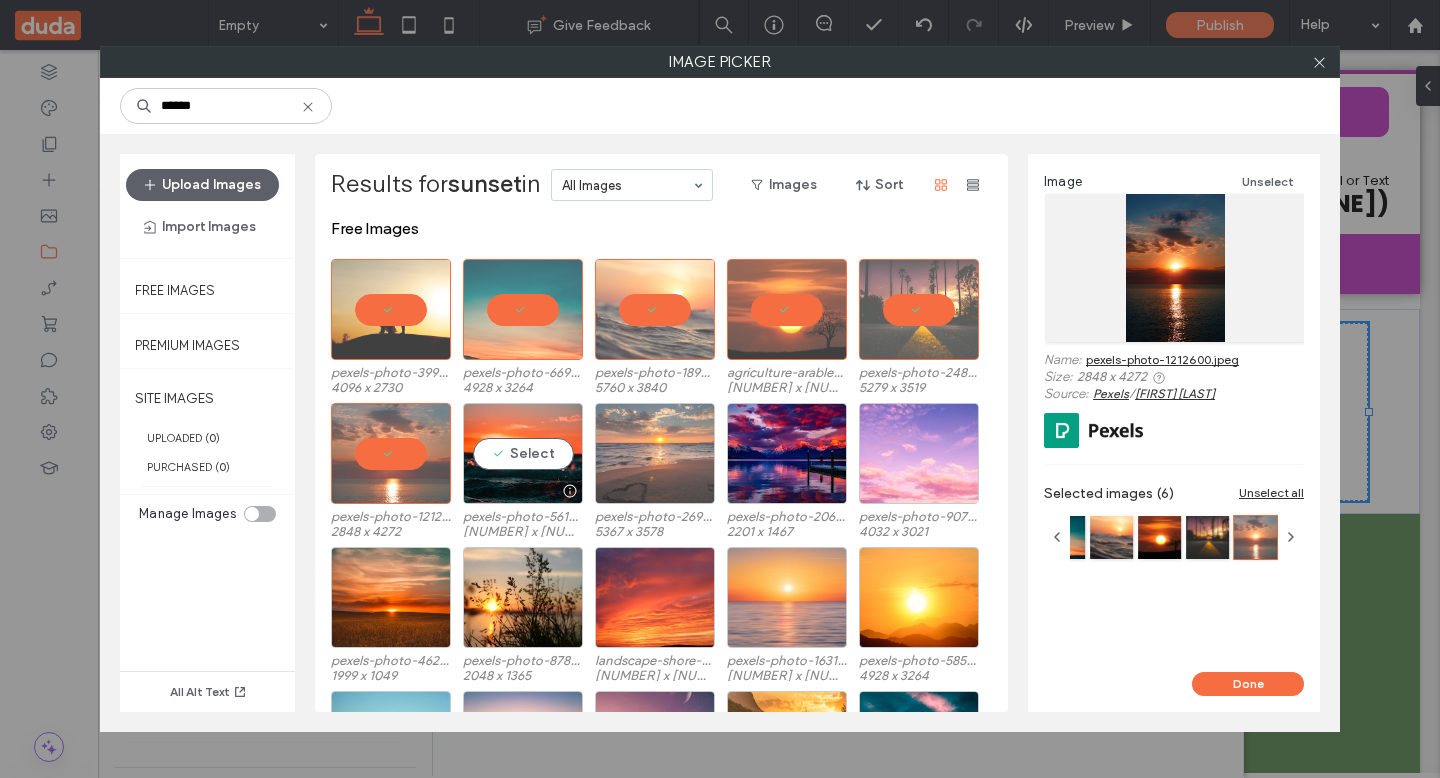 drag, startPoint x: 536, startPoint y: 457, endPoint x: 599, endPoint y: 456, distance: 63.007935 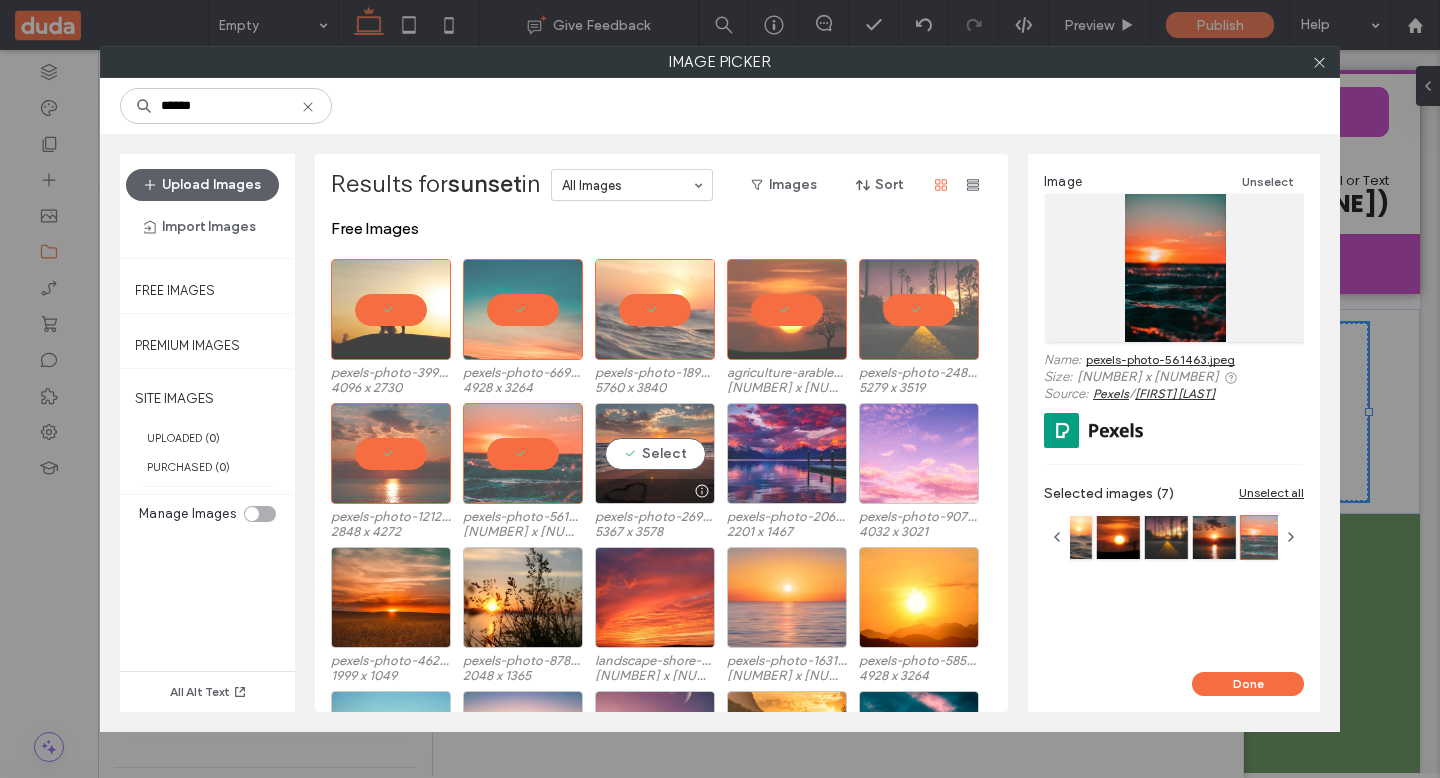 drag, startPoint x: 662, startPoint y: 458, endPoint x: 793, endPoint y: 460, distance: 131.01526 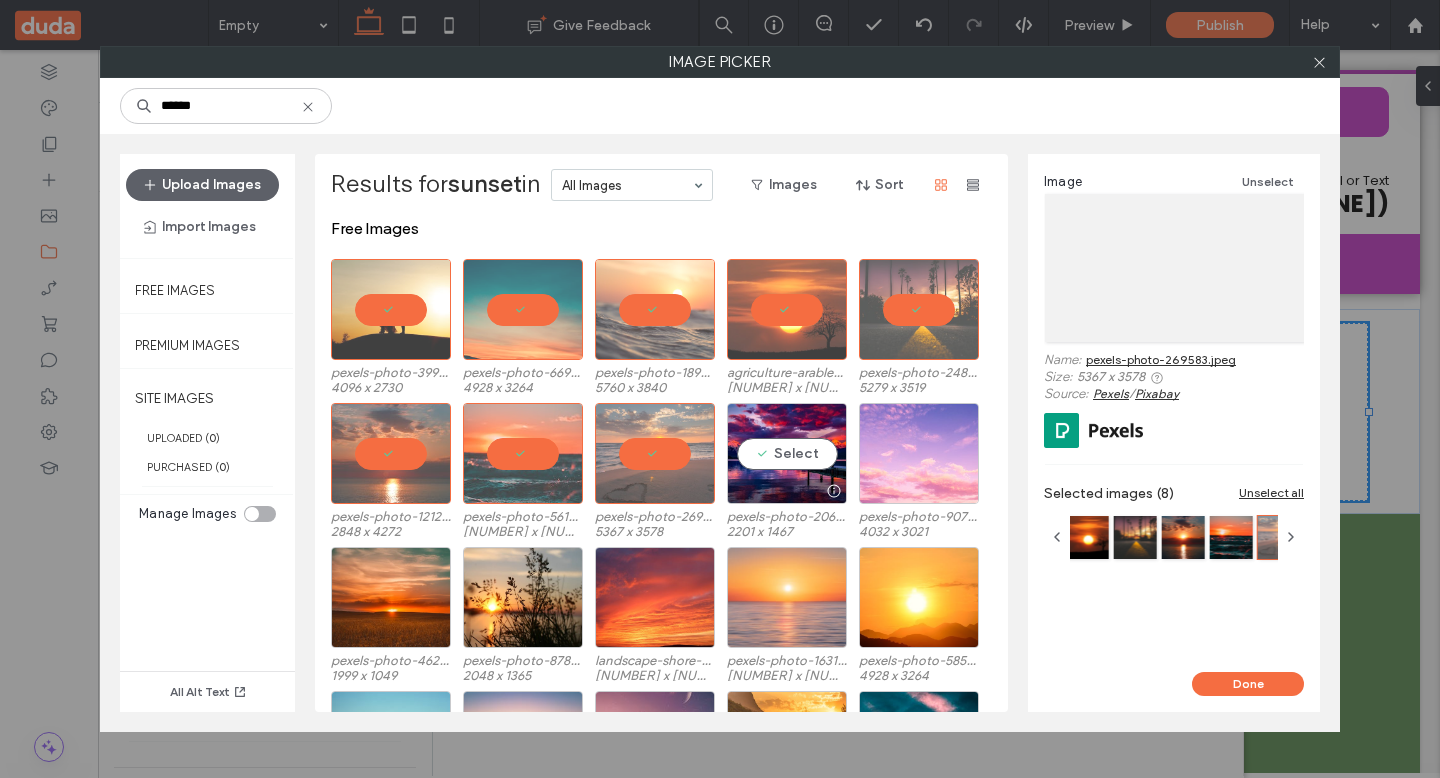 drag, startPoint x: 793, startPoint y: 460, endPoint x: 858, endPoint y: 456, distance: 65.12296 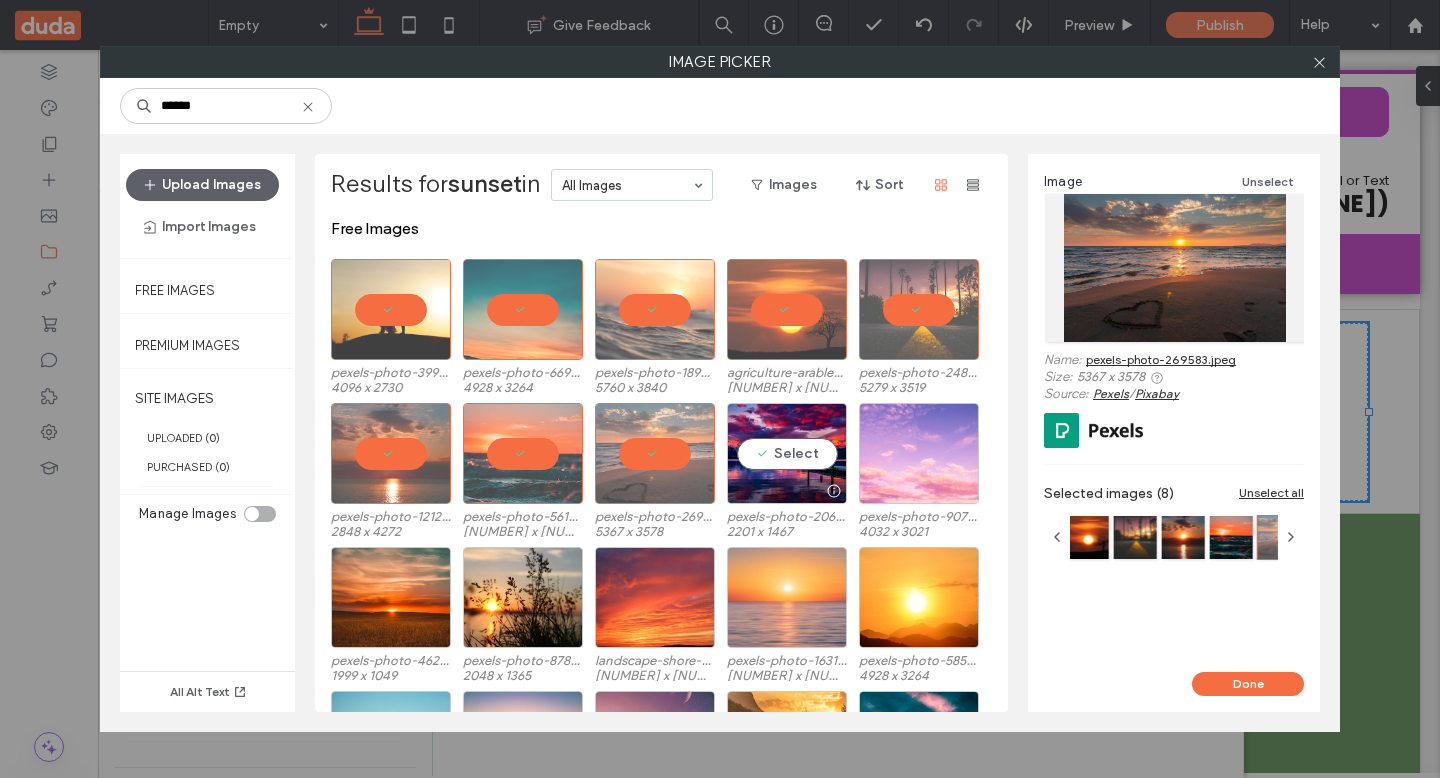 click on "Select" at bounding box center (787, 453) 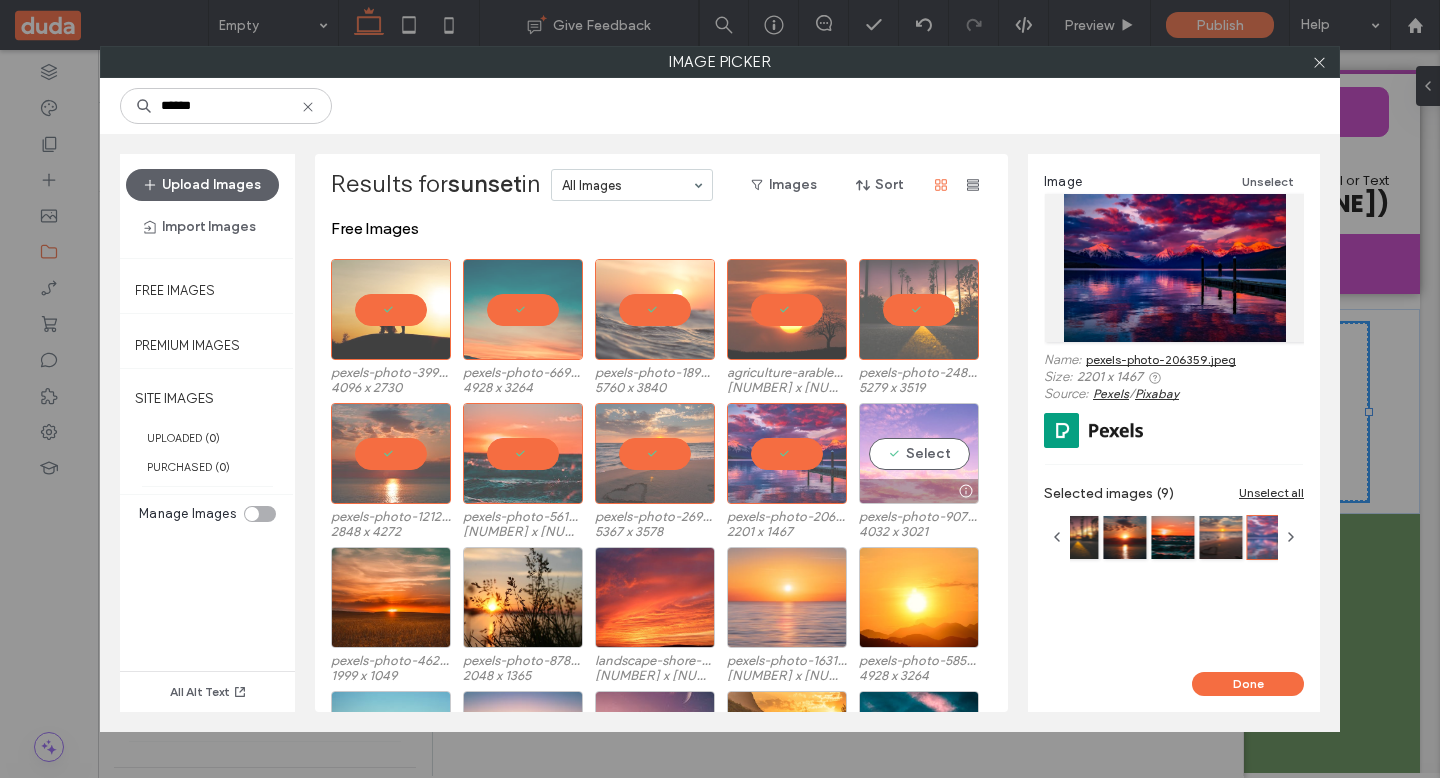 click on "Select" at bounding box center [919, 453] 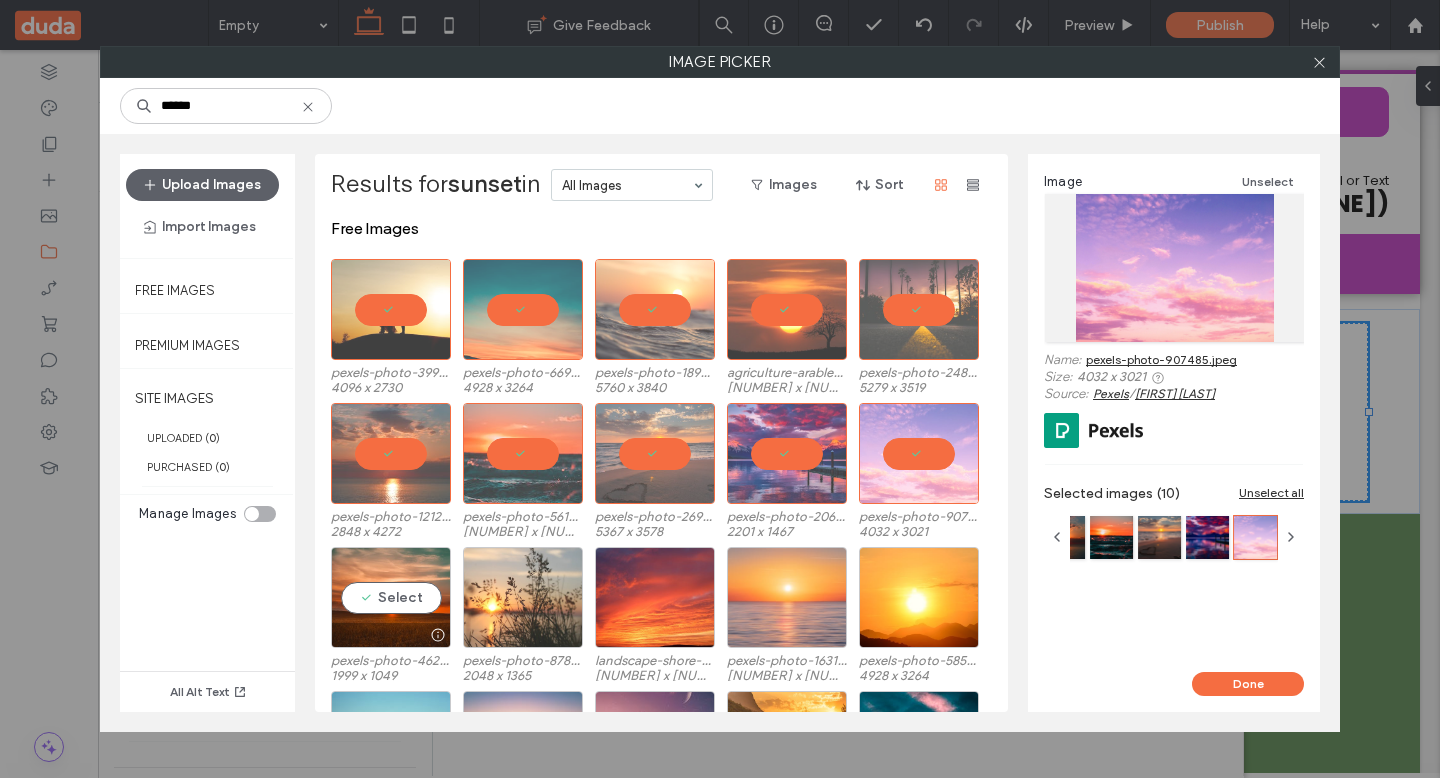 drag, startPoint x: 404, startPoint y: 570, endPoint x: 568, endPoint y: 575, distance: 164.0762 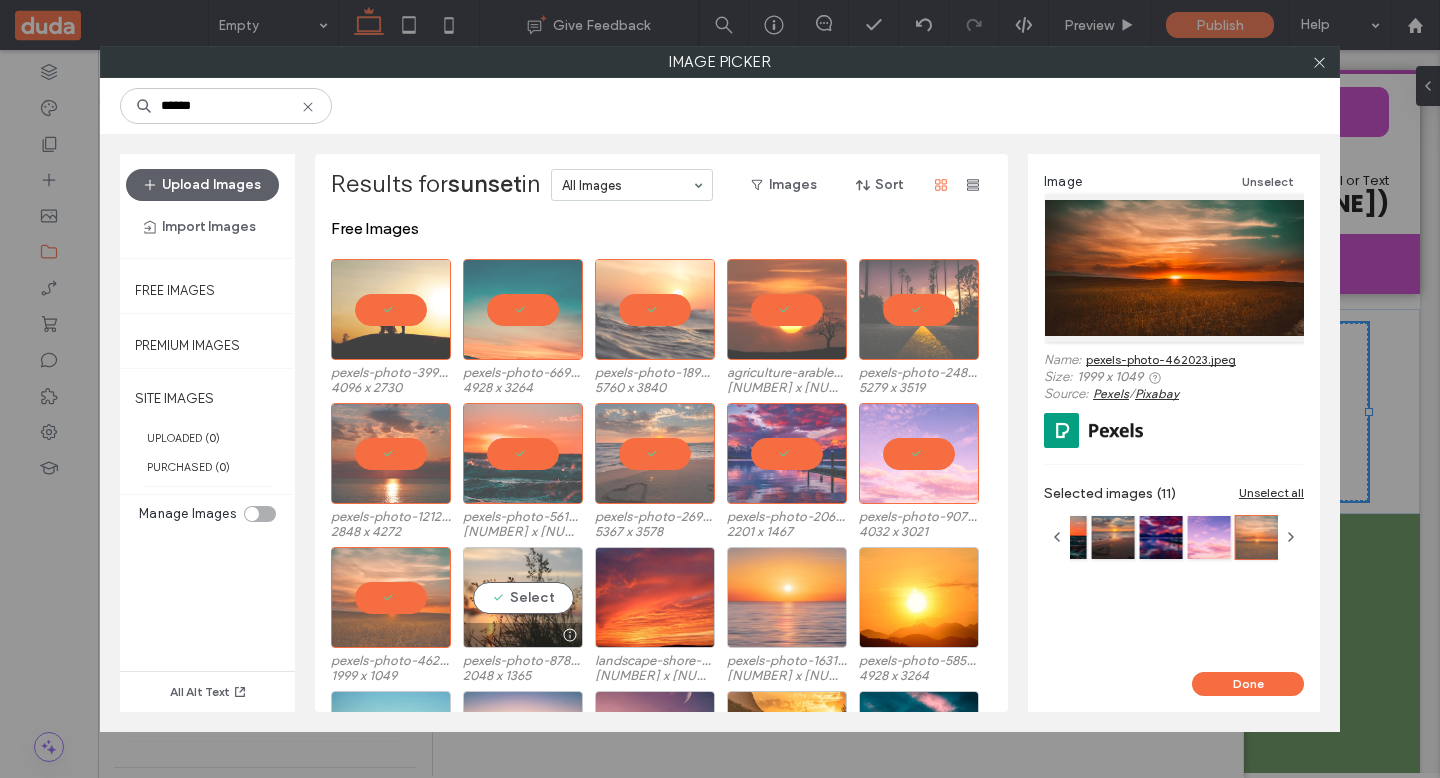 click on "Select" at bounding box center (523, 597) 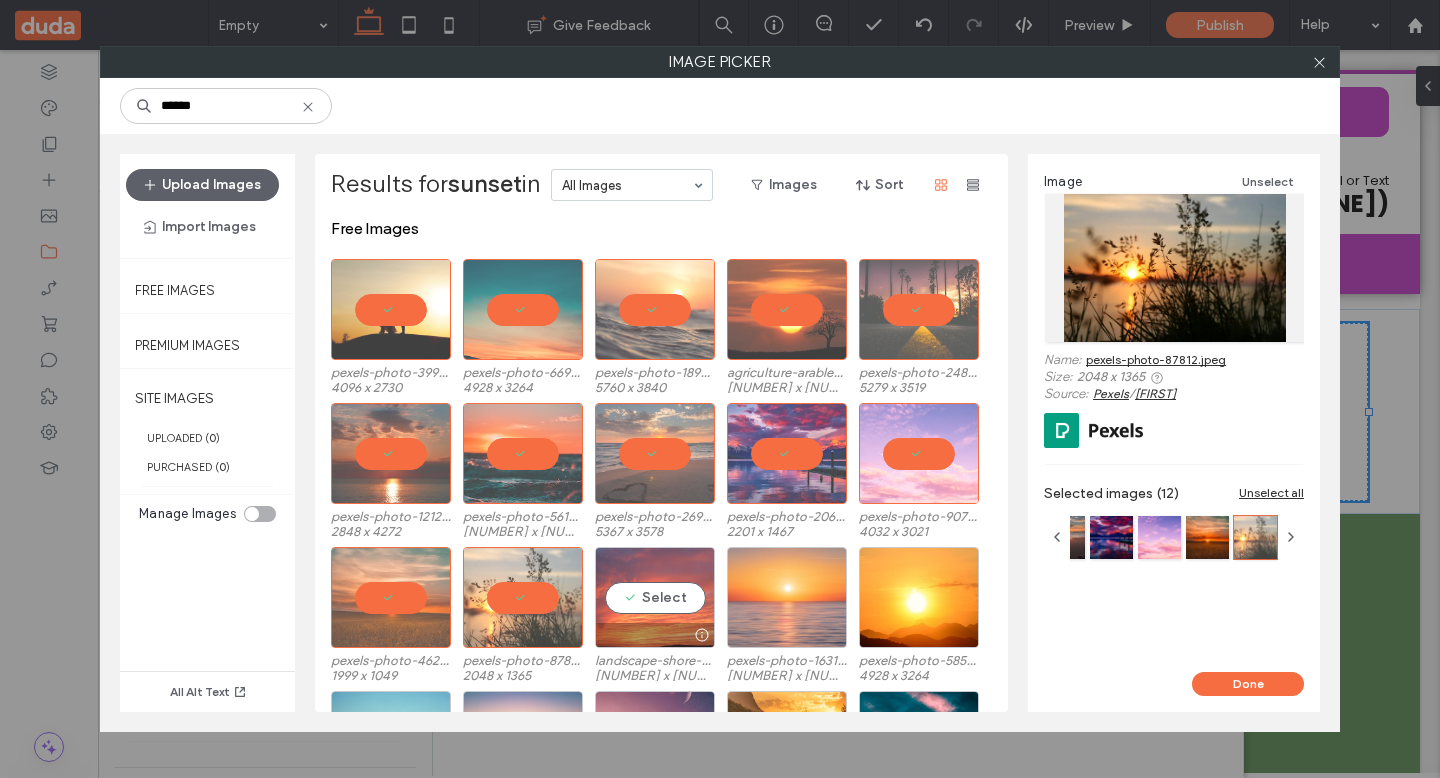 drag, startPoint x: 637, startPoint y: 598, endPoint x: 685, endPoint y: 610, distance: 49.47727 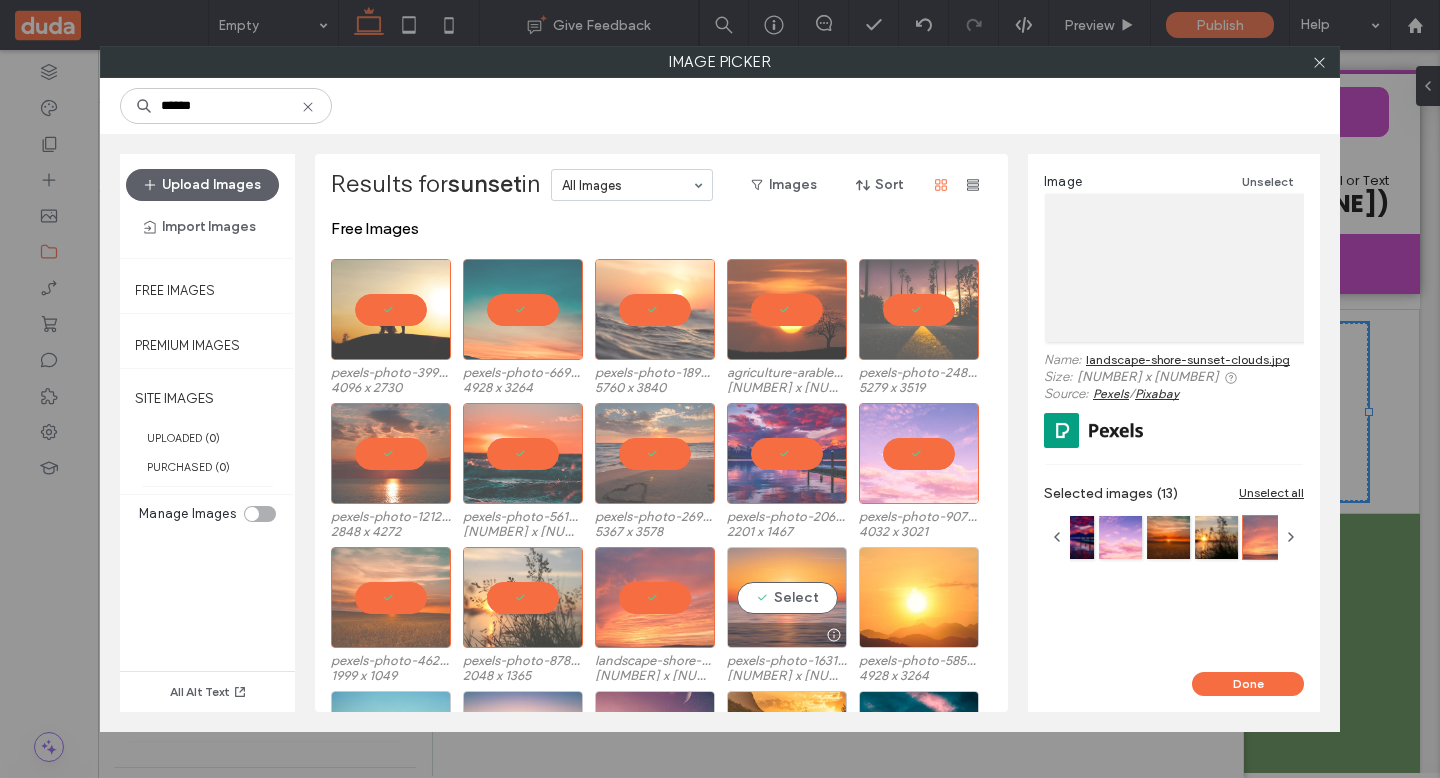 drag, startPoint x: 756, startPoint y: 608, endPoint x: 884, endPoint y: 602, distance: 128.14055 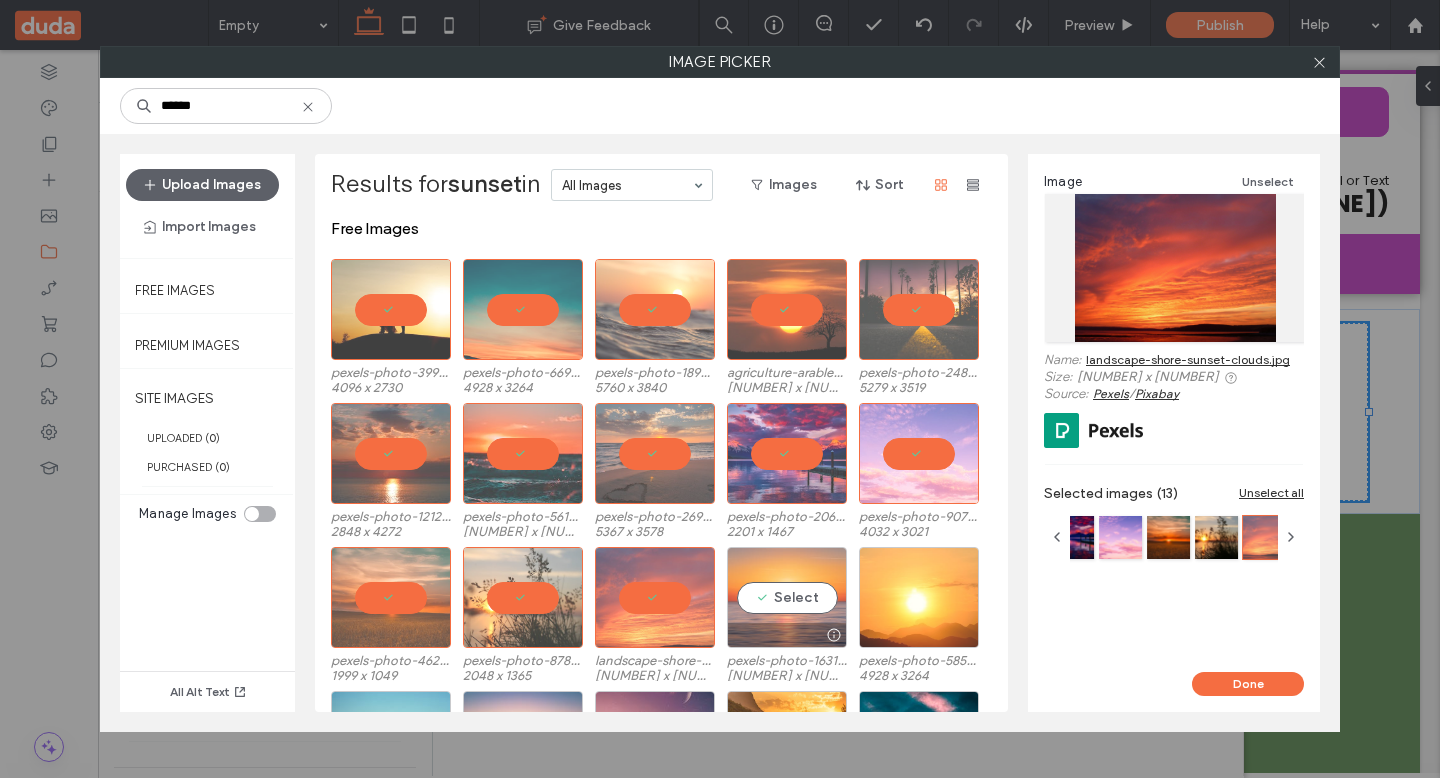 click on "Select" at bounding box center [787, 597] 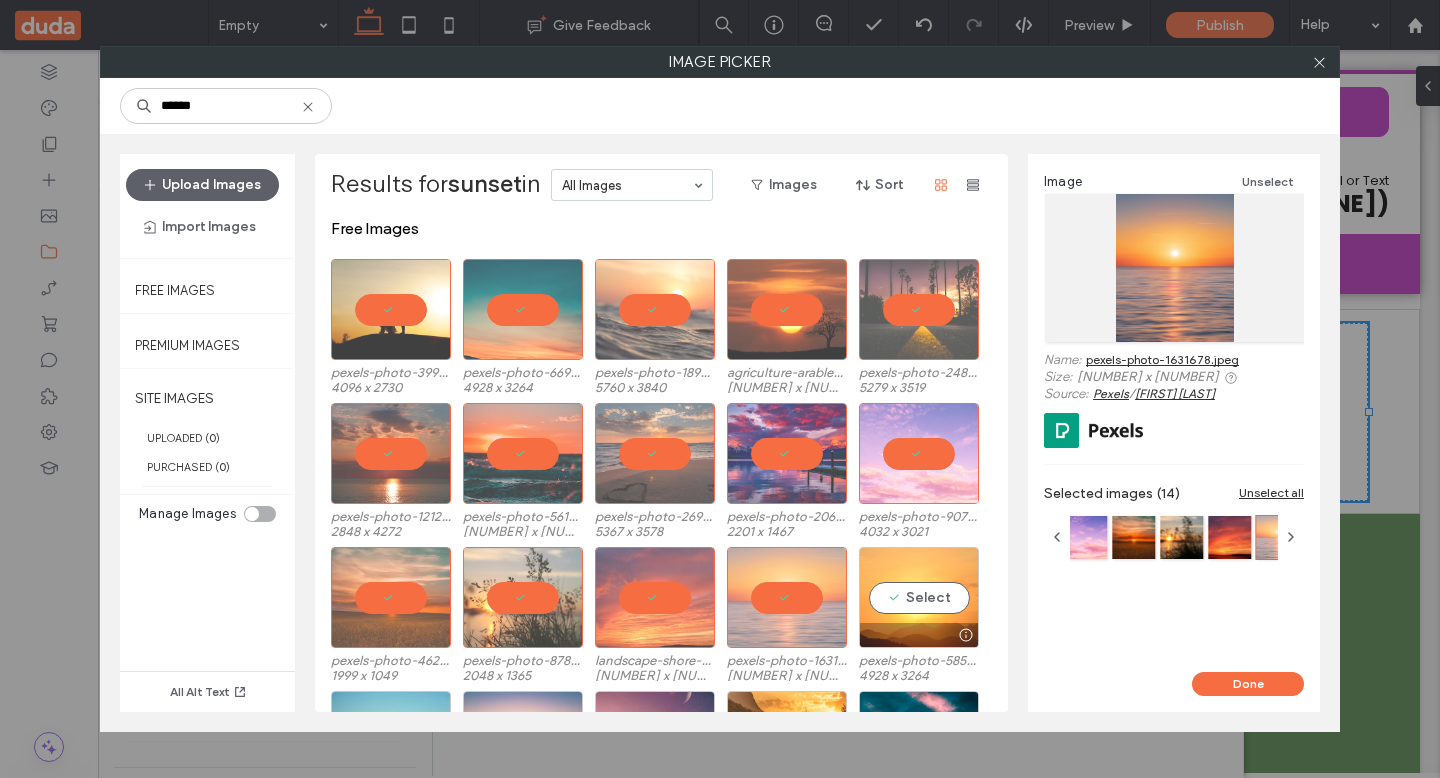 drag, startPoint x: 894, startPoint y: 601, endPoint x: 919, endPoint y: 604, distance: 25.179358 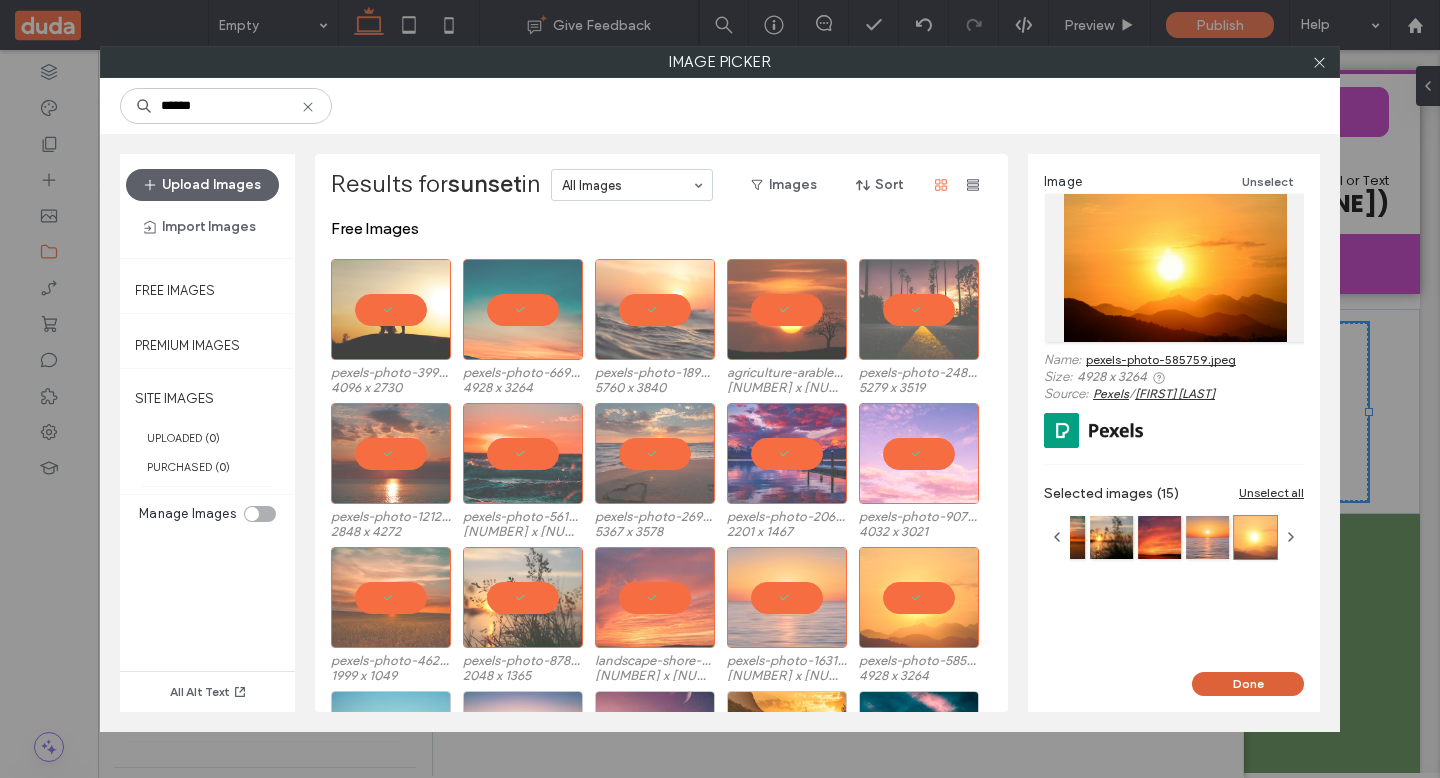 click on "Done" at bounding box center [1248, 684] 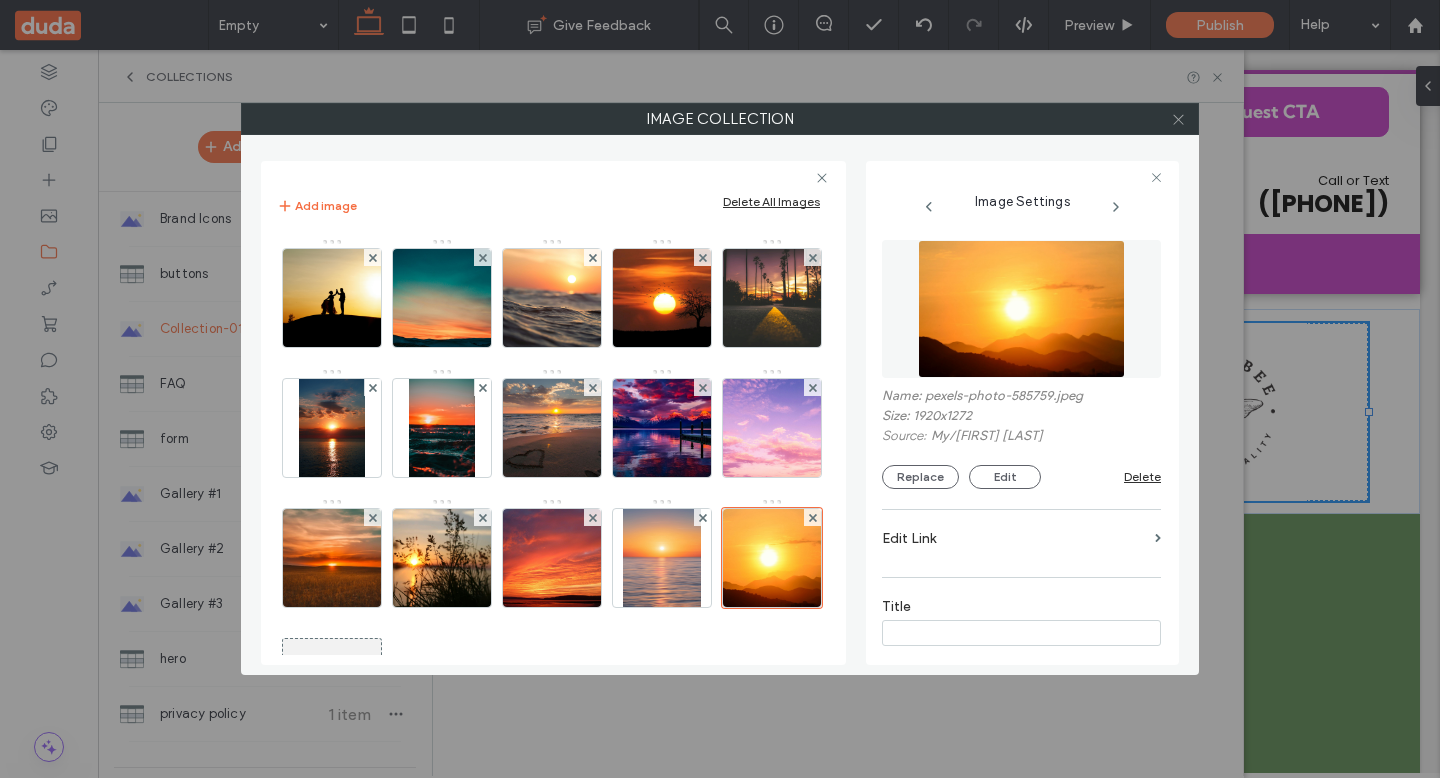 click 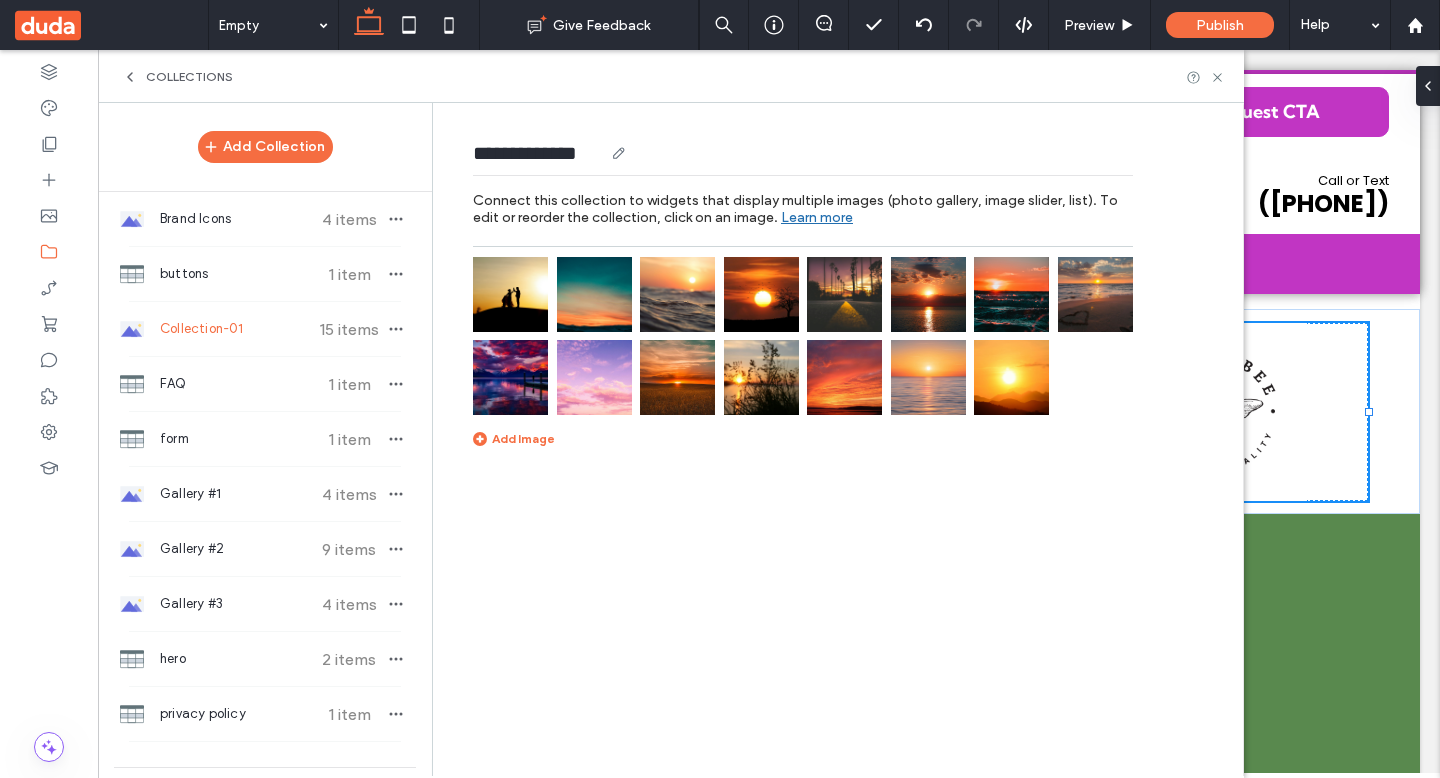 click on "**********" at bounding box center [538, 153] 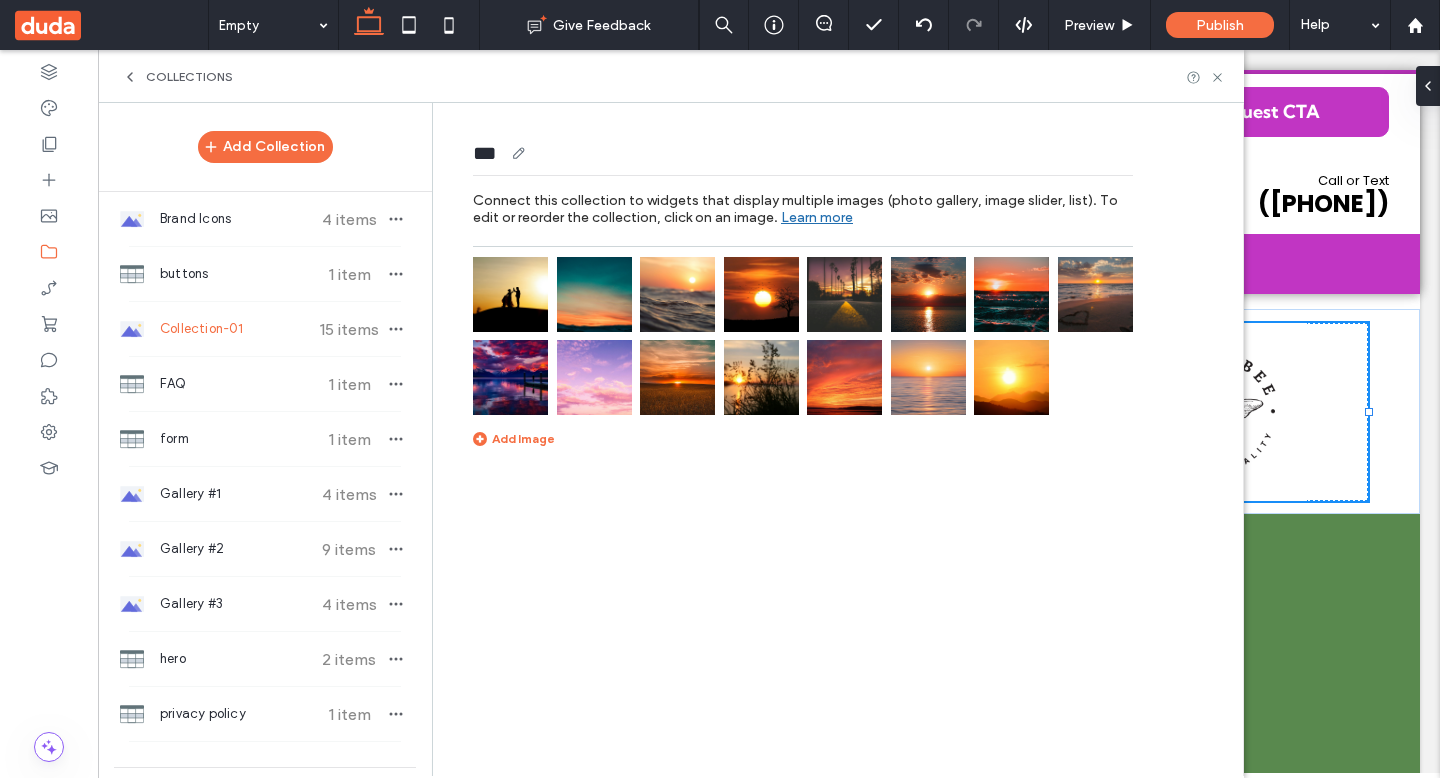 scroll, scrollTop: 0, scrollLeft: 2, axis: horizontal 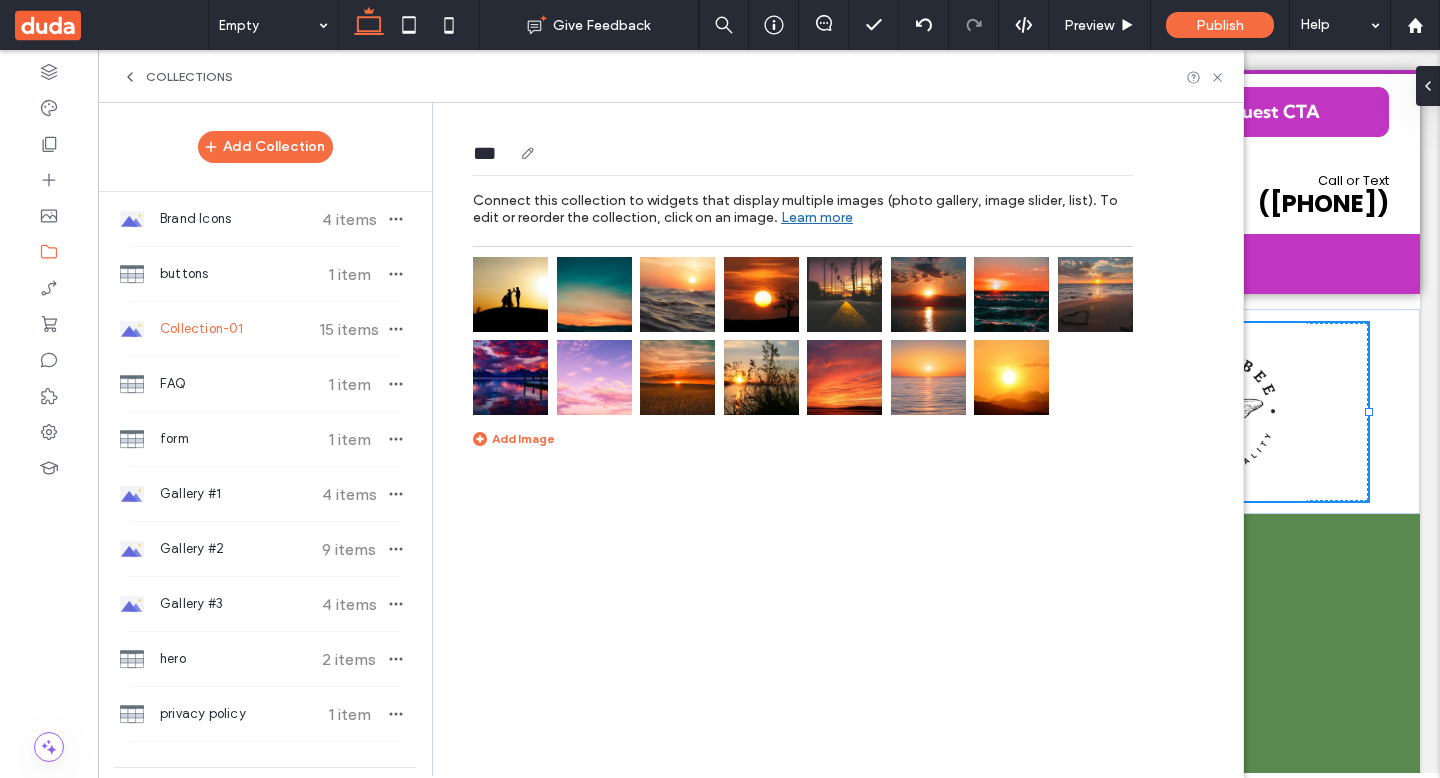 type on "***" 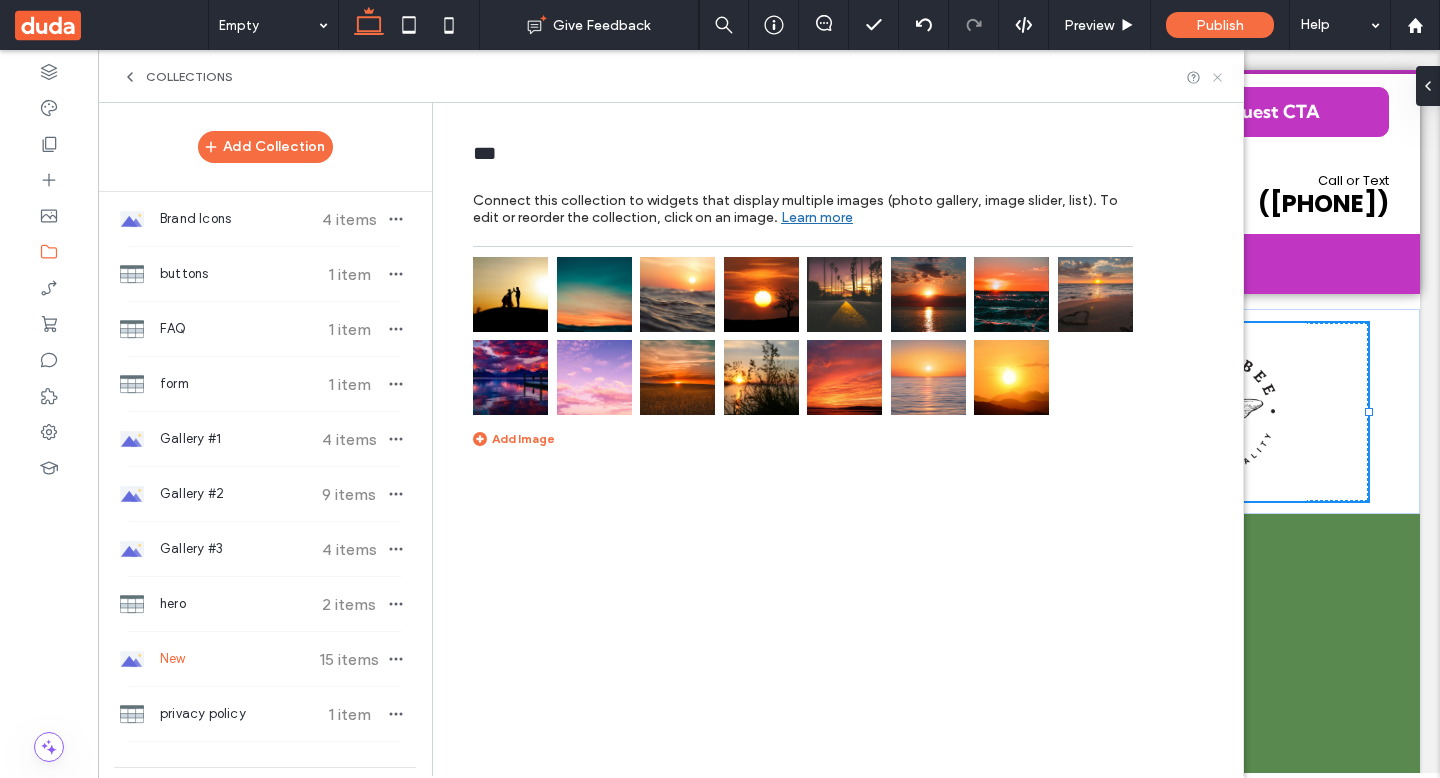 click 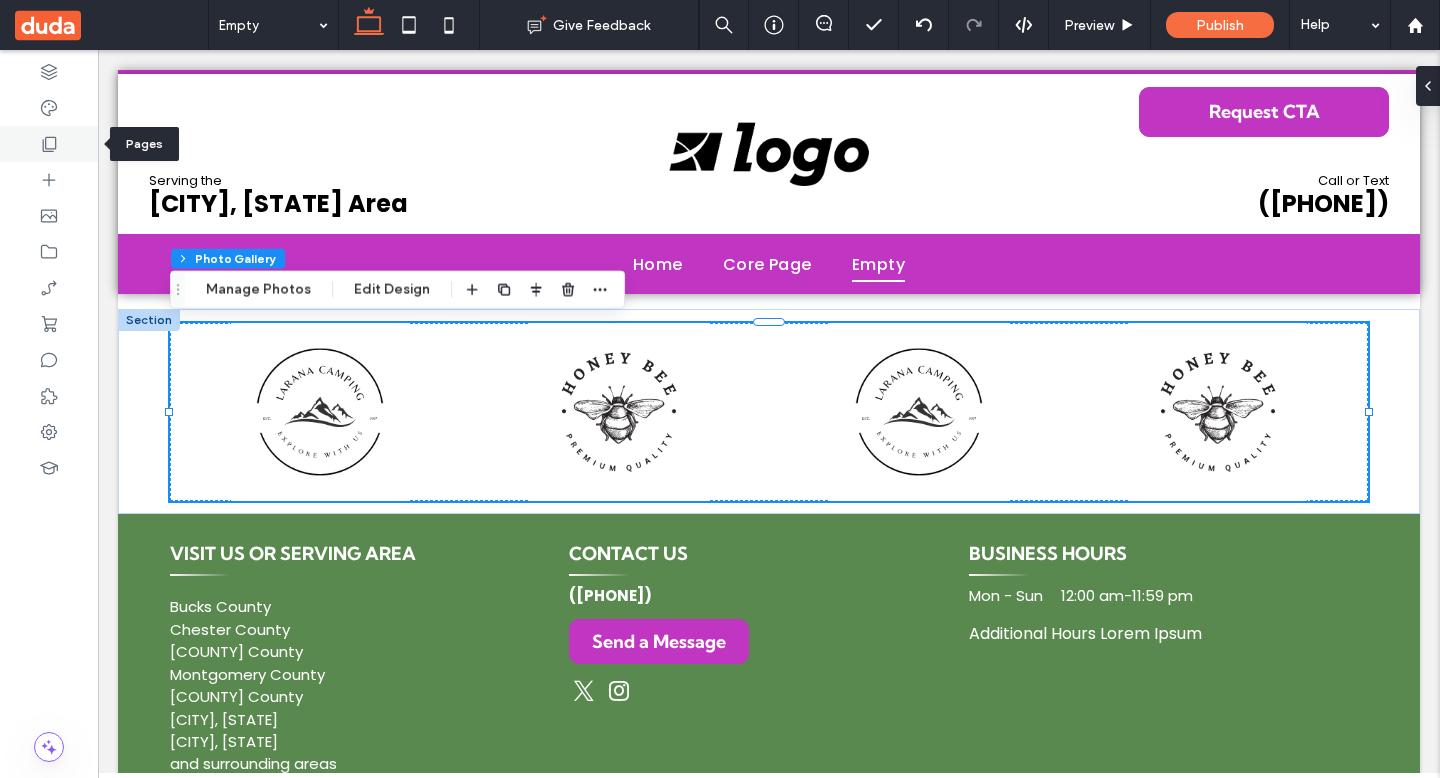 click 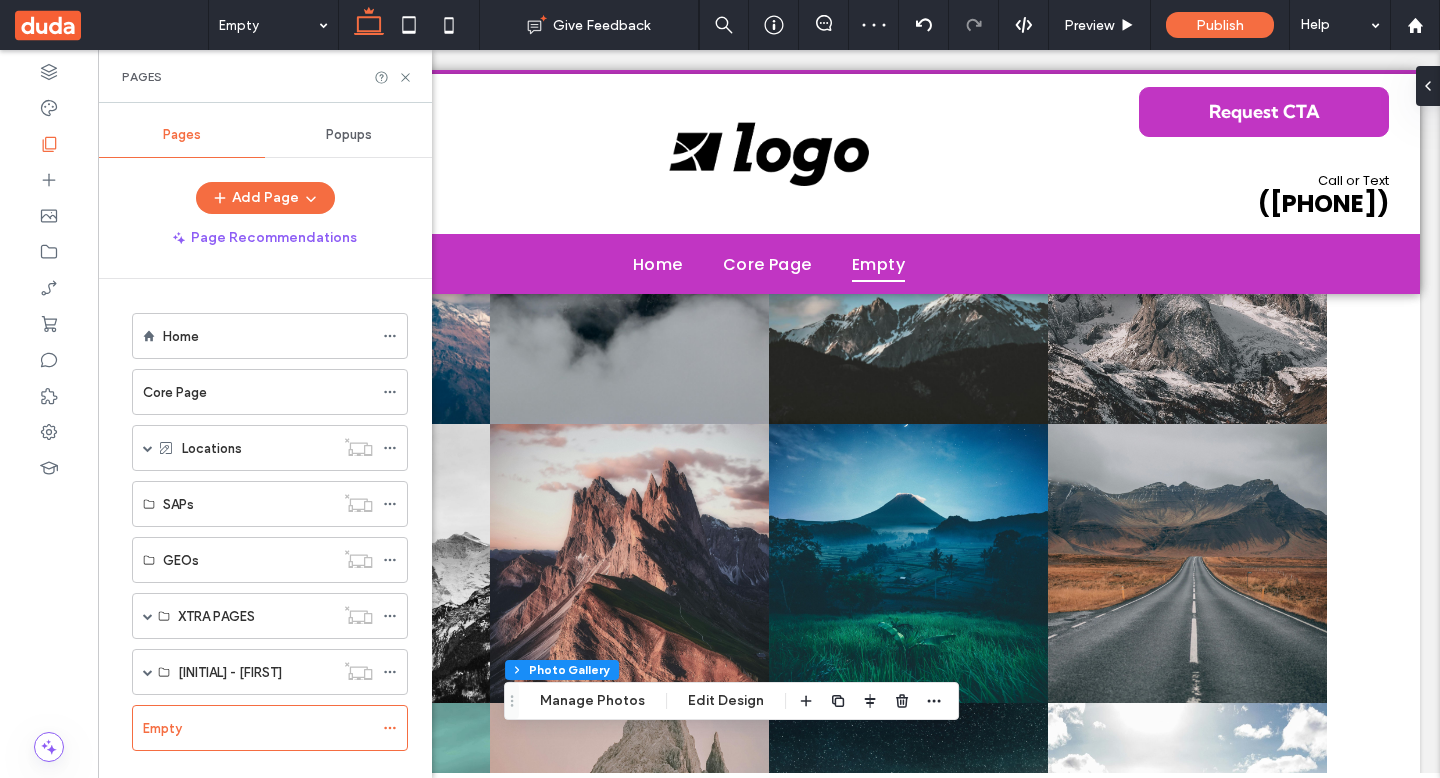 scroll, scrollTop: 189, scrollLeft: 0, axis: vertical 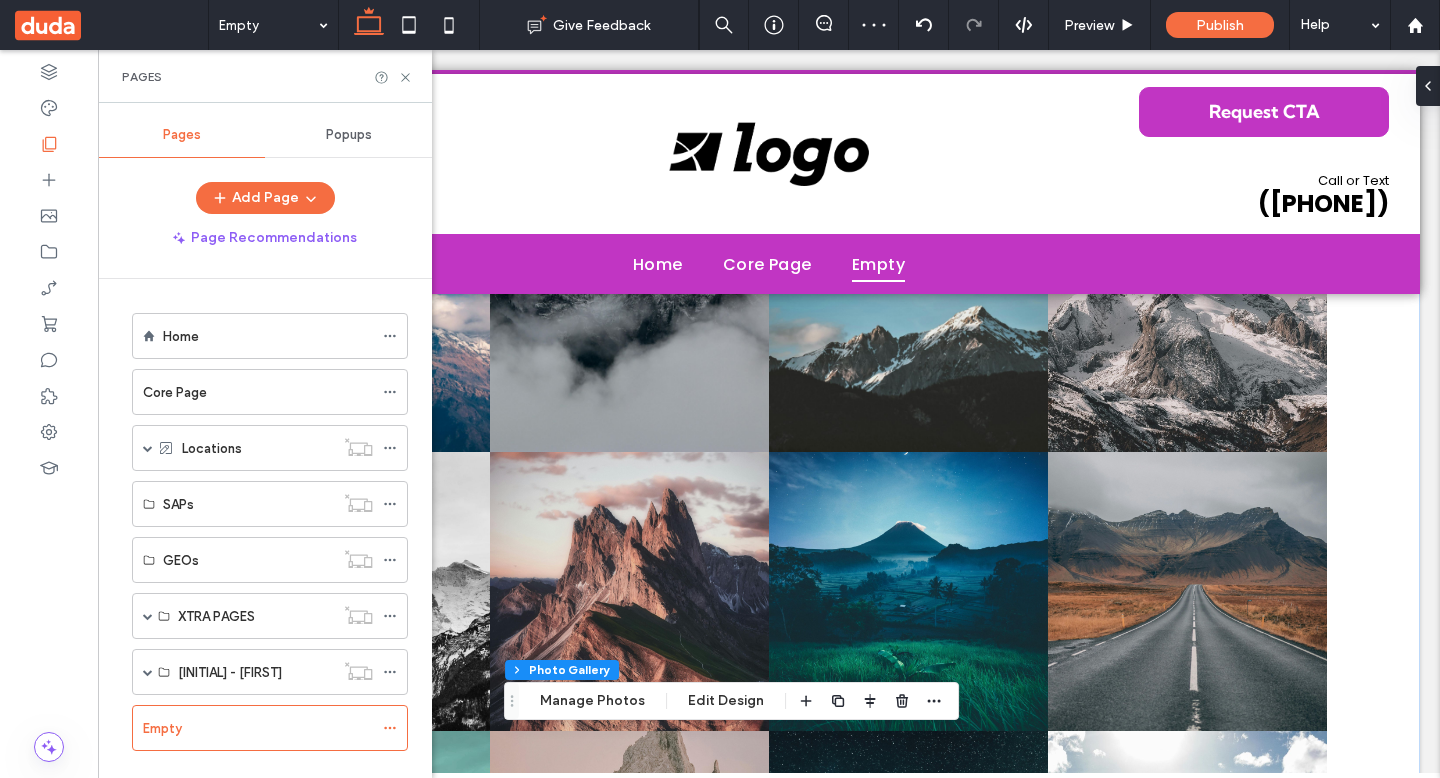 click at bounding box center [629, 312] 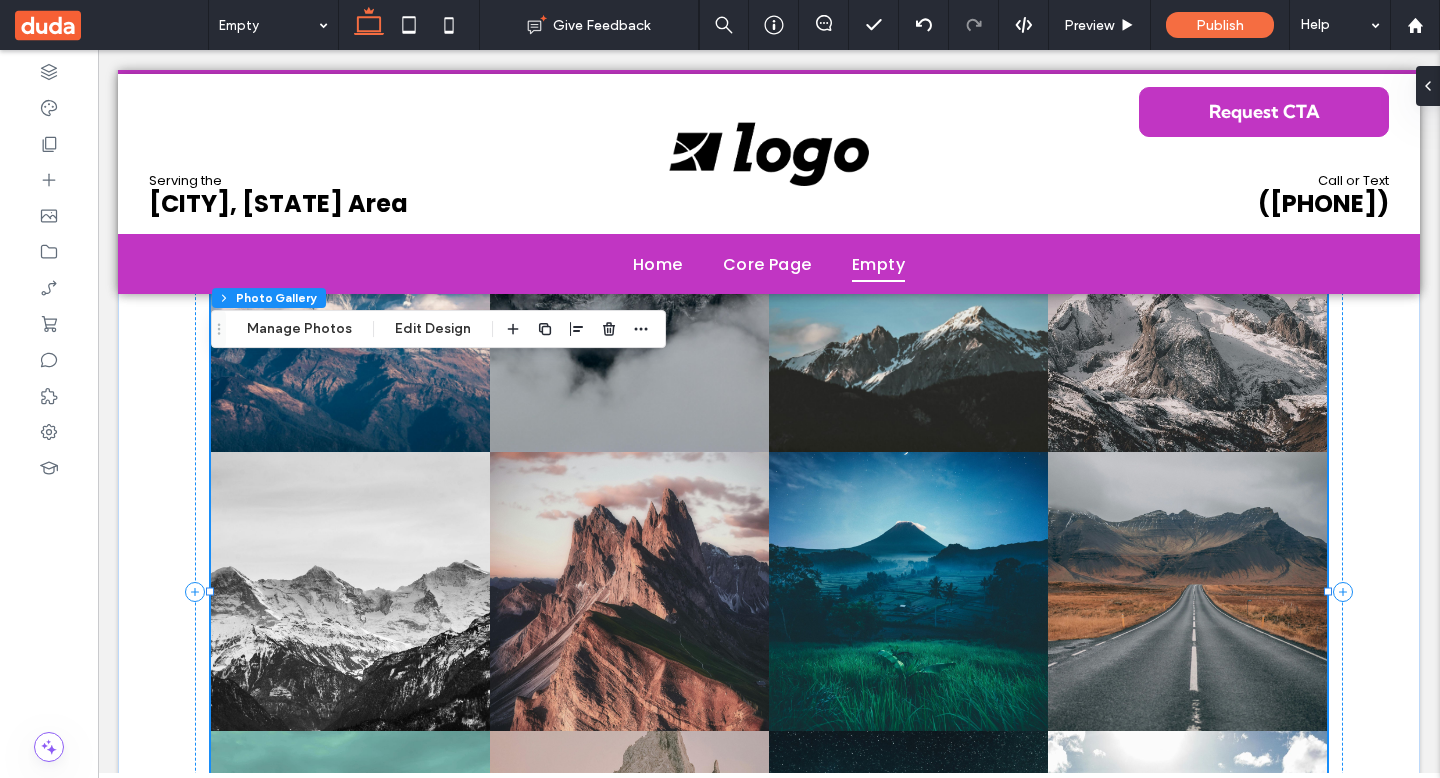 scroll, scrollTop: 0, scrollLeft: 0, axis: both 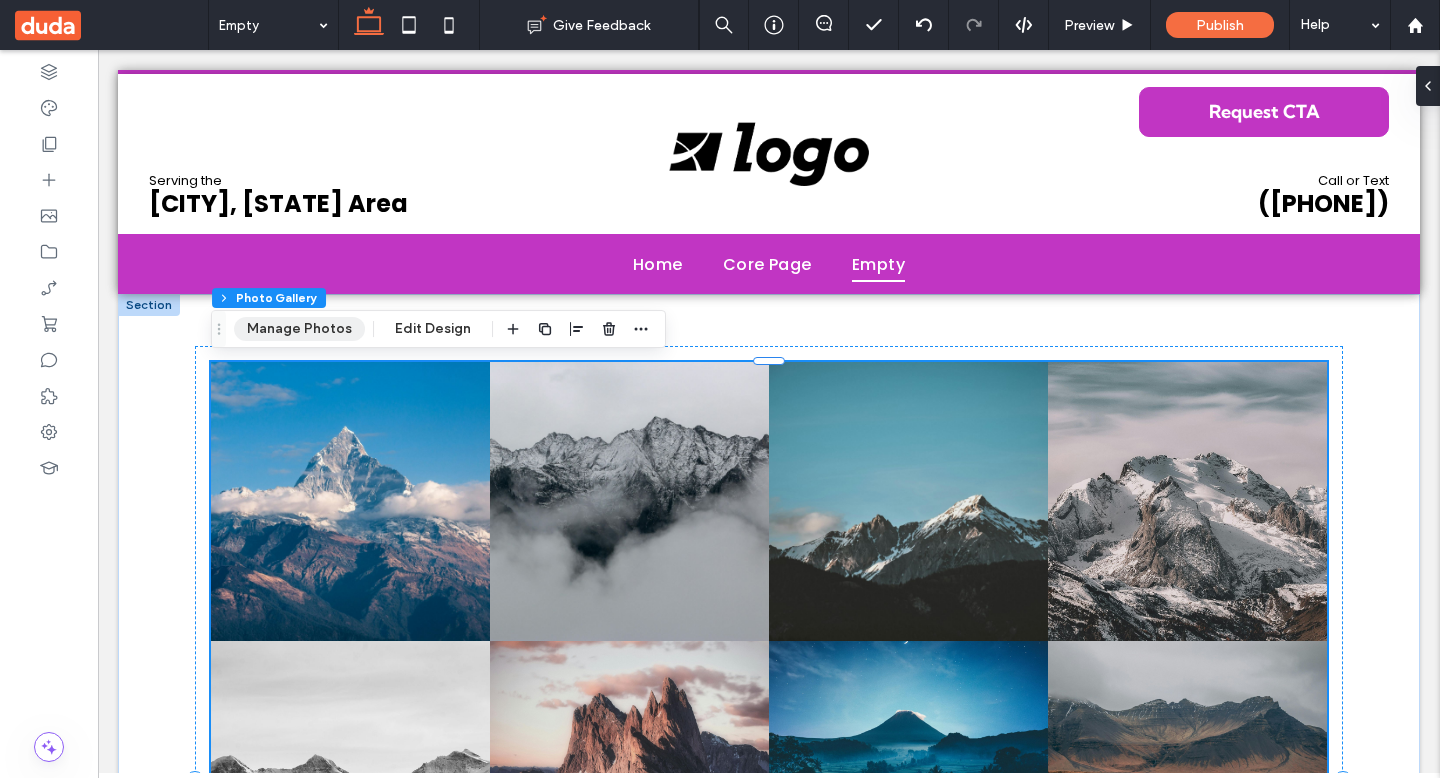 click on "Manage Photos" at bounding box center [299, 329] 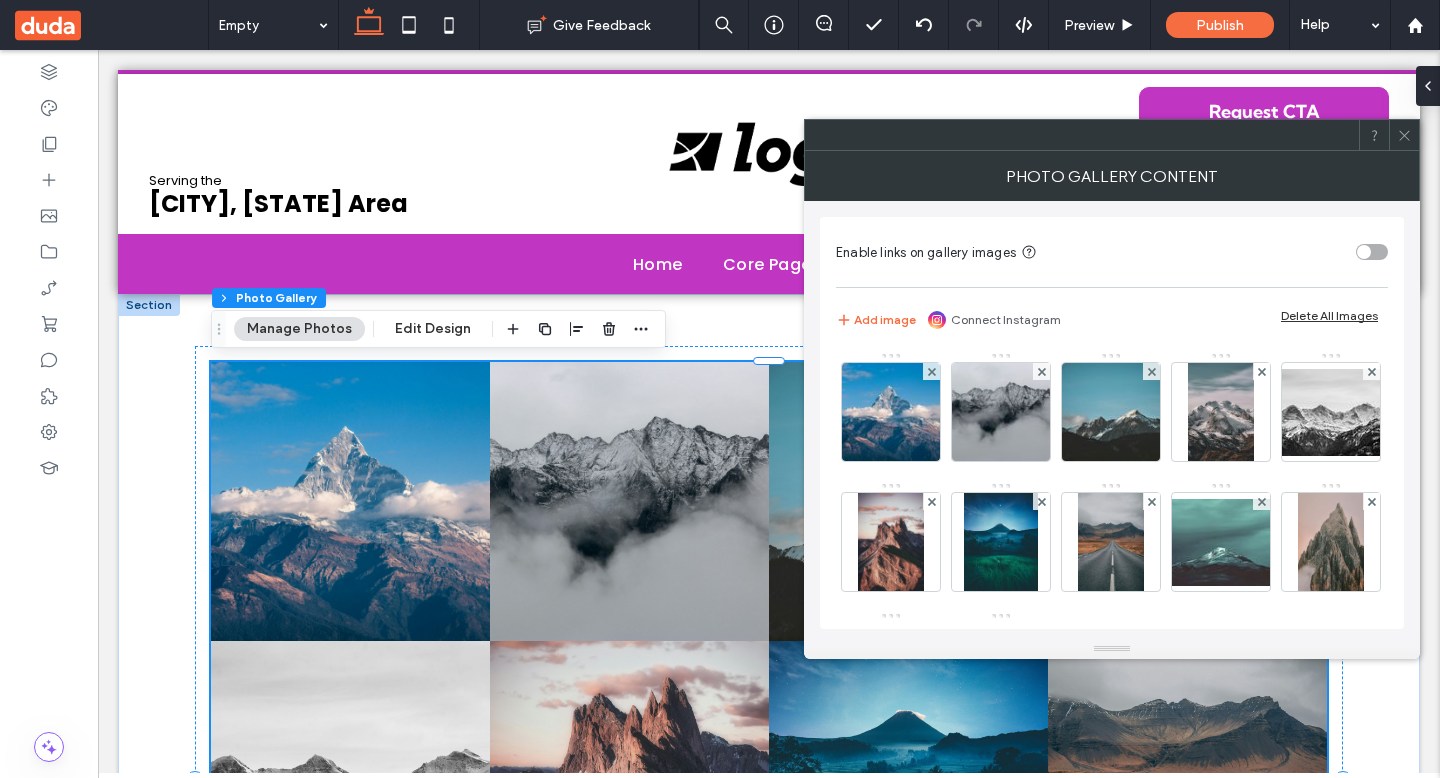 click on "Delete All Images" at bounding box center (1329, 315) 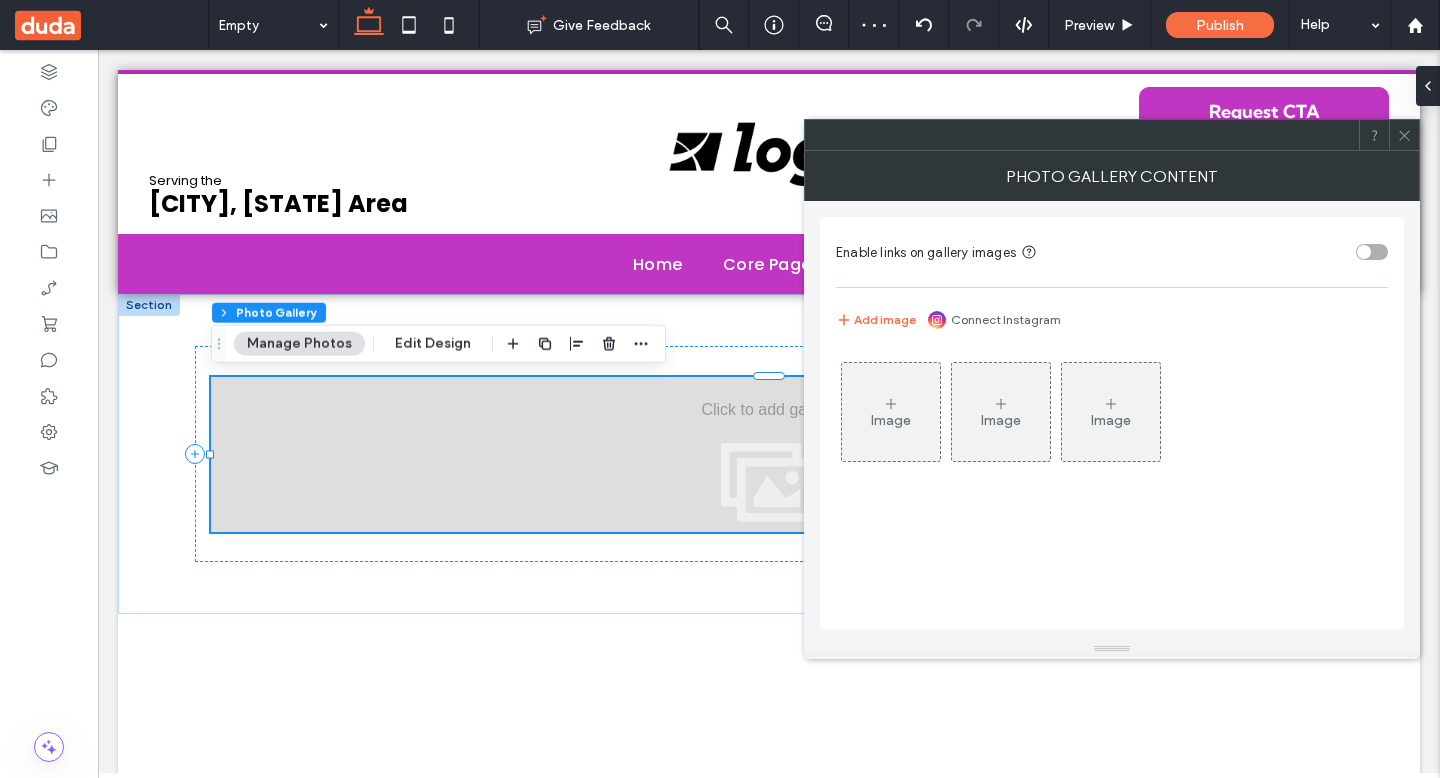 drag, startPoint x: 1401, startPoint y: 135, endPoint x: 955, endPoint y: 375, distance: 506.4741 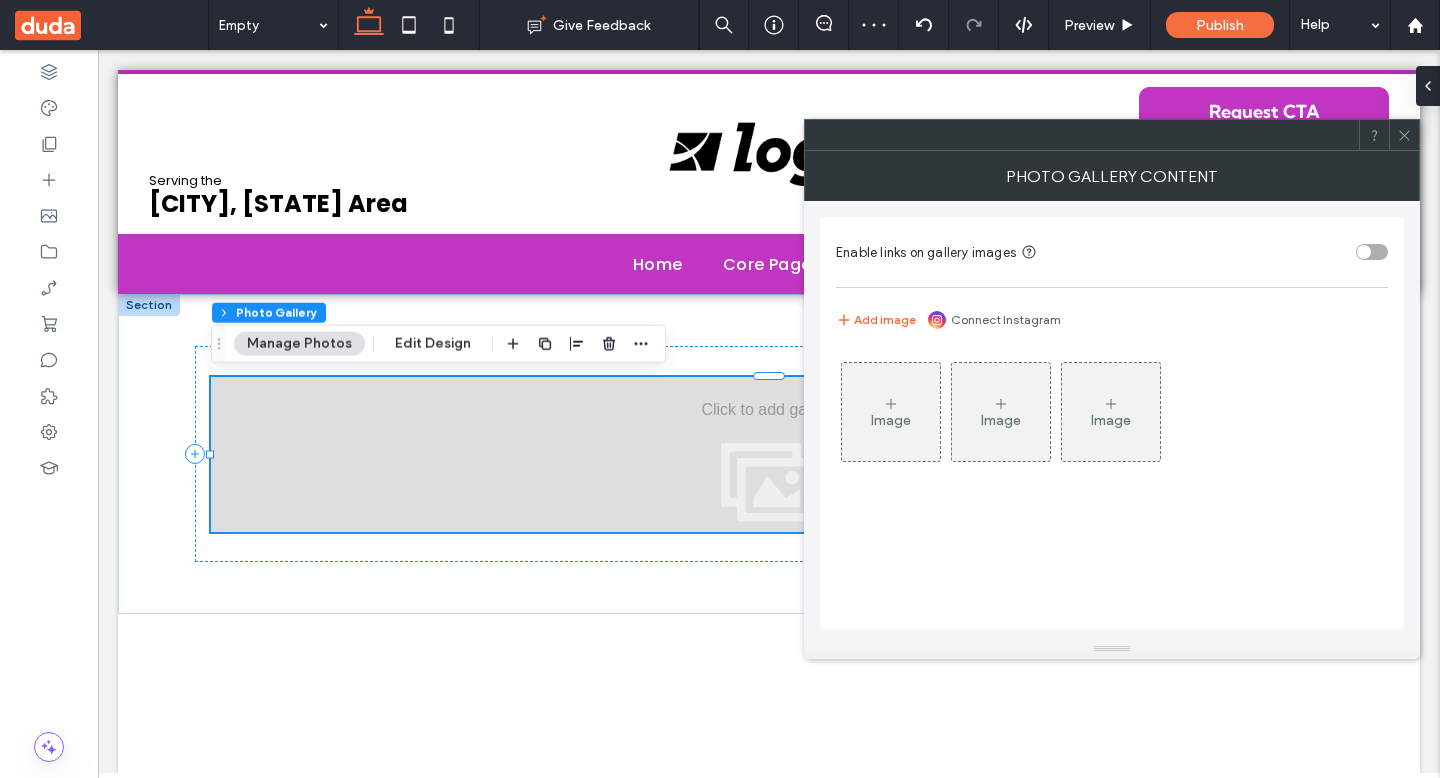 click 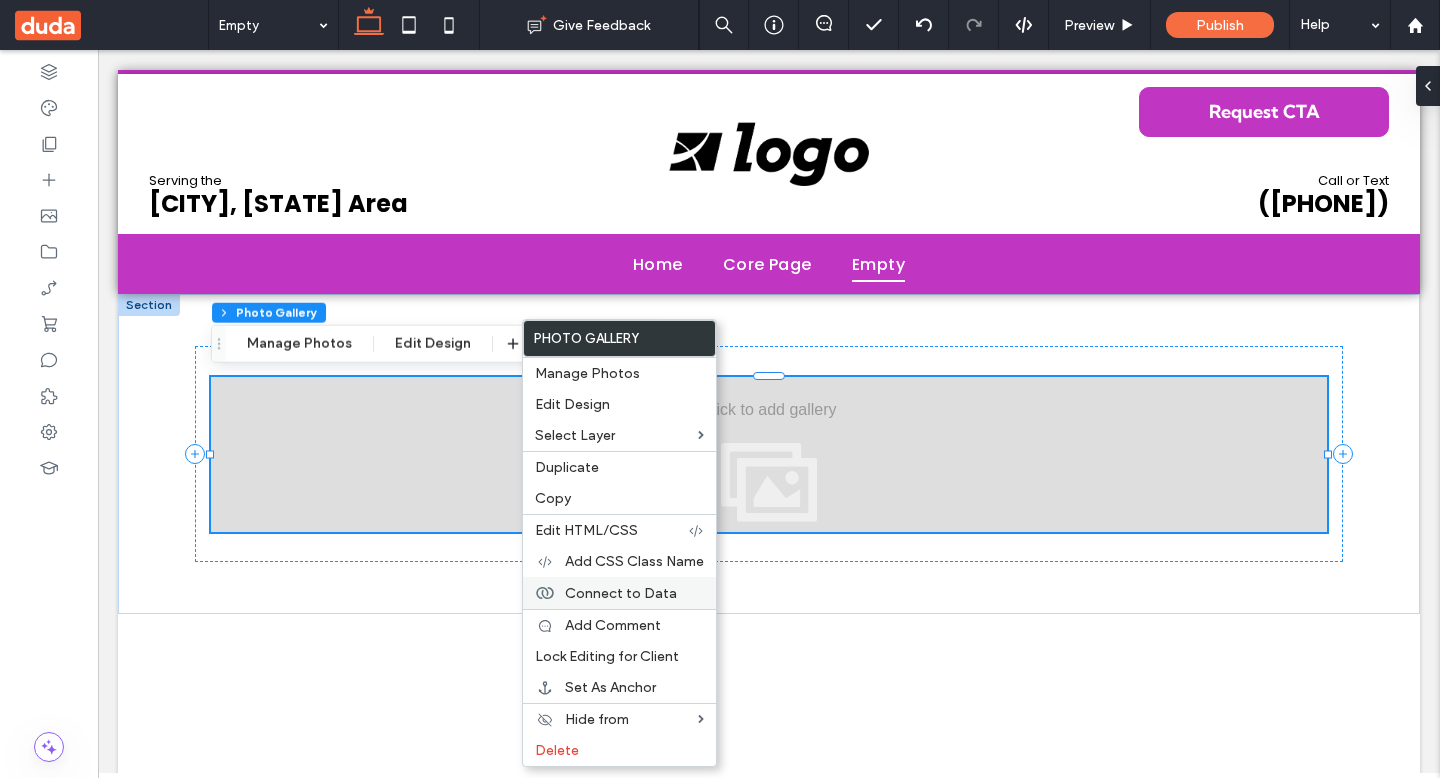 click on "Connect to Data" at bounding box center (621, 593) 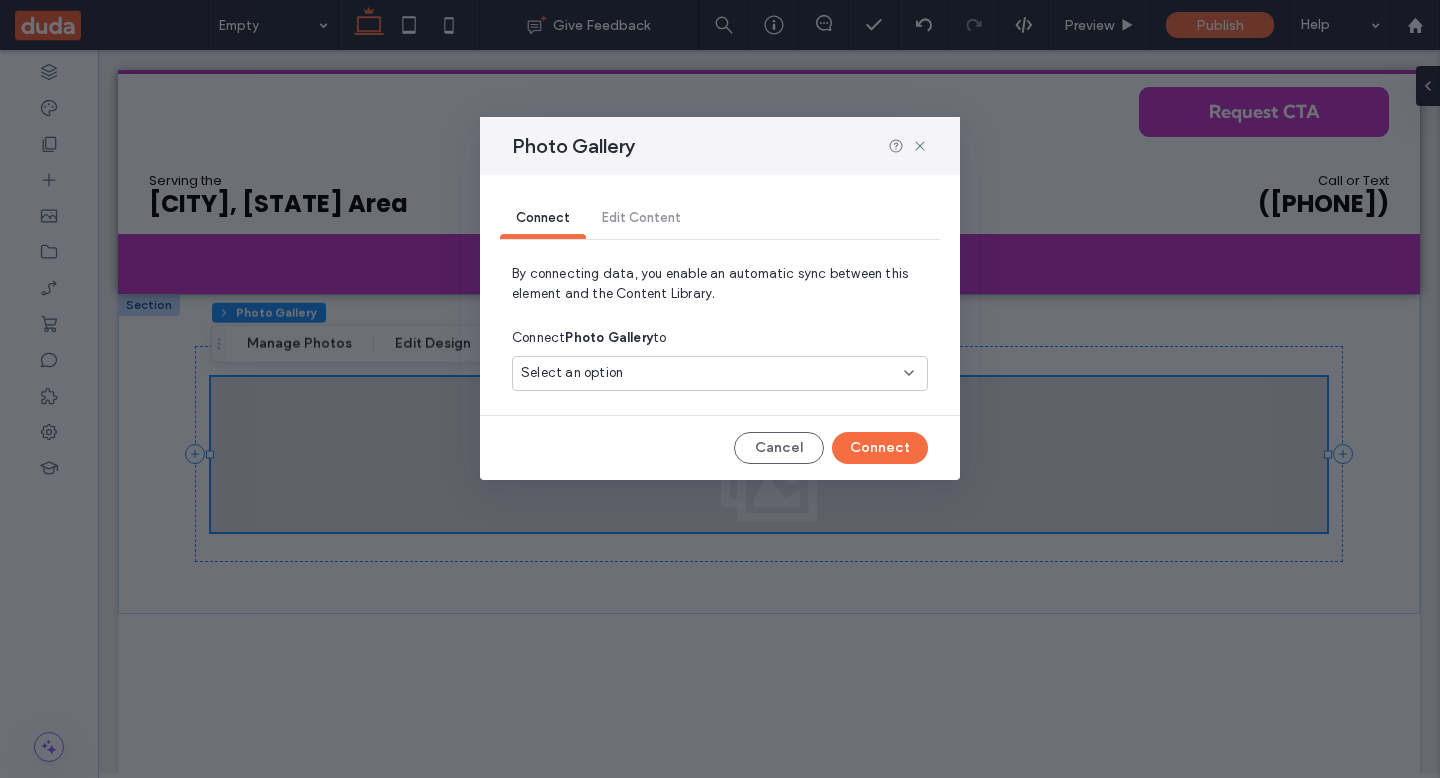 click on "Select an option" at bounding box center [708, 373] 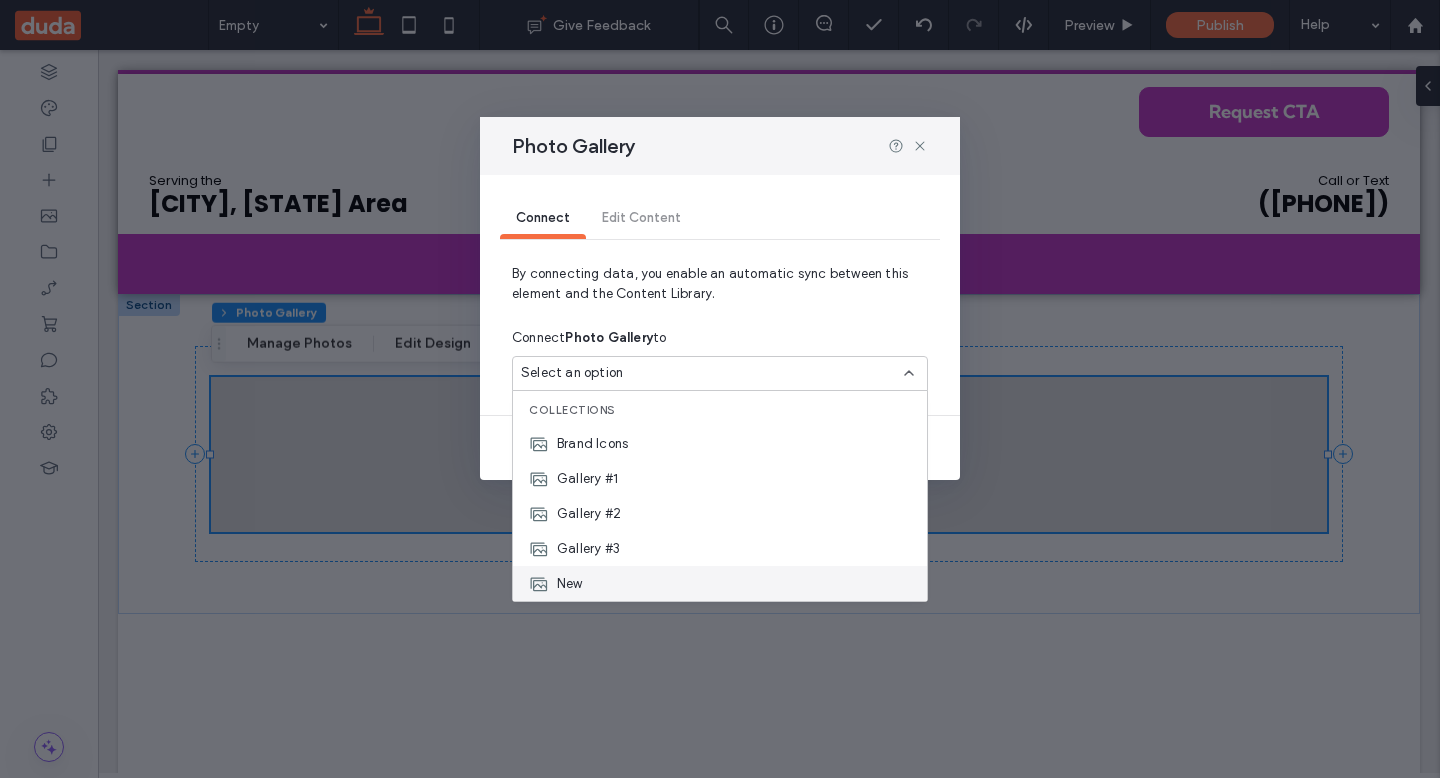 click on "New" at bounding box center [720, 583] 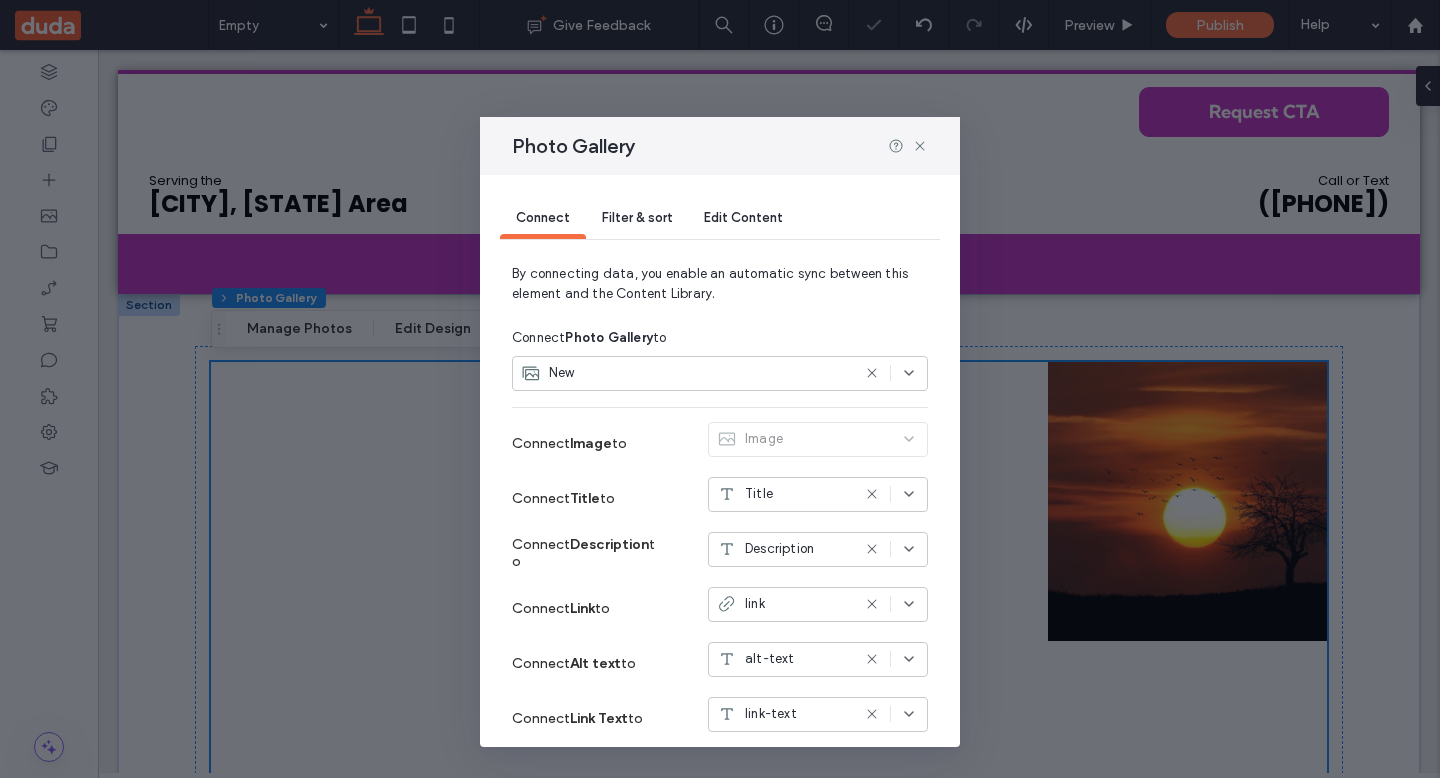 scroll, scrollTop: 80, scrollLeft: 0, axis: vertical 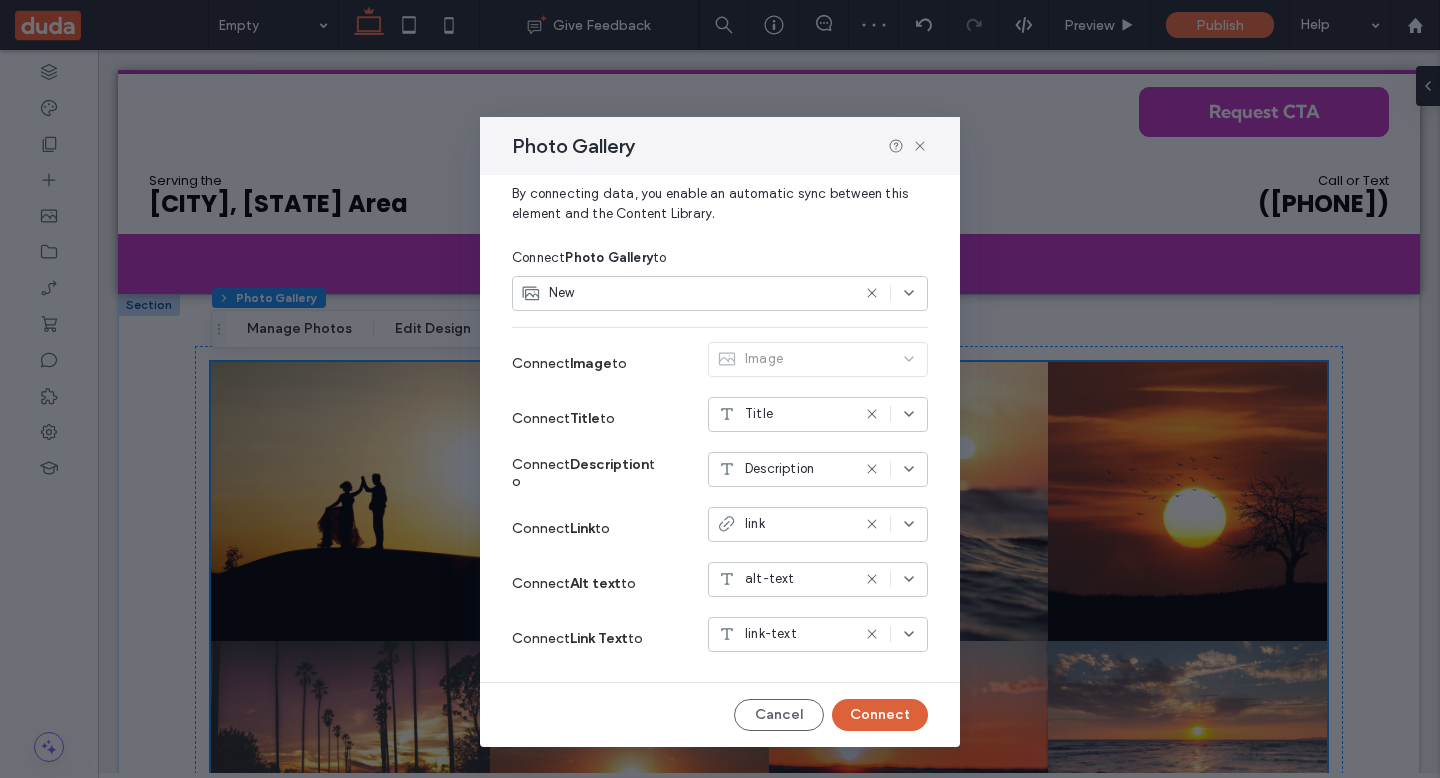 click on "Connect" at bounding box center (880, 715) 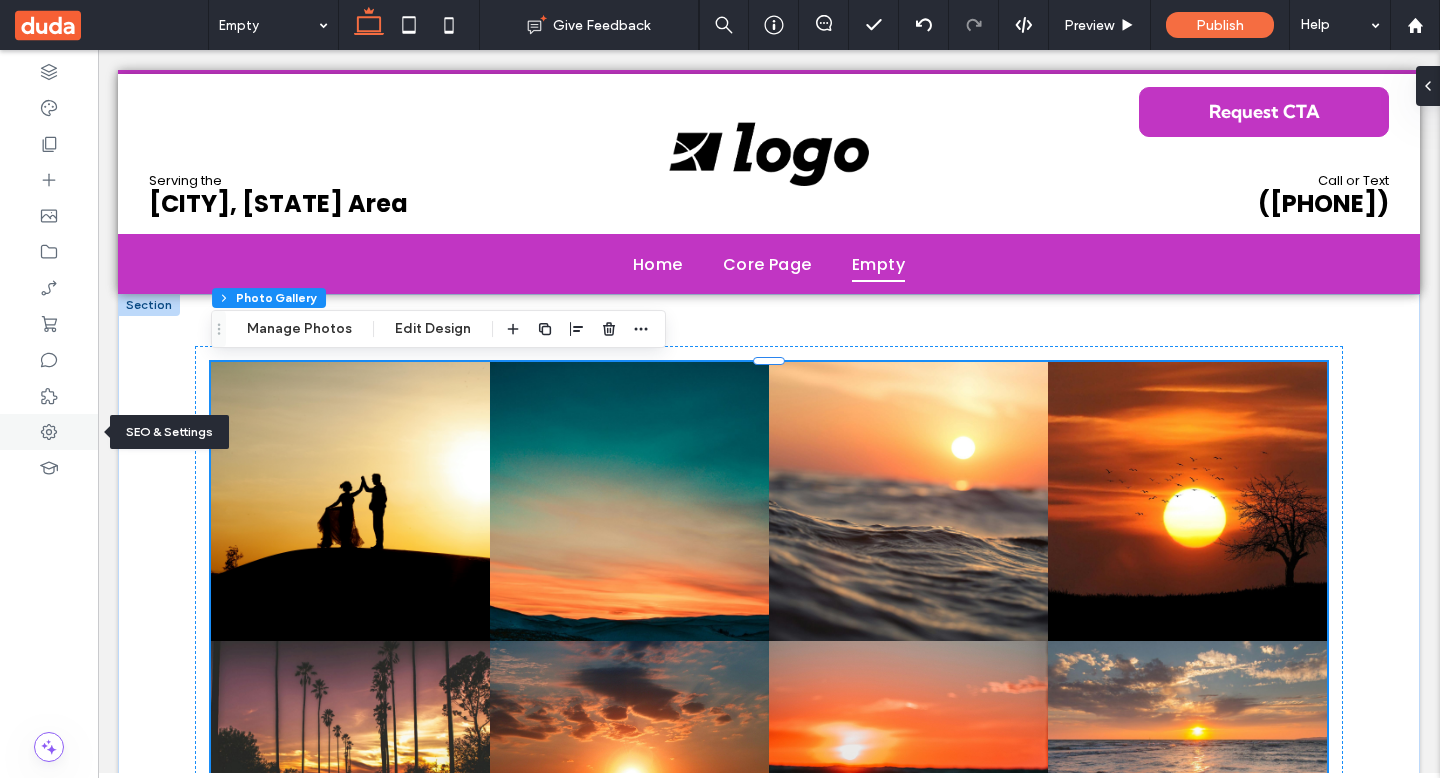 click 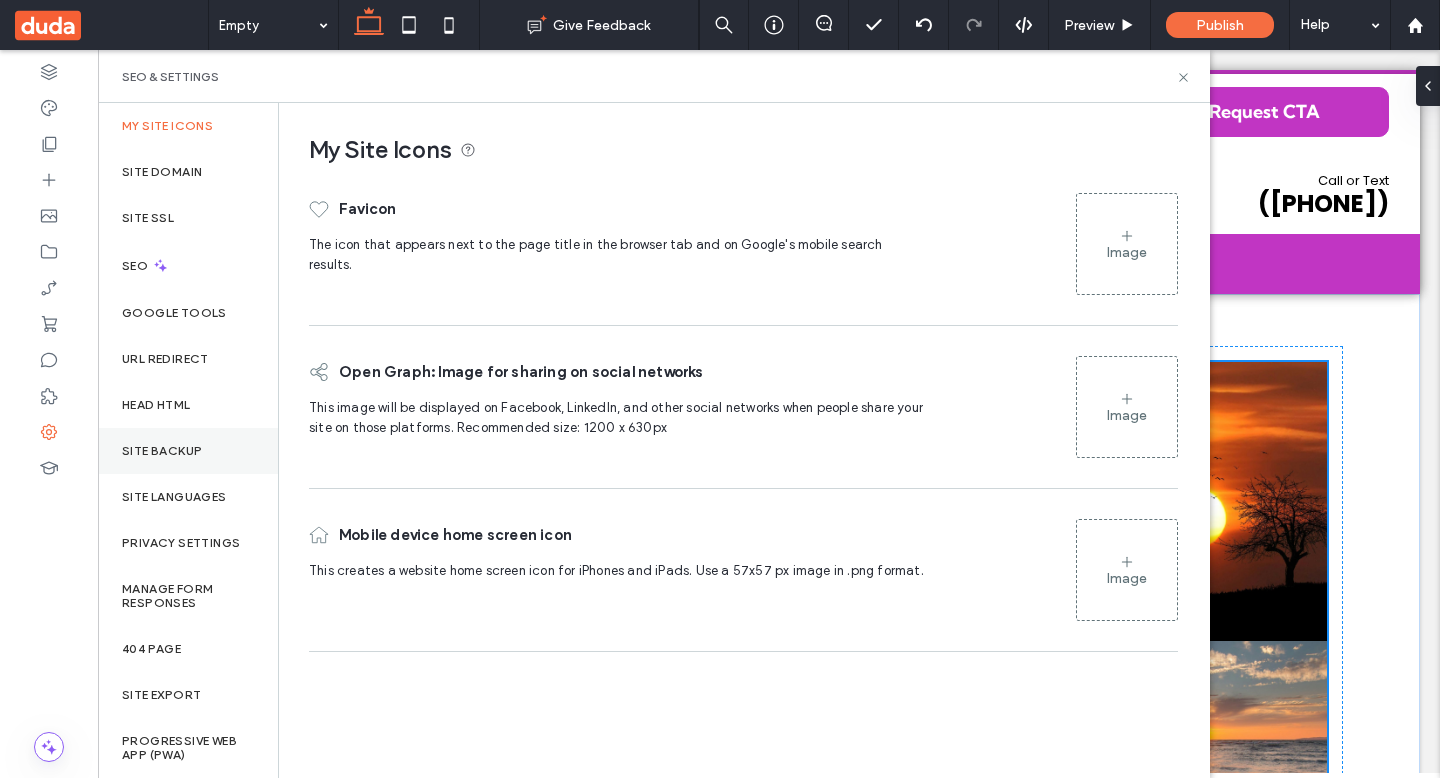 click on "Site Backup" at bounding box center (162, 451) 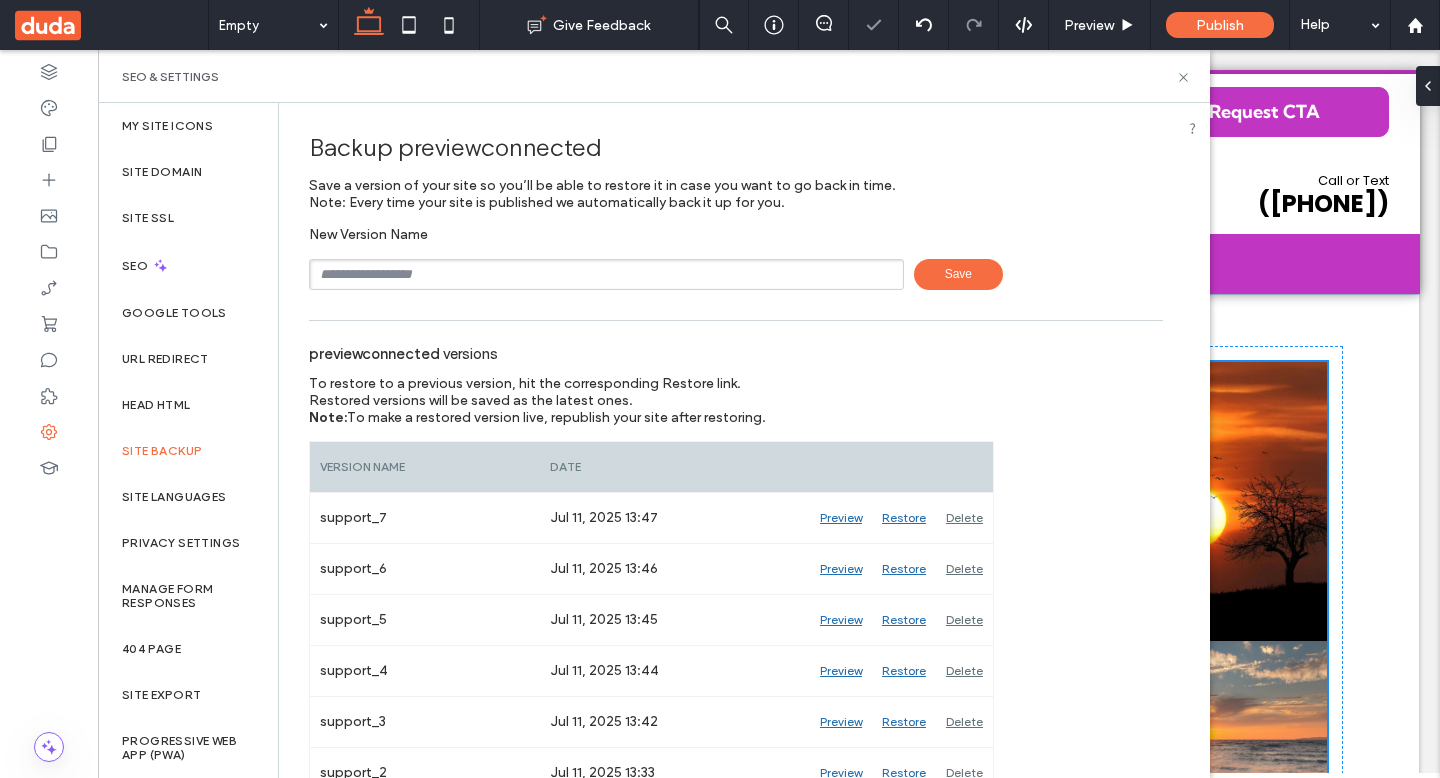 click at bounding box center (606, 274) 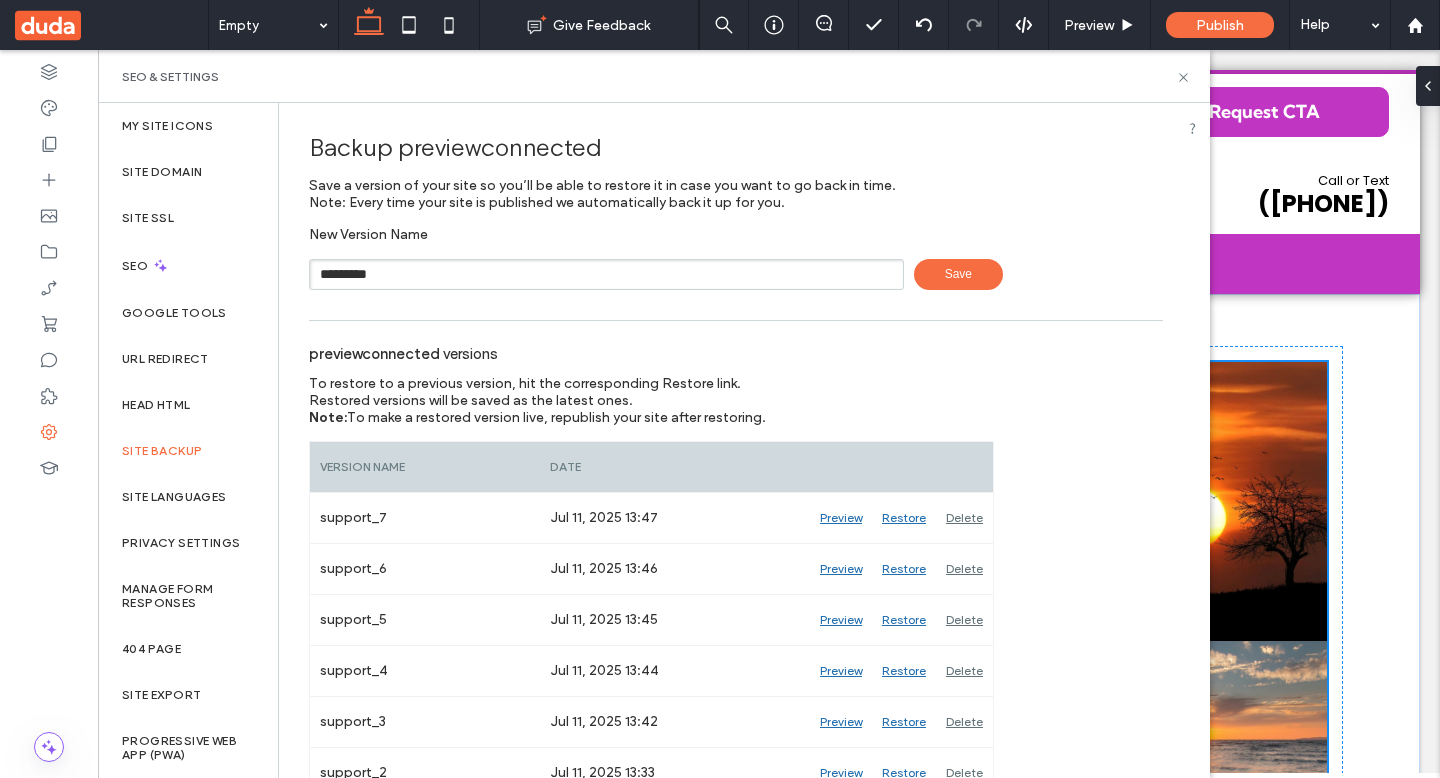 type on "*********" 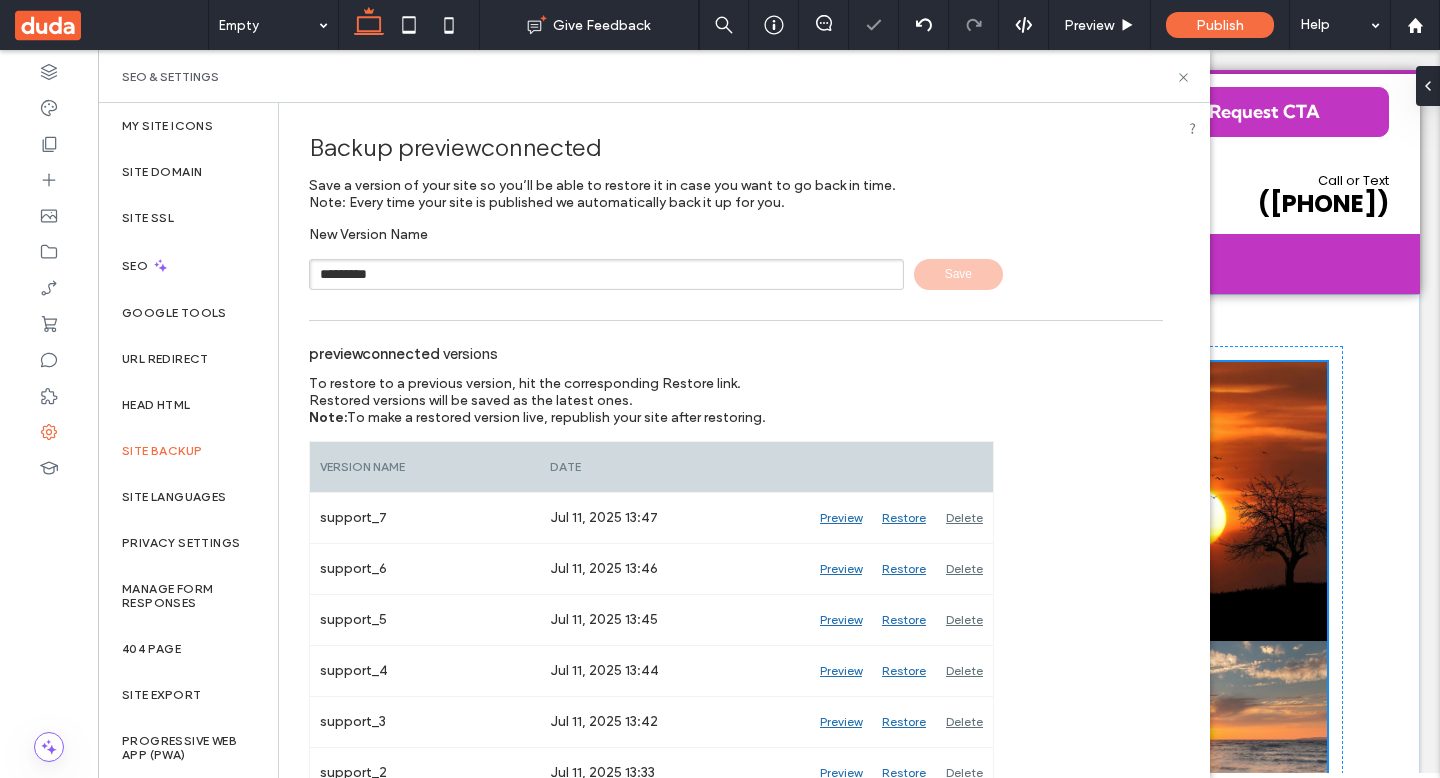 type 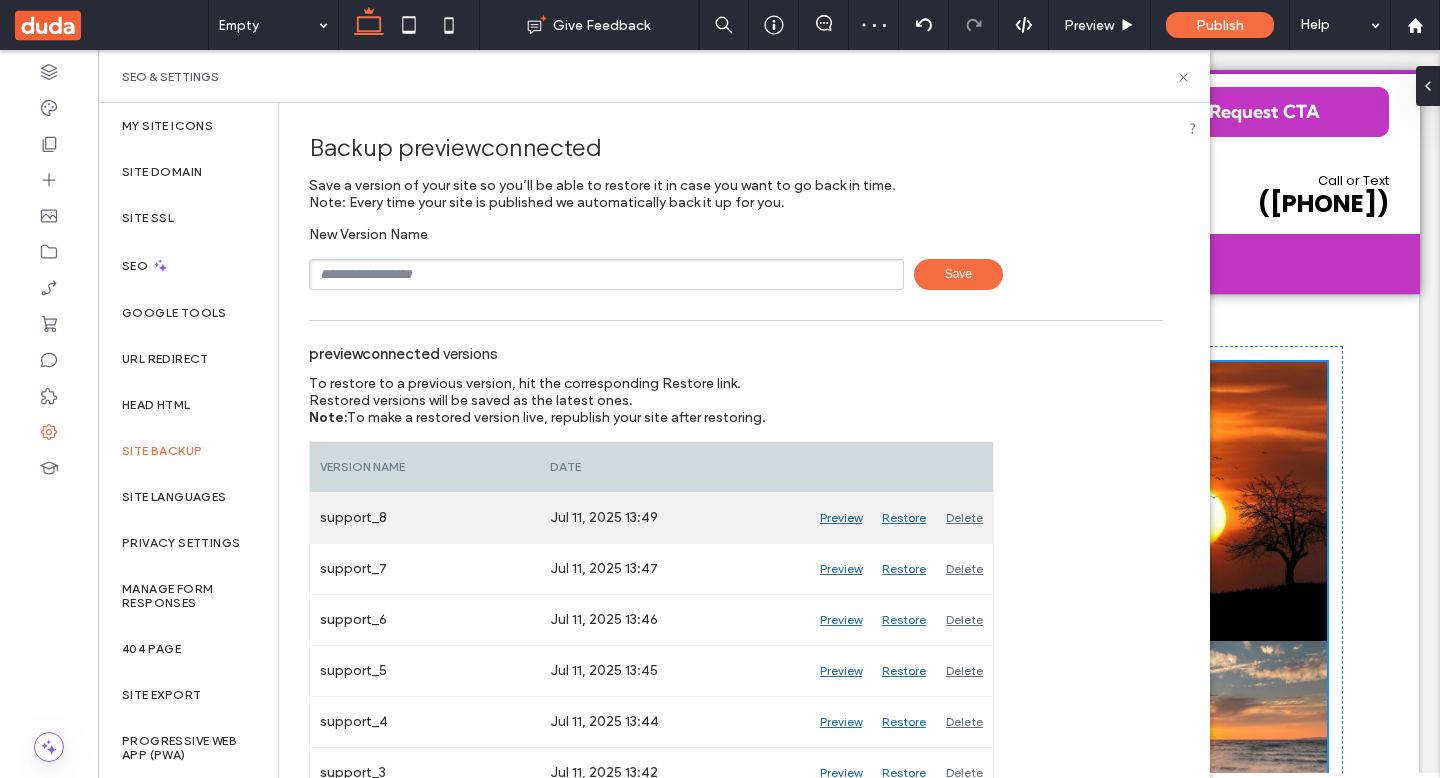 click on "Preview" at bounding box center [841, 518] 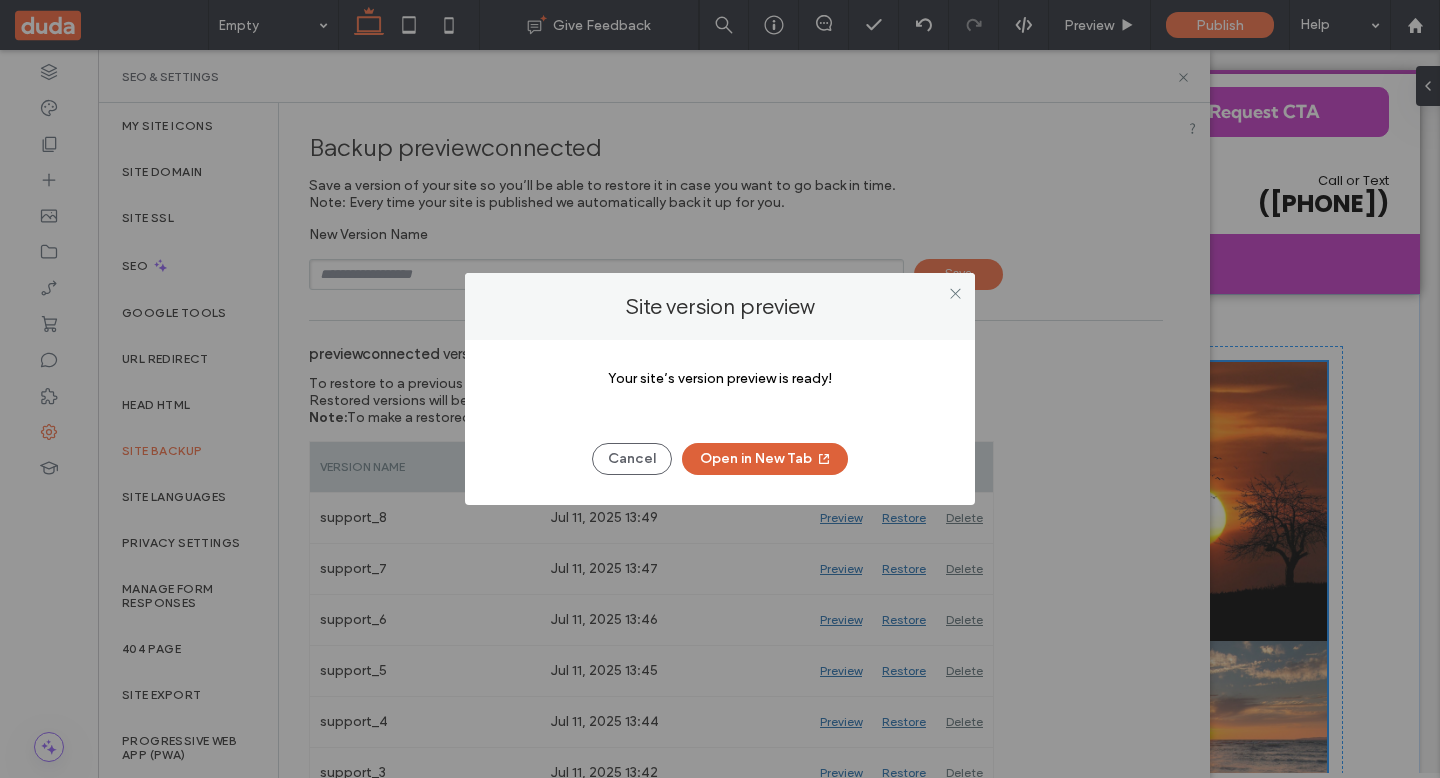 click on "Open in New Tab" at bounding box center [765, 459] 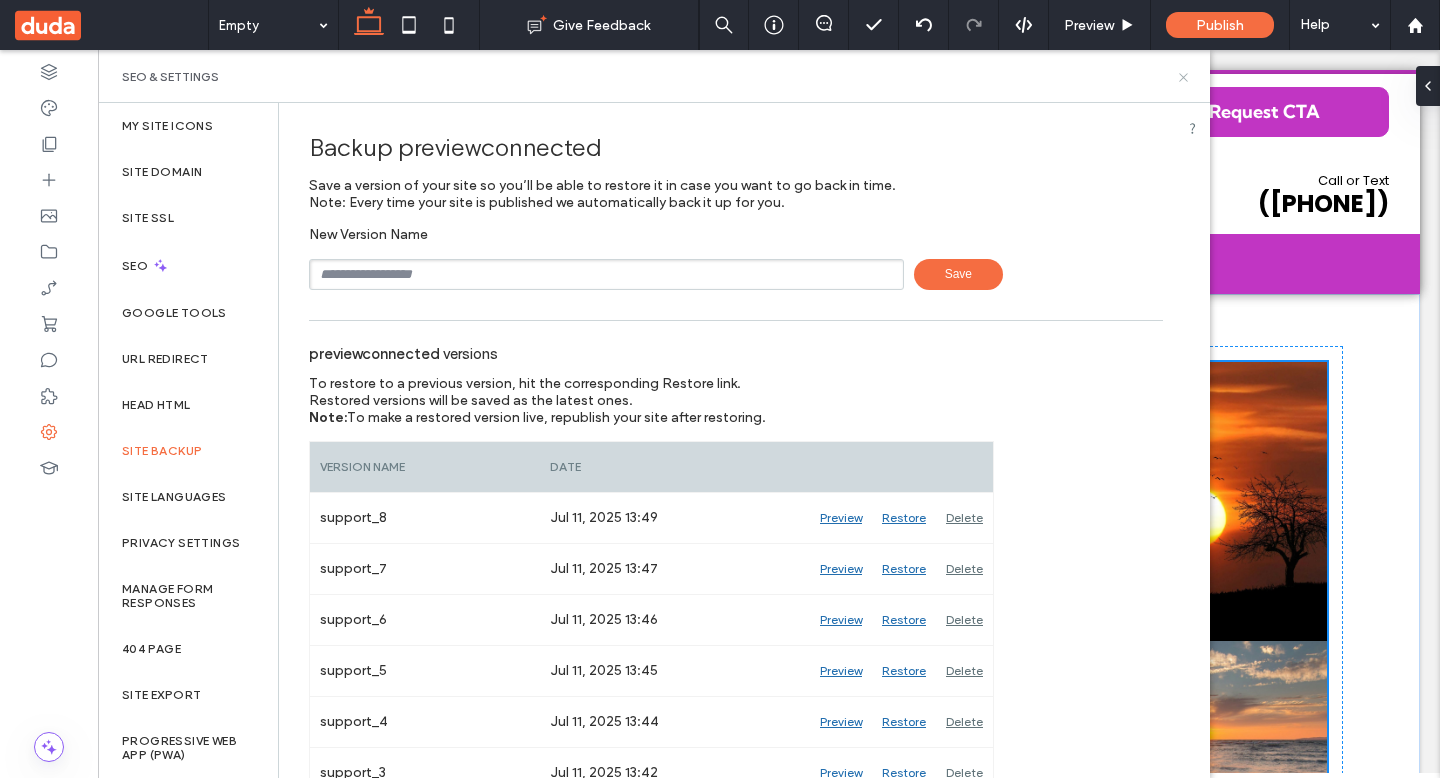 drag, startPoint x: 1182, startPoint y: 75, endPoint x: 955, endPoint y: 512, distance: 492.44086 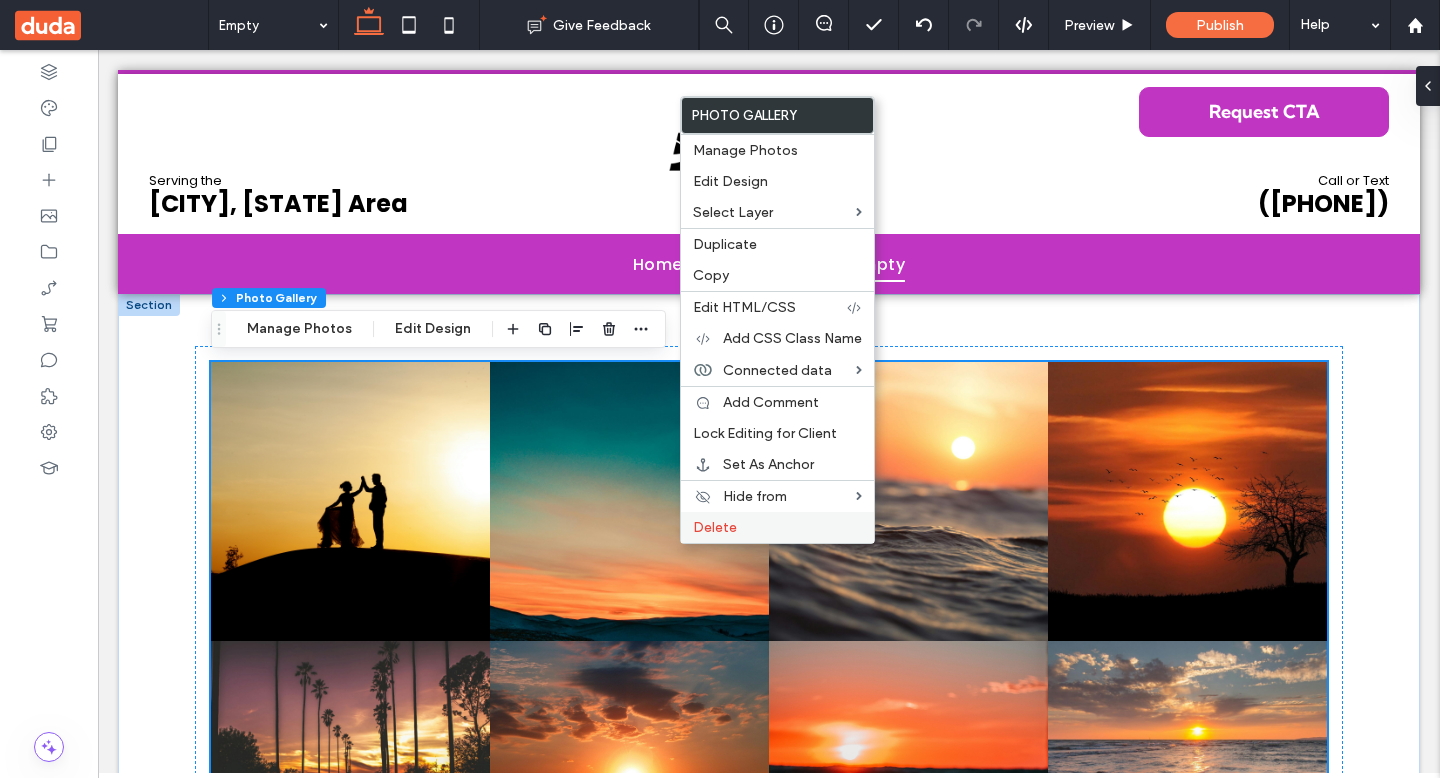 click on "Delete" at bounding box center [777, 527] 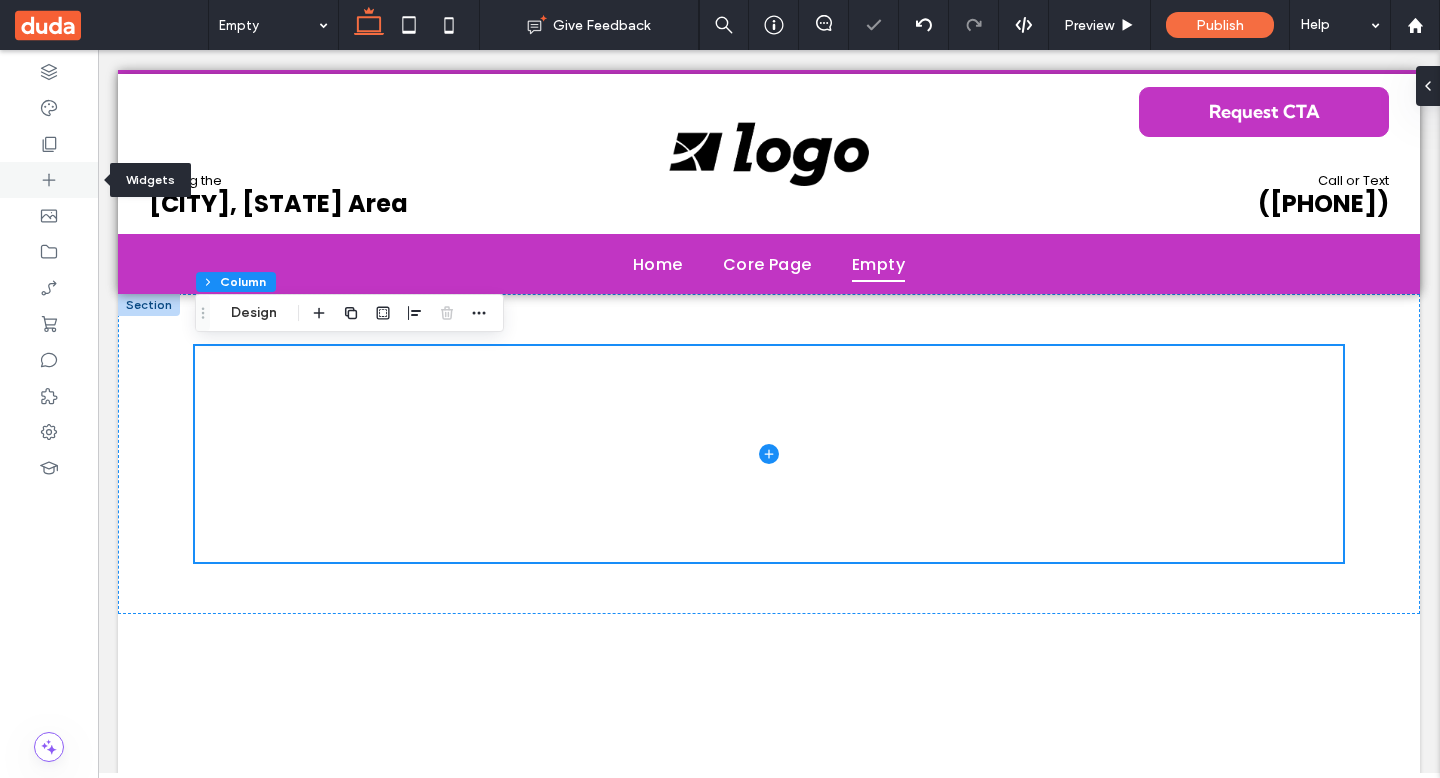 click 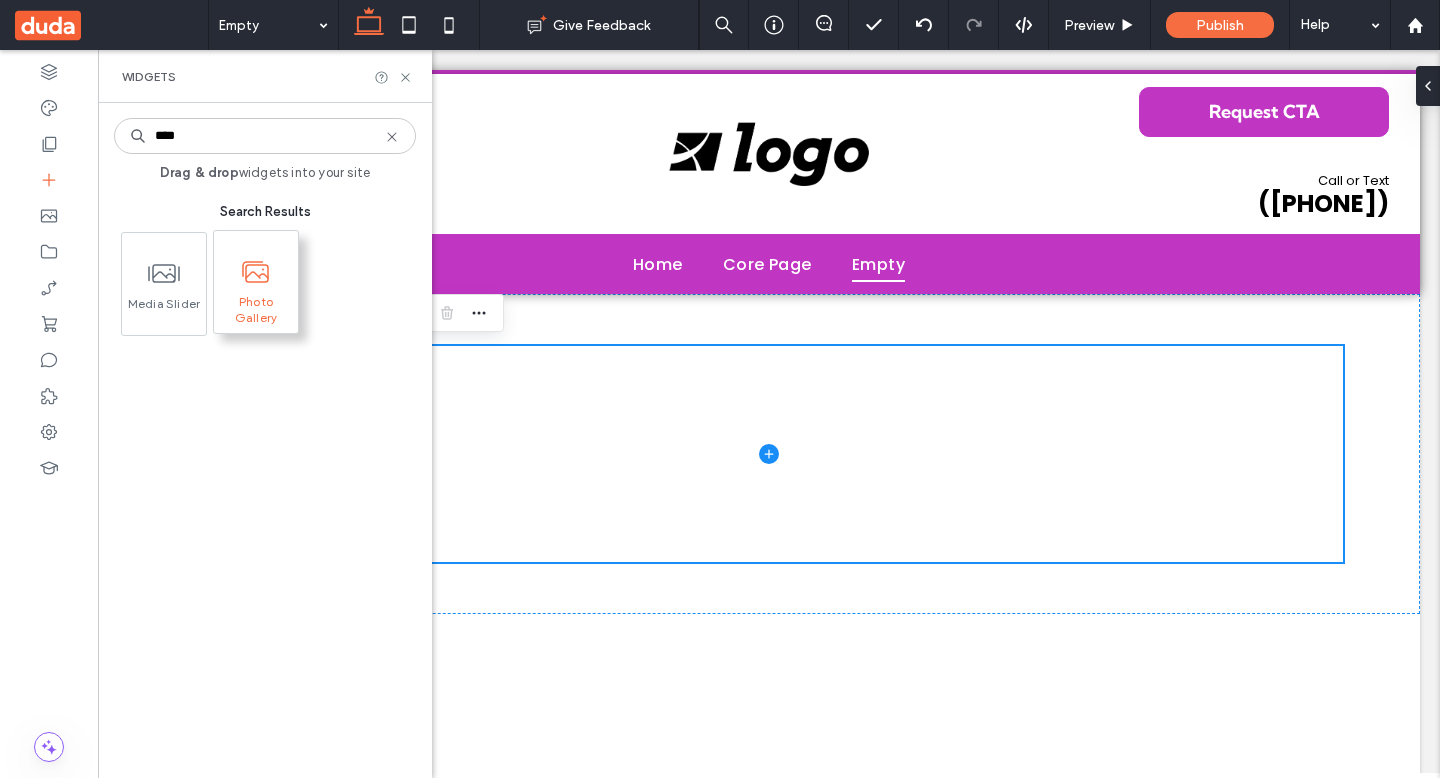 type on "****" 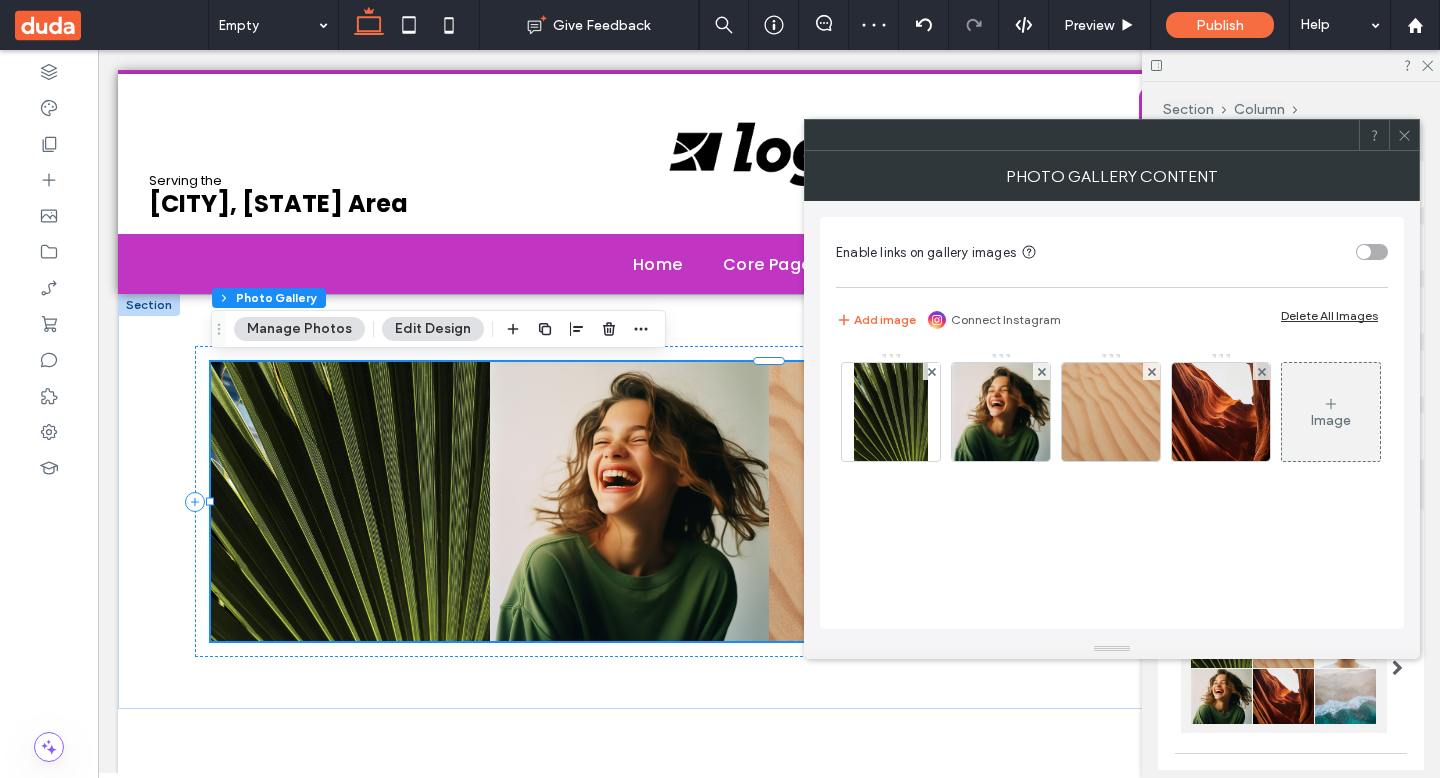 click on "Delete All Images" at bounding box center (1329, 315) 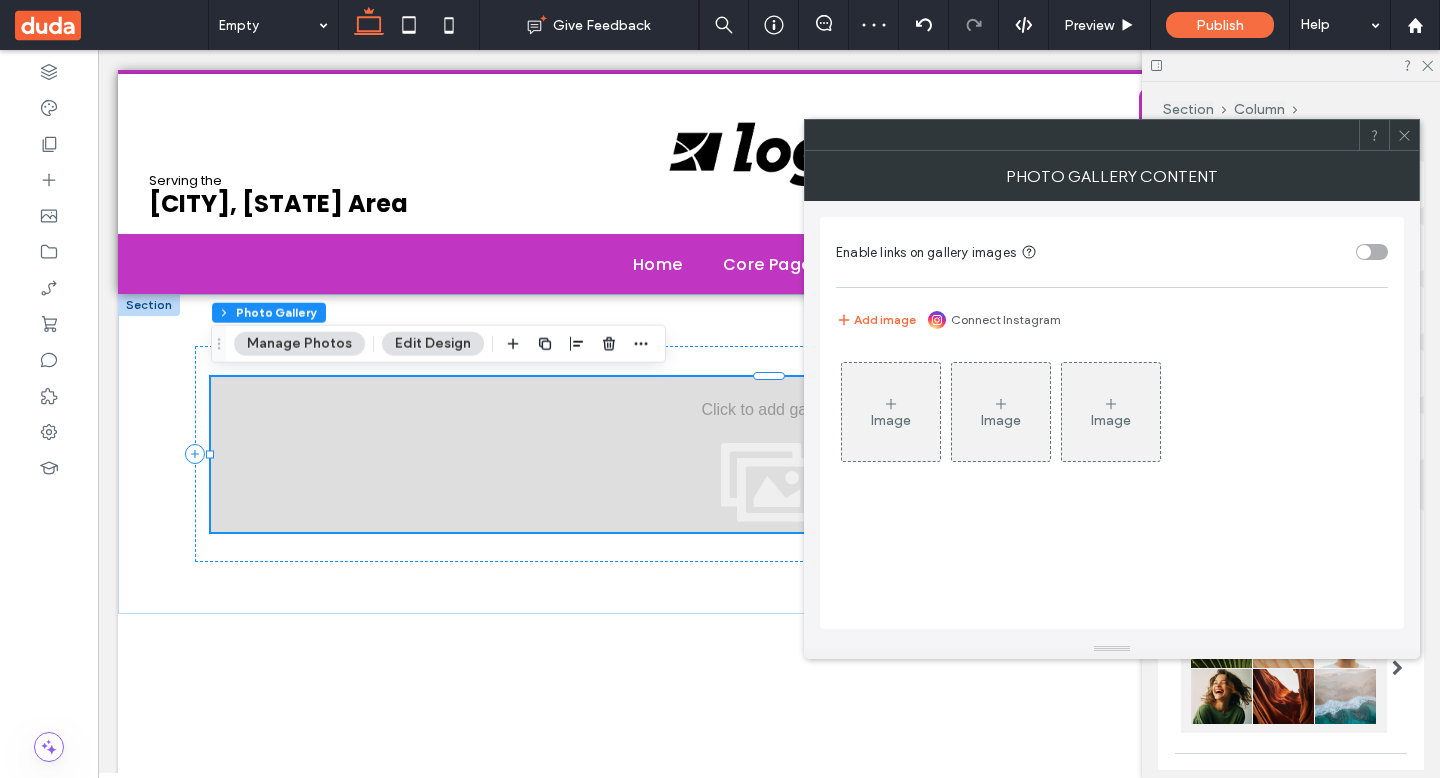 drag, startPoint x: 1409, startPoint y: 137, endPoint x: 857, endPoint y: 399, distance: 611.0221 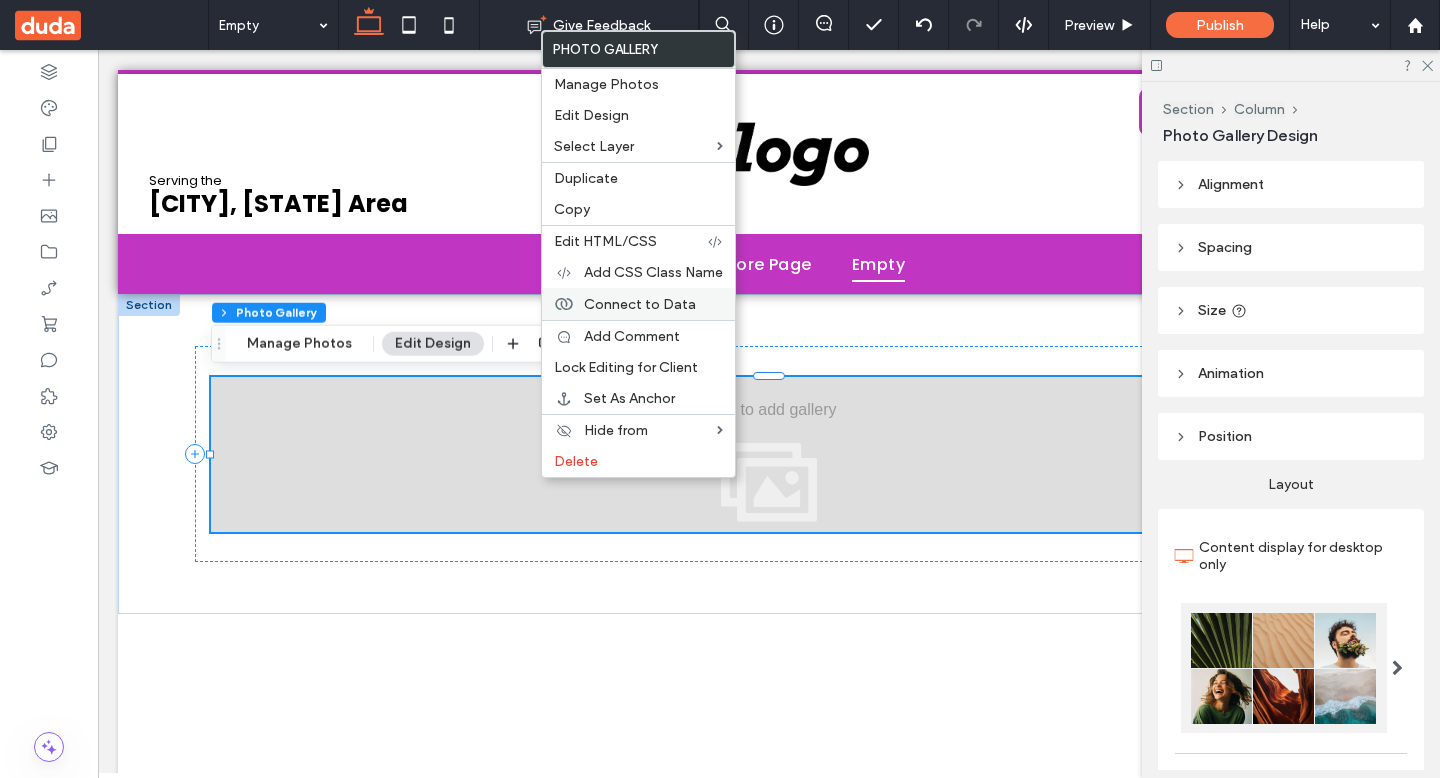 click on "Connect to Data" at bounding box center (640, 304) 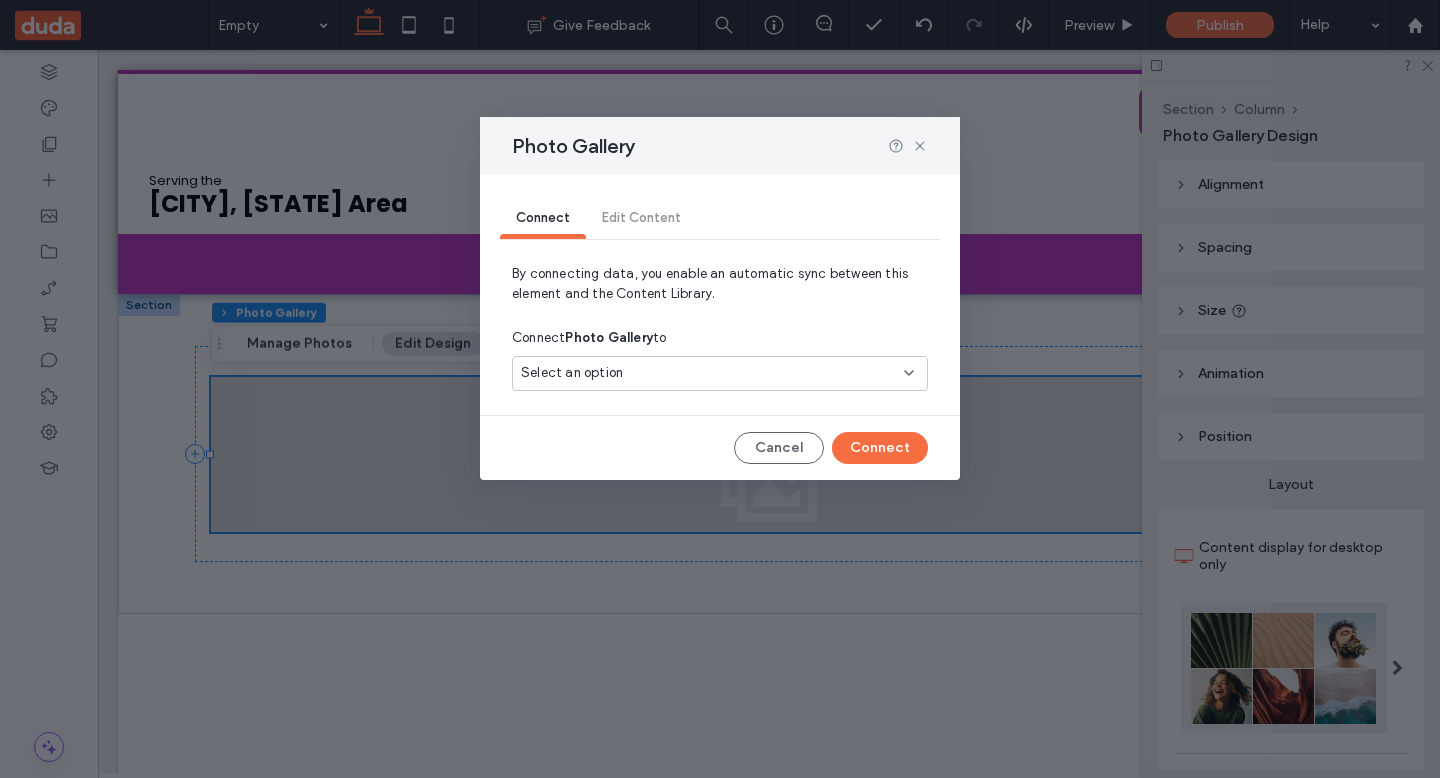 click on "Select an option" at bounding box center (708, 373) 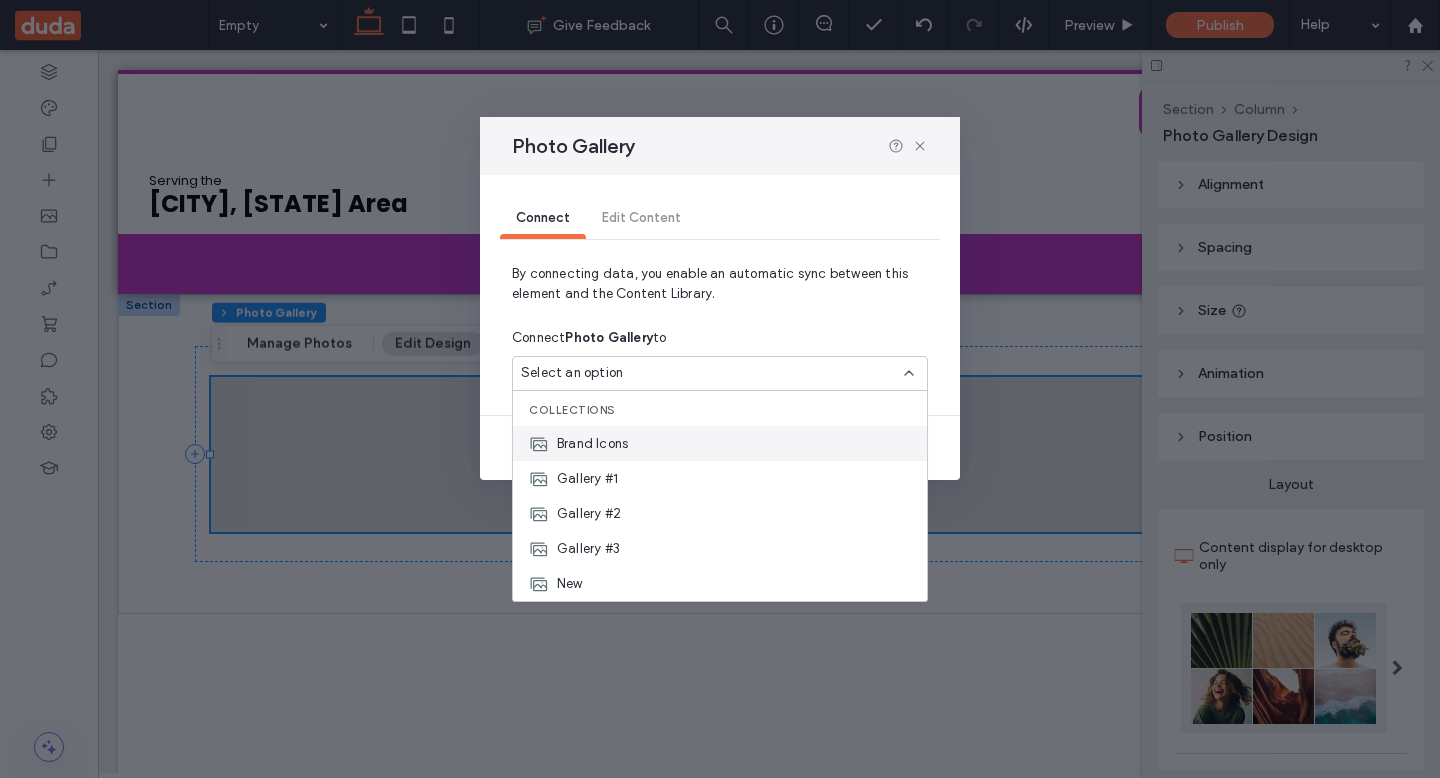 click on "Brand Icons" at bounding box center (720, 443) 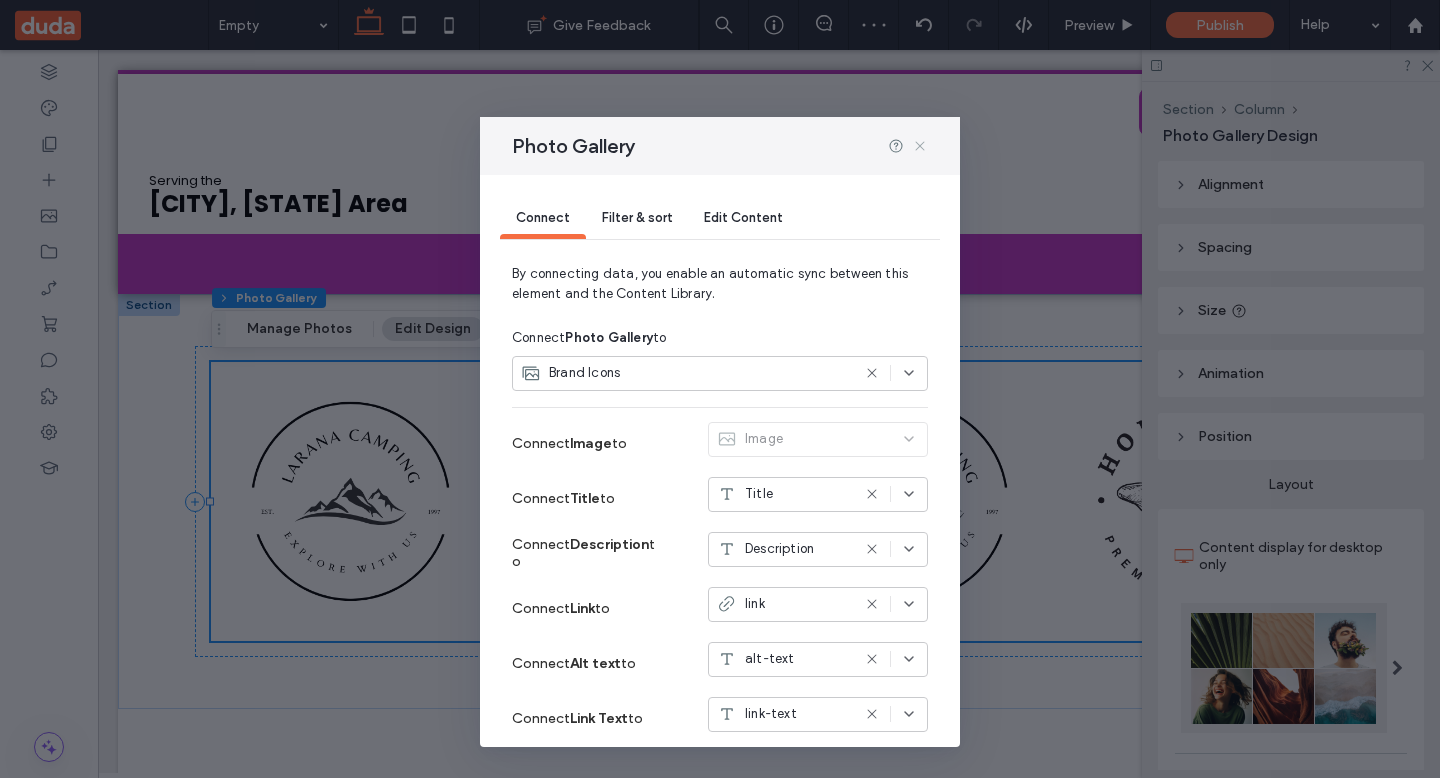 click 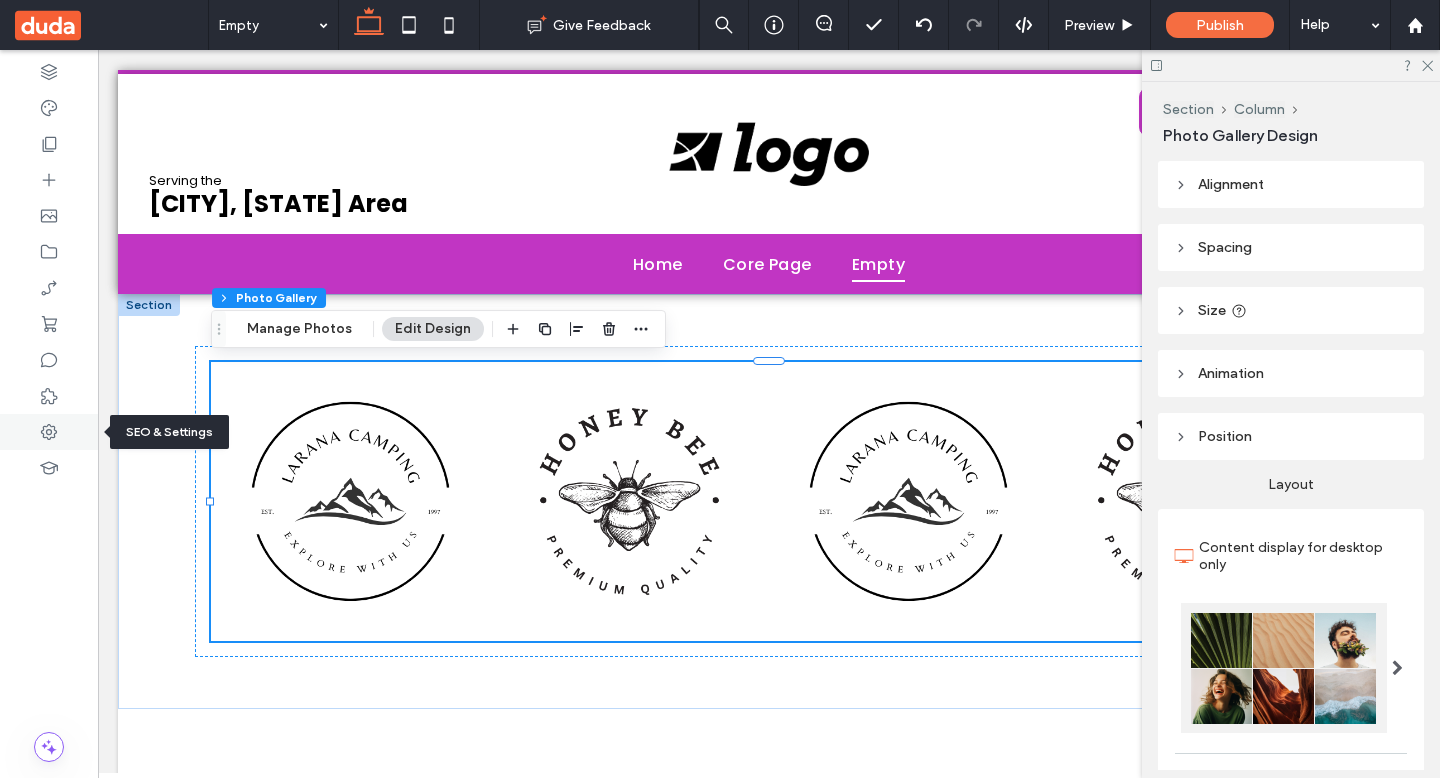click 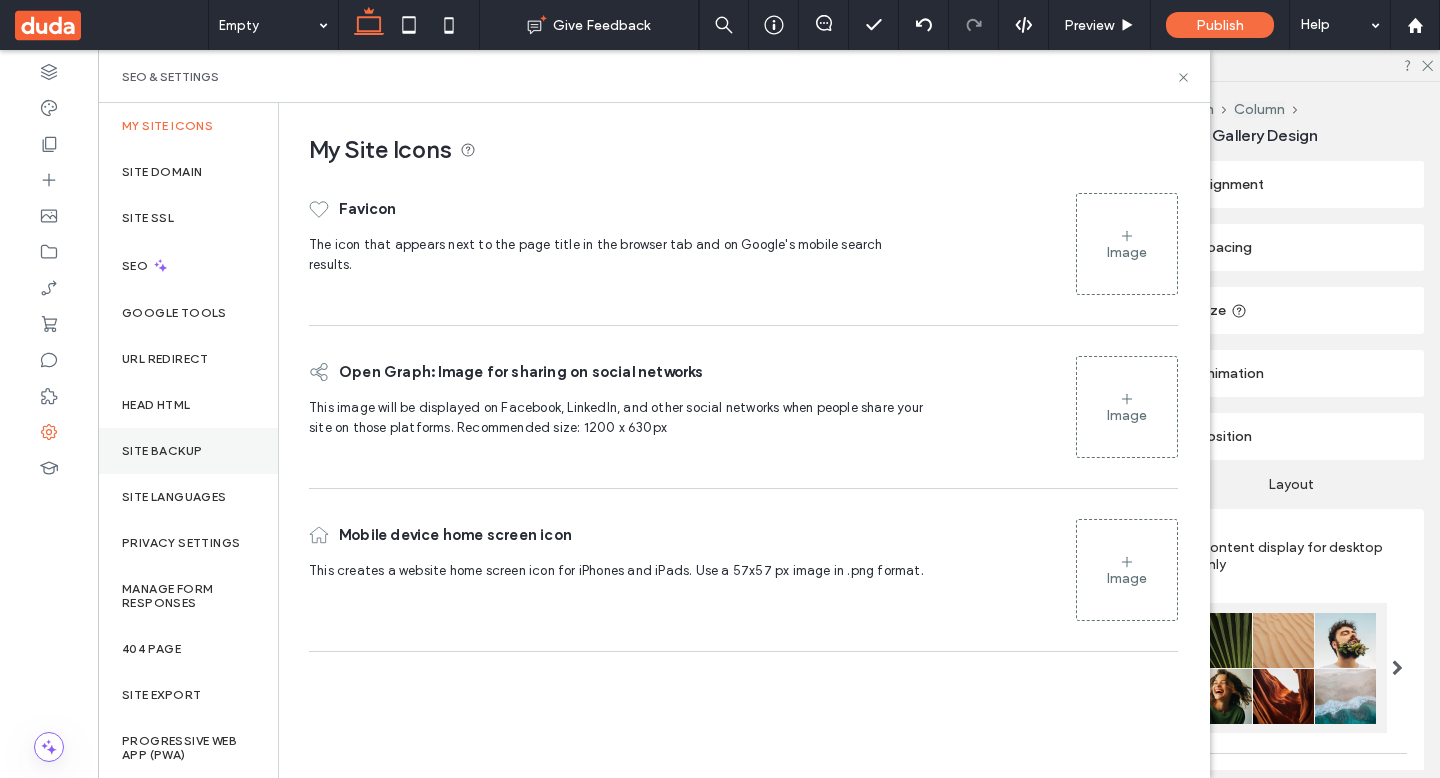 click on "Site Backup" at bounding box center [162, 451] 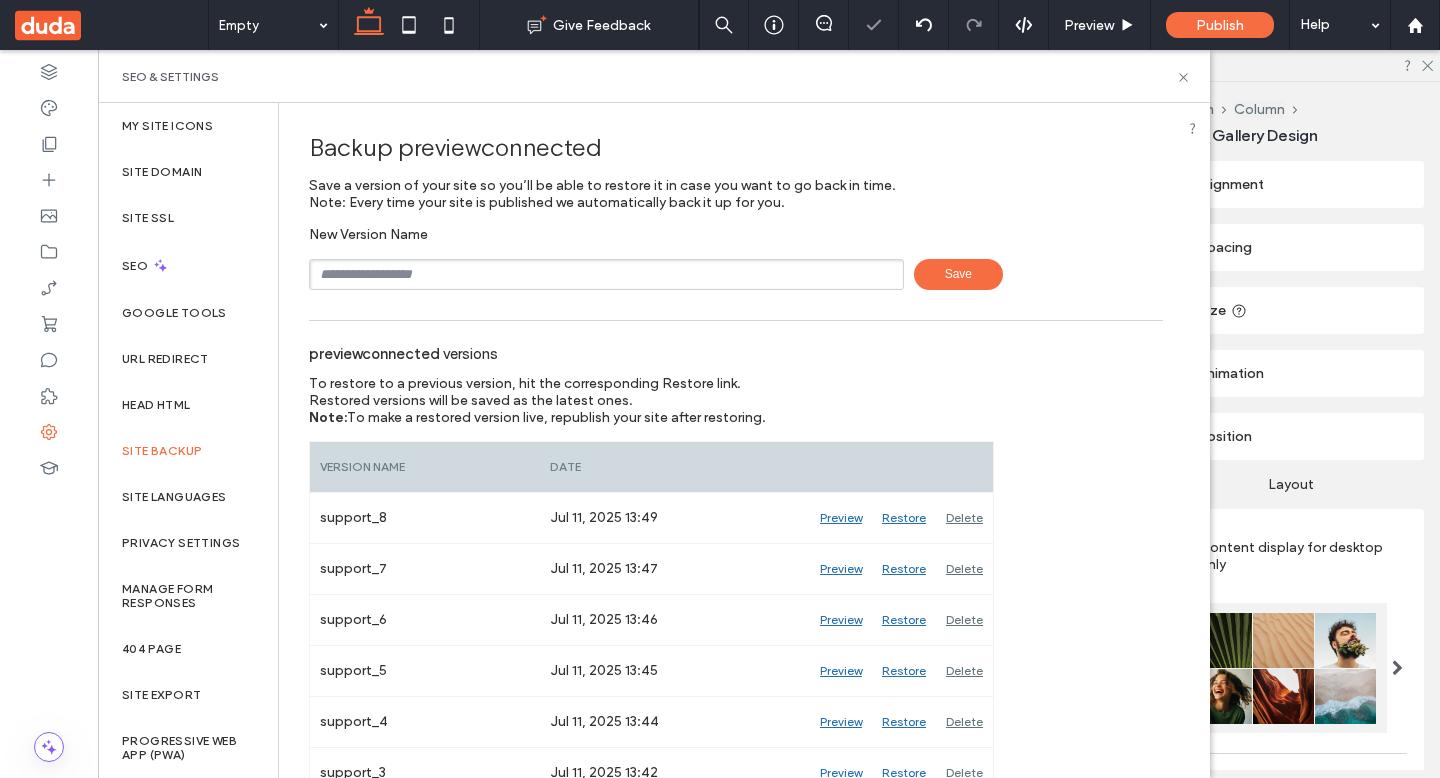 click at bounding box center [606, 274] 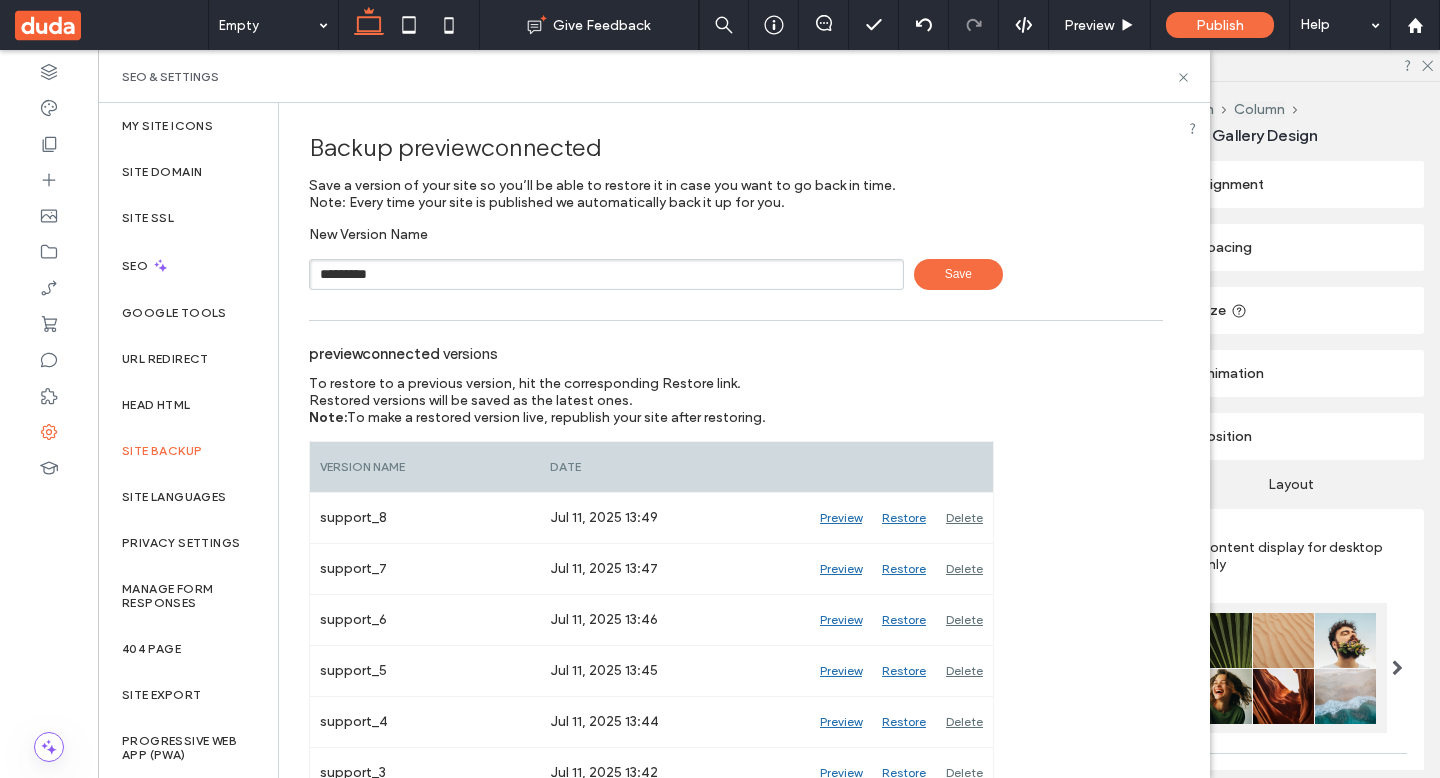 type on "*********" 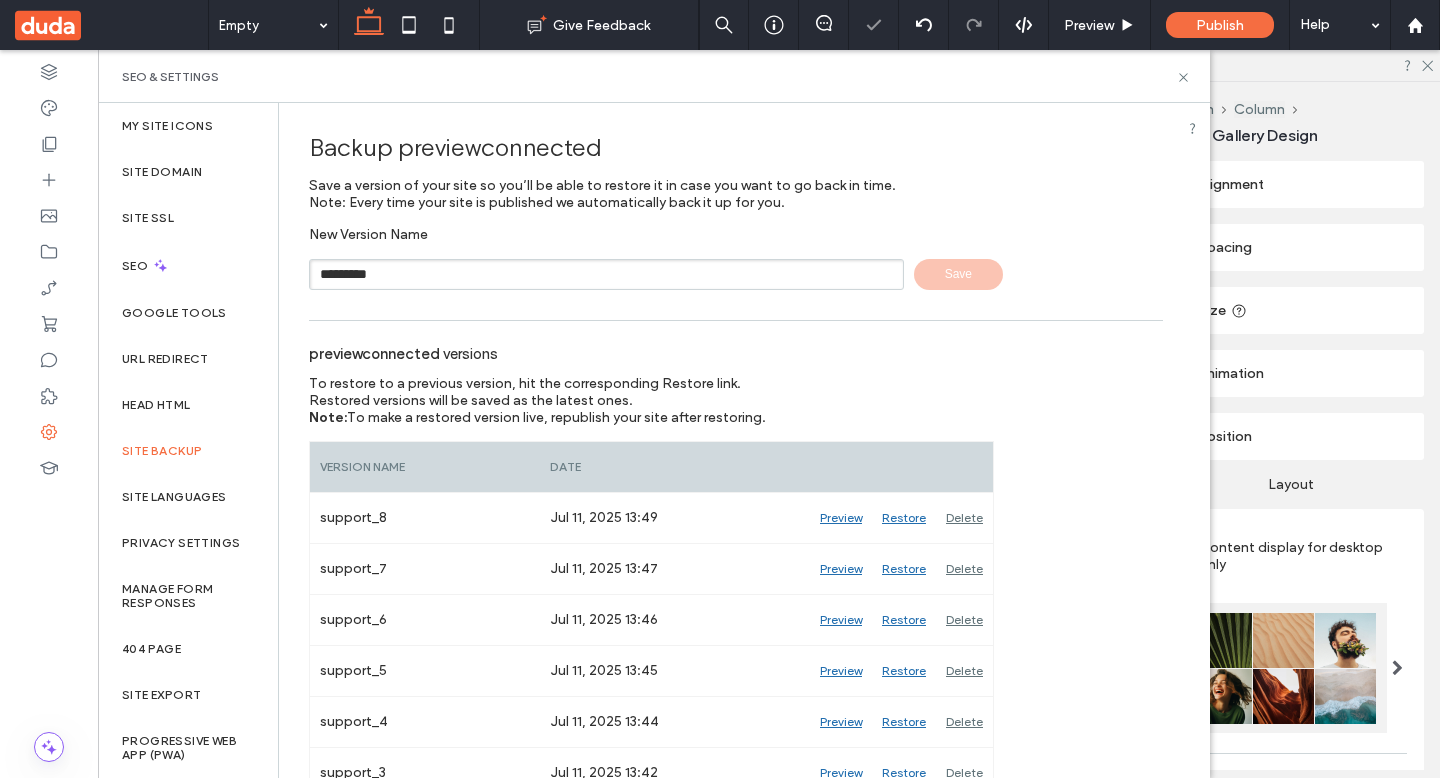 type 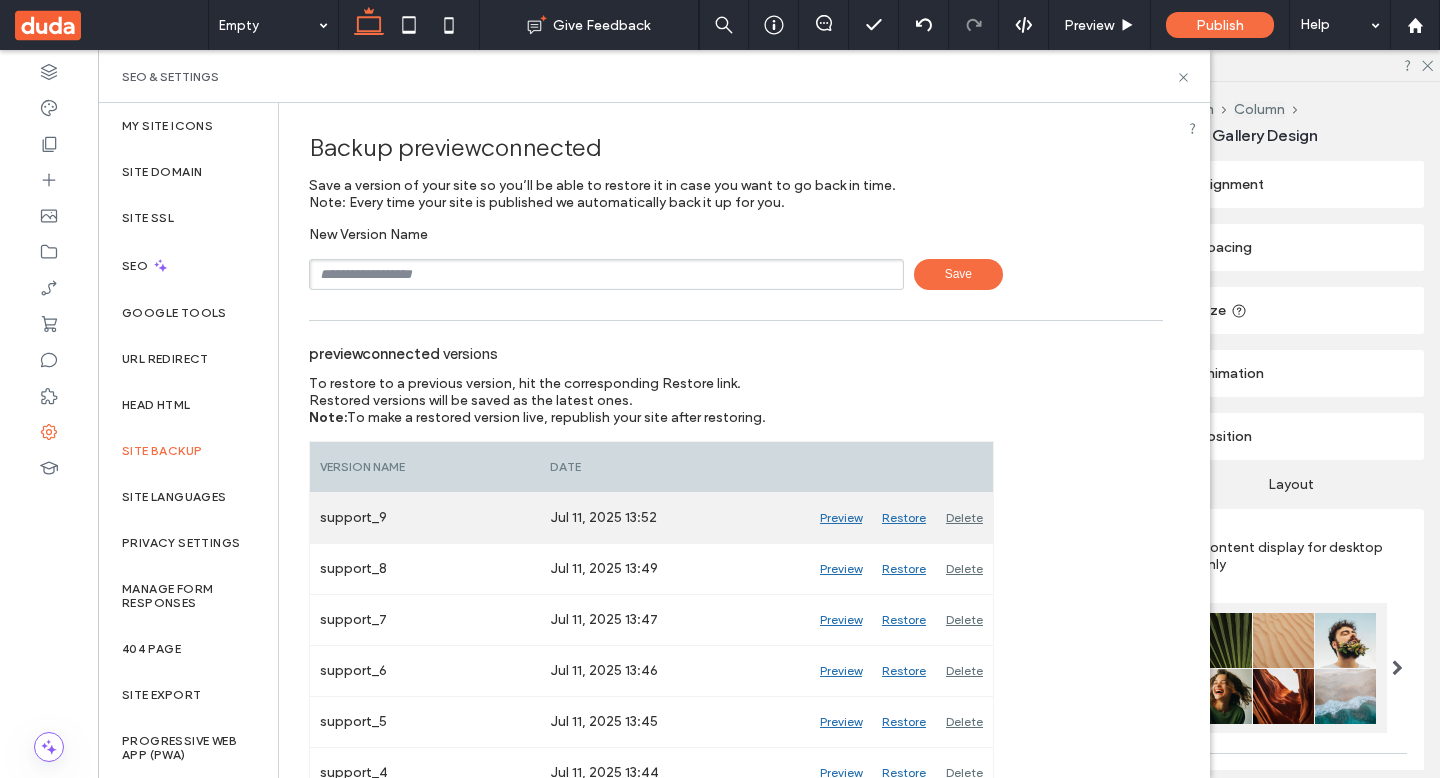 click on "Preview" at bounding box center [841, 518] 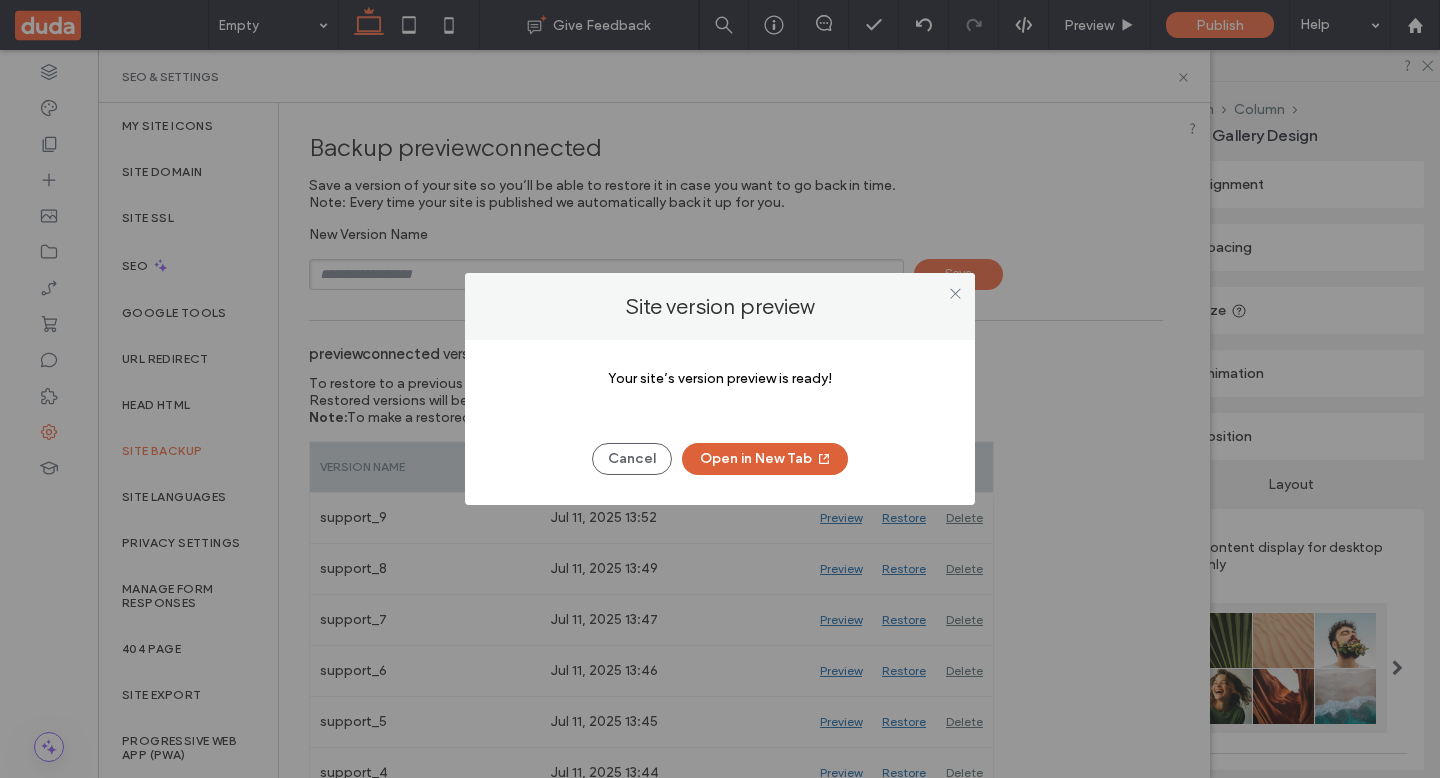click on "Open in New Tab" at bounding box center (765, 459) 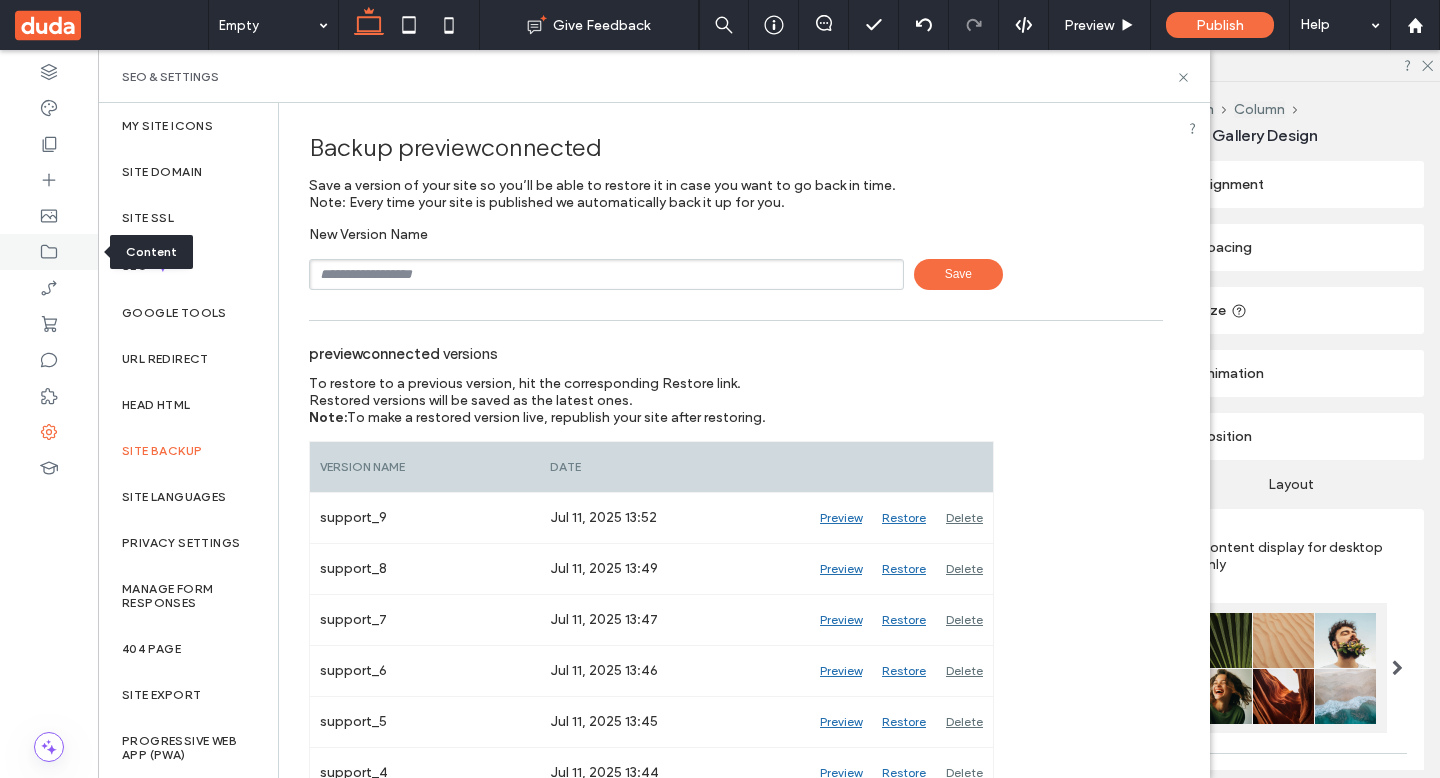 click 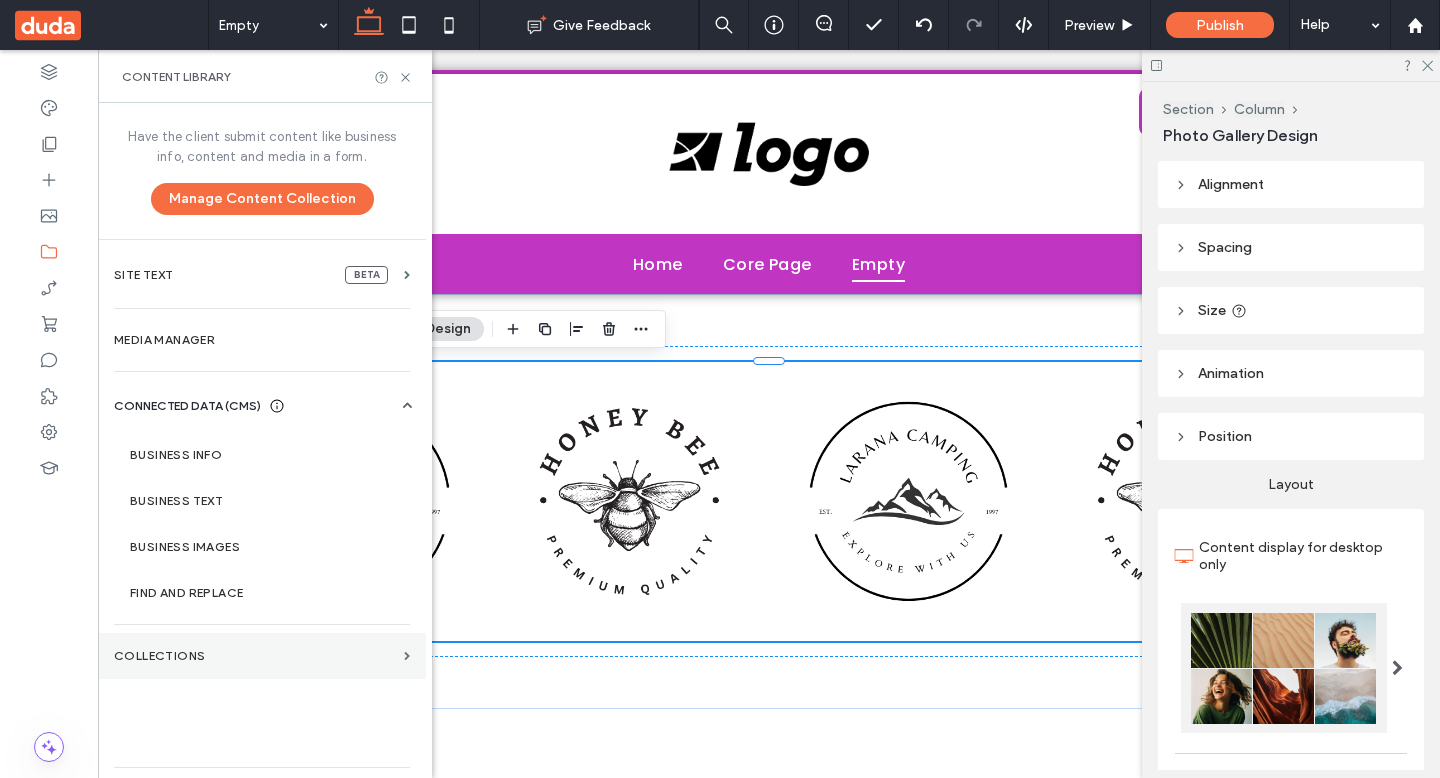 click on "Collections" at bounding box center (262, 656) 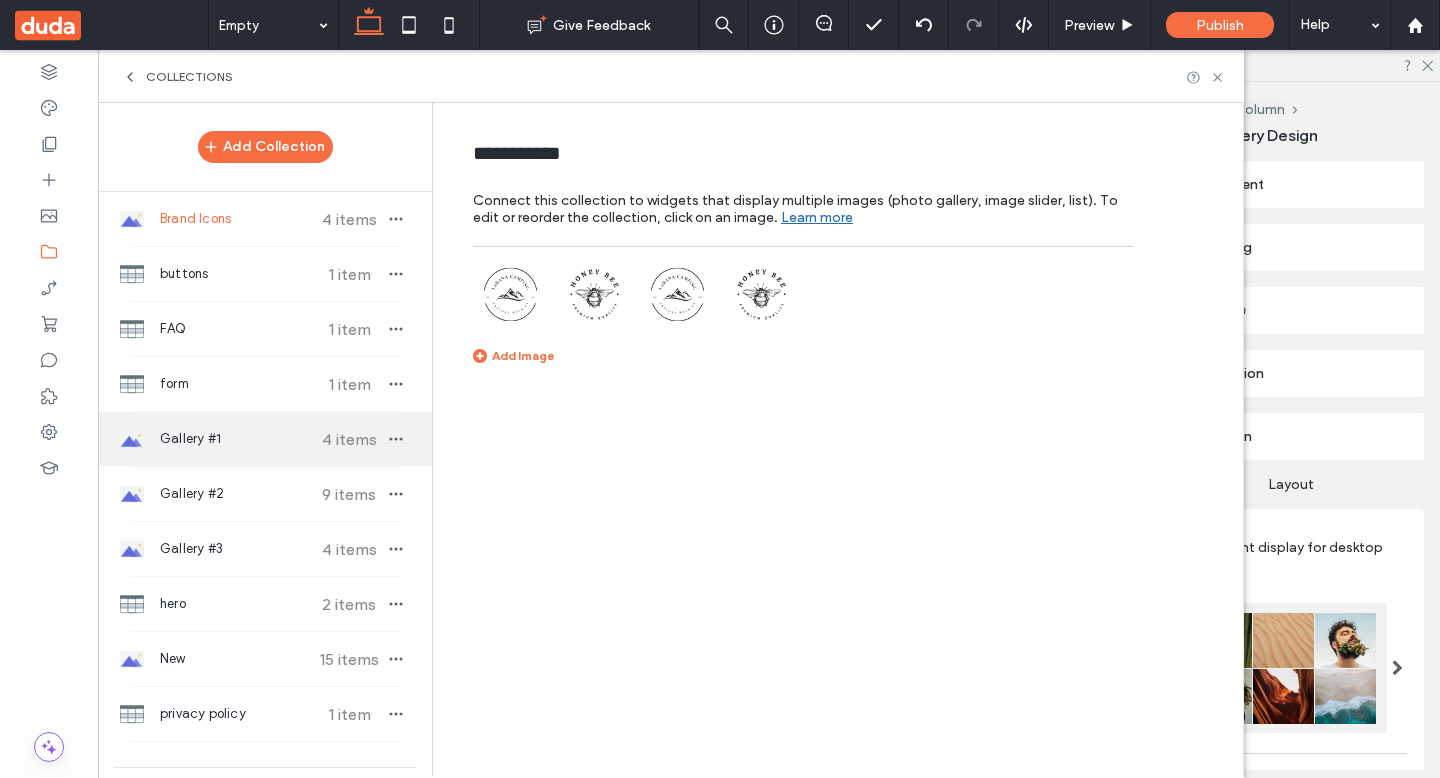 click on "Gallery #1" at bounding box center [234, 439] 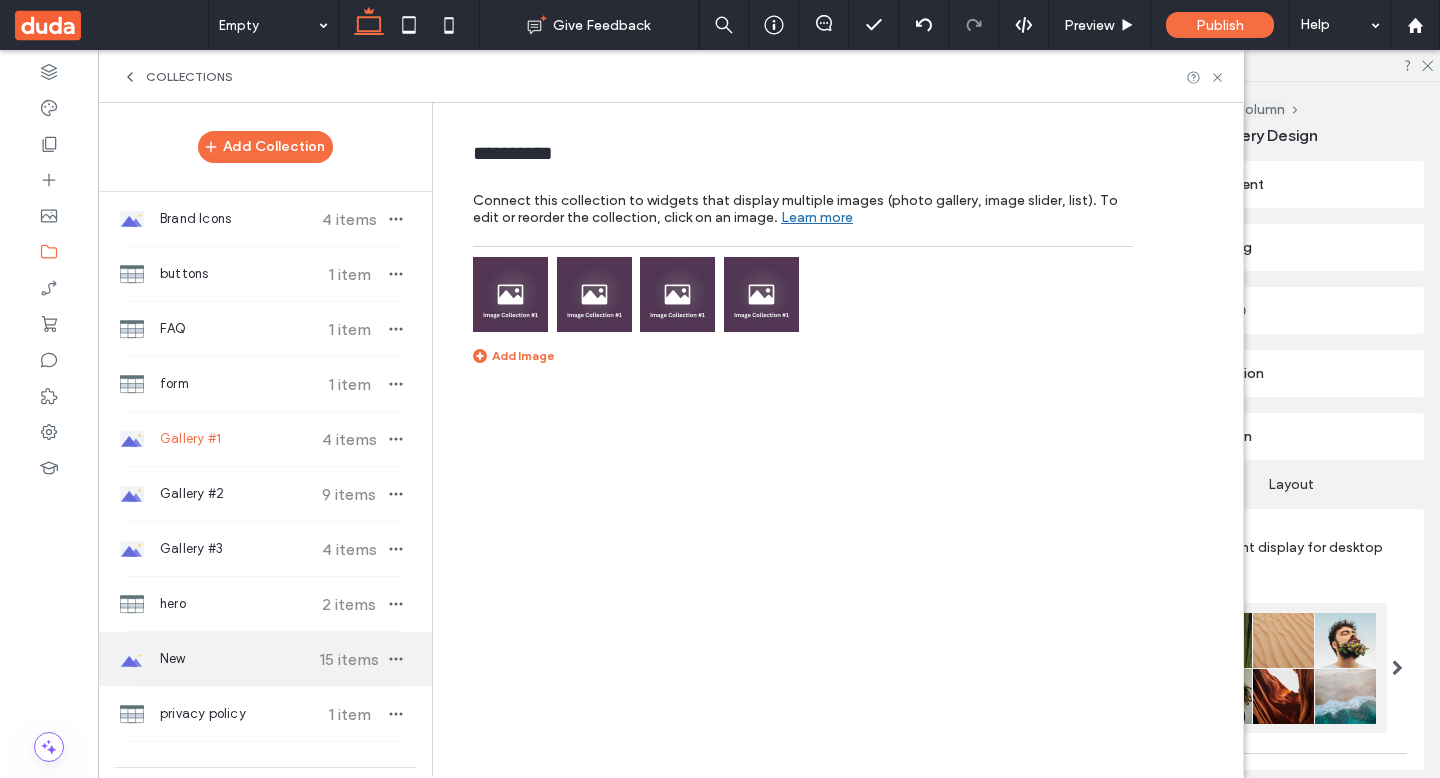 click on "New 15 items" at bounding box center [265, 659] 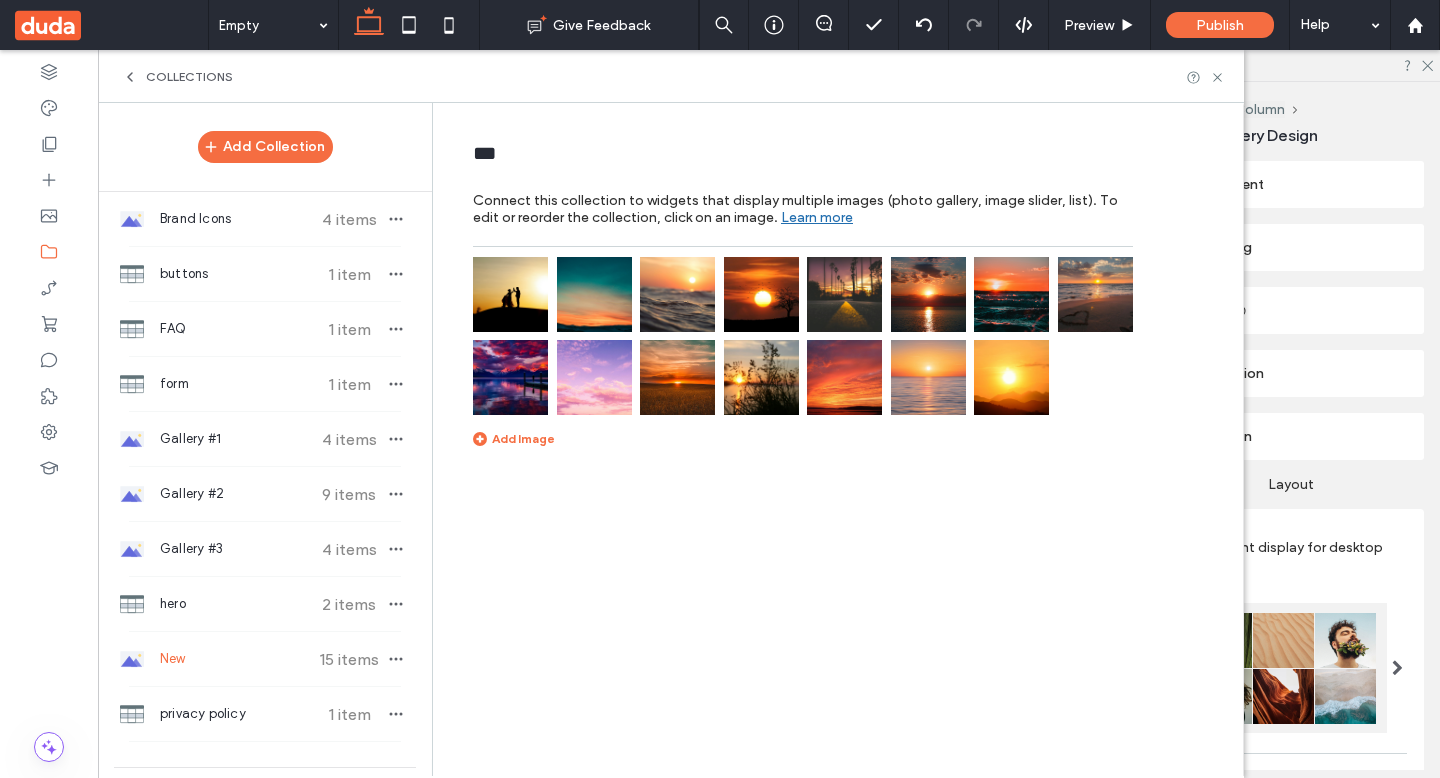 click at bounding box center (1011, 377) 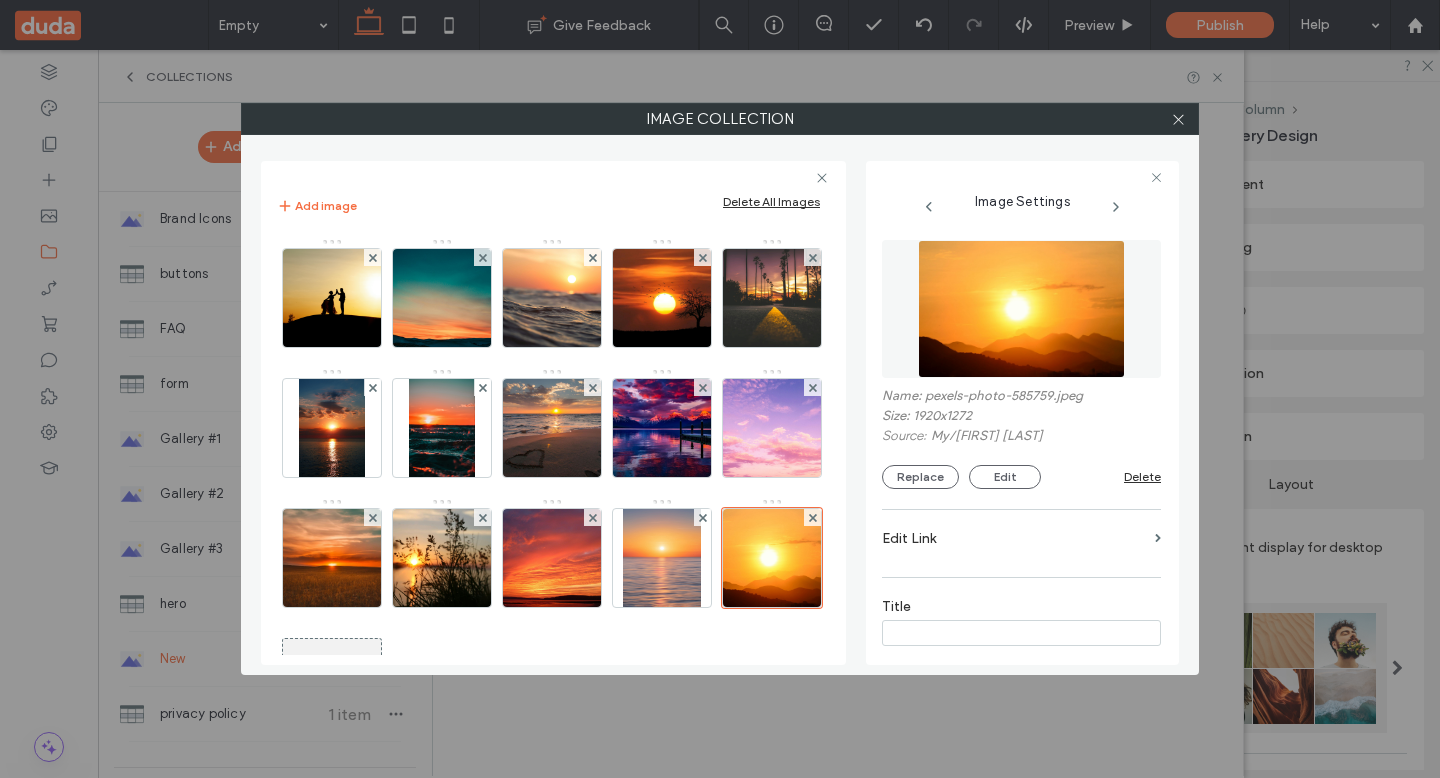 scroll, scrollTop: 115, scrollLeft: 0, axis: vertical 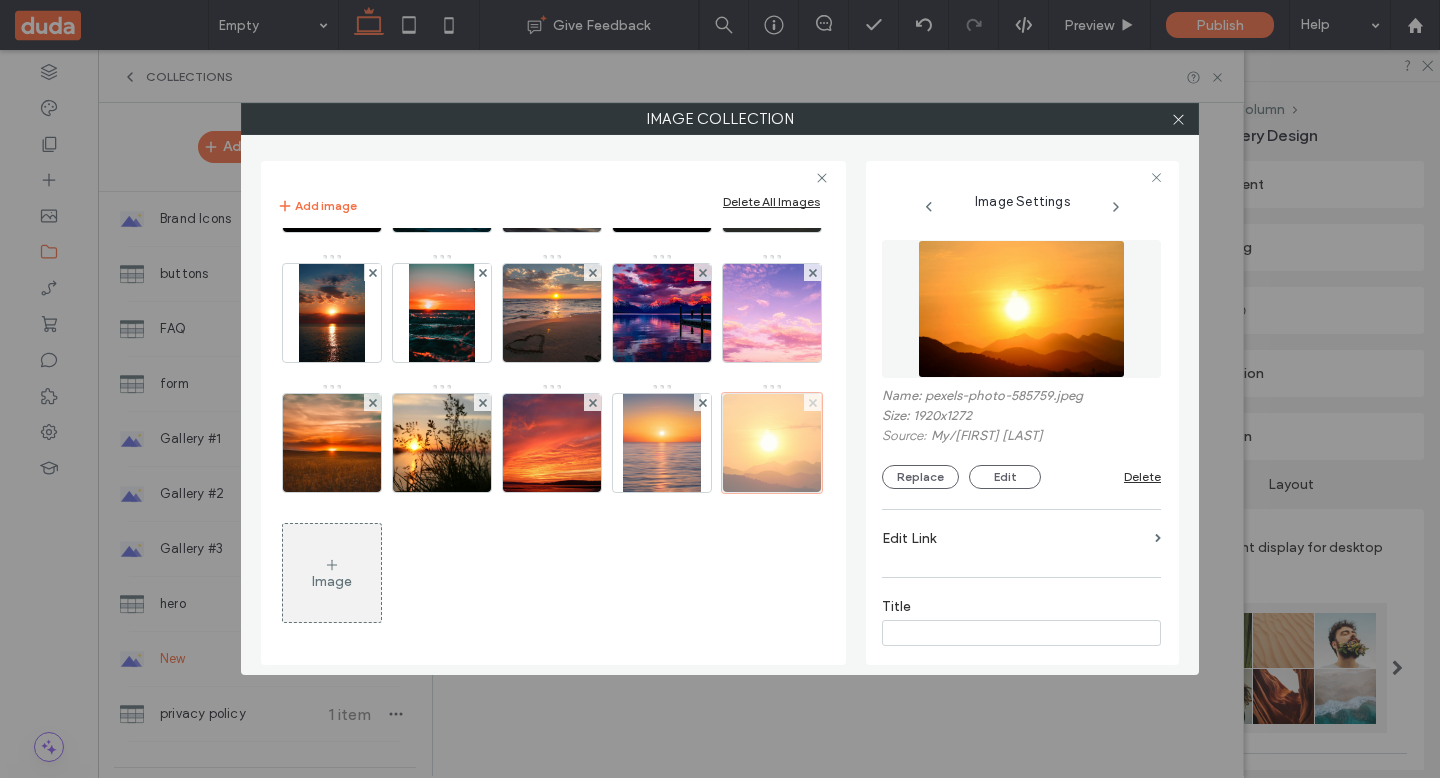 click at bounding box center (813, 402) 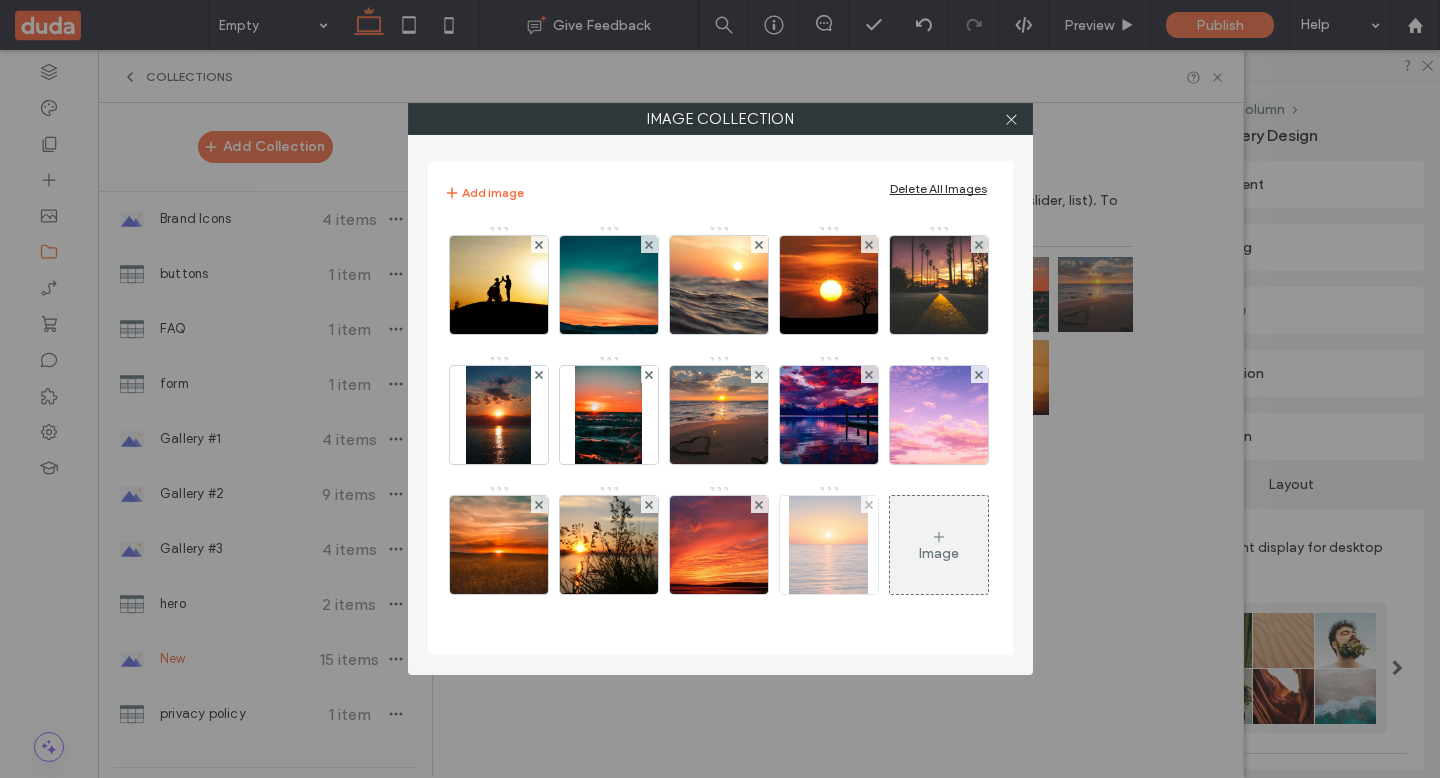 scroll, scrollTop: 112, scrollLeft: 0, axis: vertical 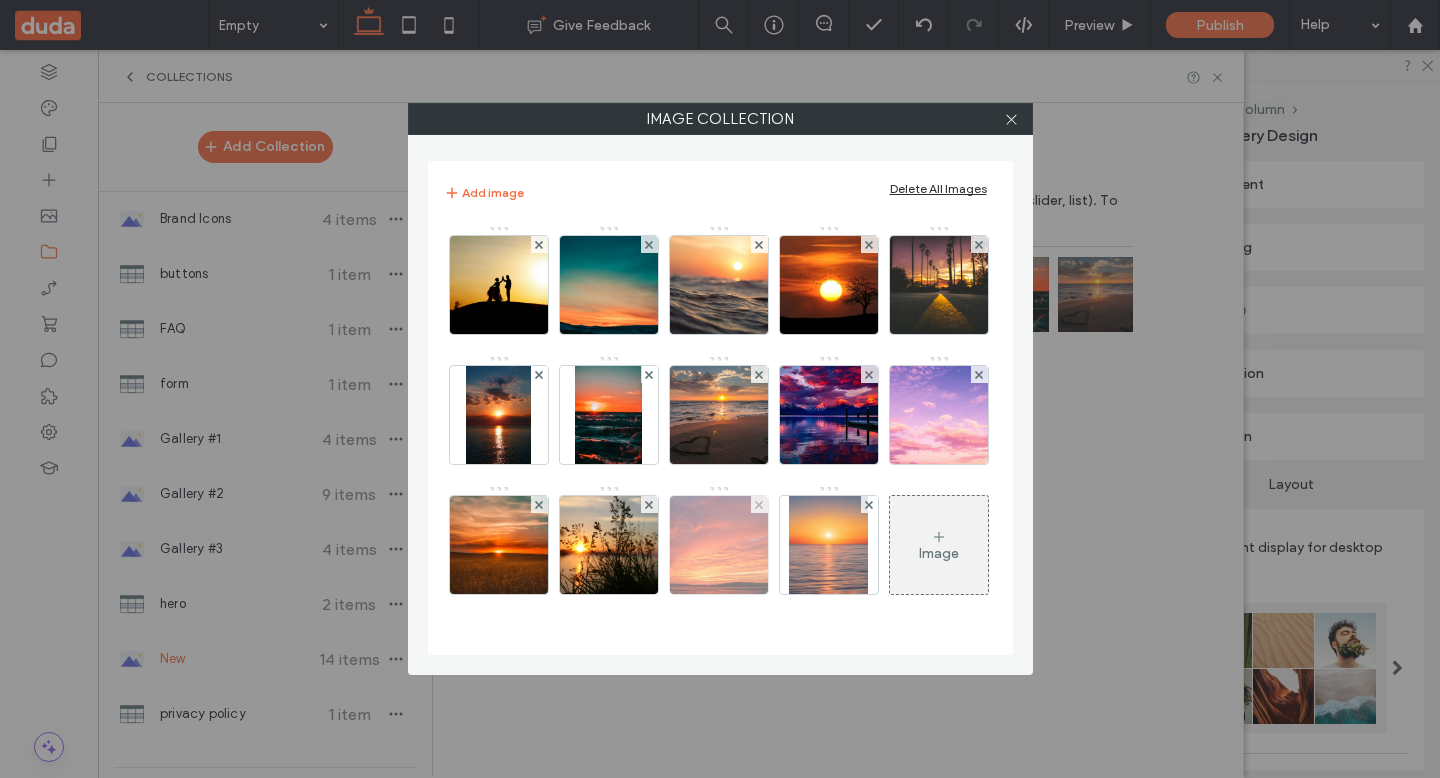 click at bounding box center (759, 504) 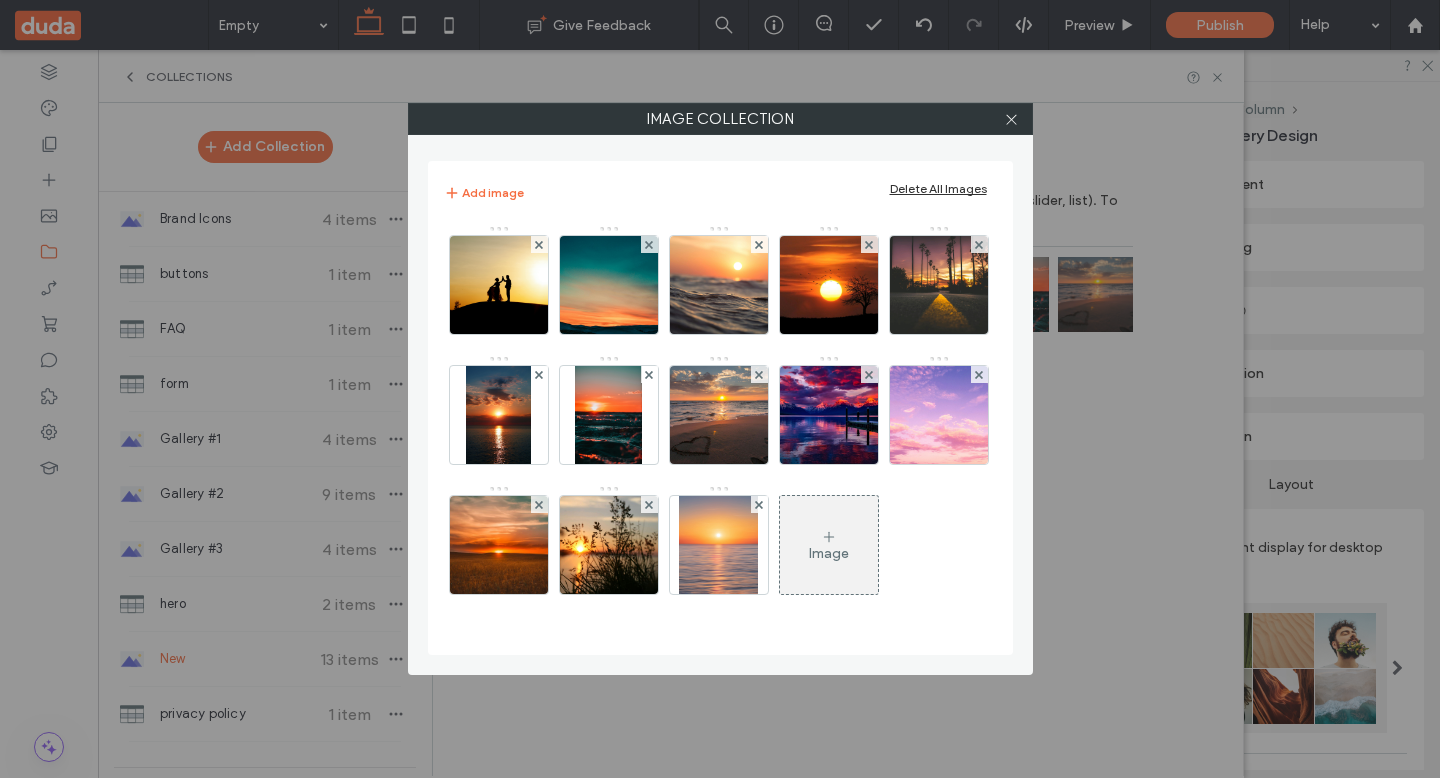 click at bounding box center (759, 504) 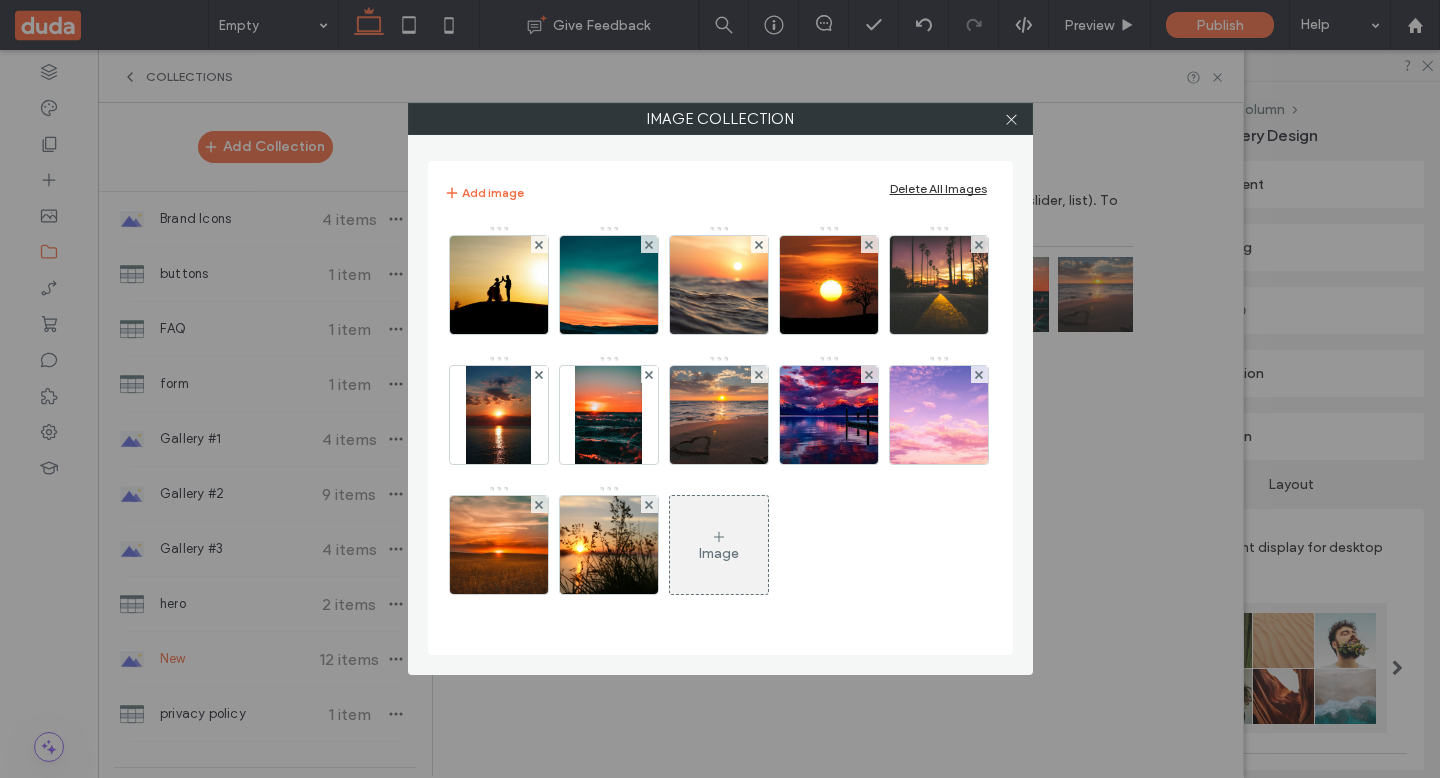 click at bounding box center [829, 410] 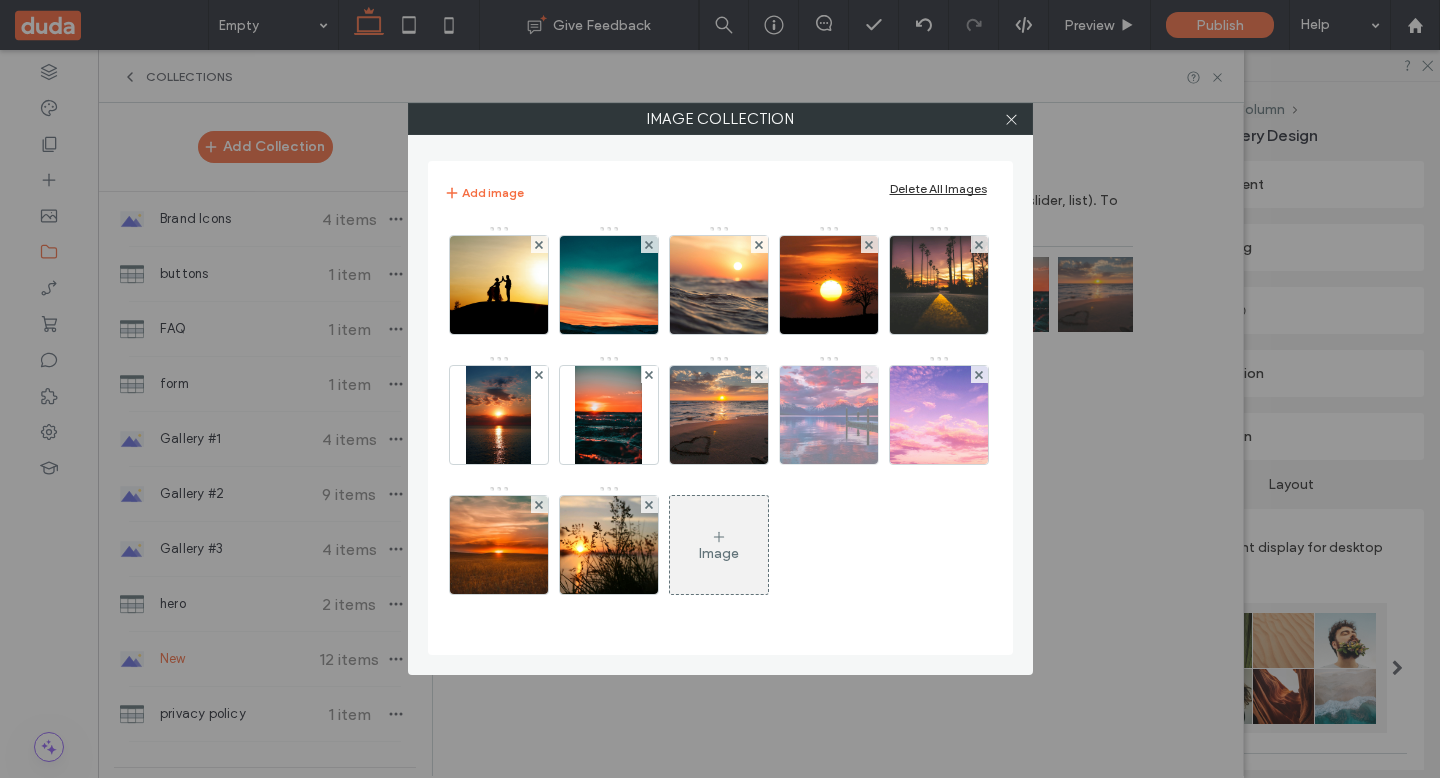 click 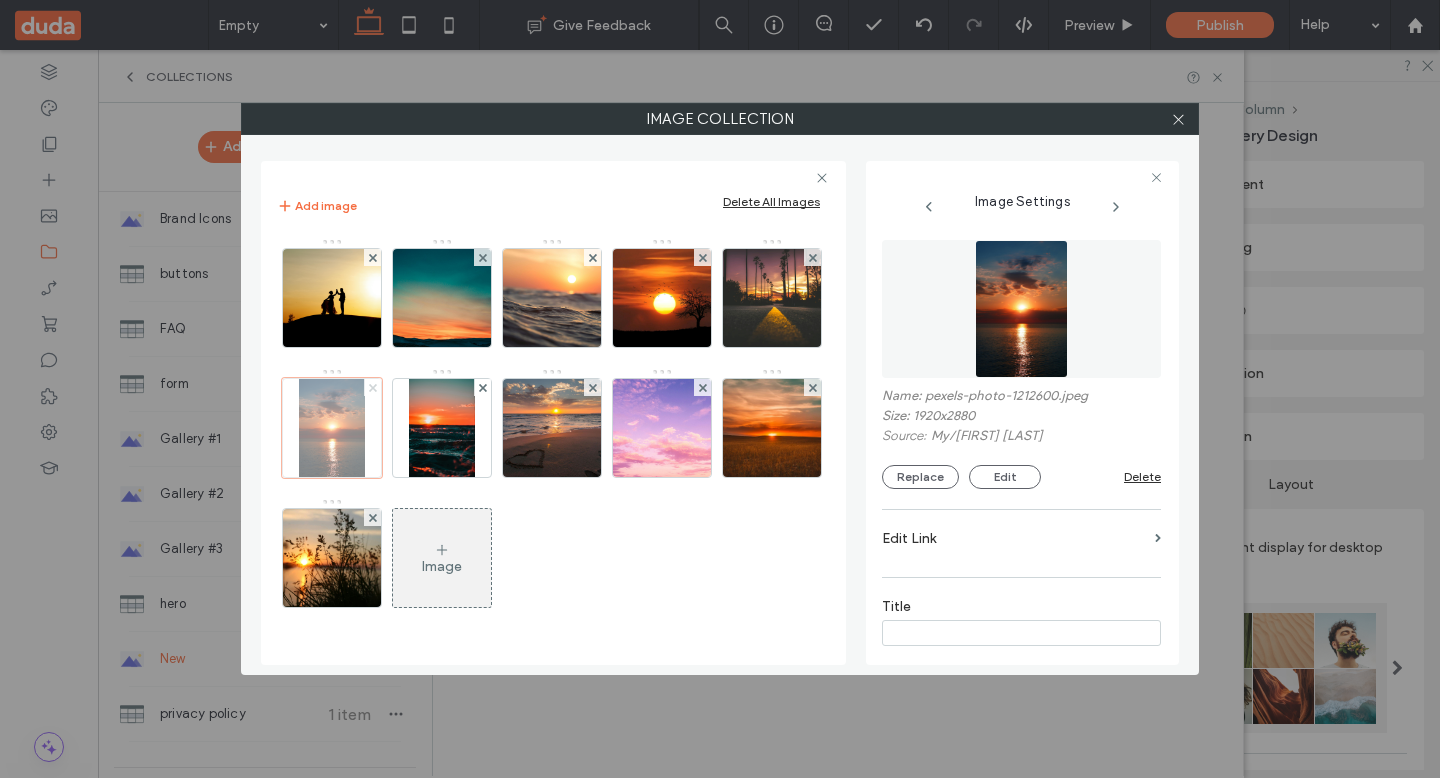 click 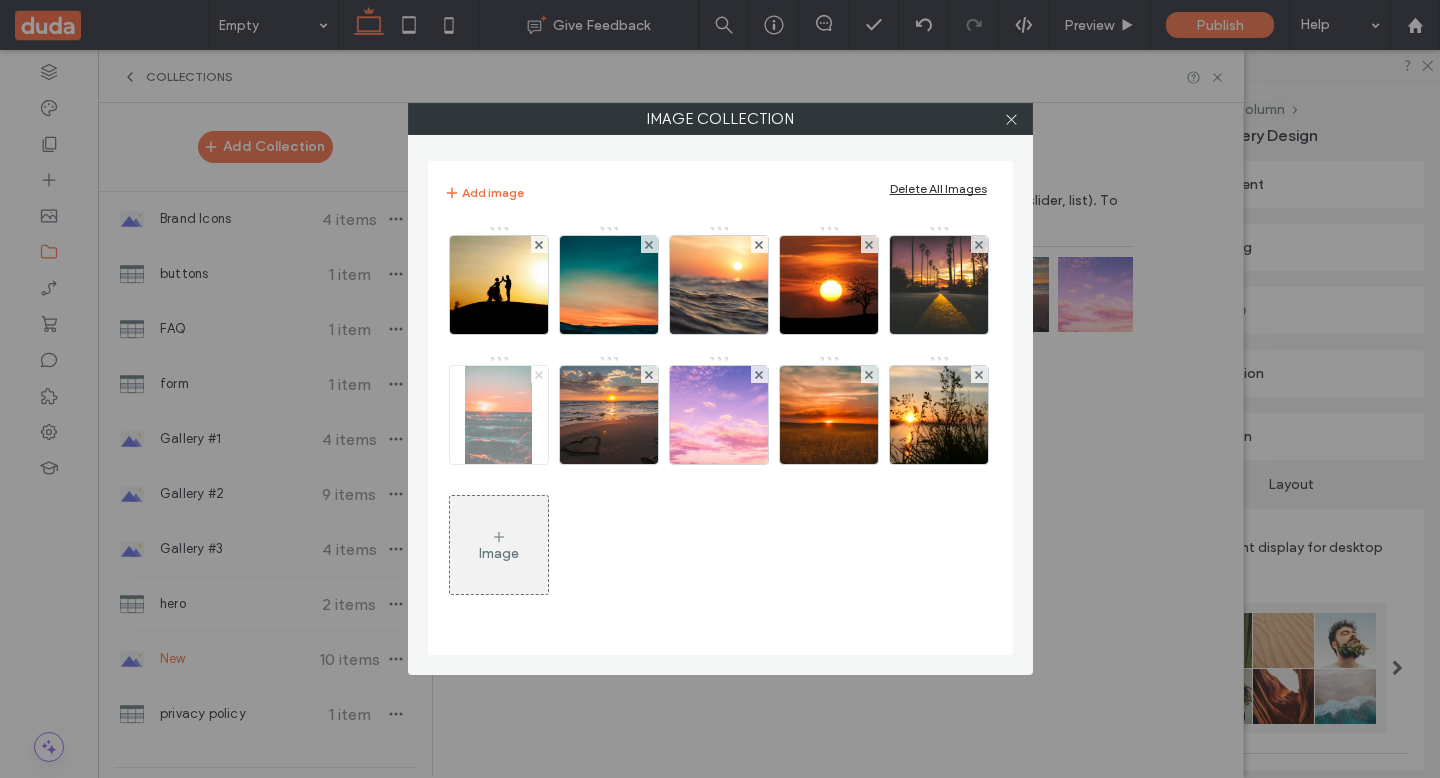 click at bounding box center [539, 374] 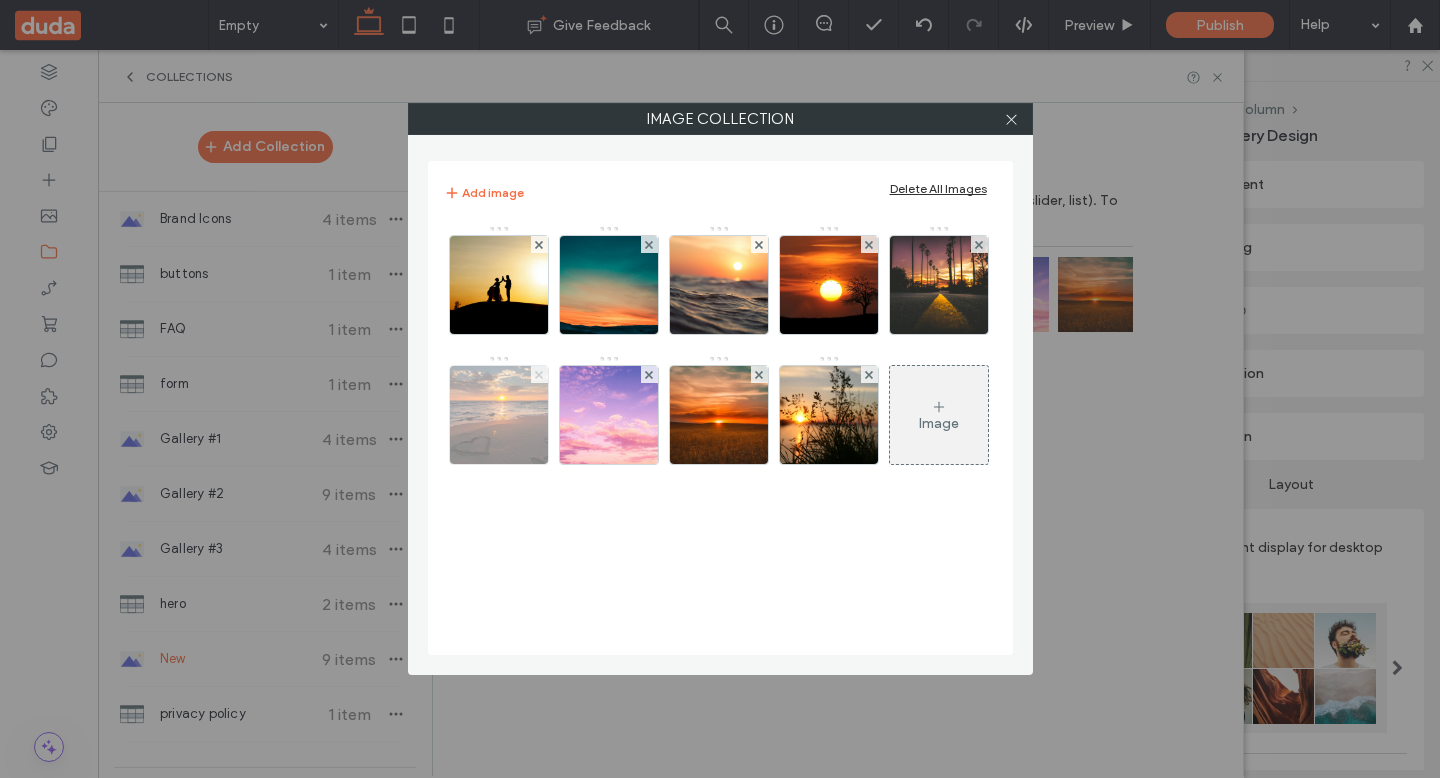 click at bounding box center (539, 374) 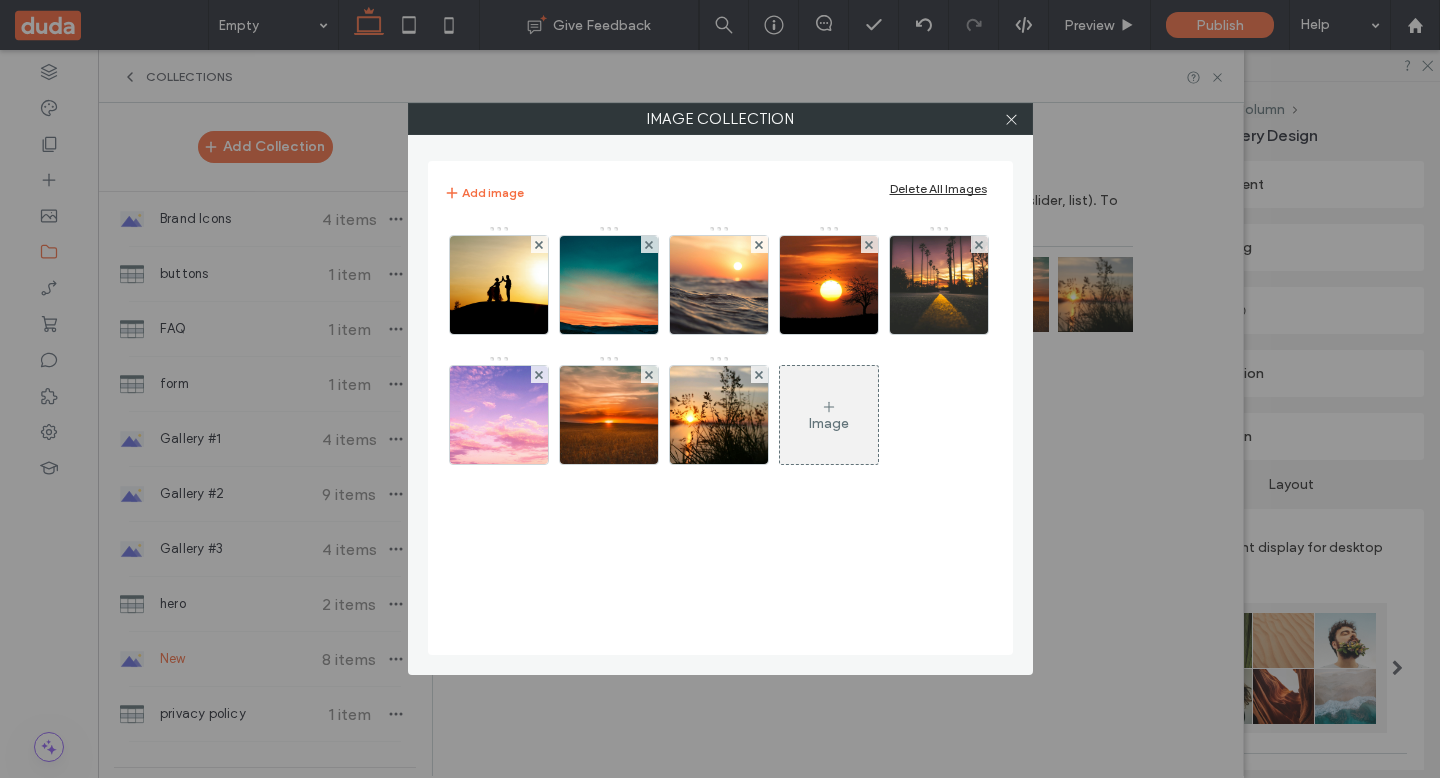 click at bounding box center [539, 374] 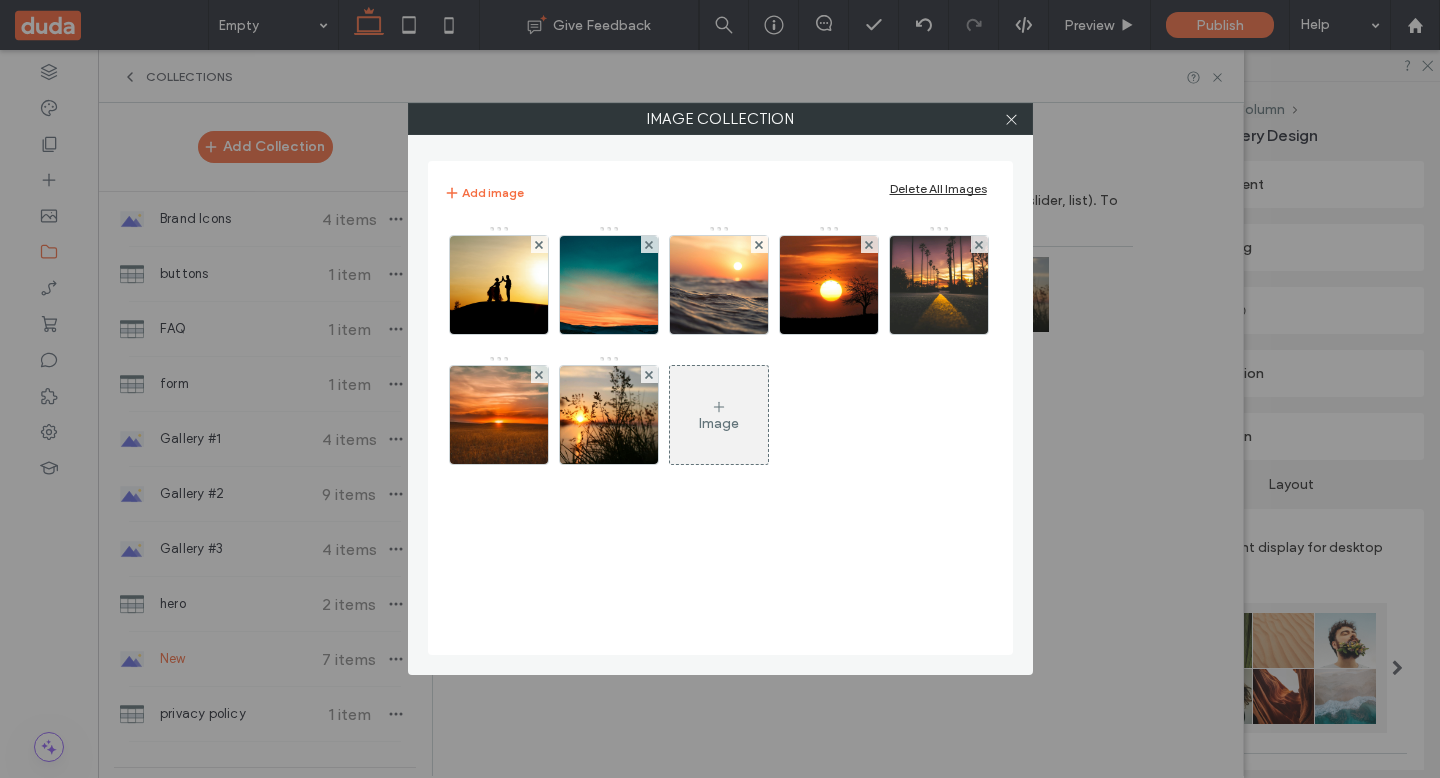 click at bounding box center [539, 374] 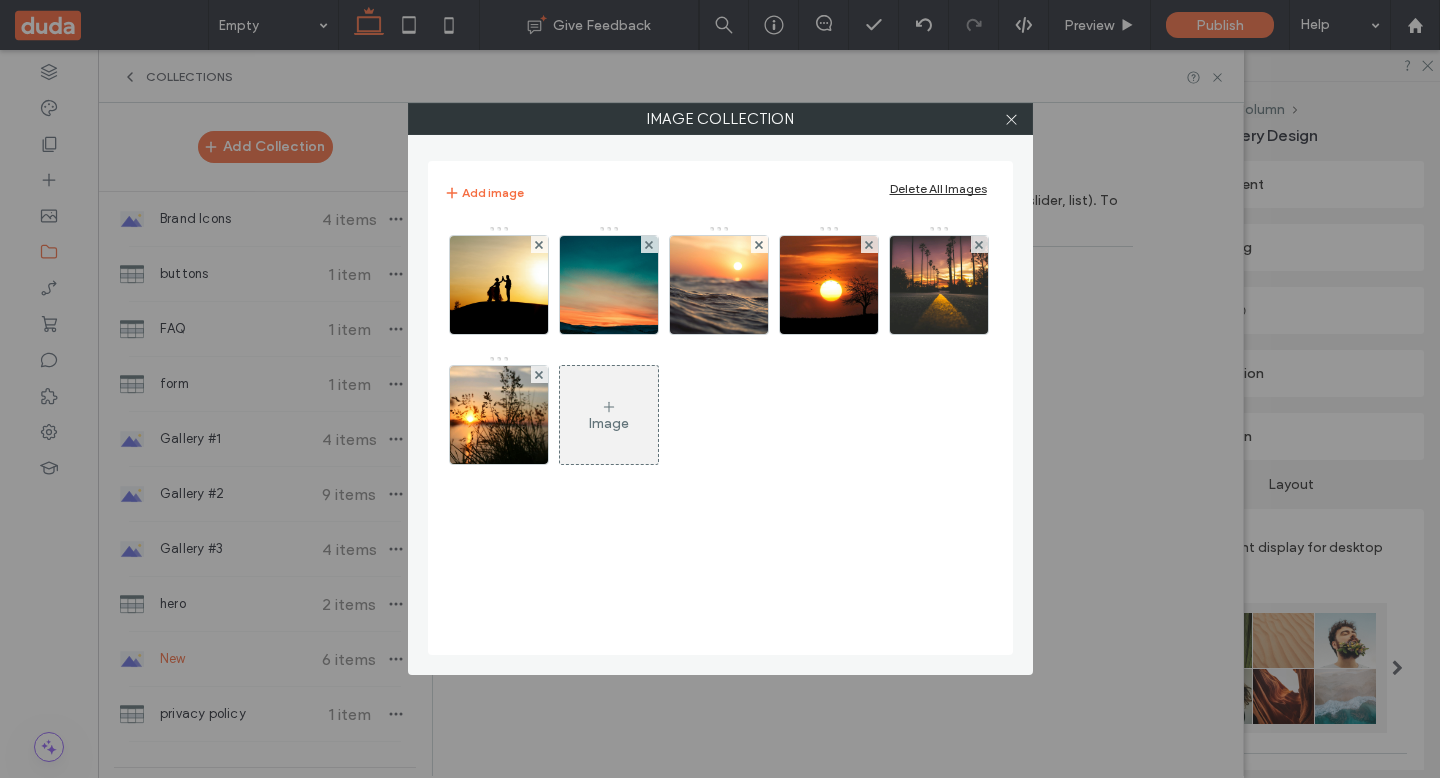 click at bounding box center [539, 374] 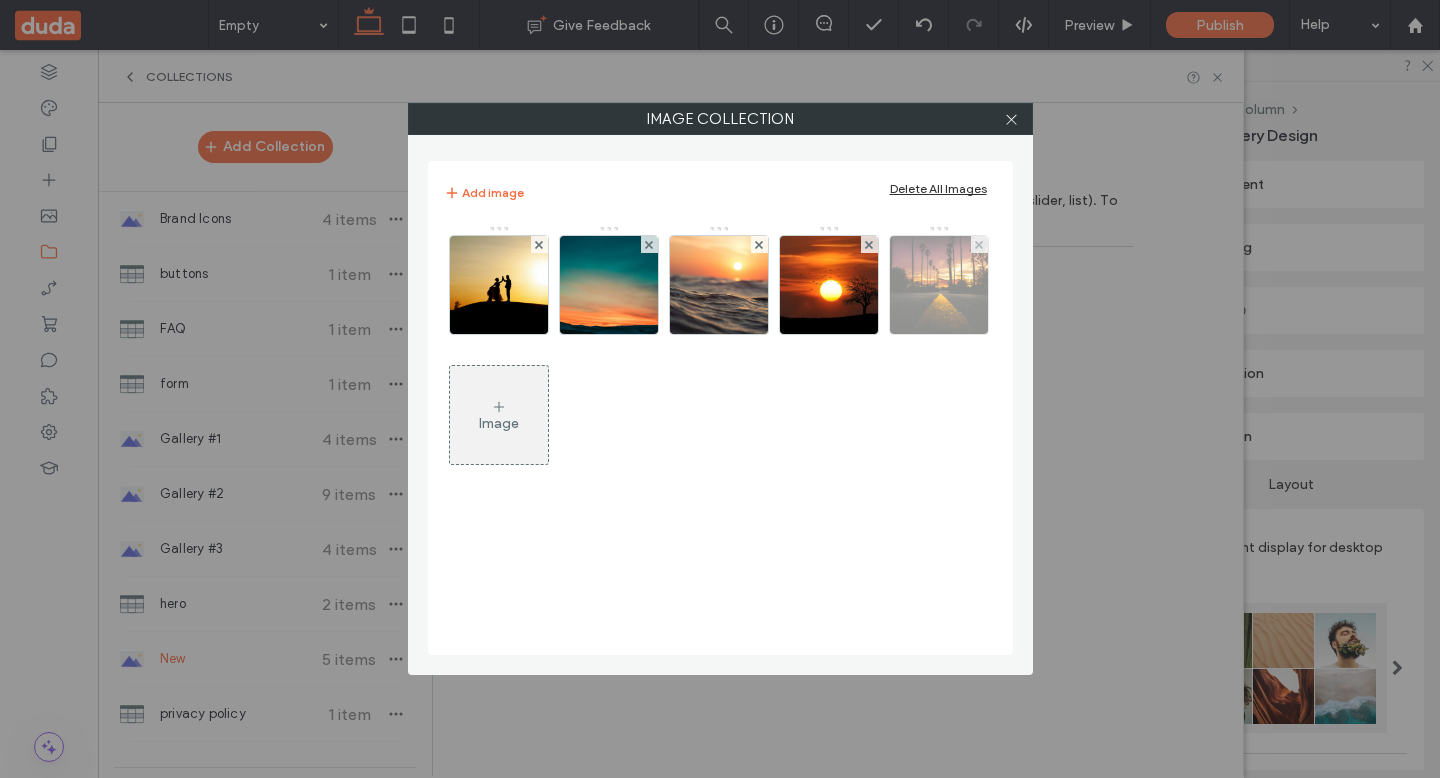 click at bounding box center (979, 244) 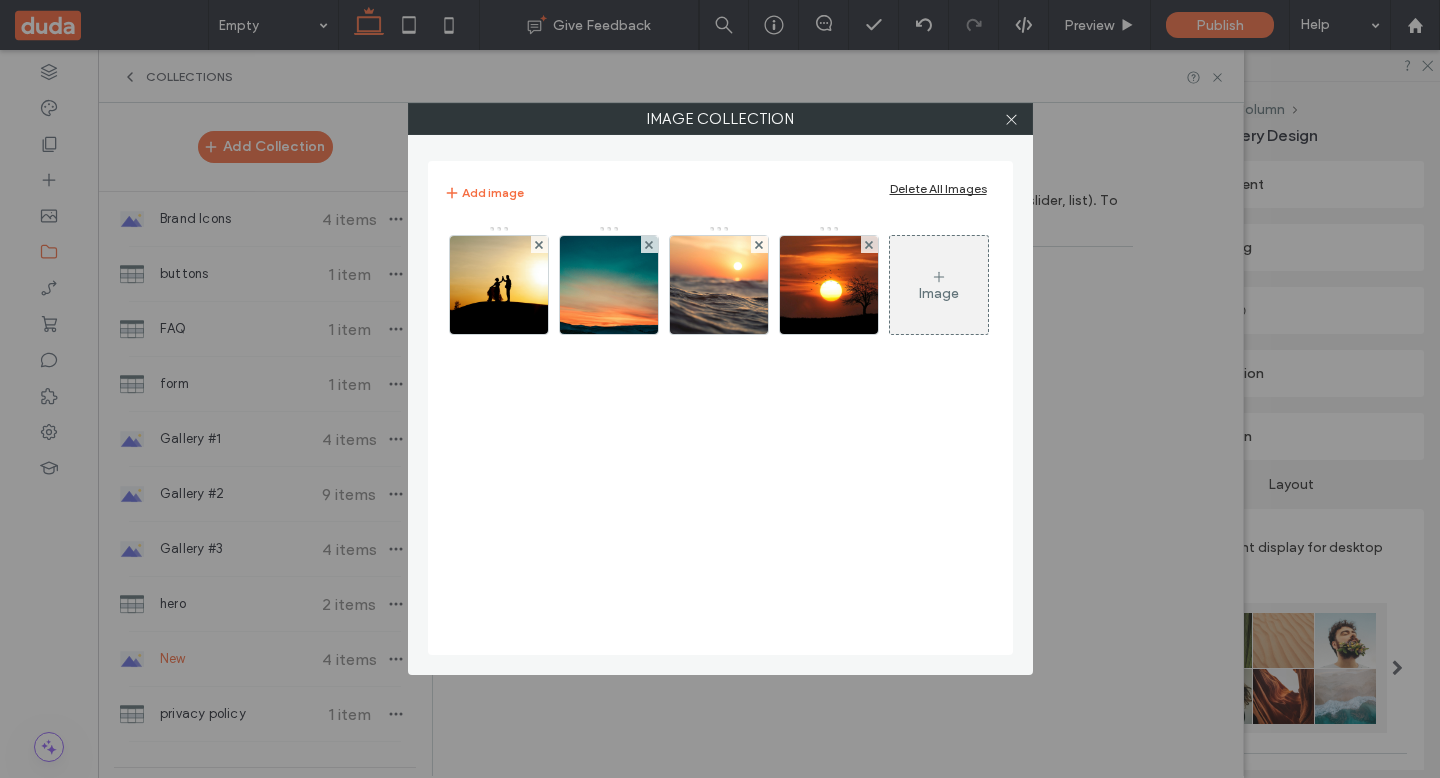 drag, startPoint x: 1013, startPoint y: 110, endPoint x: 1024, endPoint y: 111, distance: 11.045361 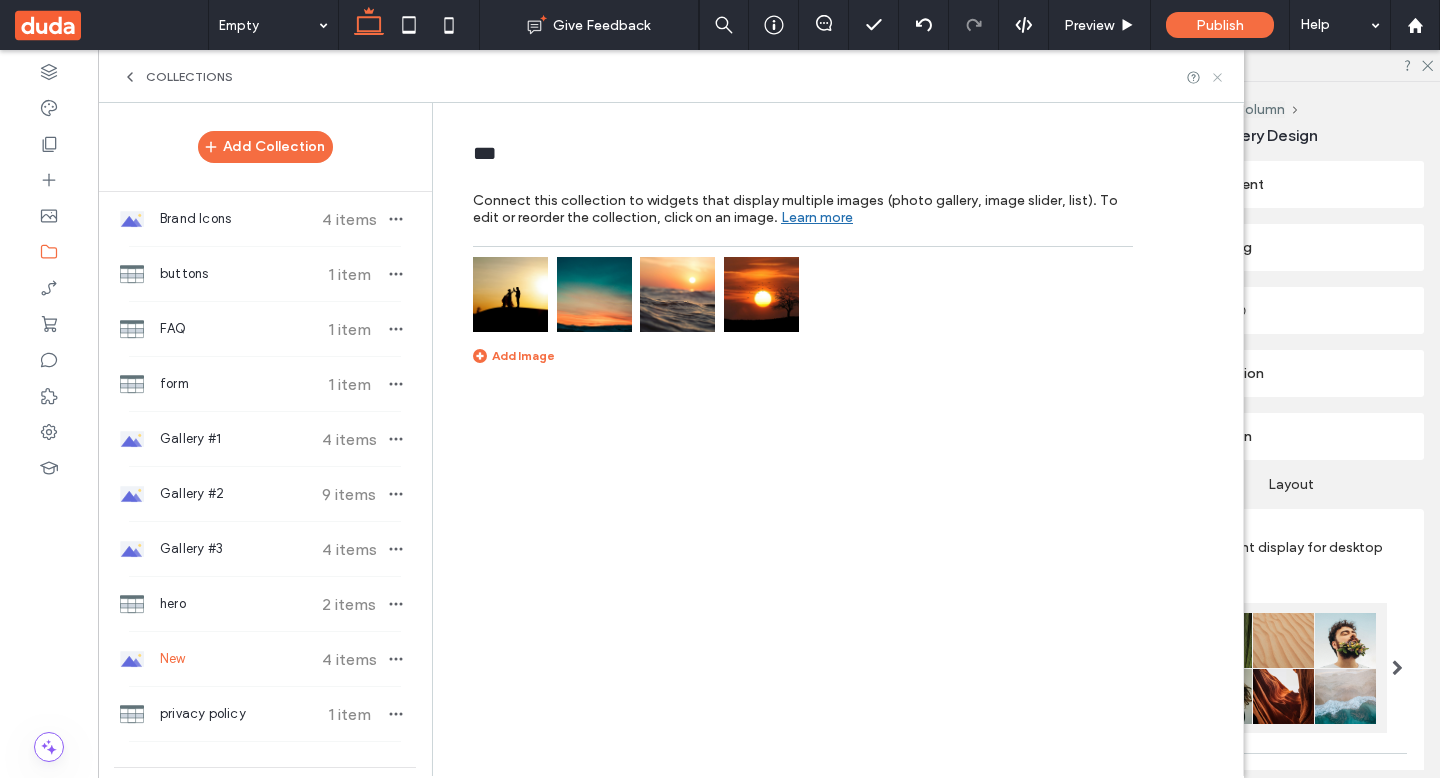 click 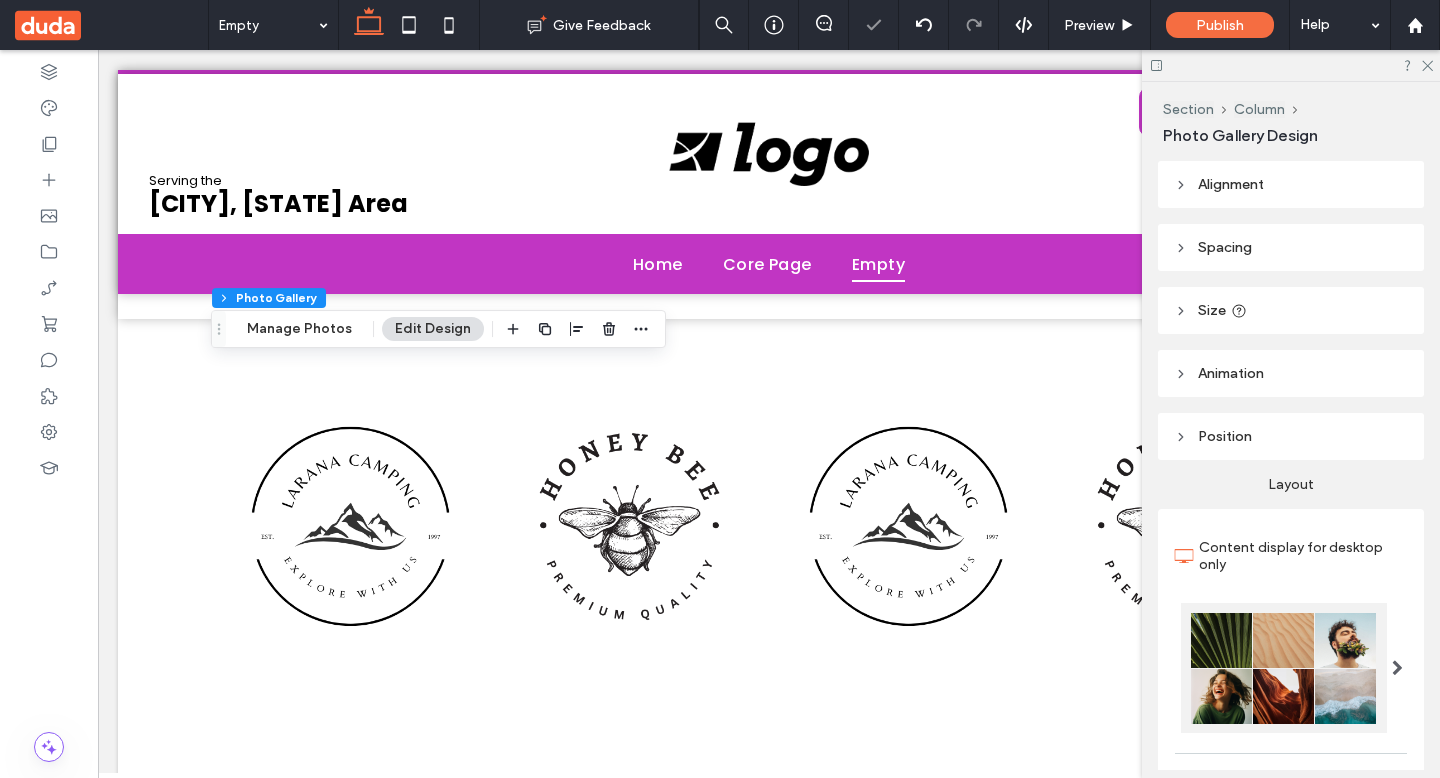 scroll, scrollTop: 0, scrollLeft: 0, axis: both 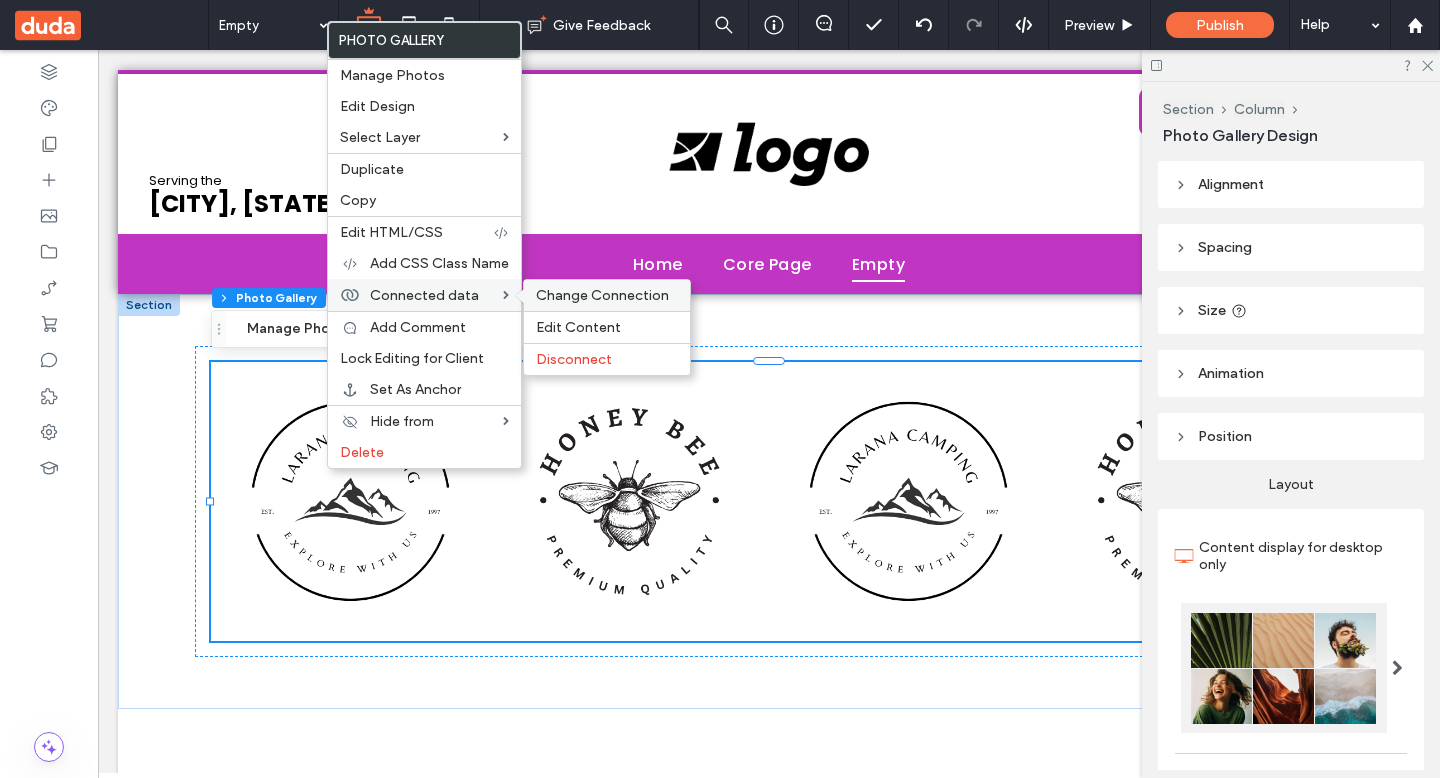 click on "Change Connection" at bounding box center [602, 295] 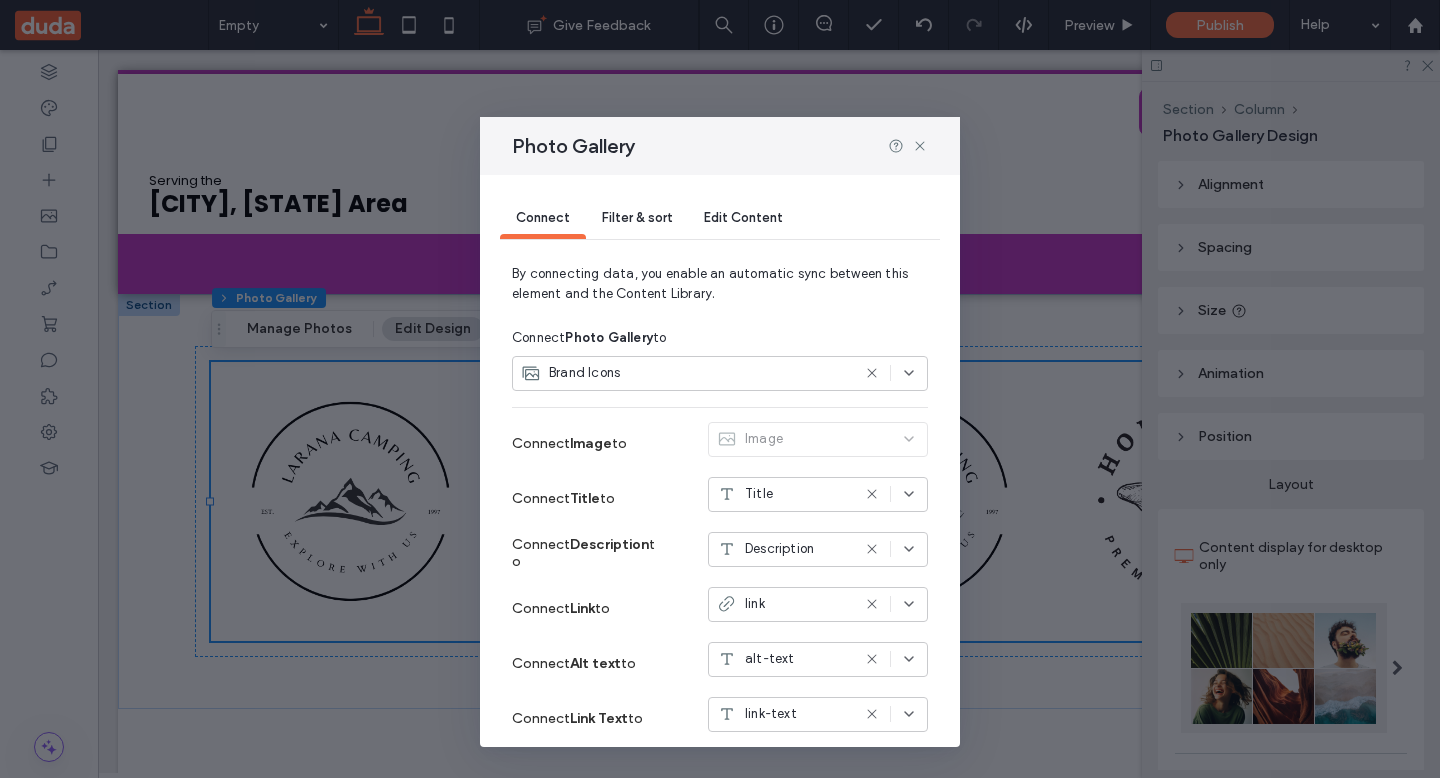 click on "Brand Icons" at bounding box center [685, 373] 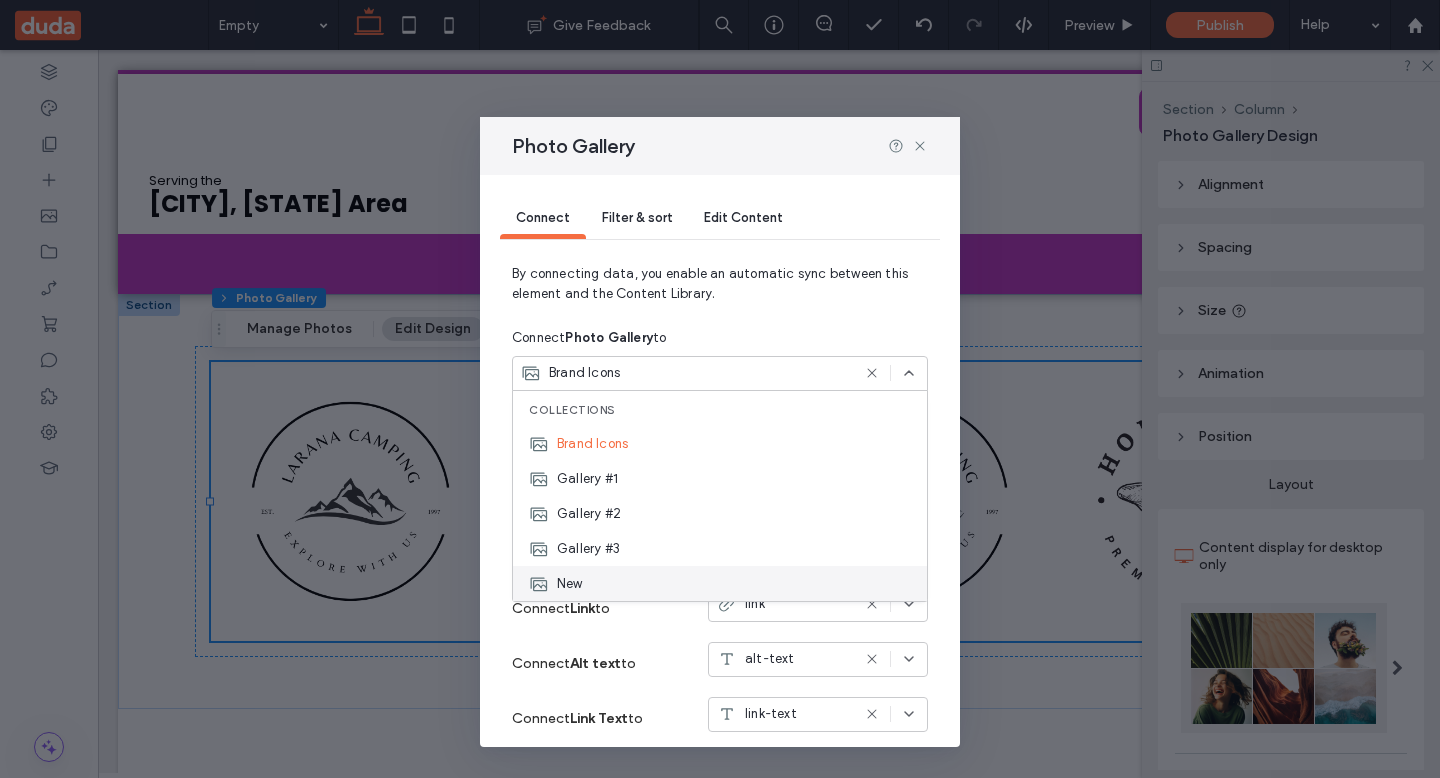click on "New" at bounding box center [720, 583] 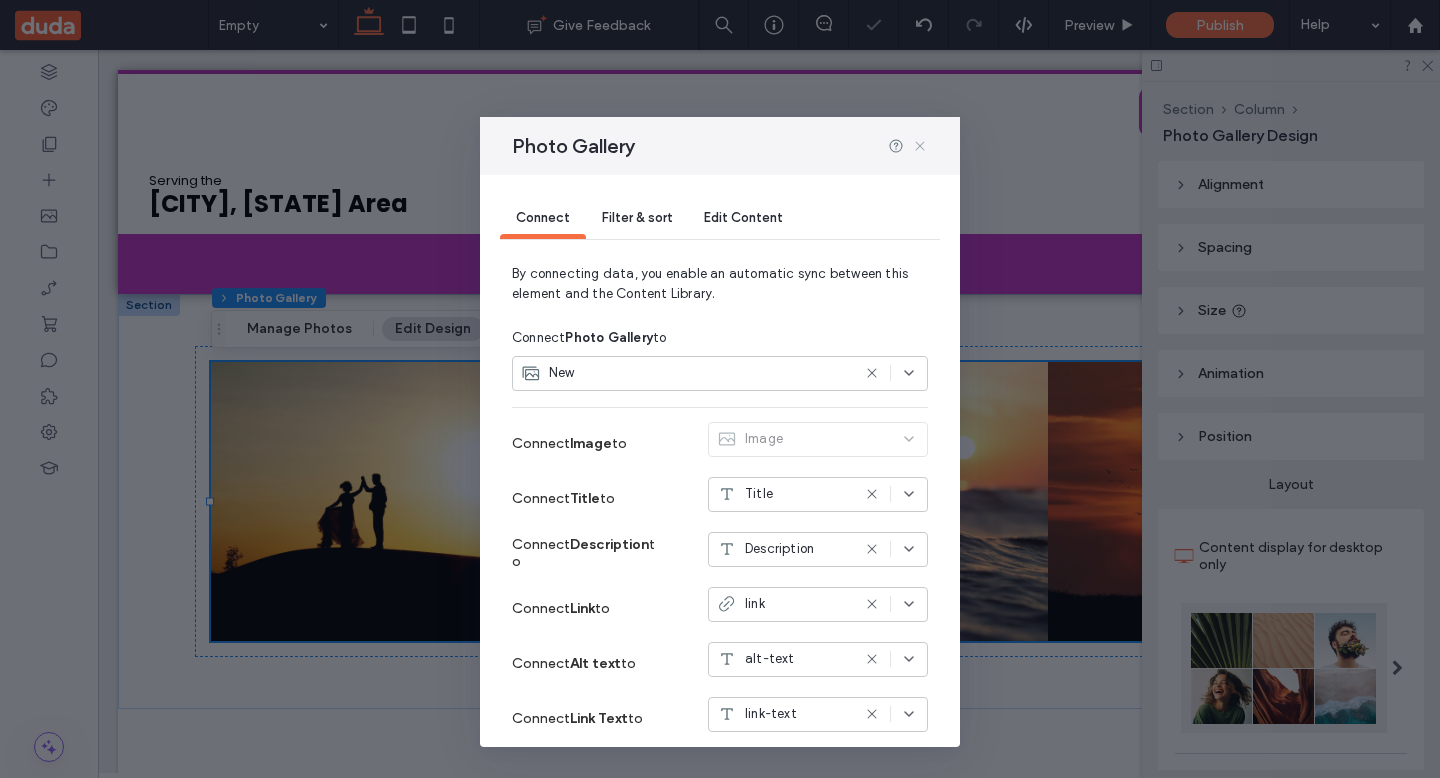 click 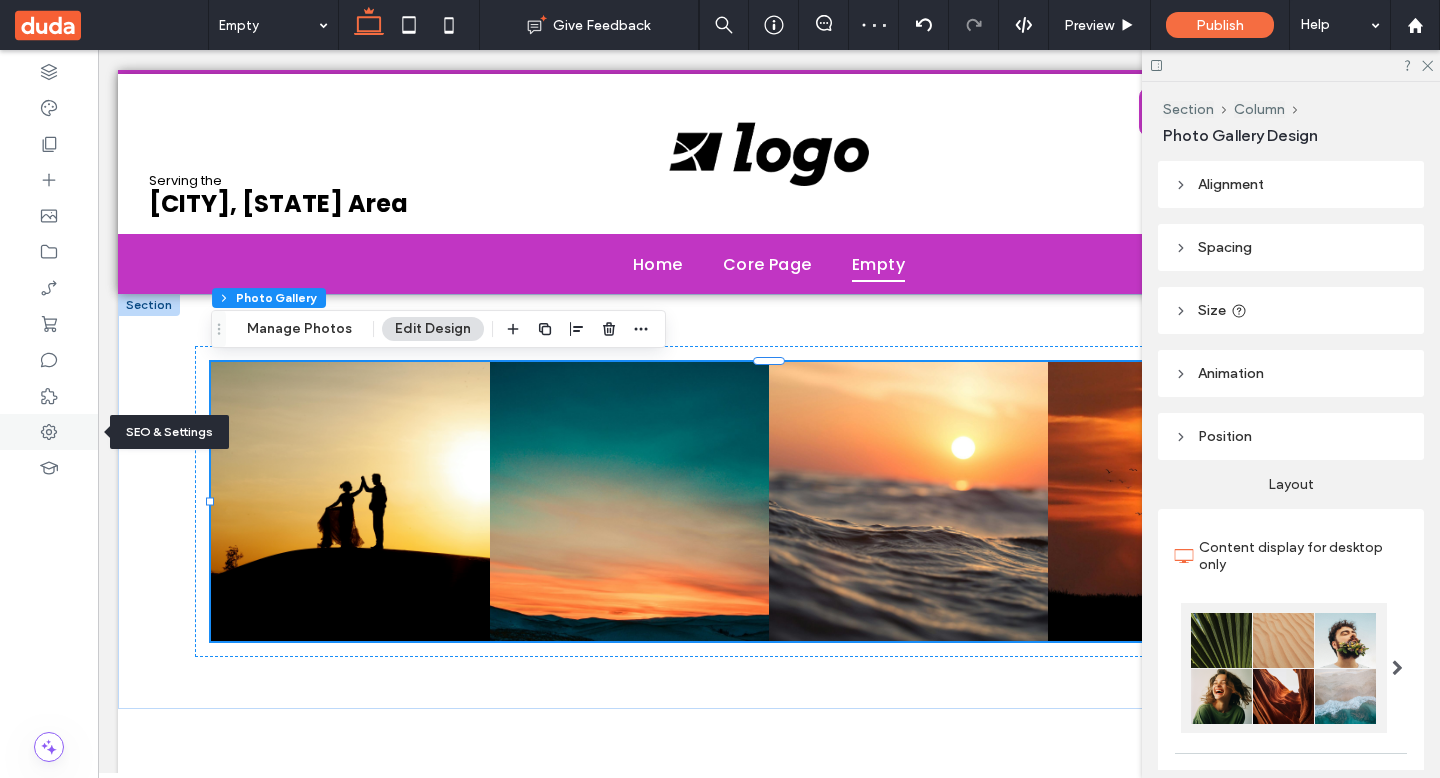 click 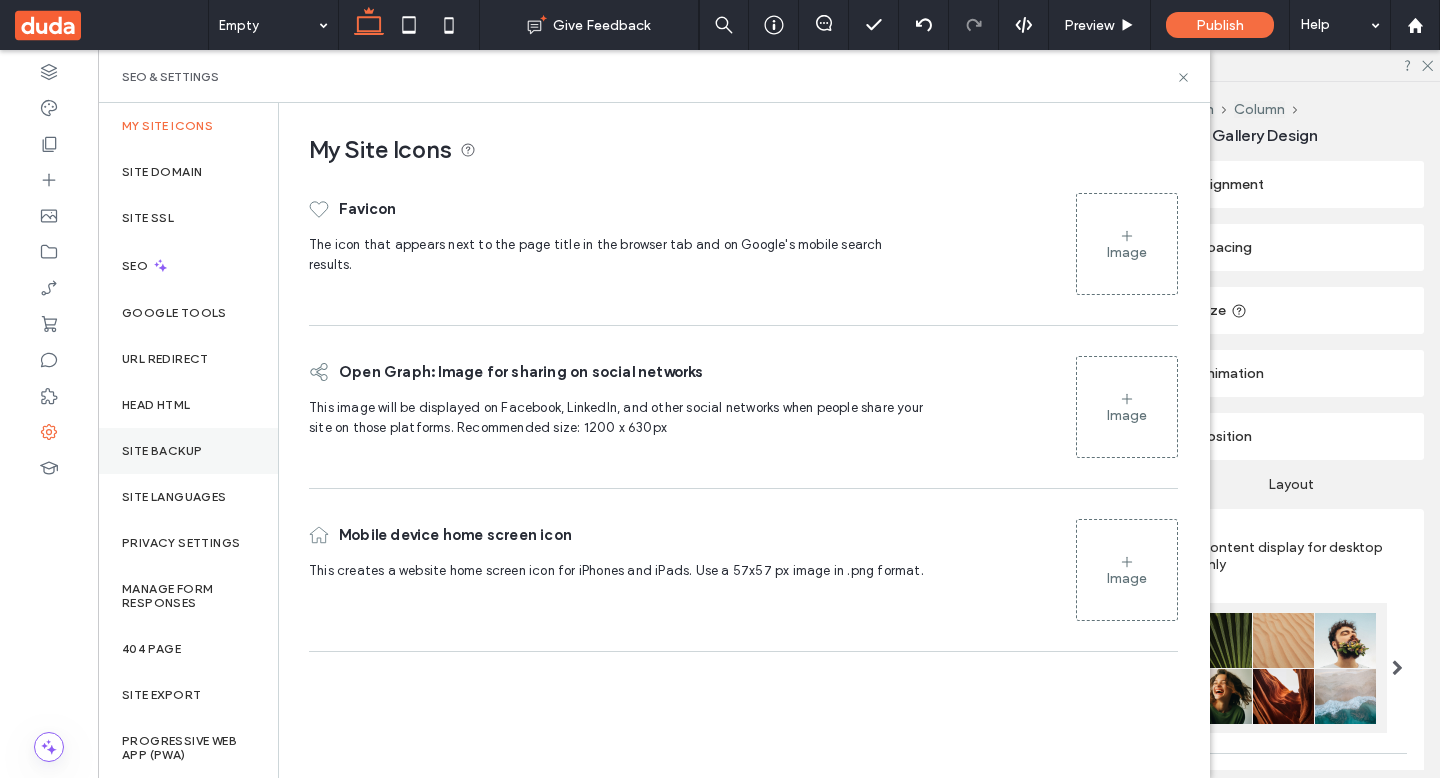 click on "Site Backup" at bounding box center (162, 451) 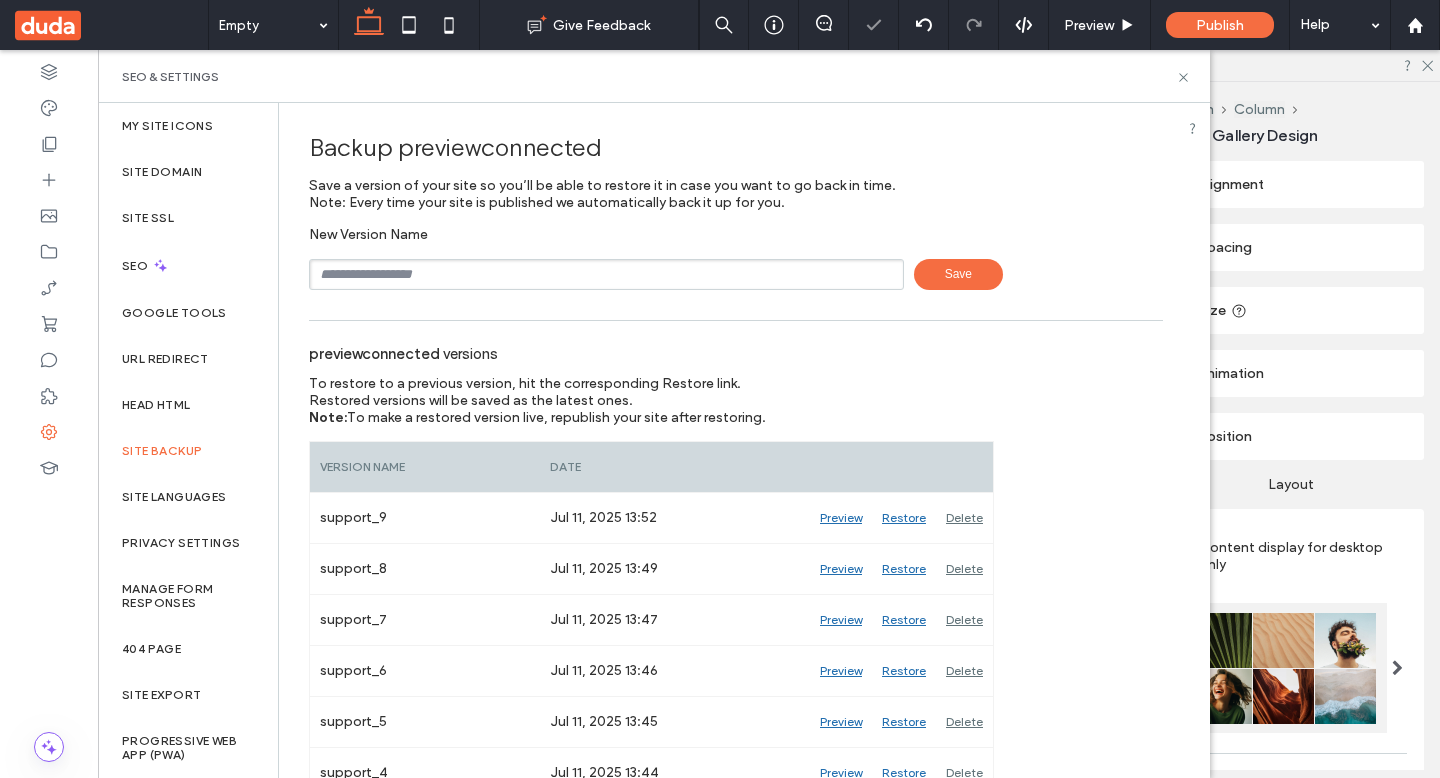 click at bounding box center [606, 274] 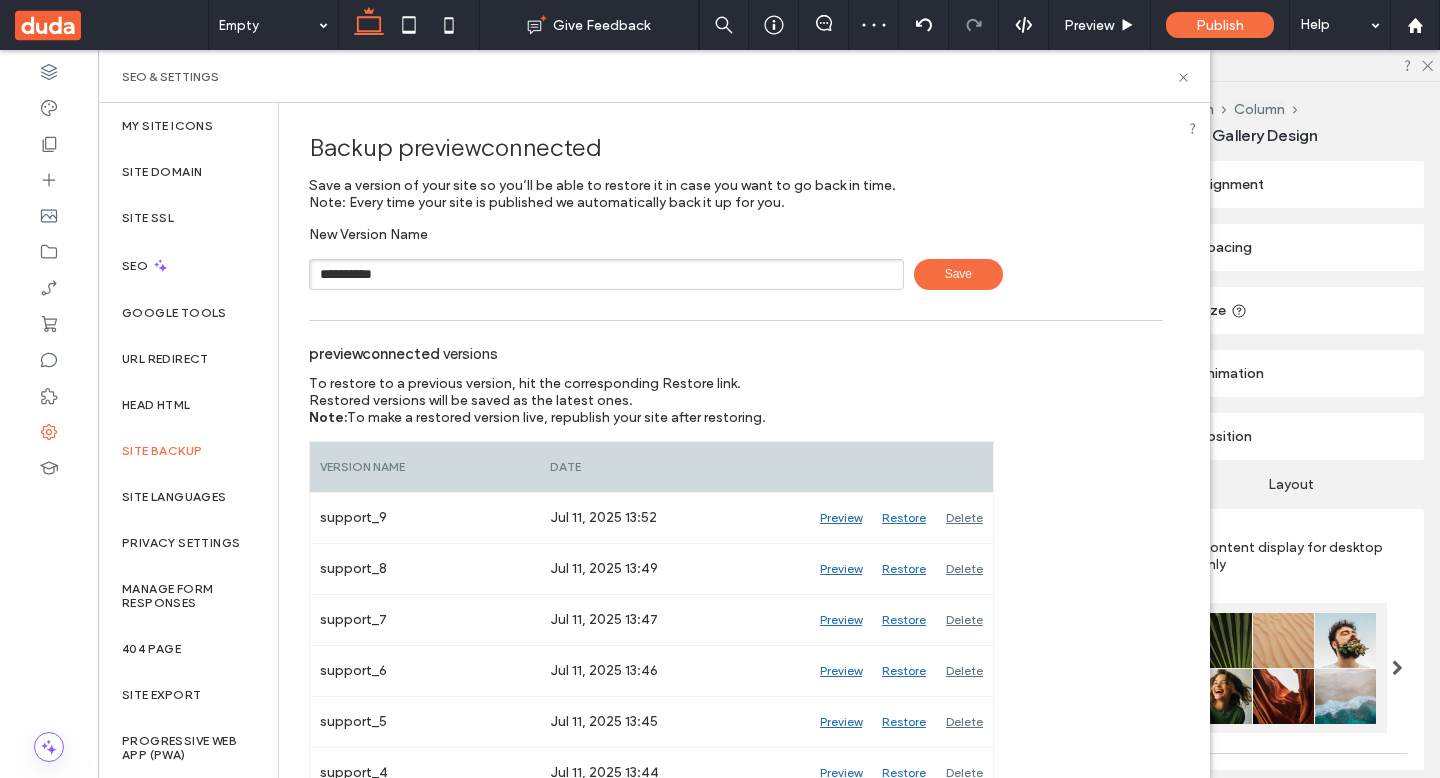 type on "**********" 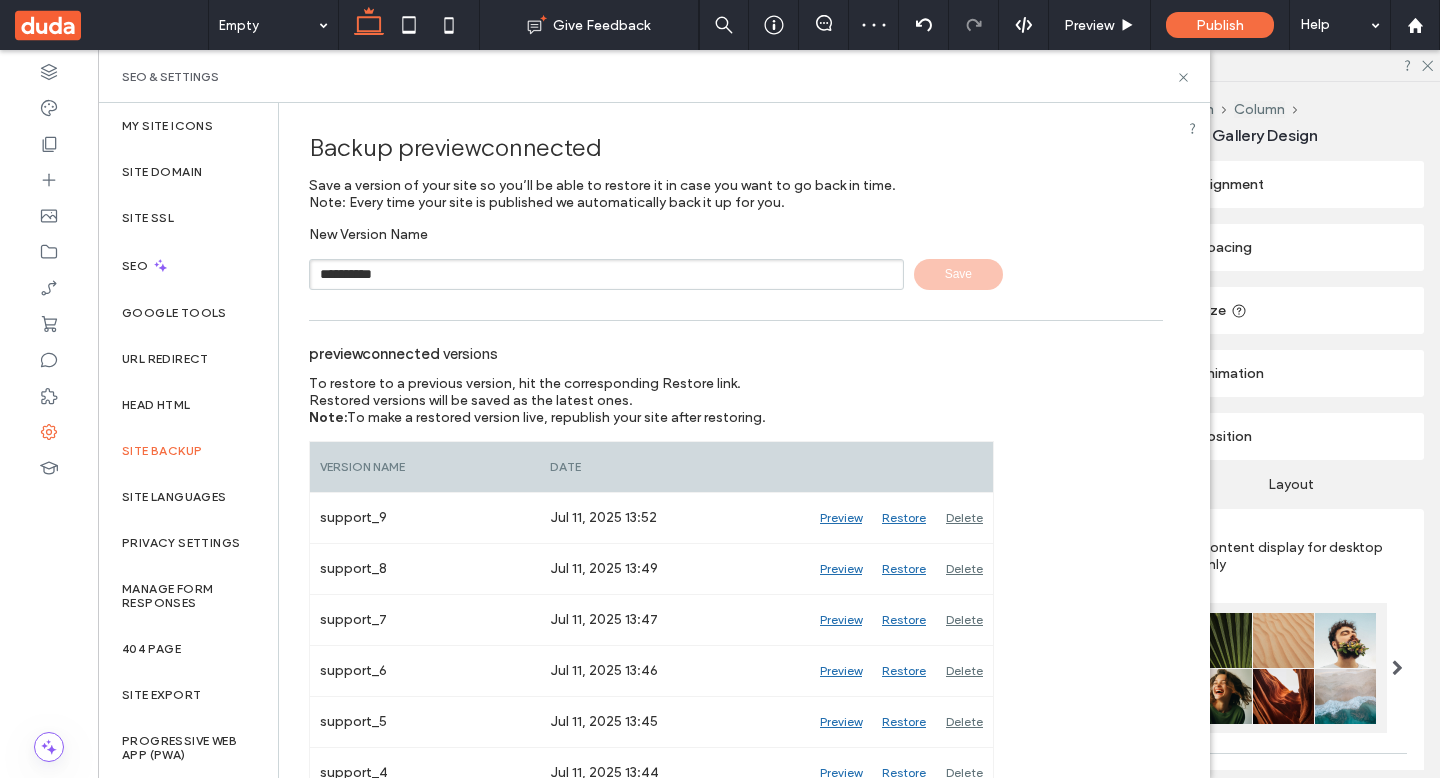 type 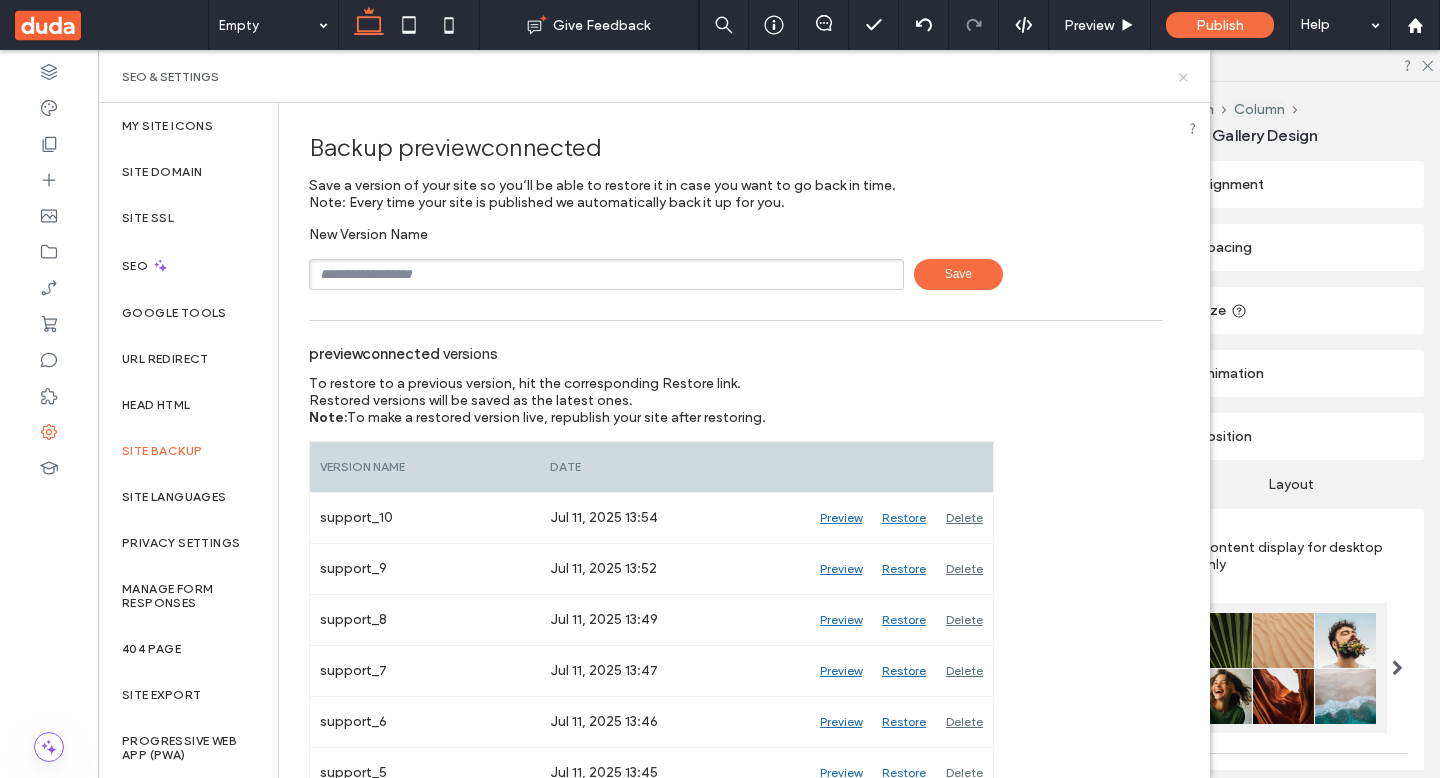 click 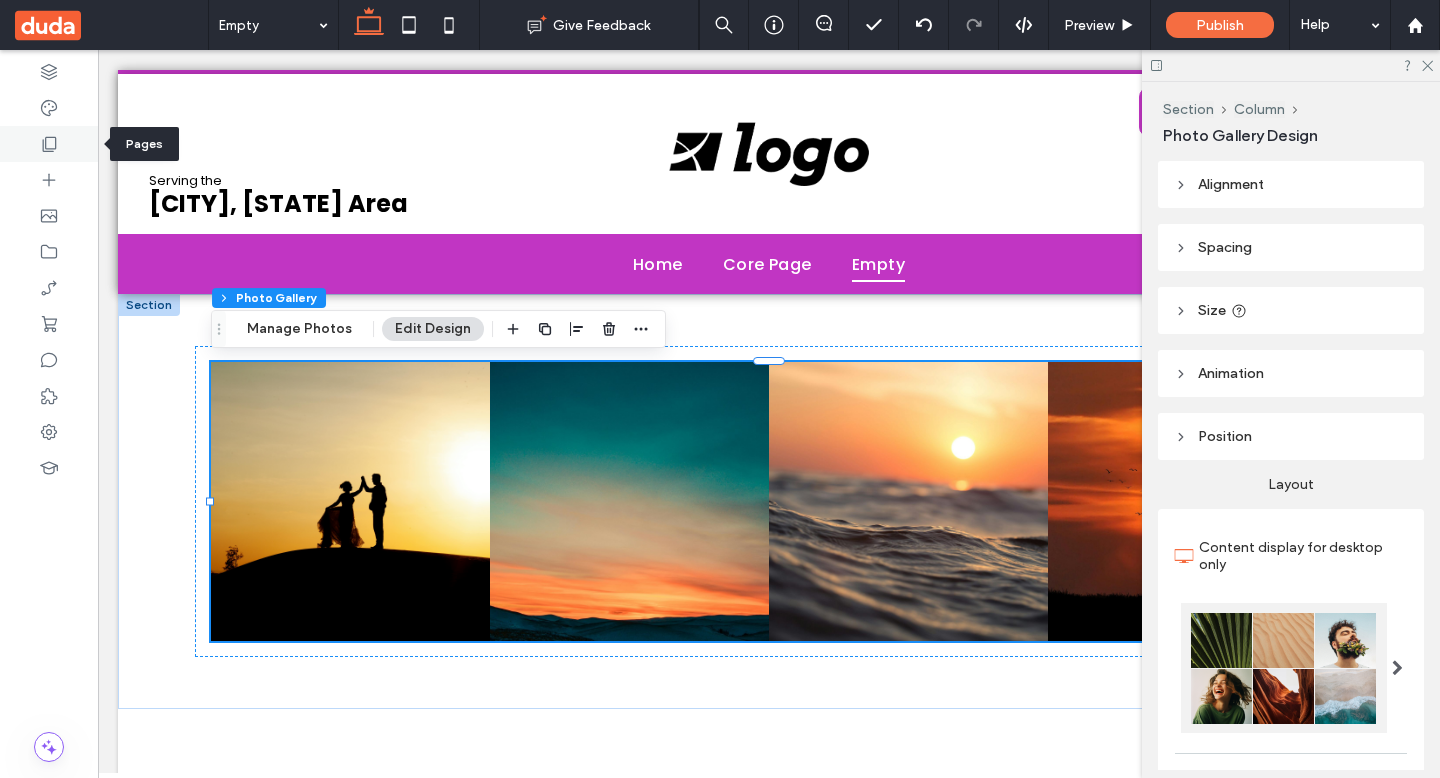 click 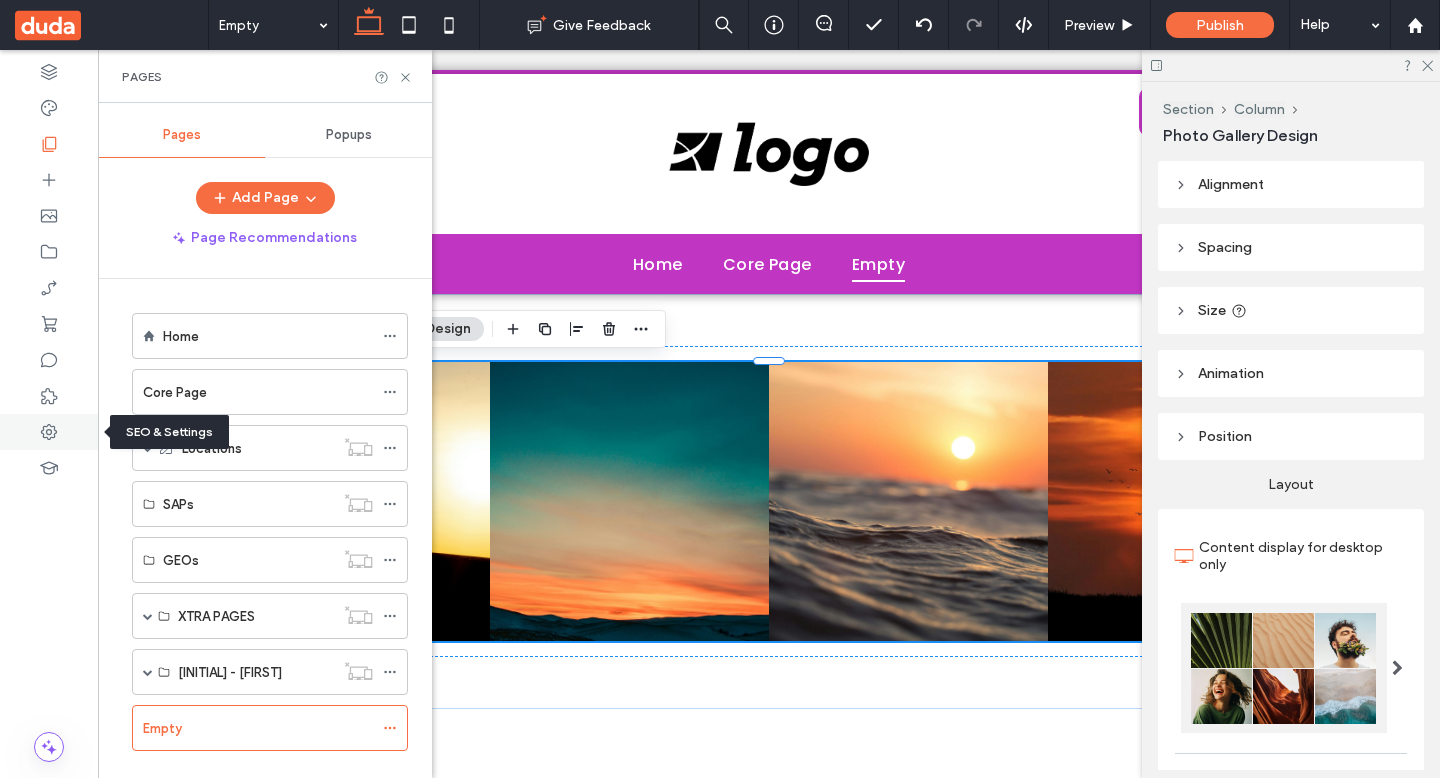 click 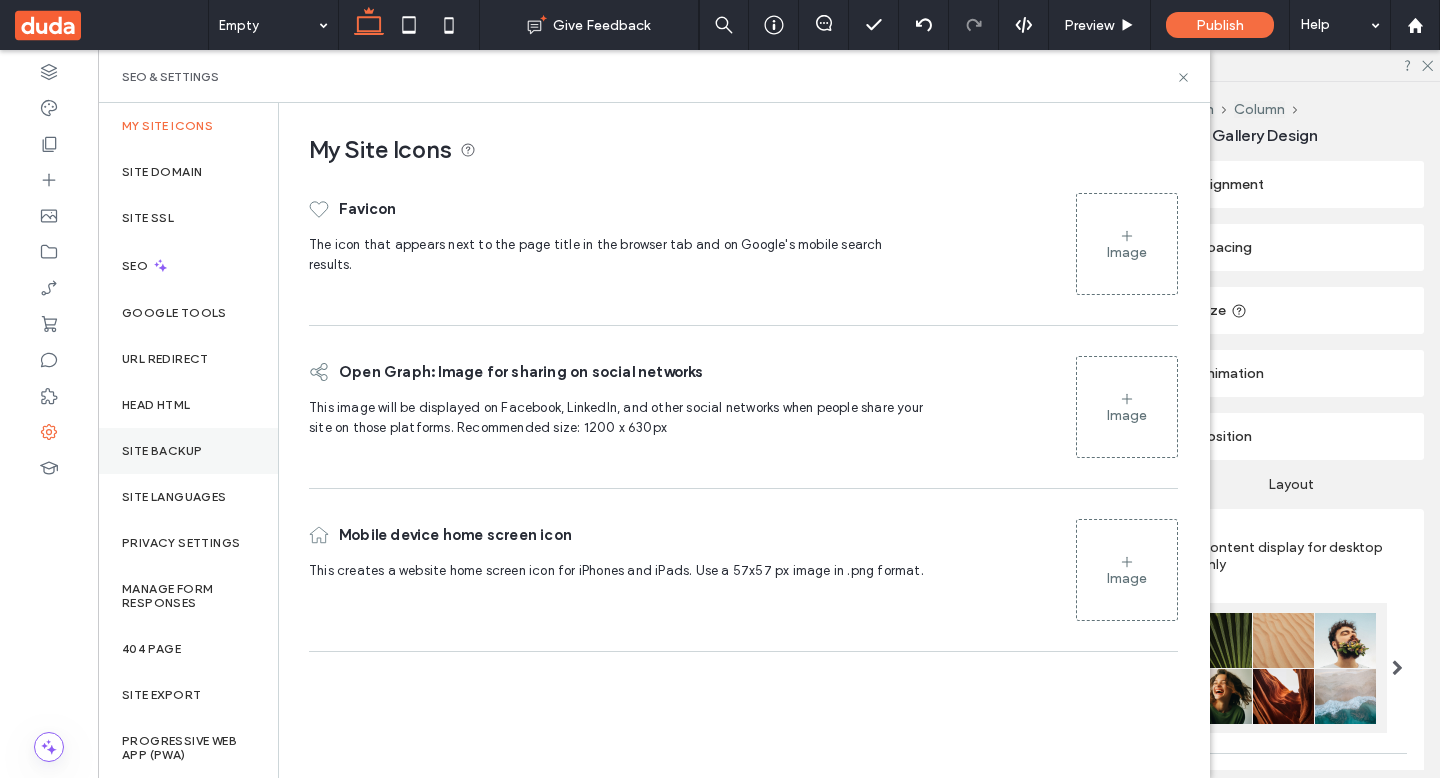 click on "Site Backup" at bounding box center (162, 451) 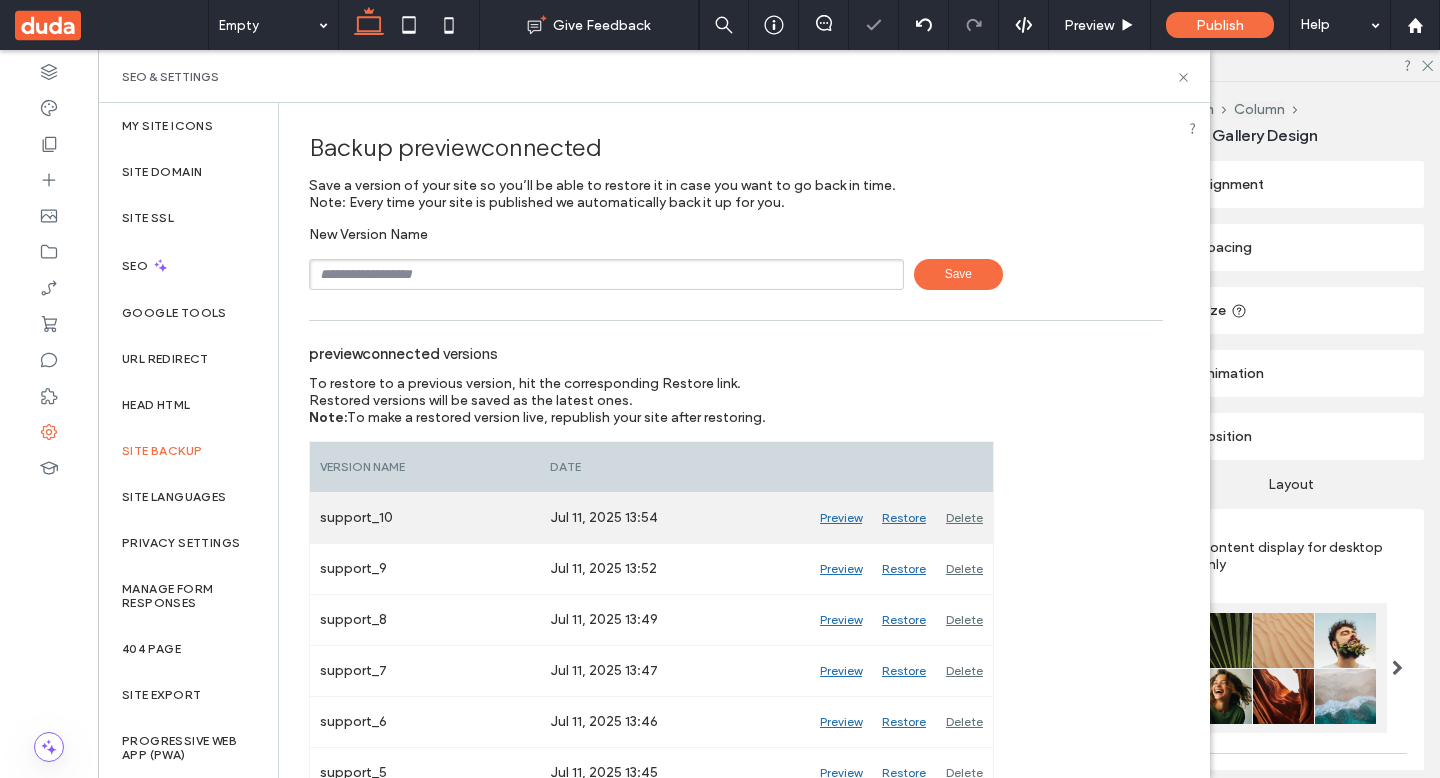 click on "Preview" at bounding box center [841, 518] 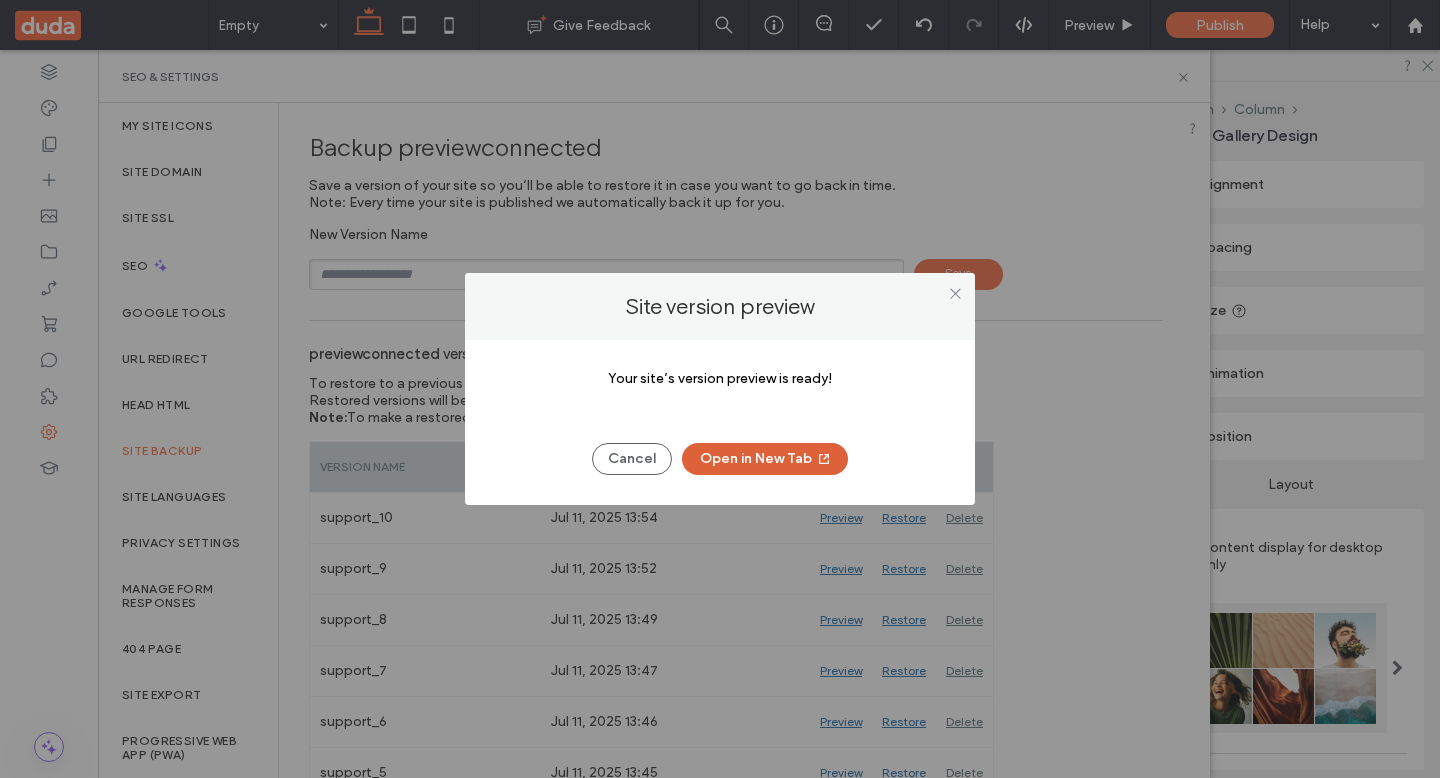 click on "Open in New Tab" at bounding box center [765, 459] 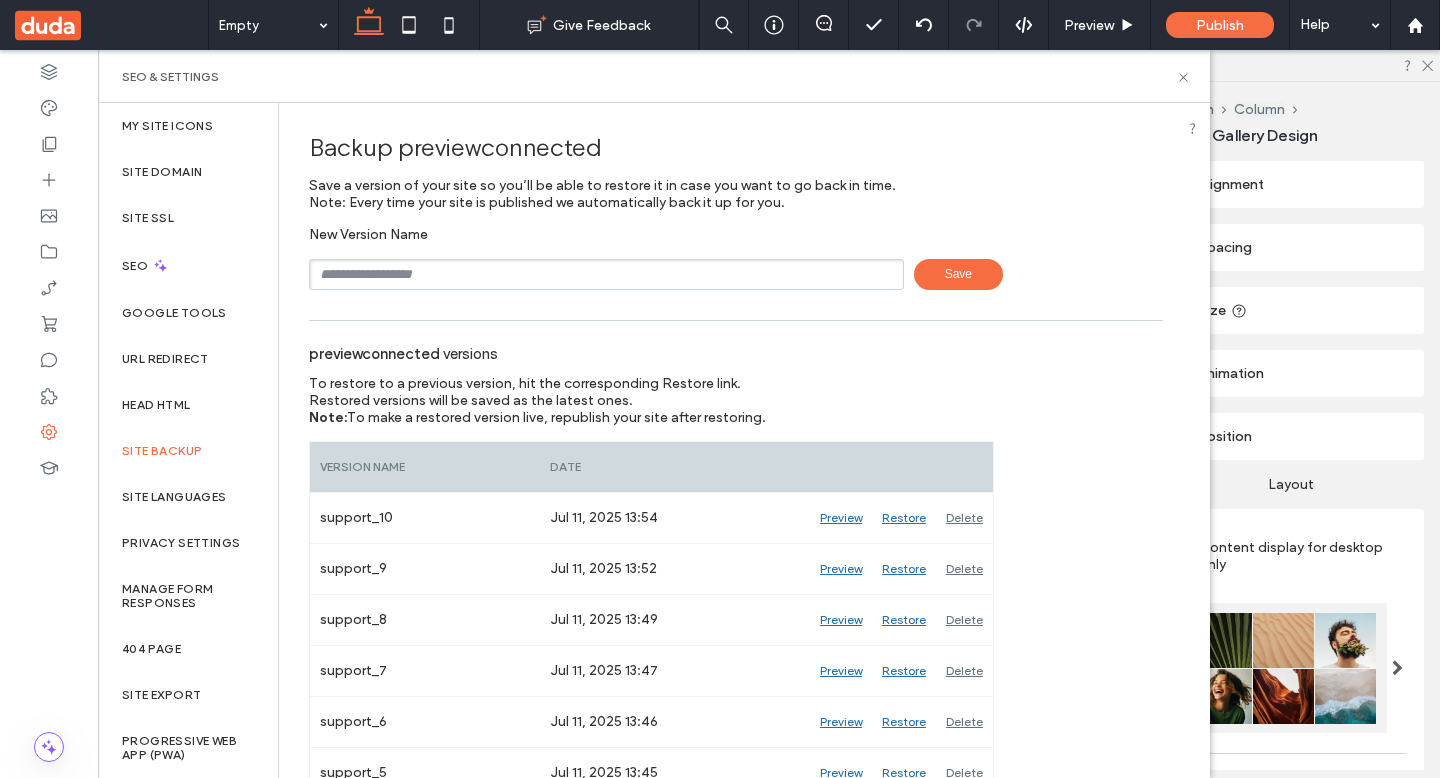 click on "SEO & Settings" at bounding box center [654, 76] 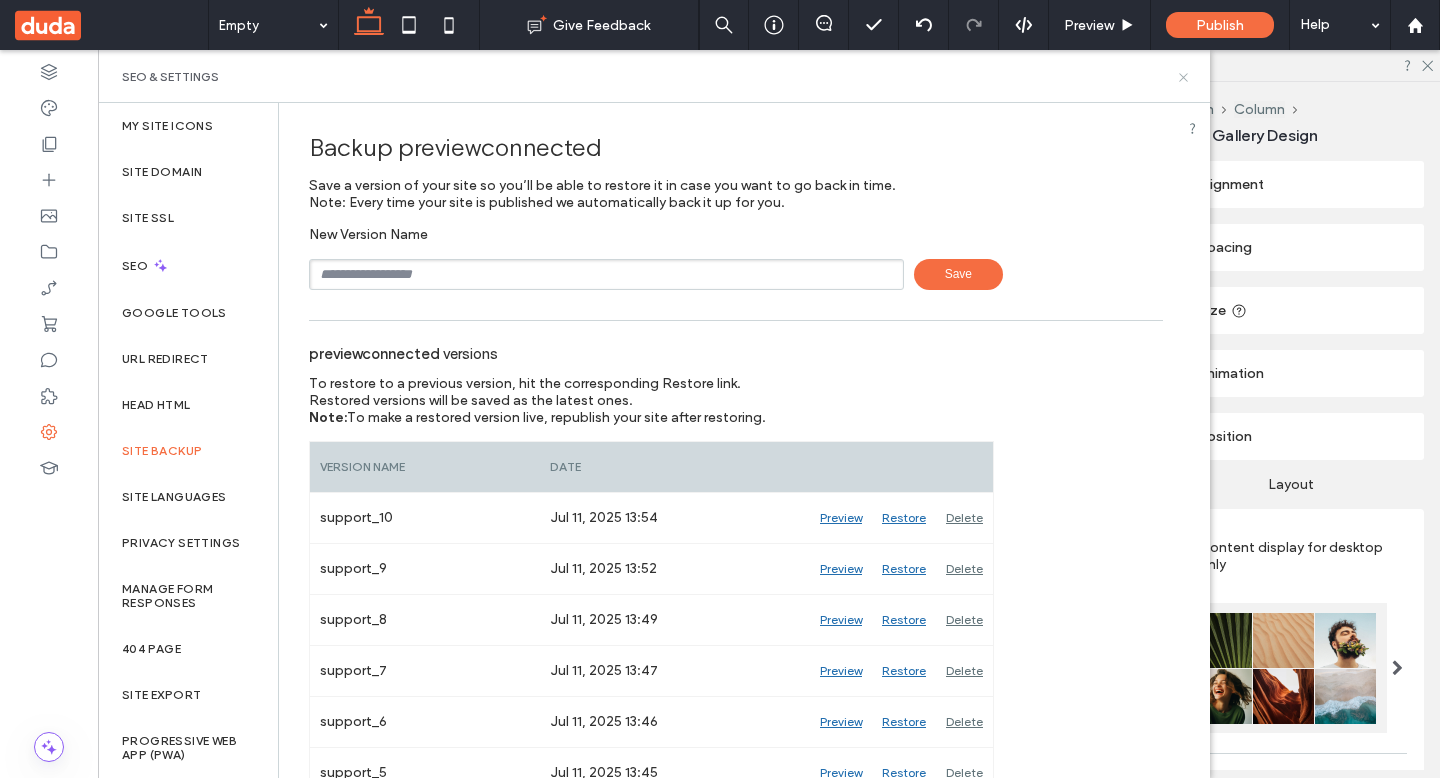 click 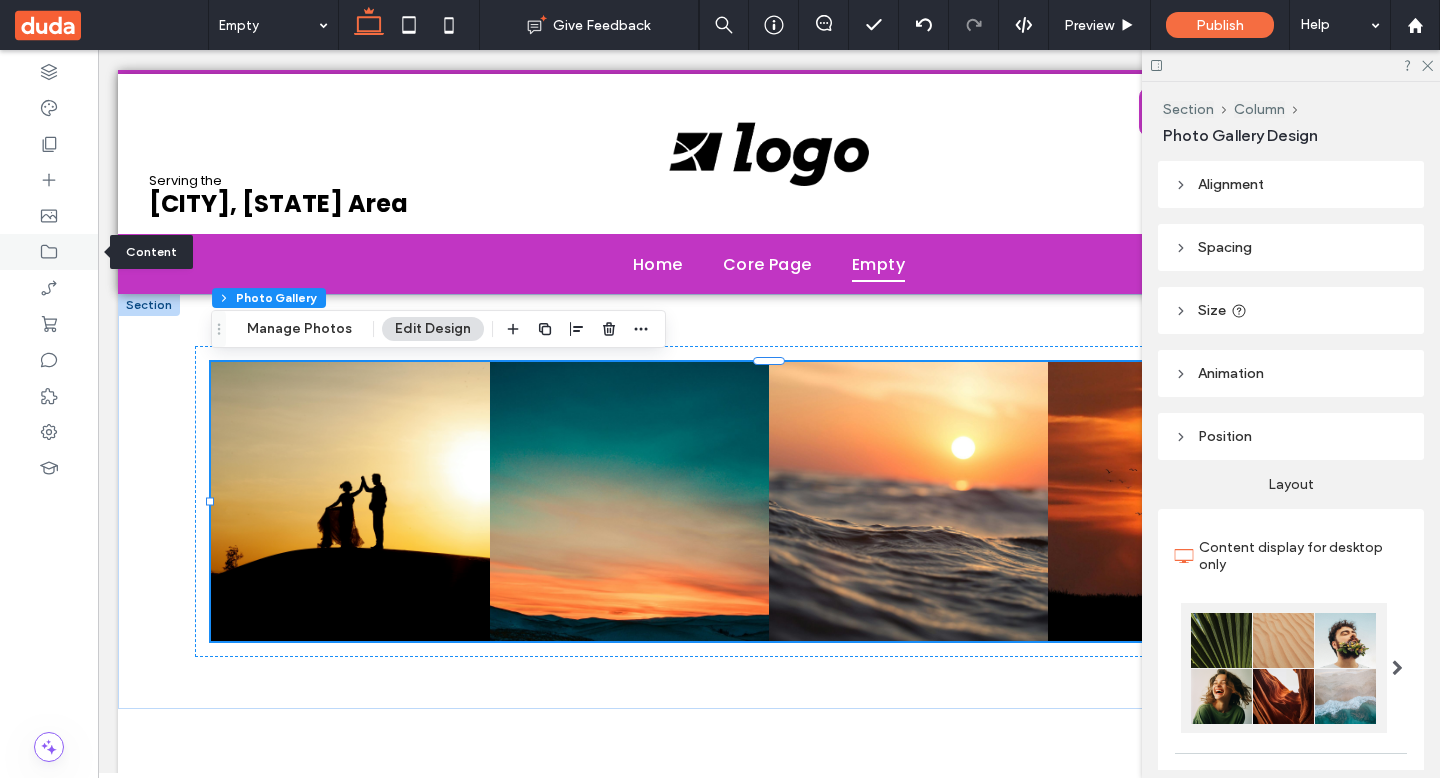click 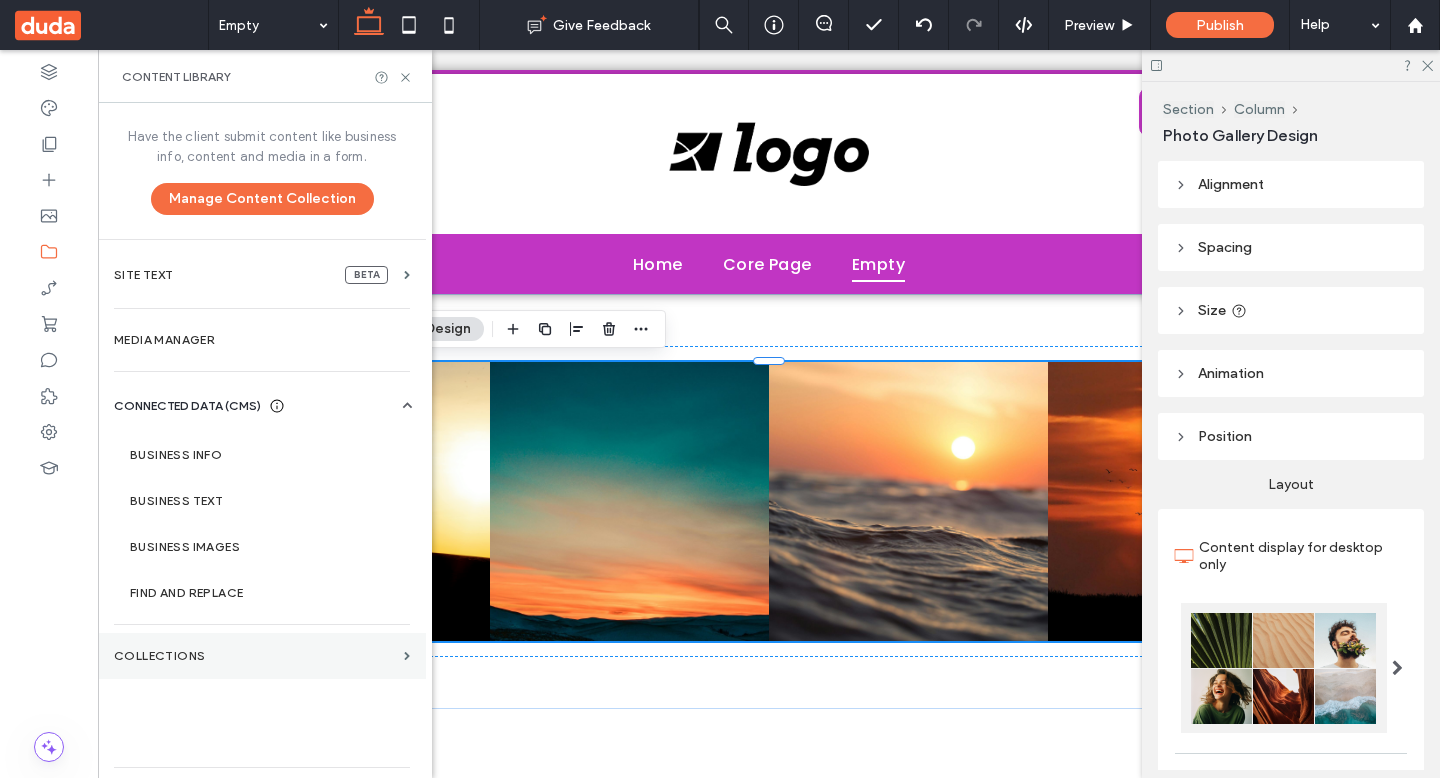 click on "Collections" at bounding box center [255, 656] 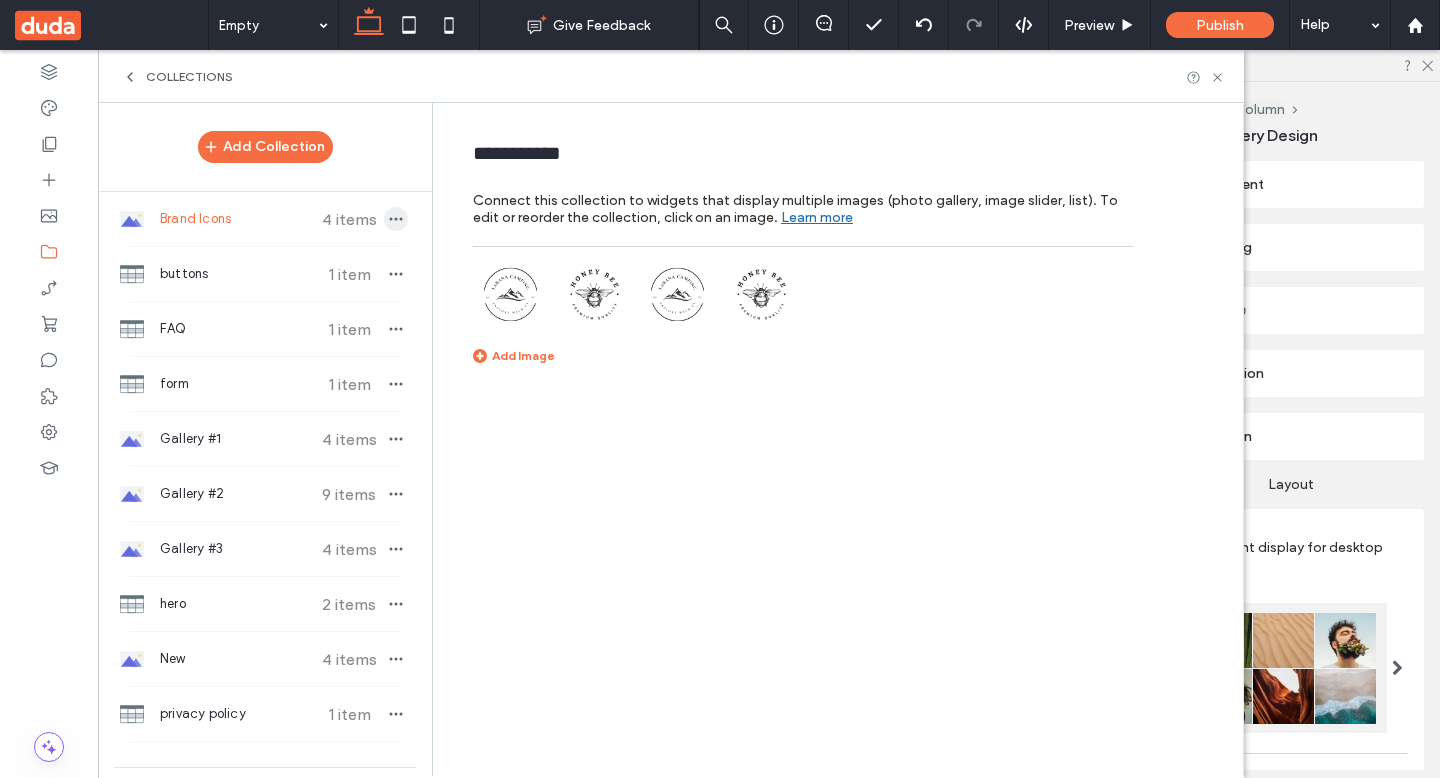 click 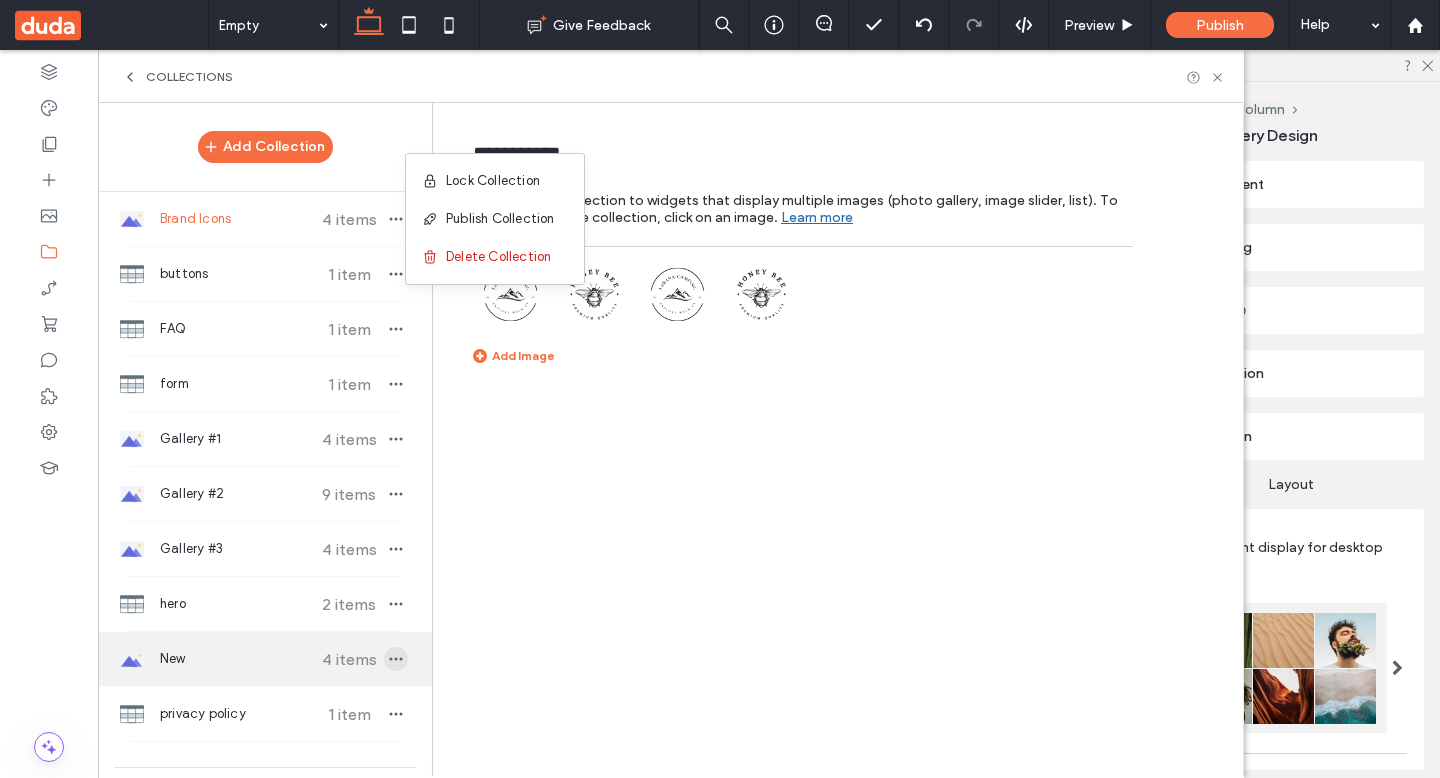 click 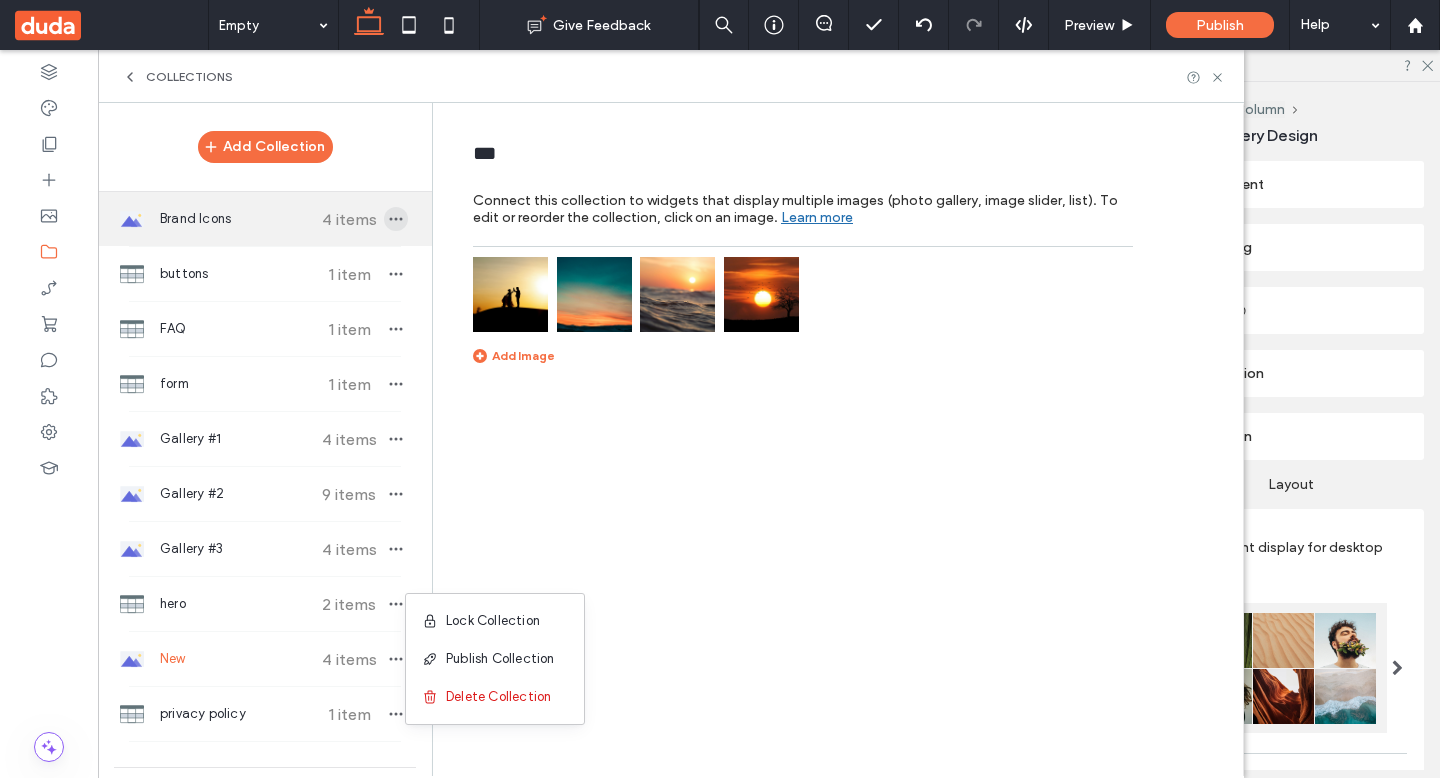 click 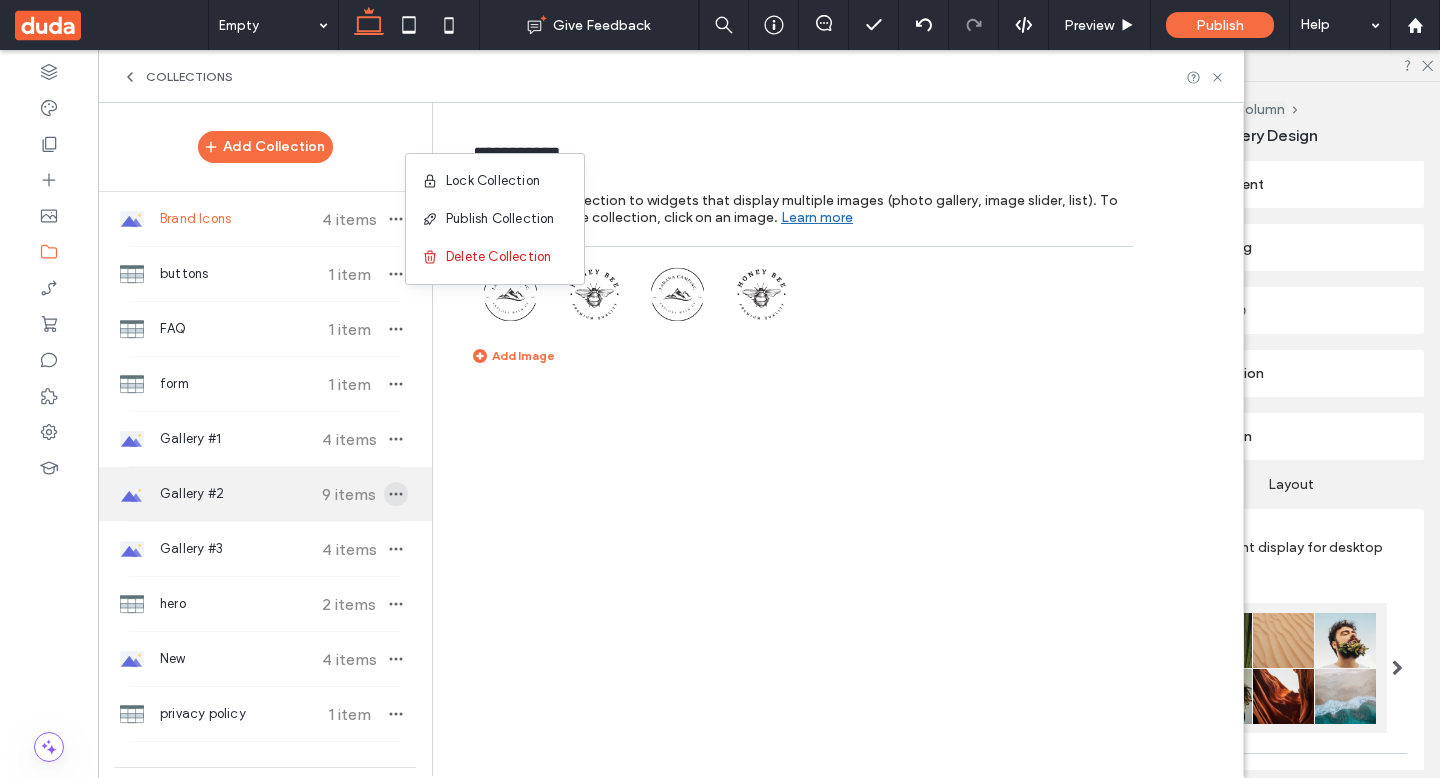 click 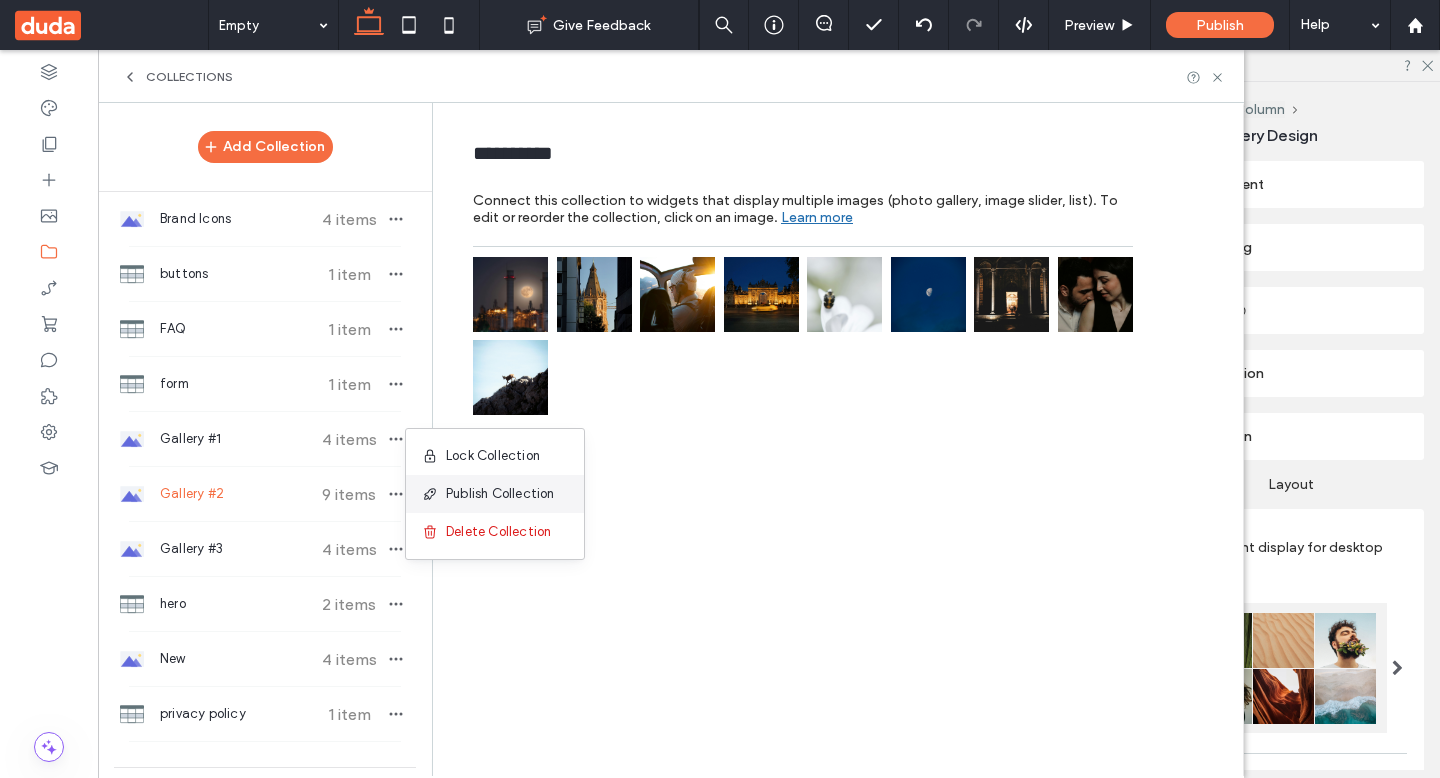 click on "Publish Collection" at bounding box center [500, 494] 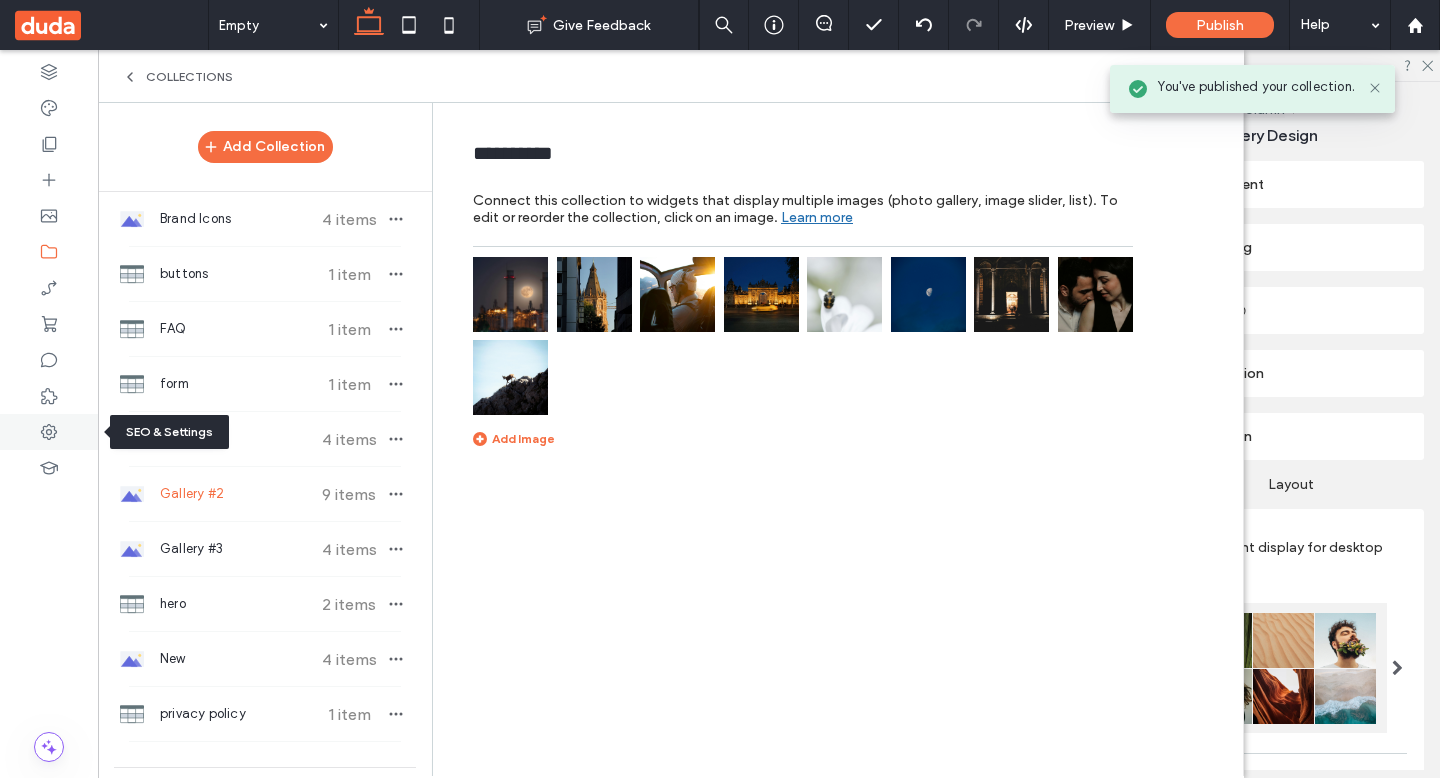 click 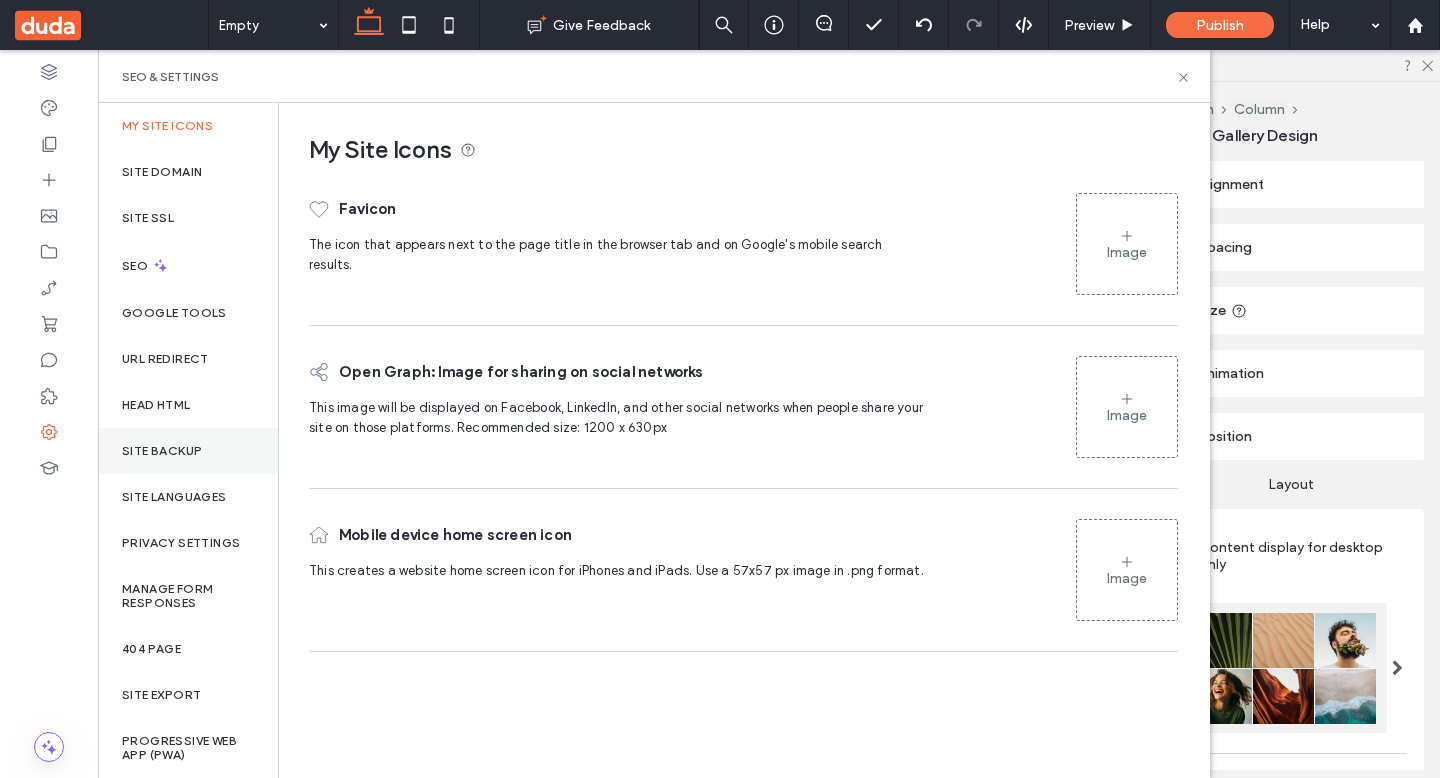 click on "Site Backup" at bounding box center (162, 451) 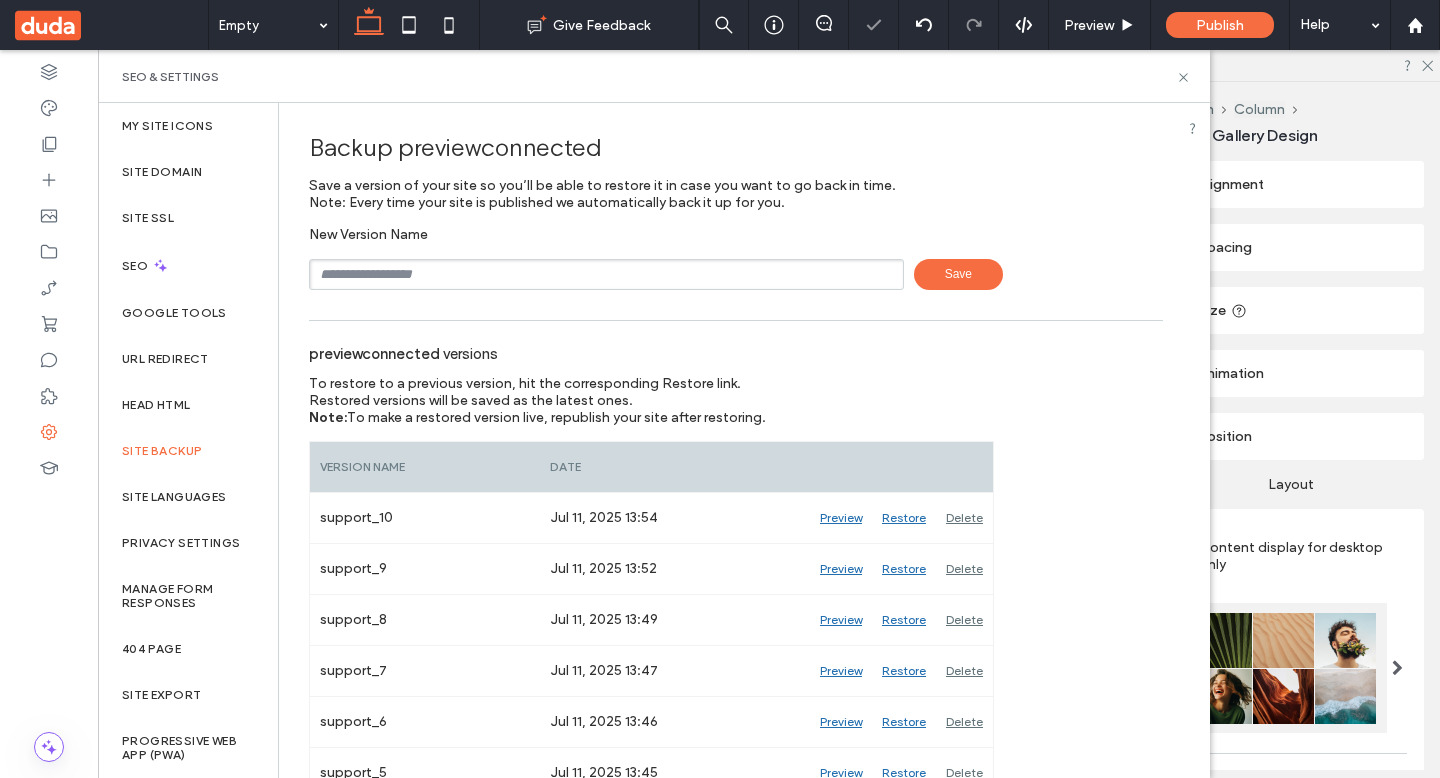 scroll, scrollTop: 0, scrollLeft: 0, axis: both 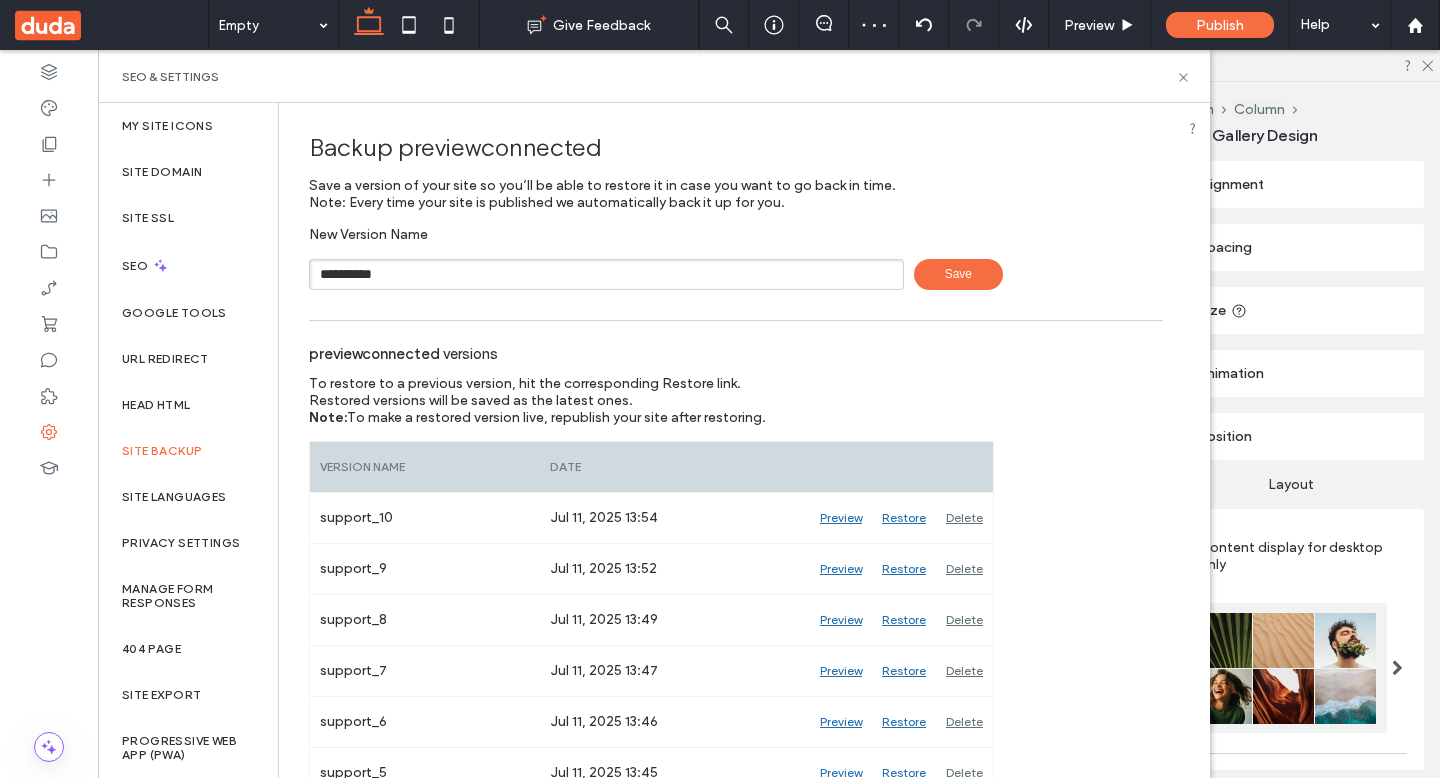 type on "**********" 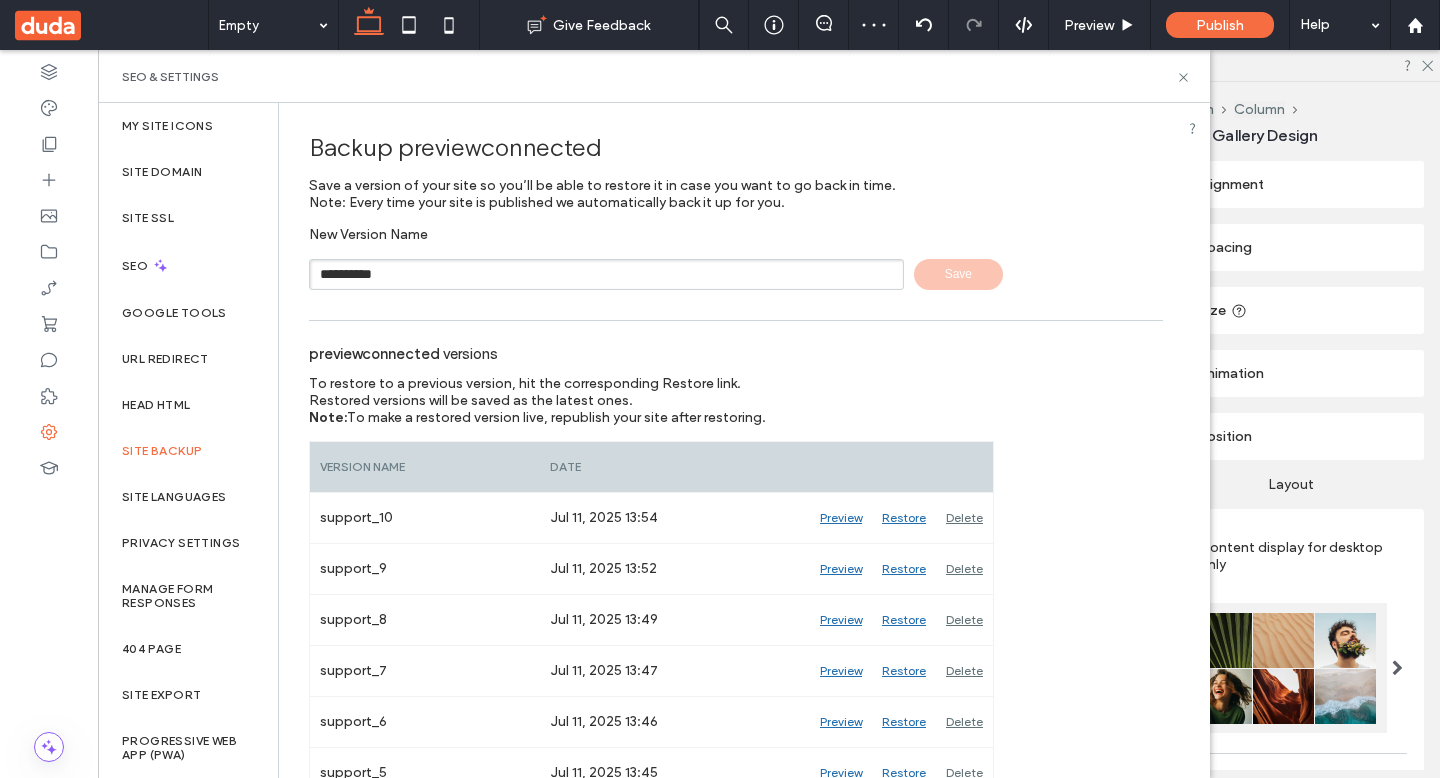 type 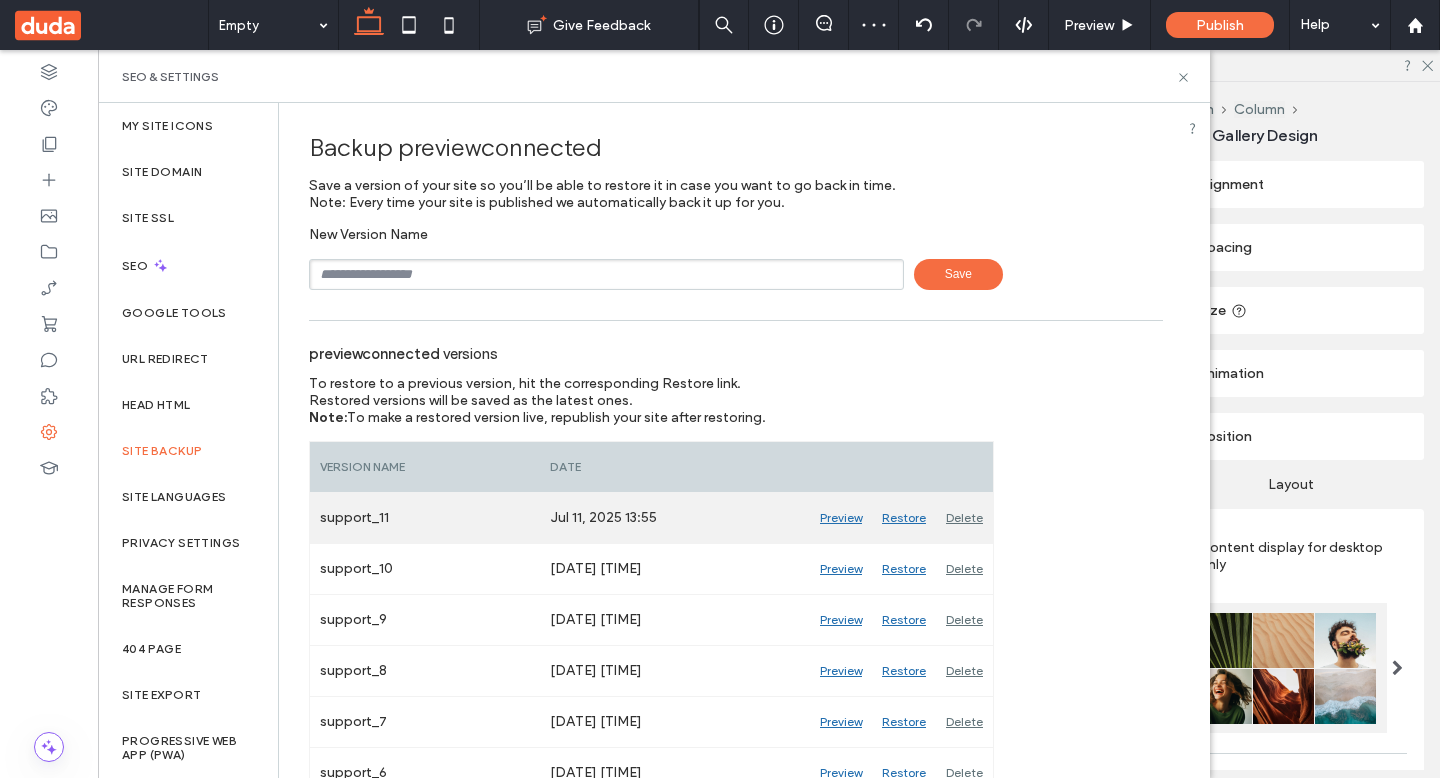 scroll, scrollTop: 0, scrollLeft: 0, axis: both 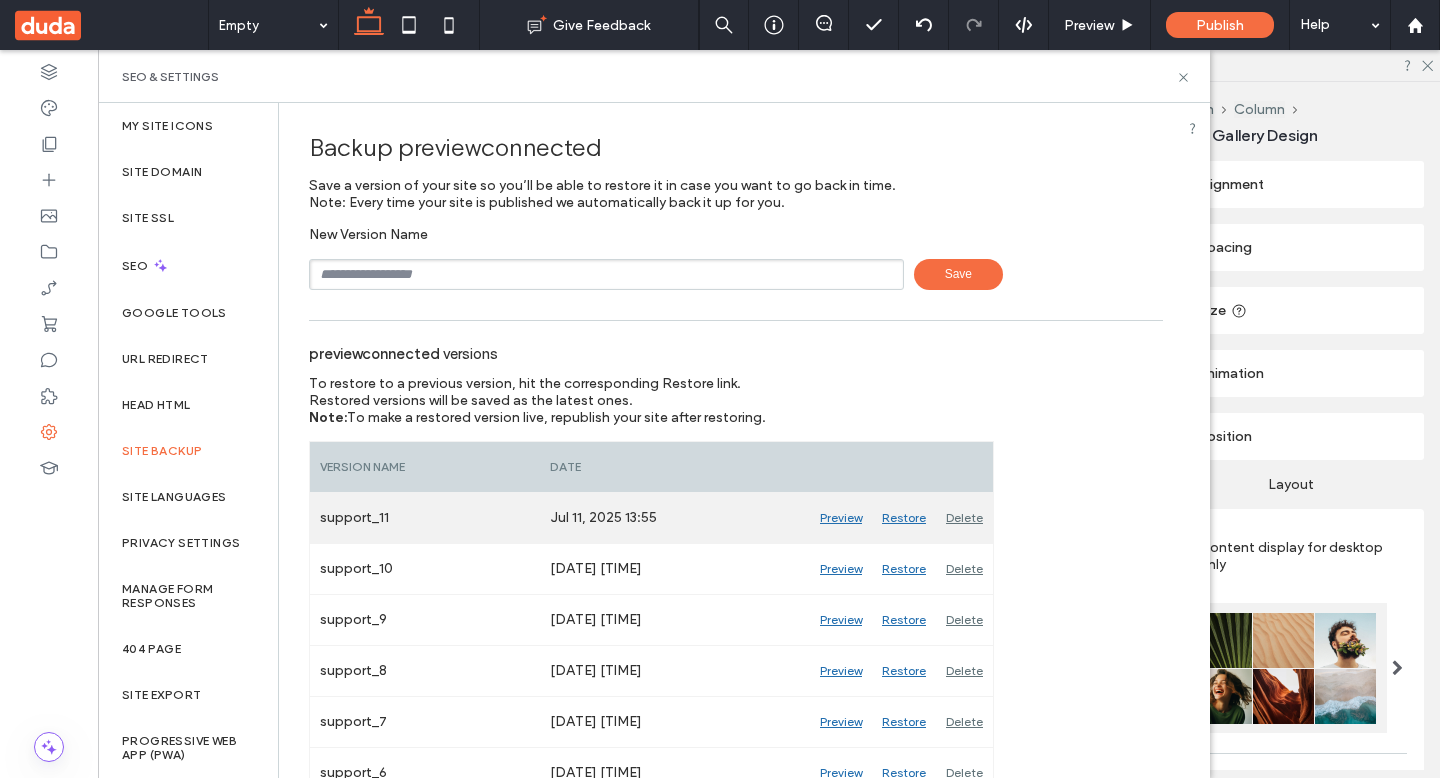 click on "Preview" at bounding box center (841, 518) 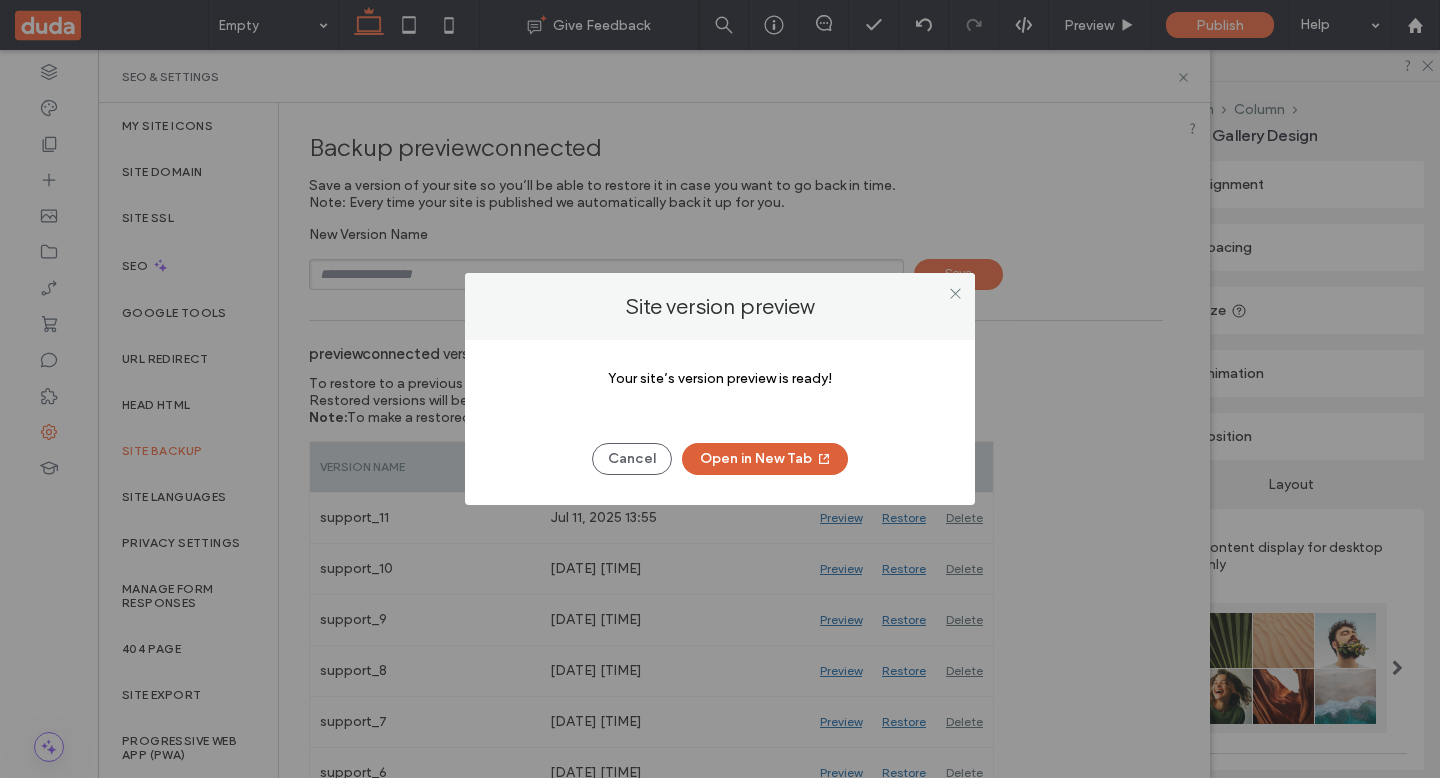 click on "Open in New Tab" at bounding box center (765, 459) 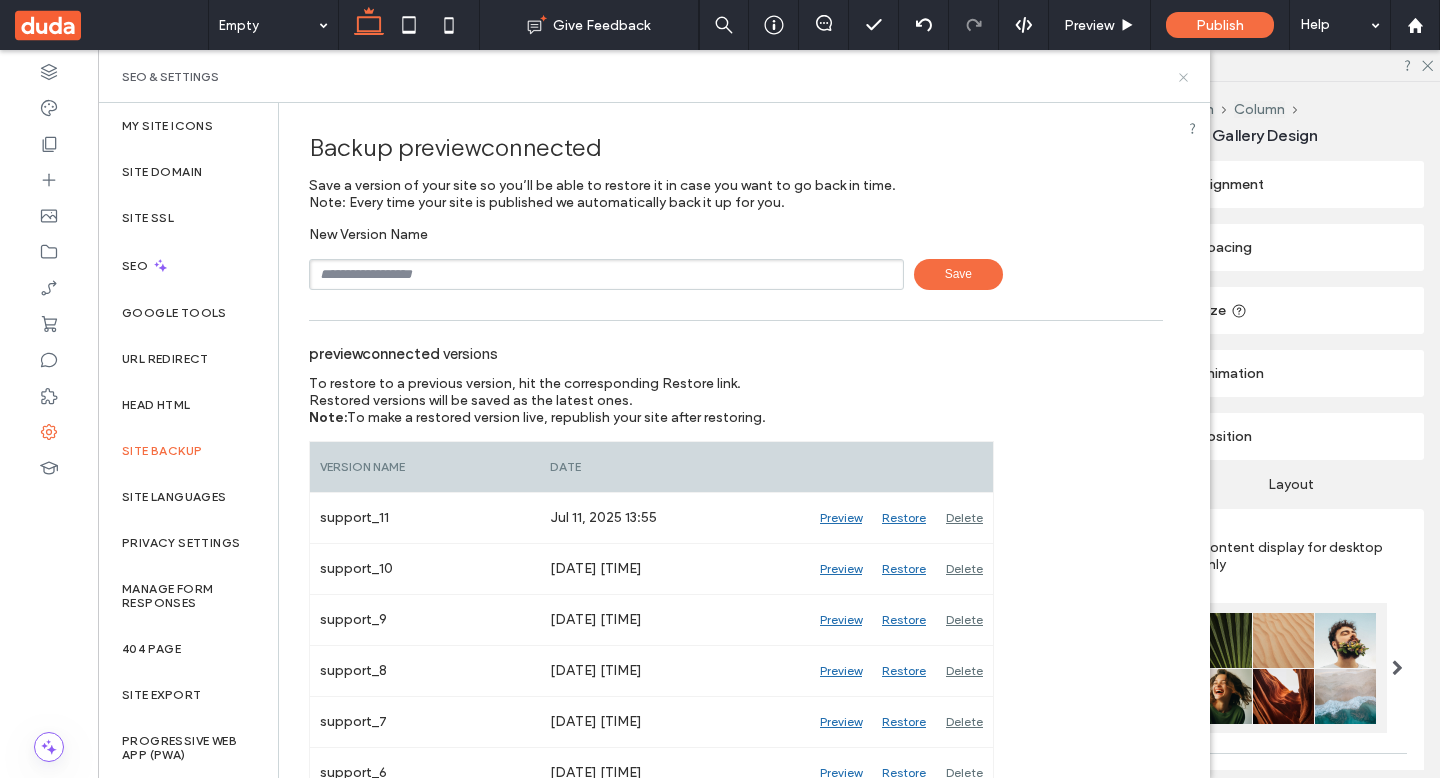 click 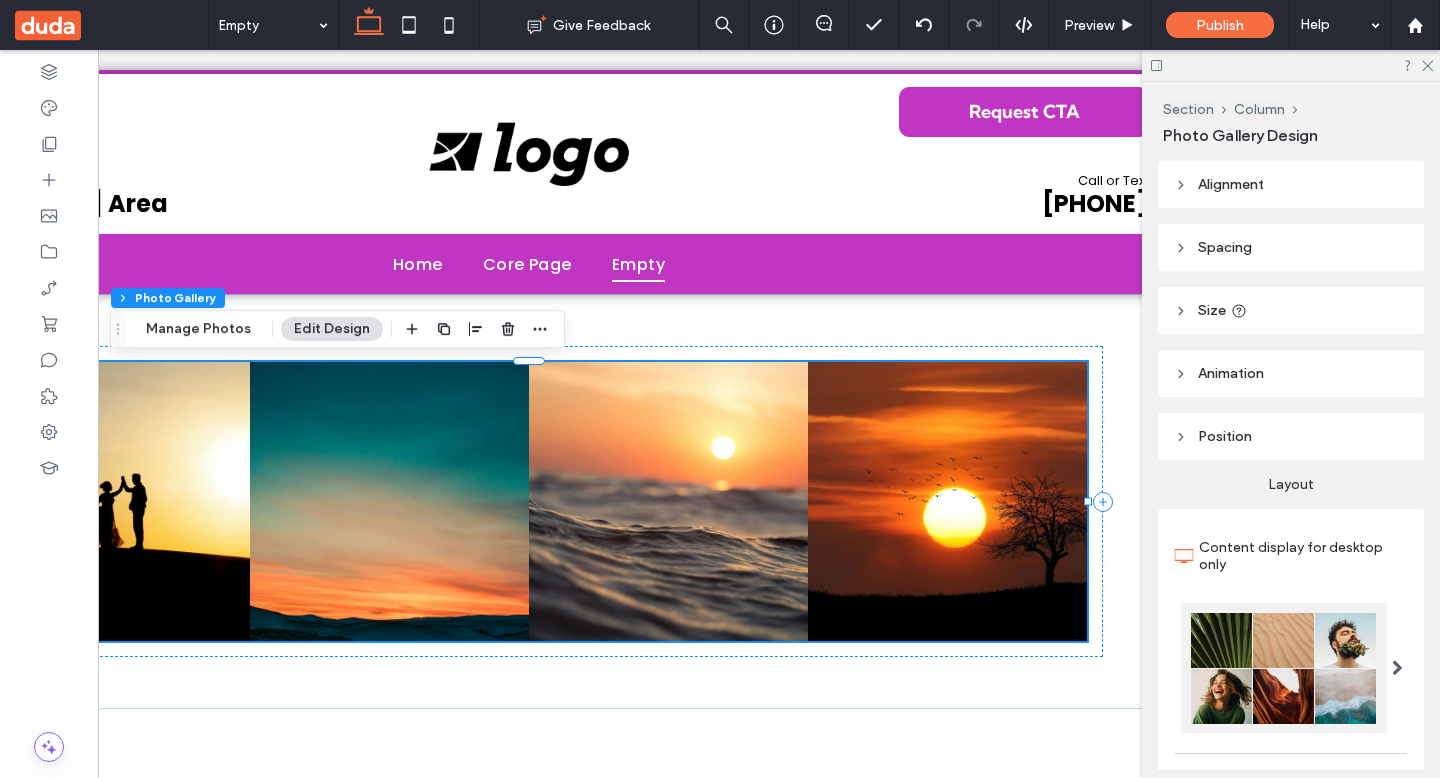 scroll, scrollTop: 0, scrollLeft: 242, axis: horizontal 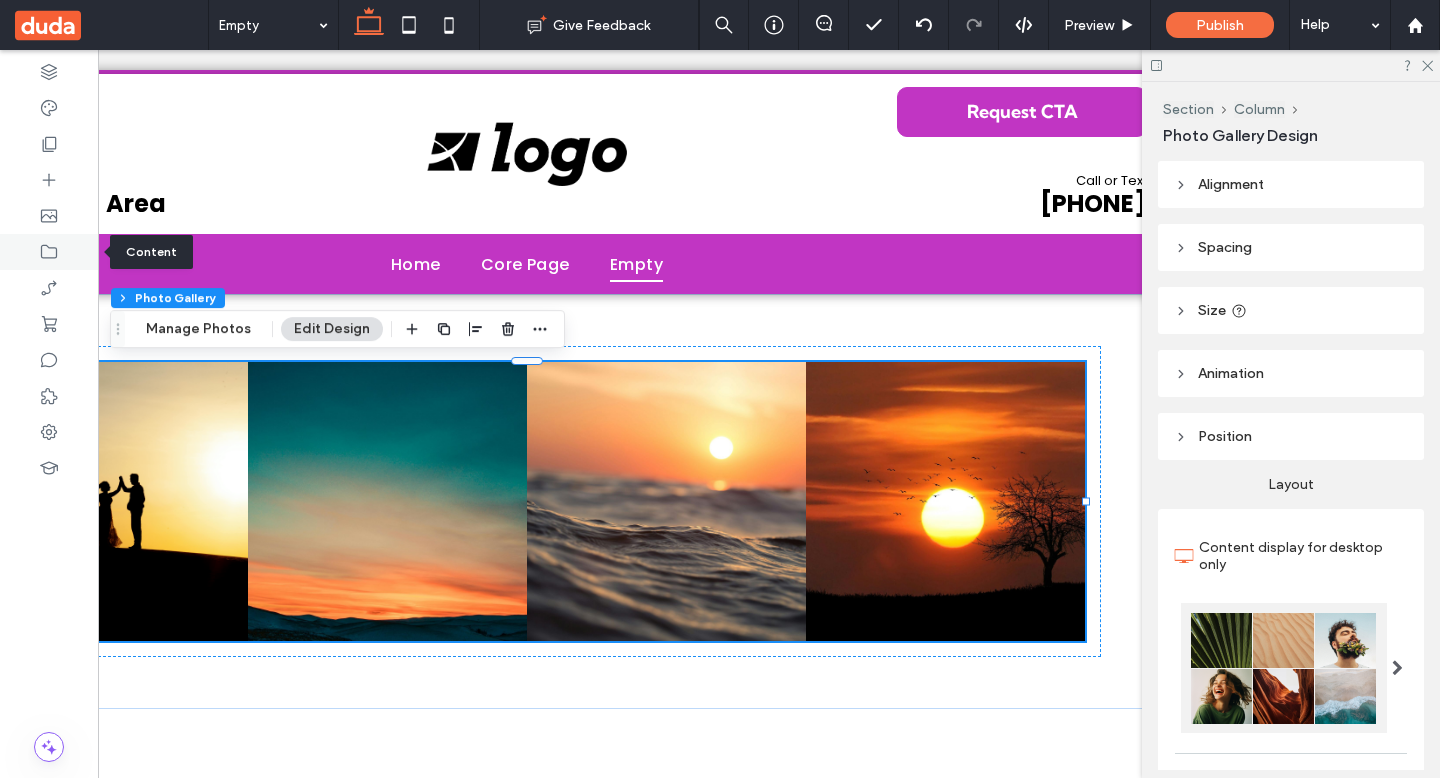 click at bounding box center (49, 252) 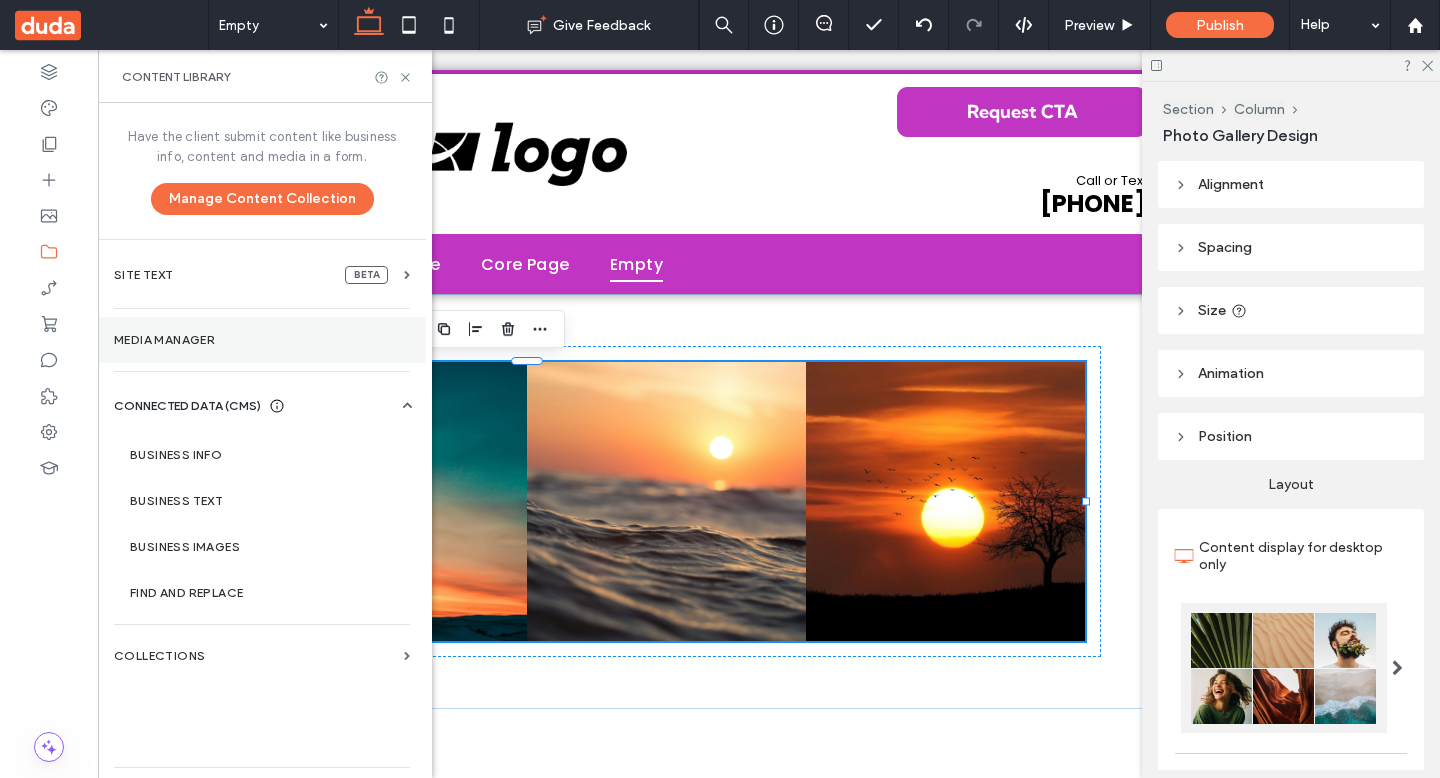 click on "Media Manager" at bounding box center (262, 340) 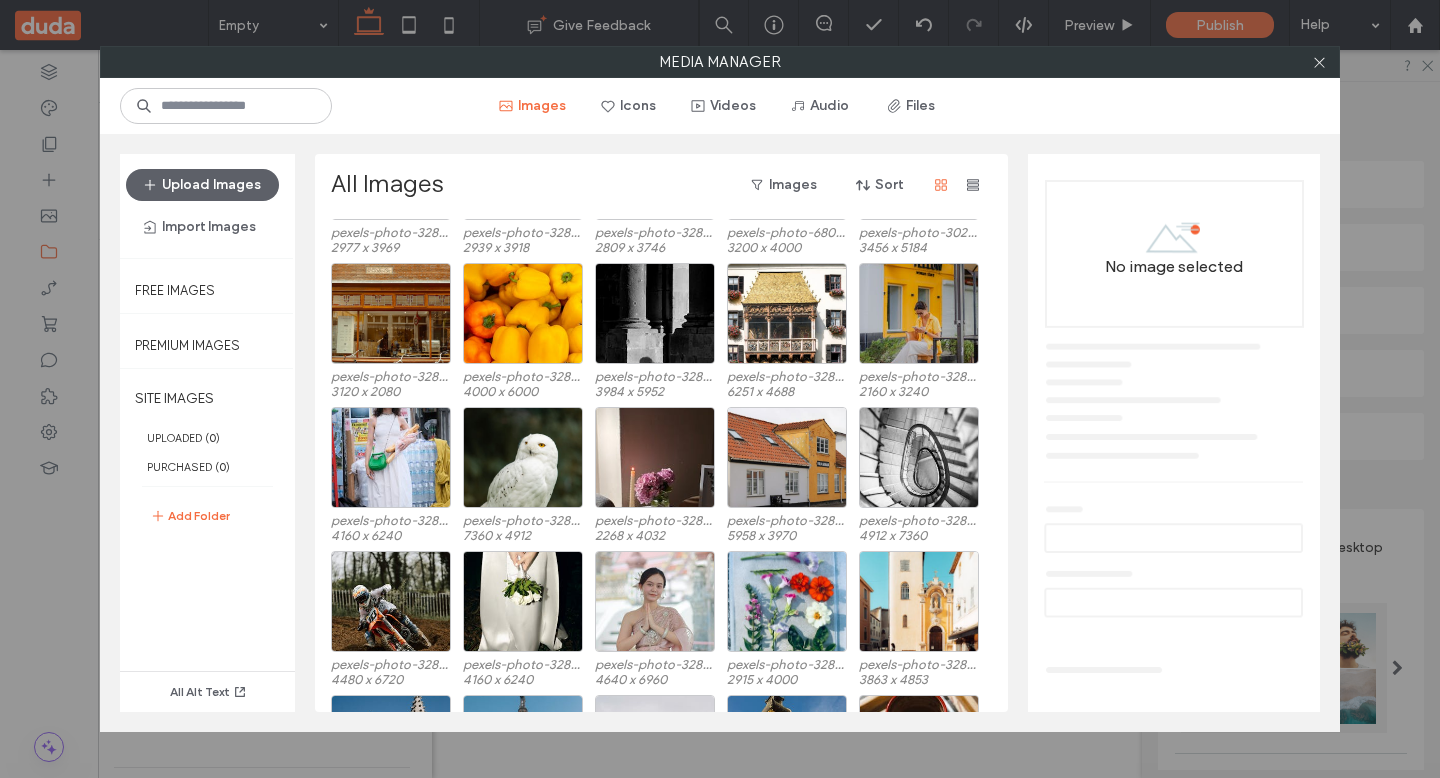scroll, scrollTop: 2844, scrollLeft: 0, axis: vertical 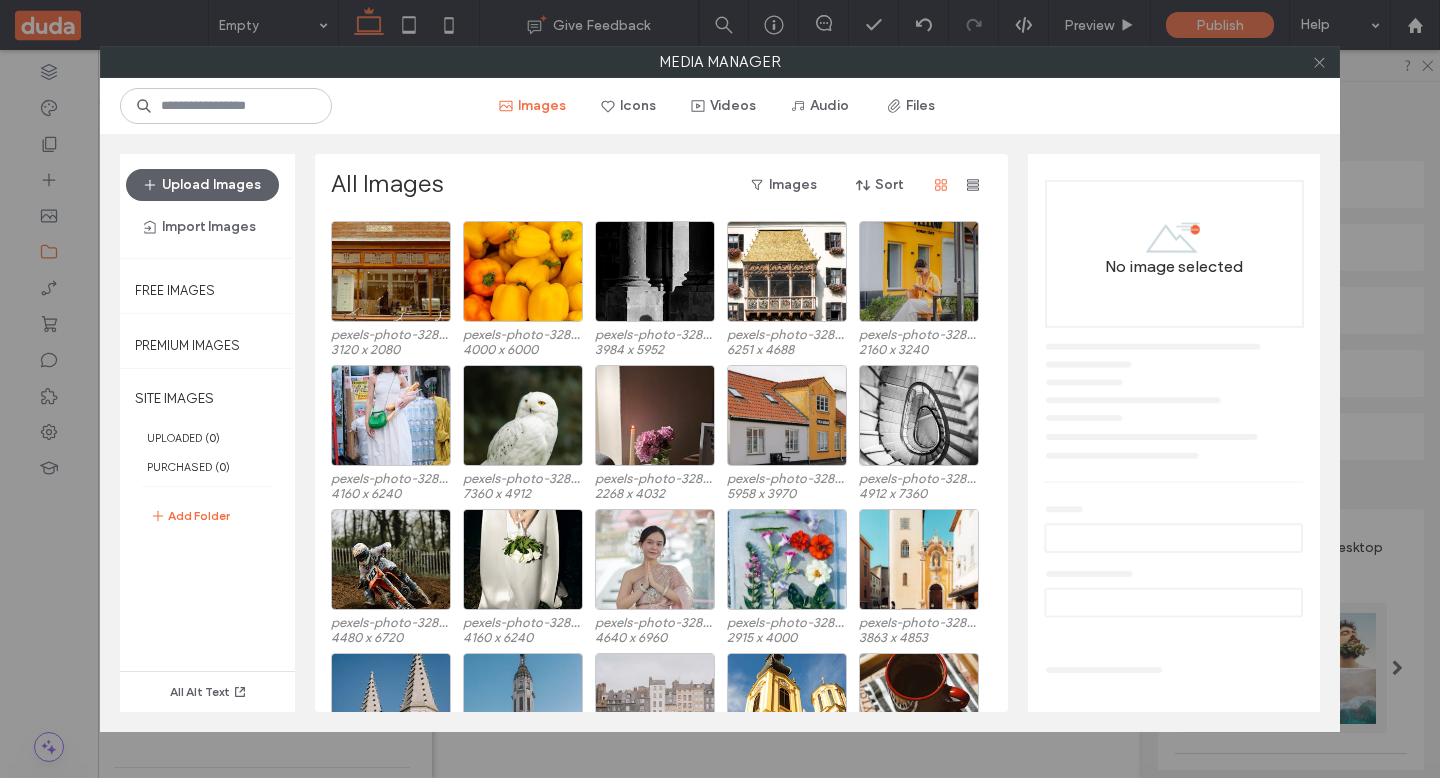 click 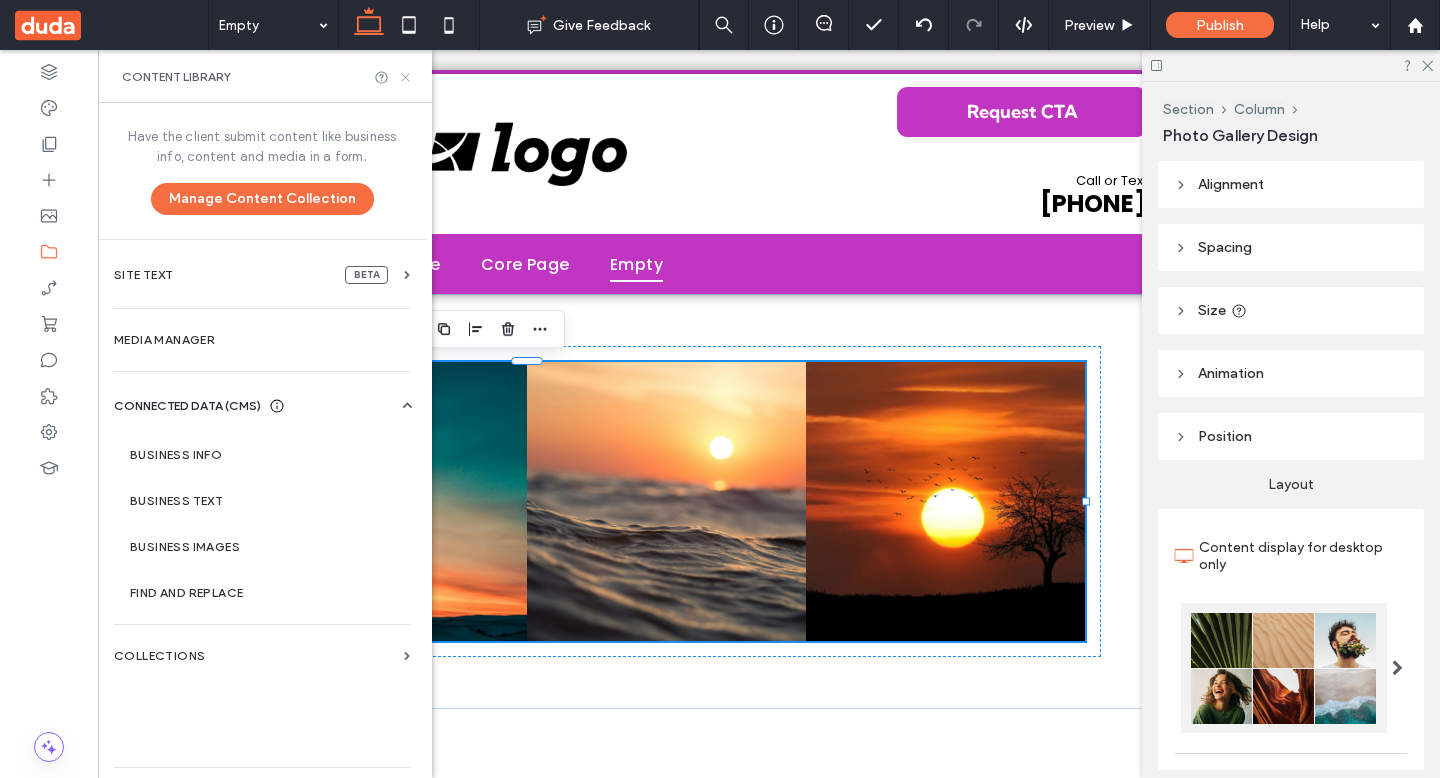 drag, startPoint x: 402, startPoint y: 76, endPoint x: 571, endPoint y: 48, distance: 171.30382 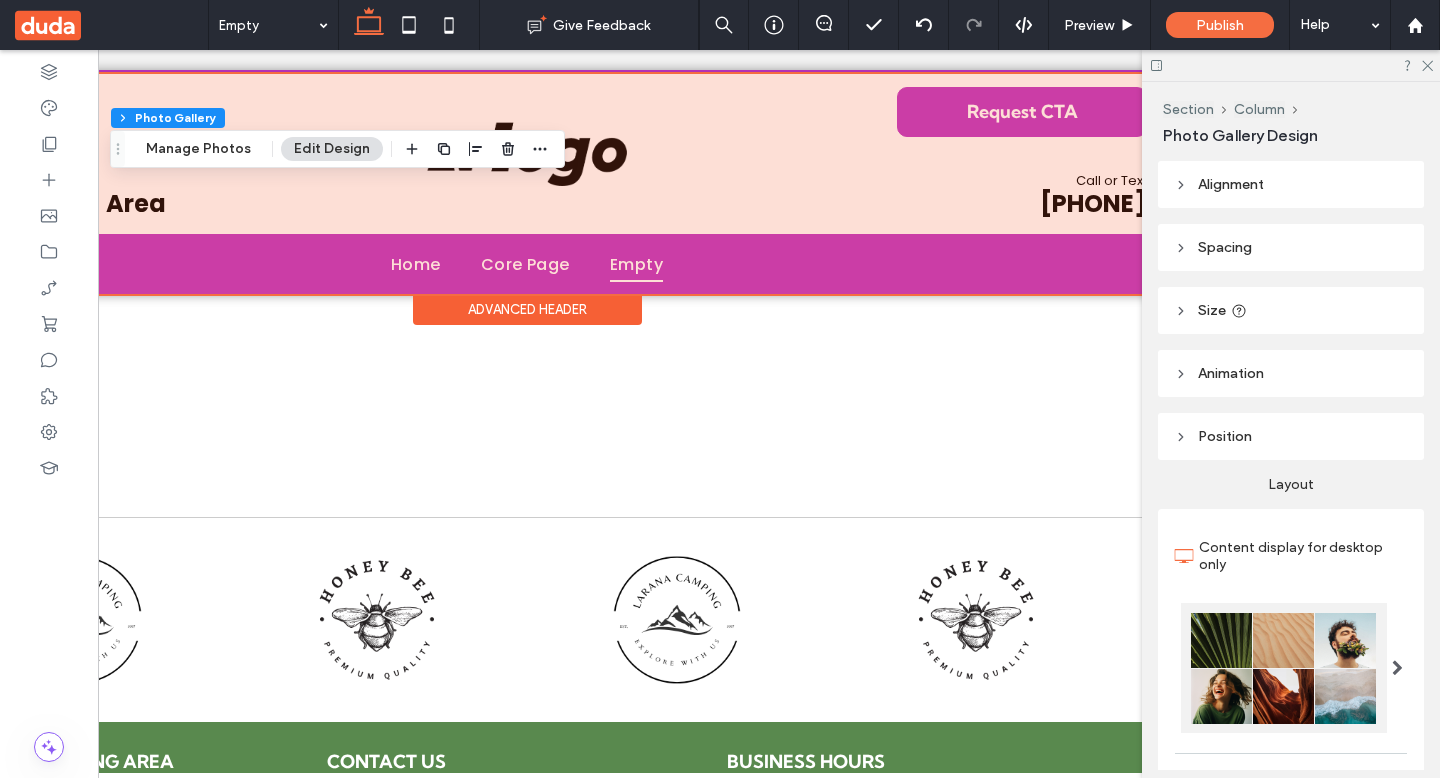 scroll, scrollTop: 784, scrollLeft: 0, axis: vertical 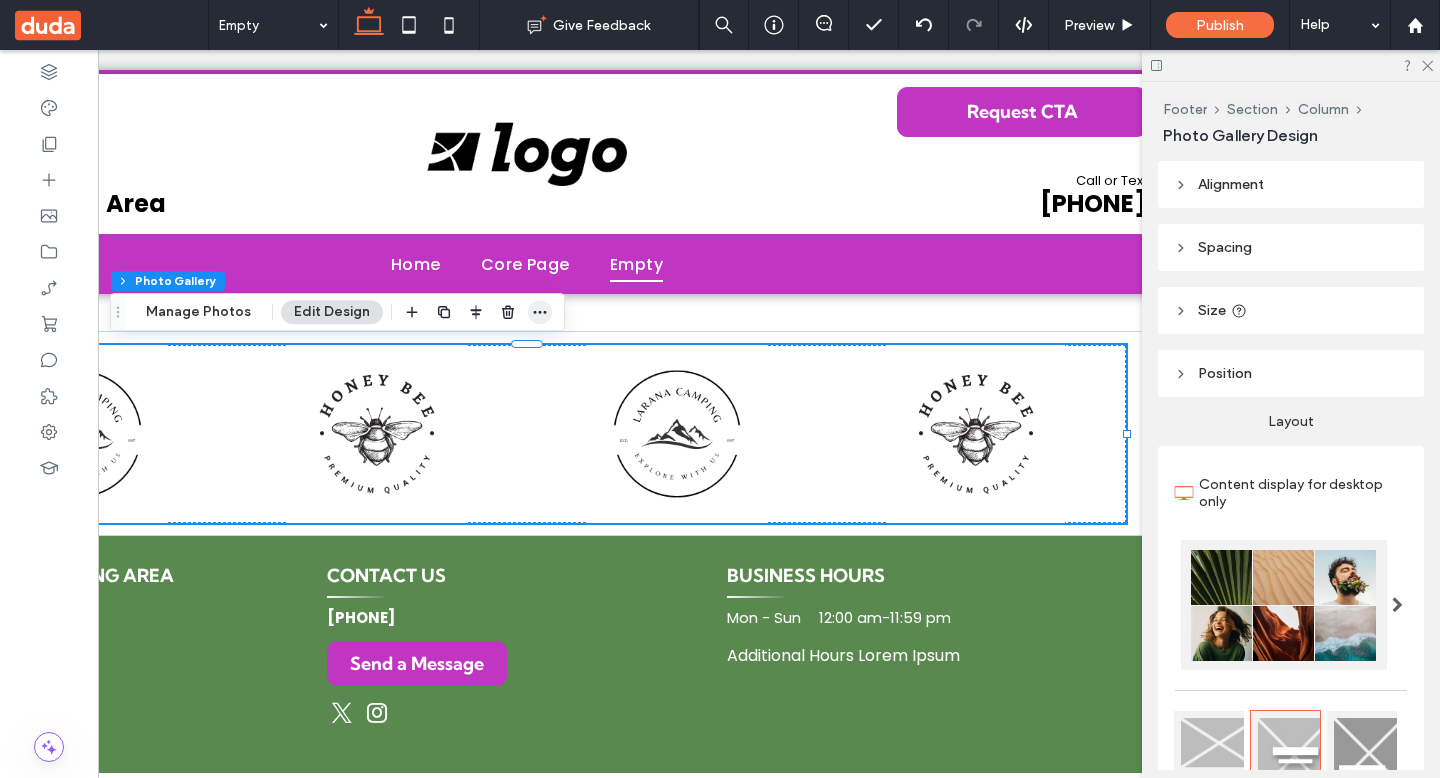 click 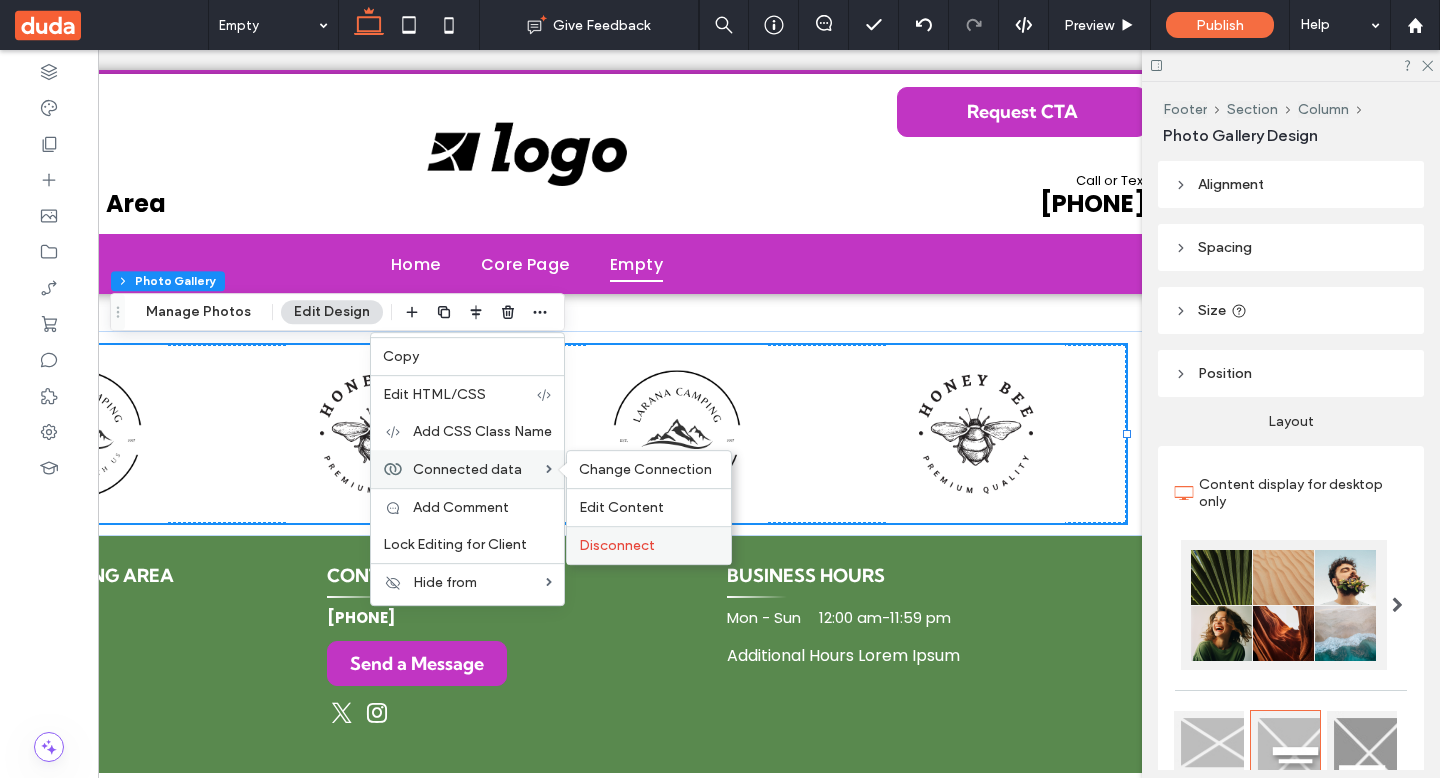 click on "Disconnect" at bounding box center [617, 545] 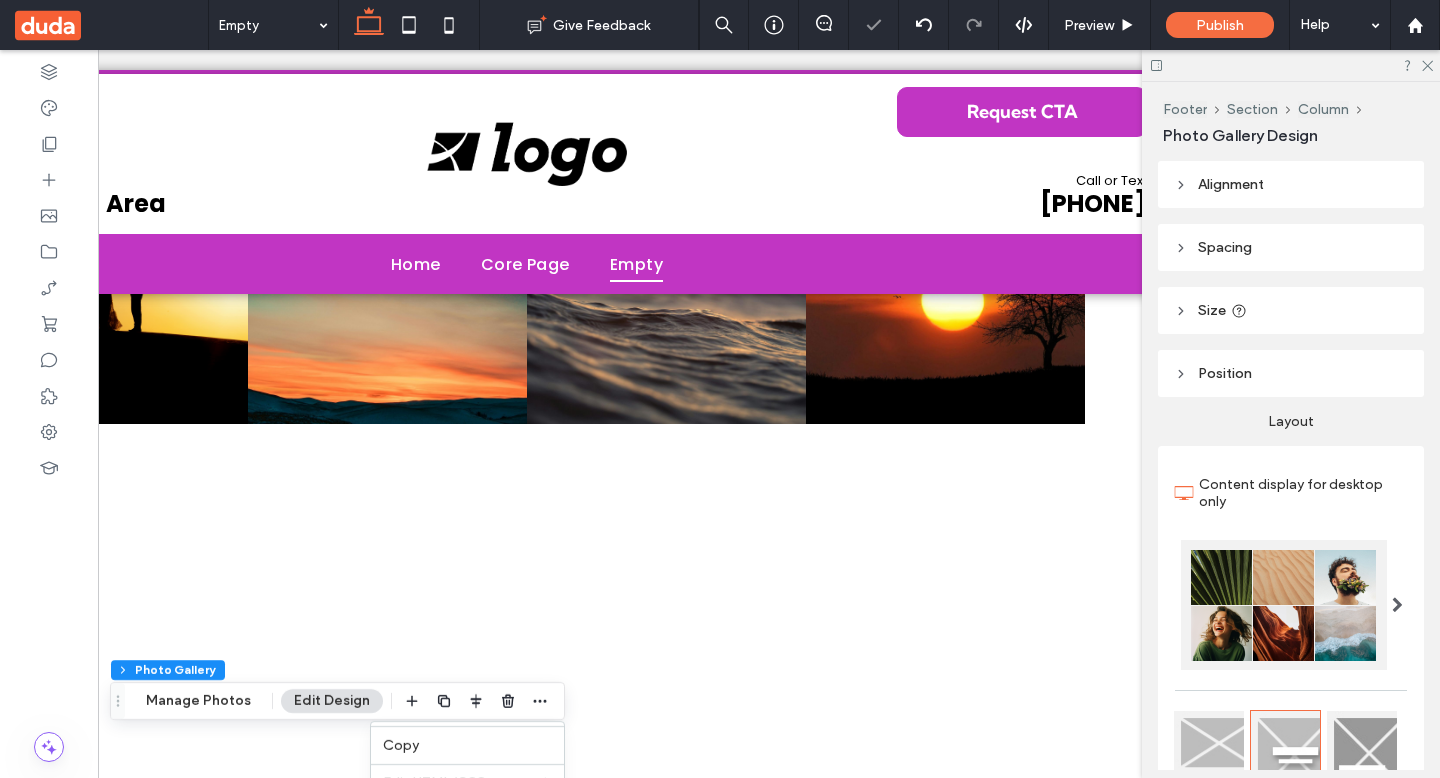 scroll, scrollTop: 200, scrollLeft: 0, axis: vertical 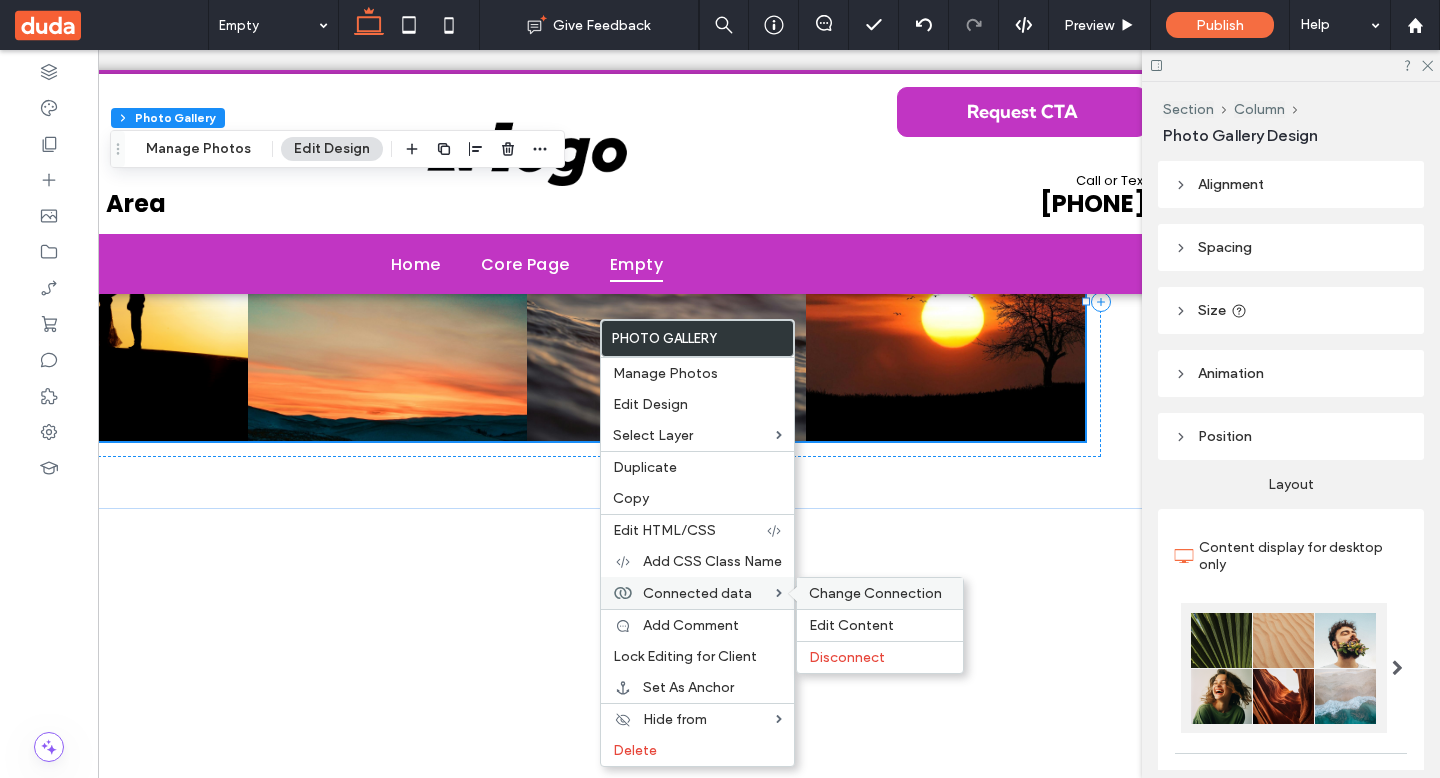 click on "Change Connection" at bounding box center [875, 593] 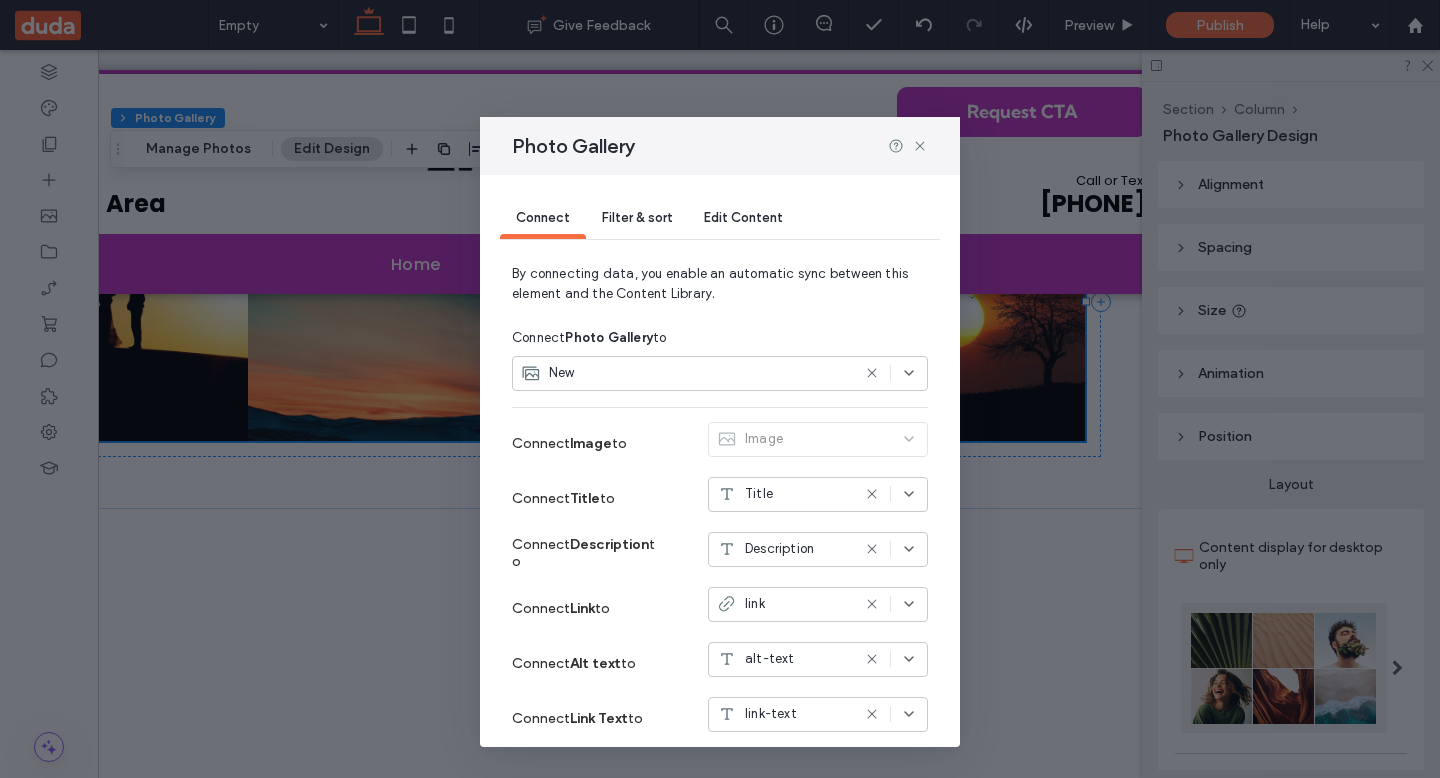 click on "New" at bounding box center (685, 373) 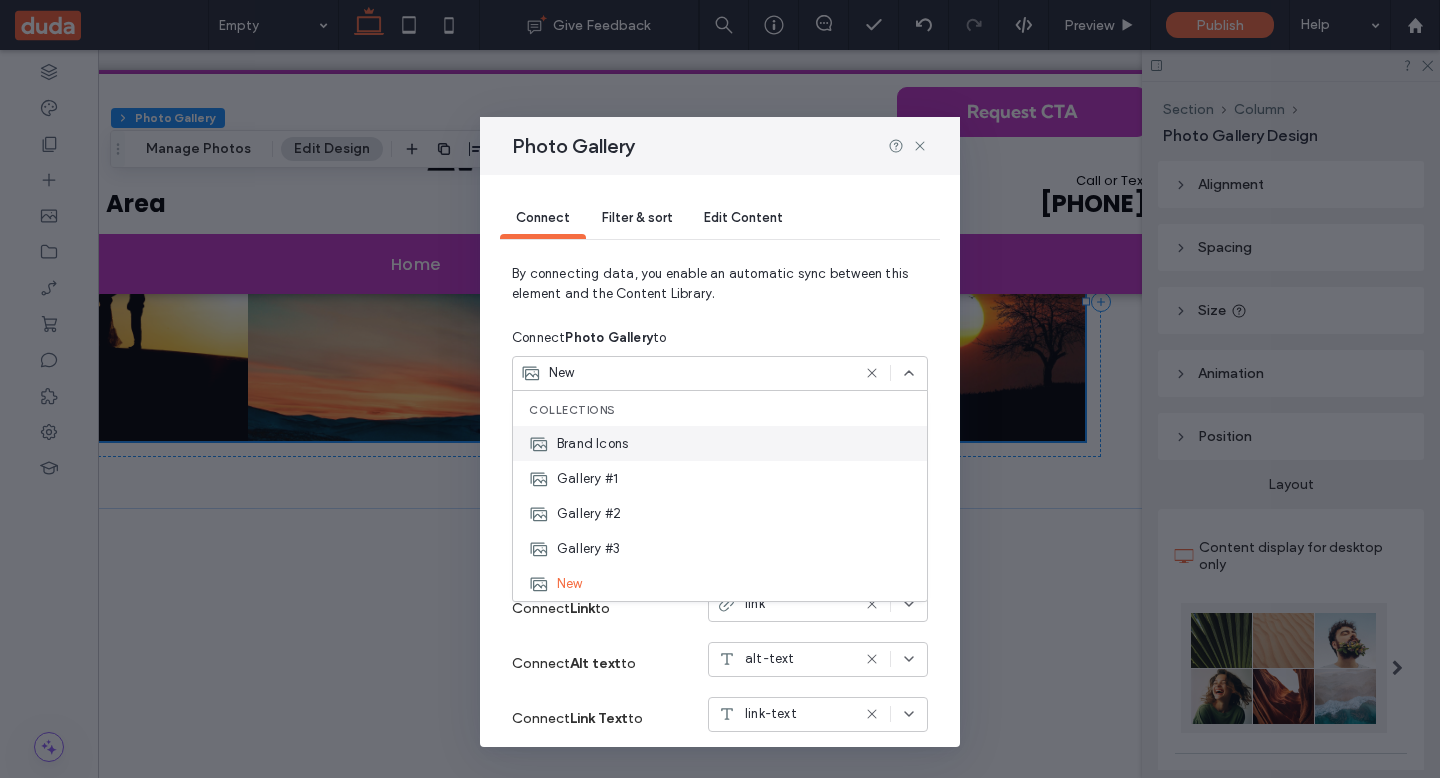 click on "Brand Icons" at bounding box center [592, 444] 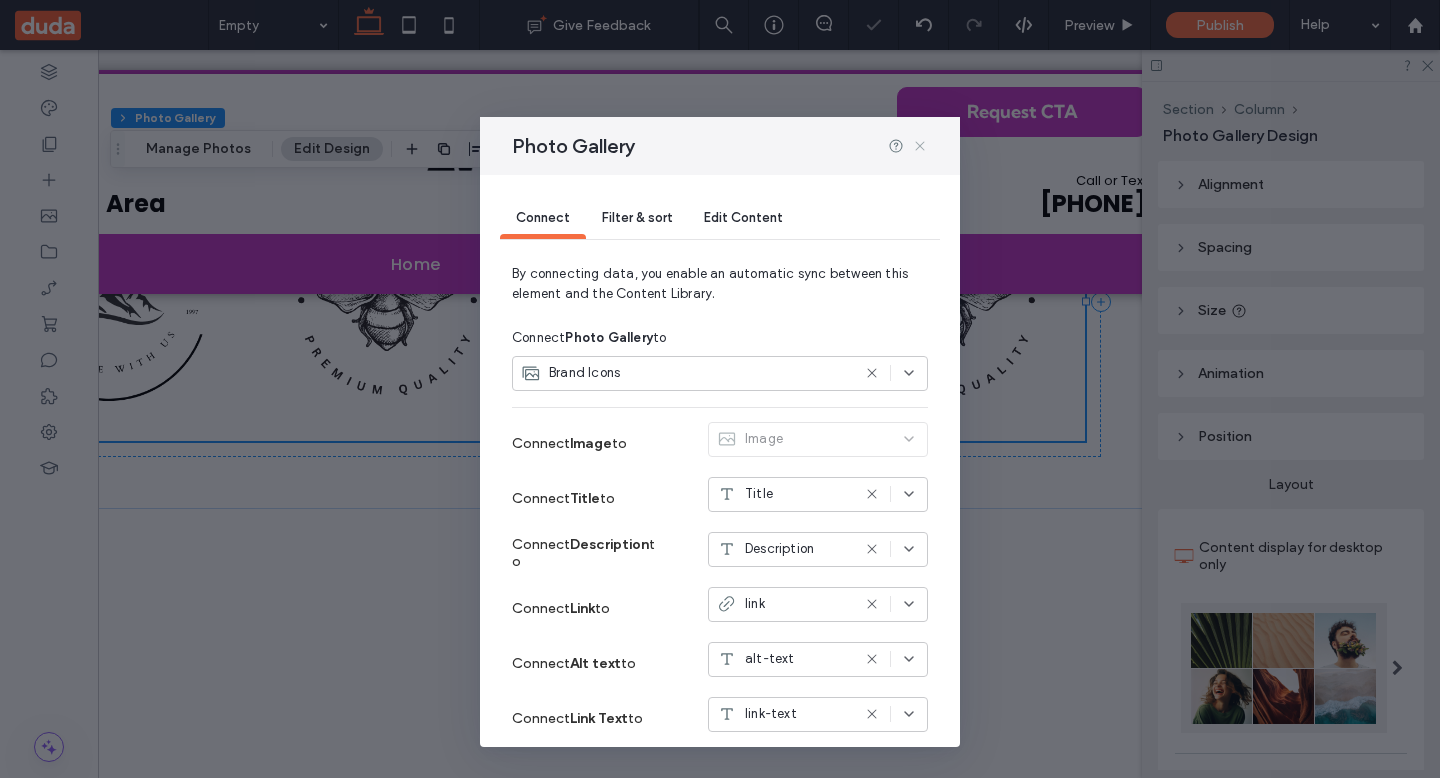 click 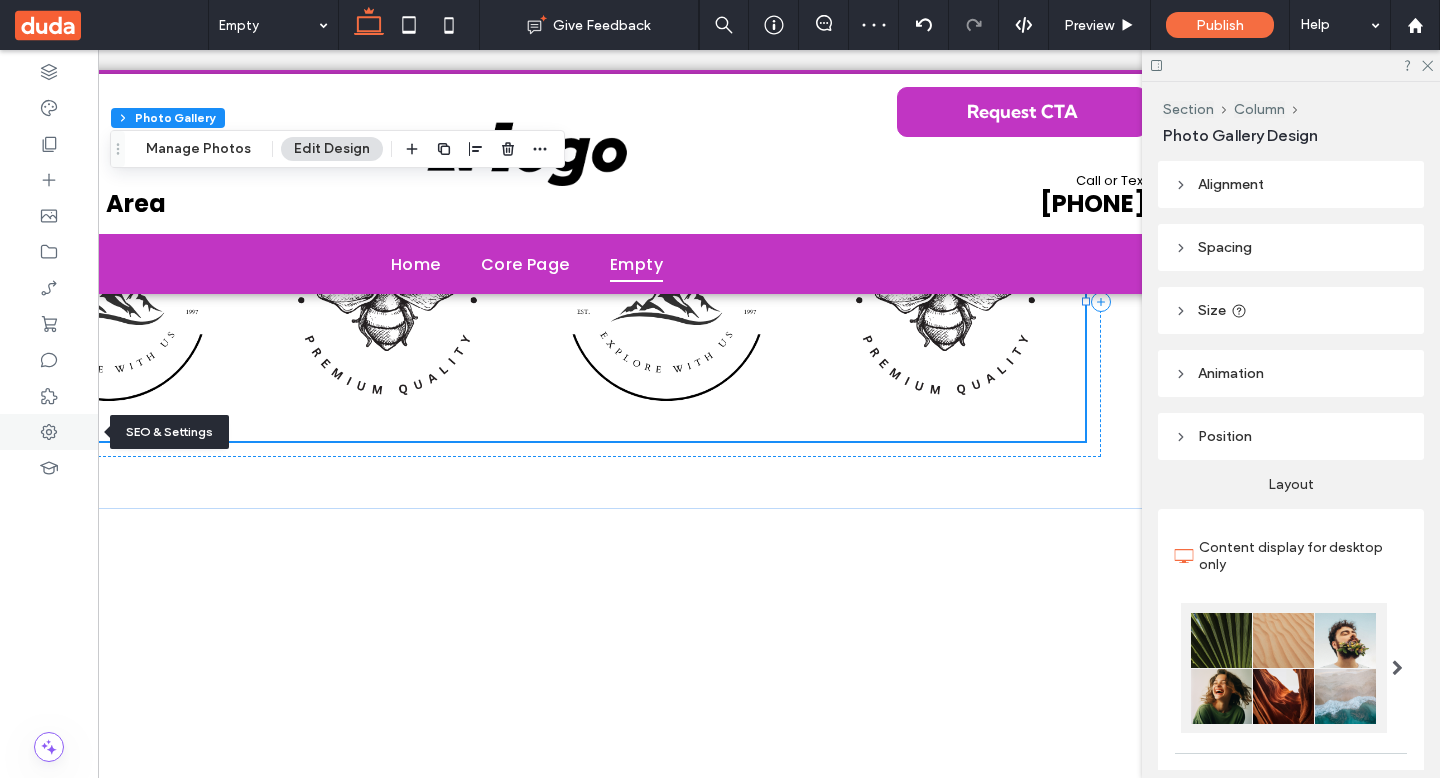 click at bounding box center (49, 432) 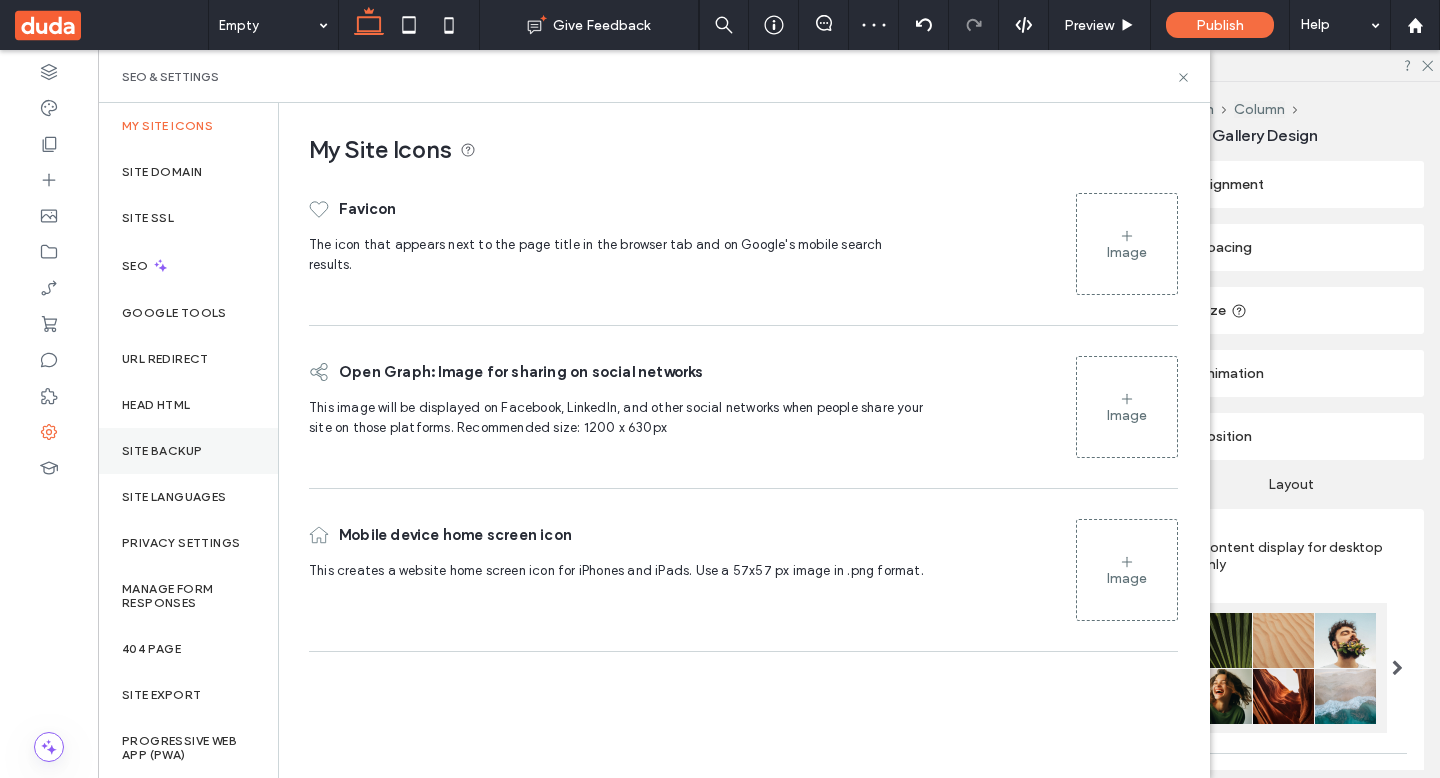 click on "Site Backup" at bounding box center [162, 451] 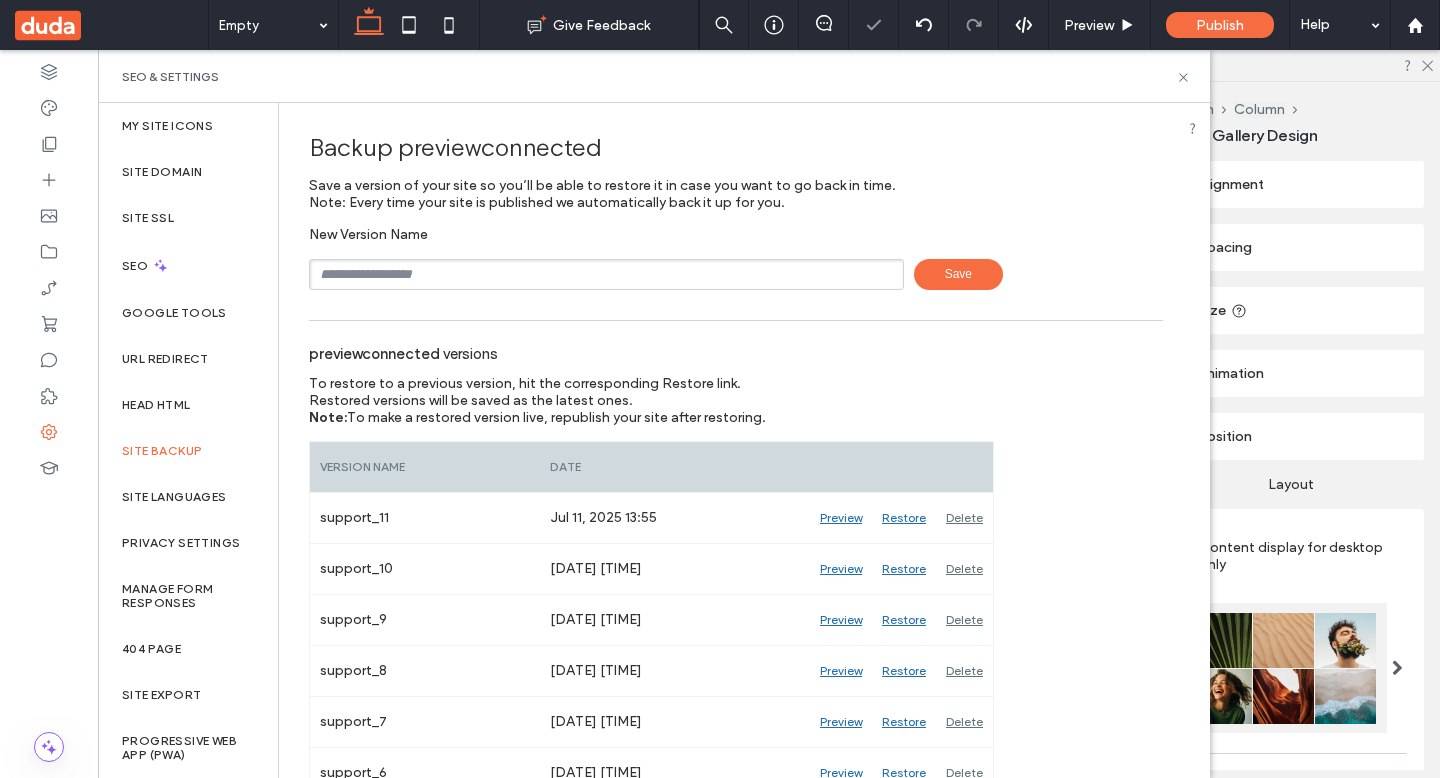 click at bounding box center [606, 274] 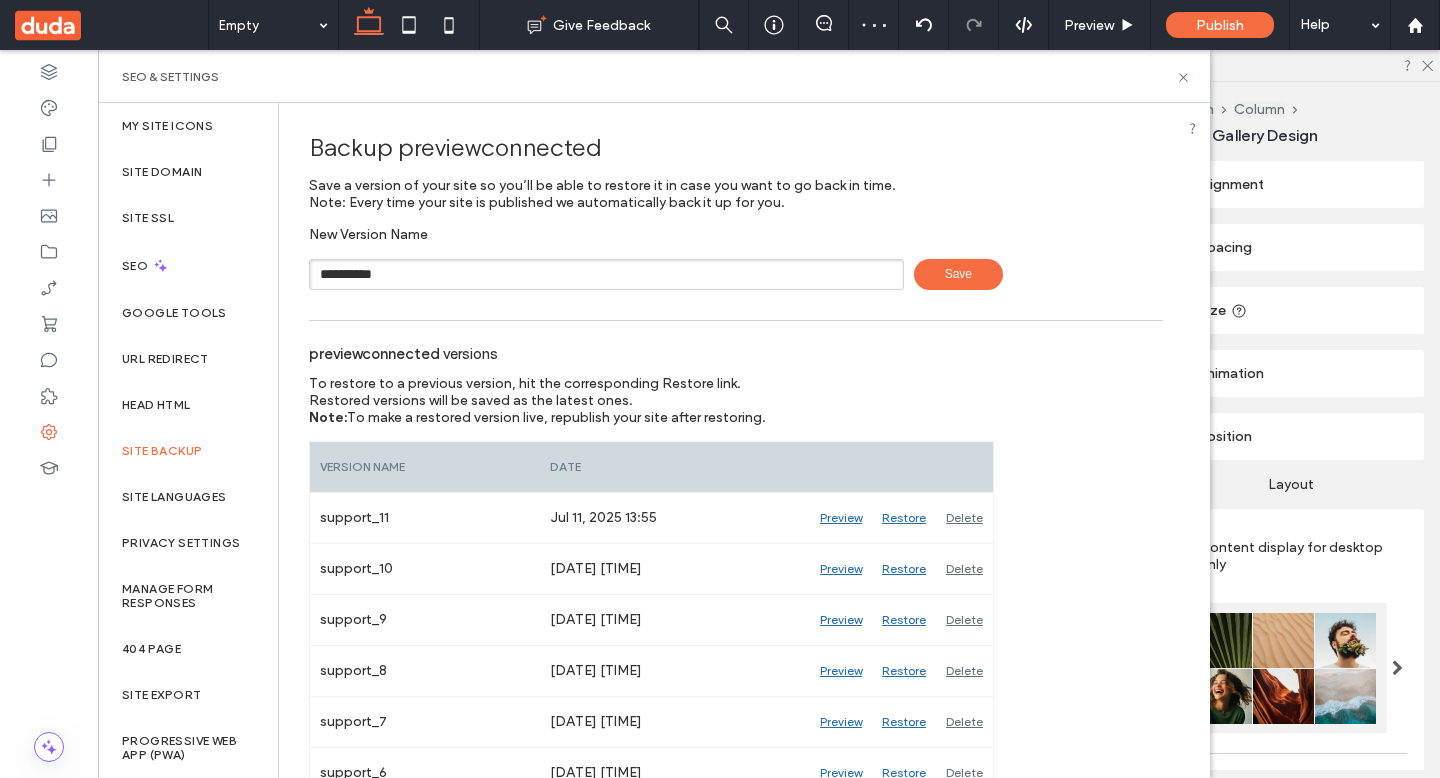 type on "**********" 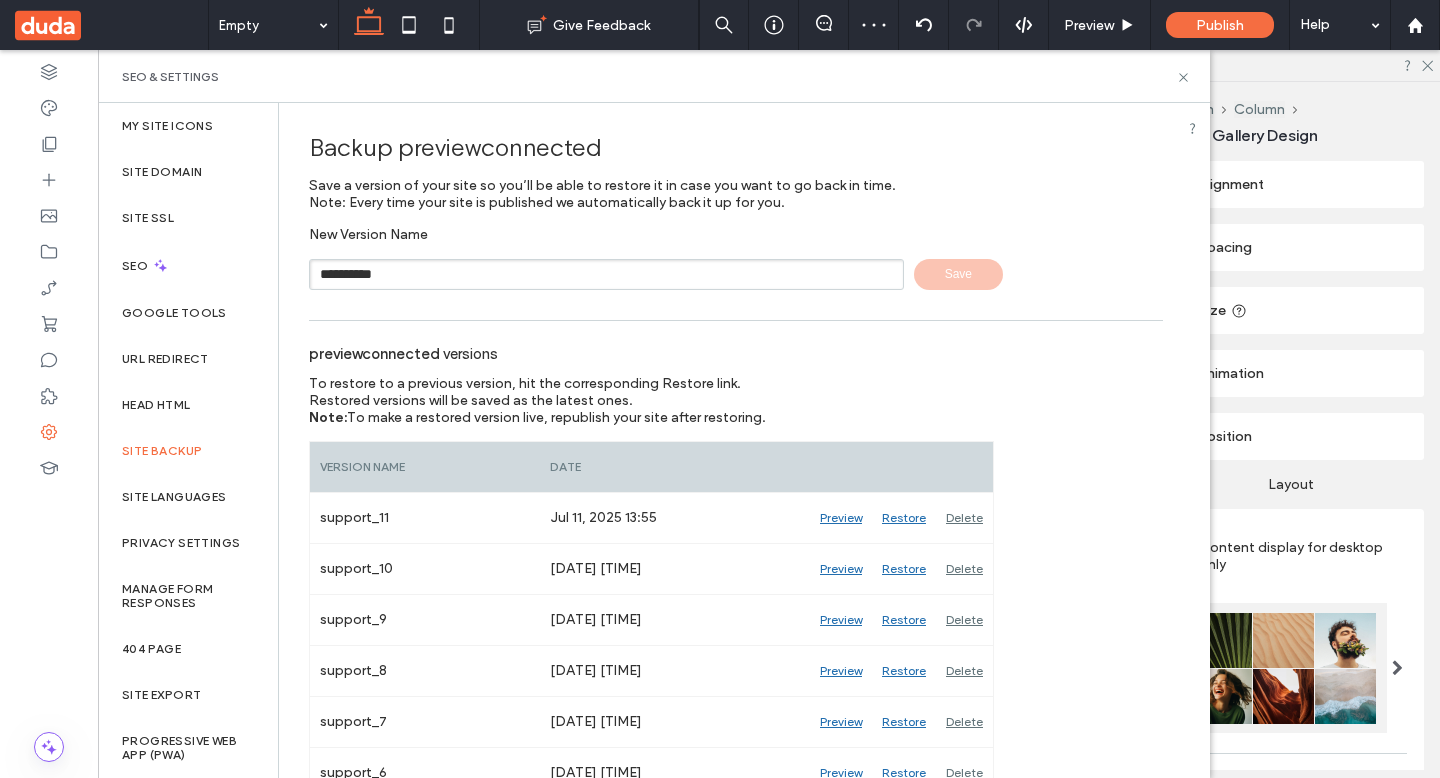 type 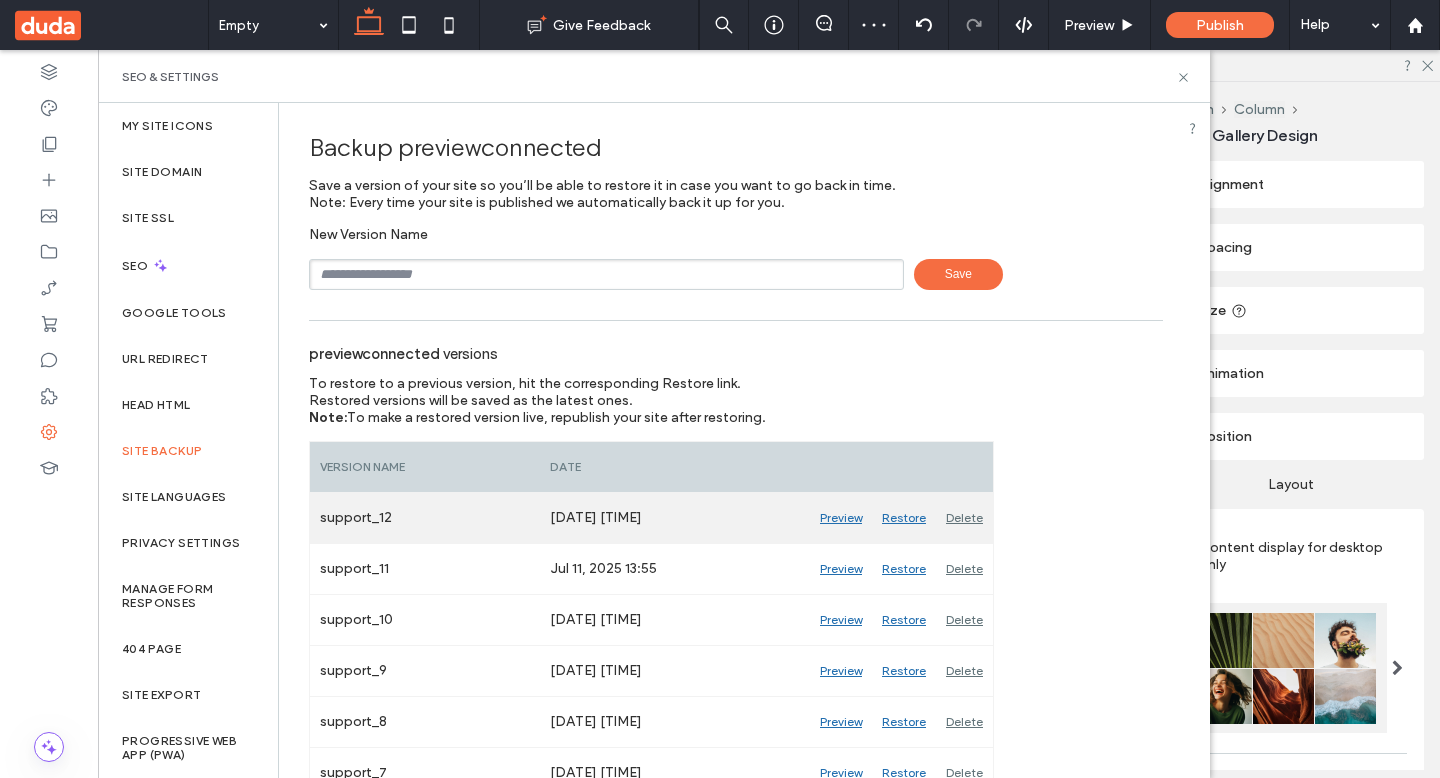 click on "Preview" at bounding box center (841, 518) 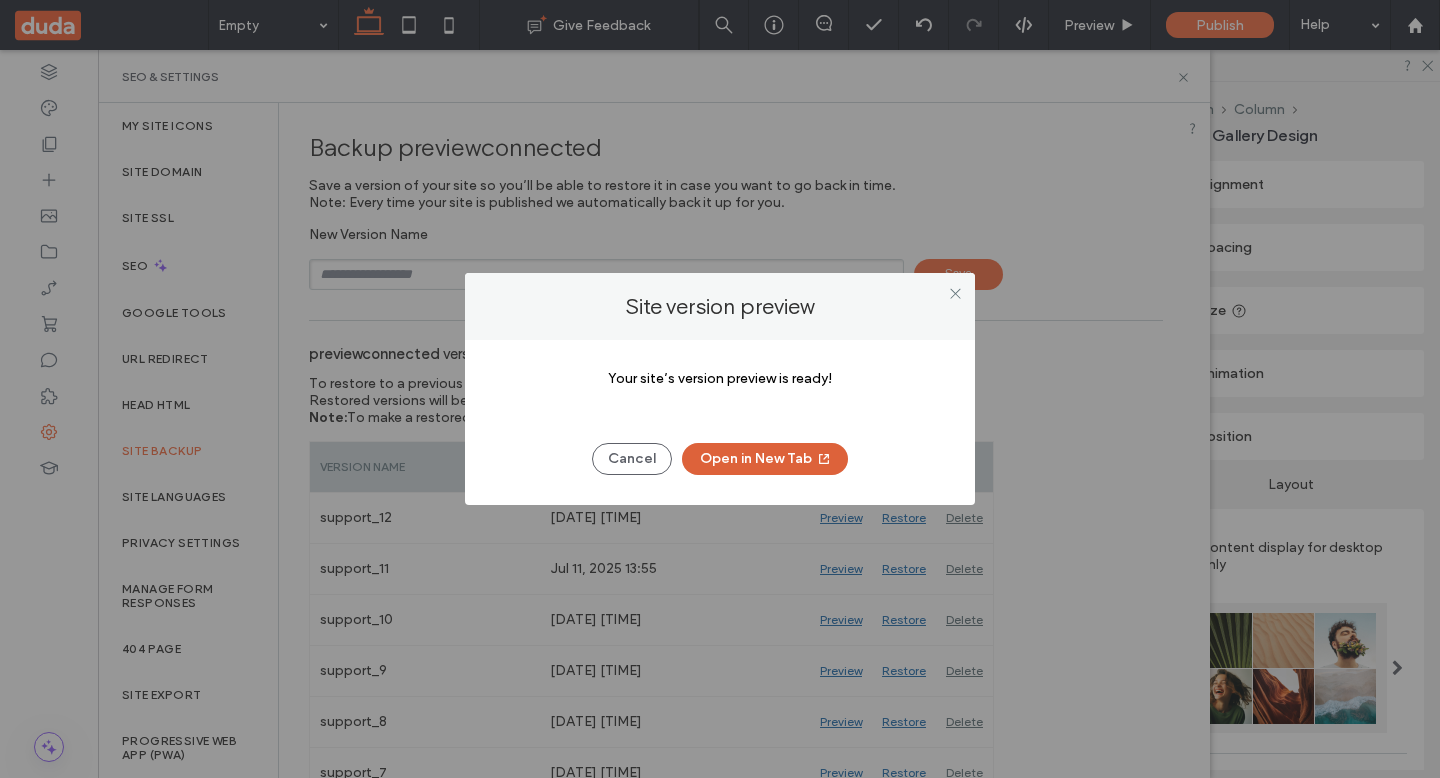 click on "Open in New Tab" at bounding box center (765, 459) 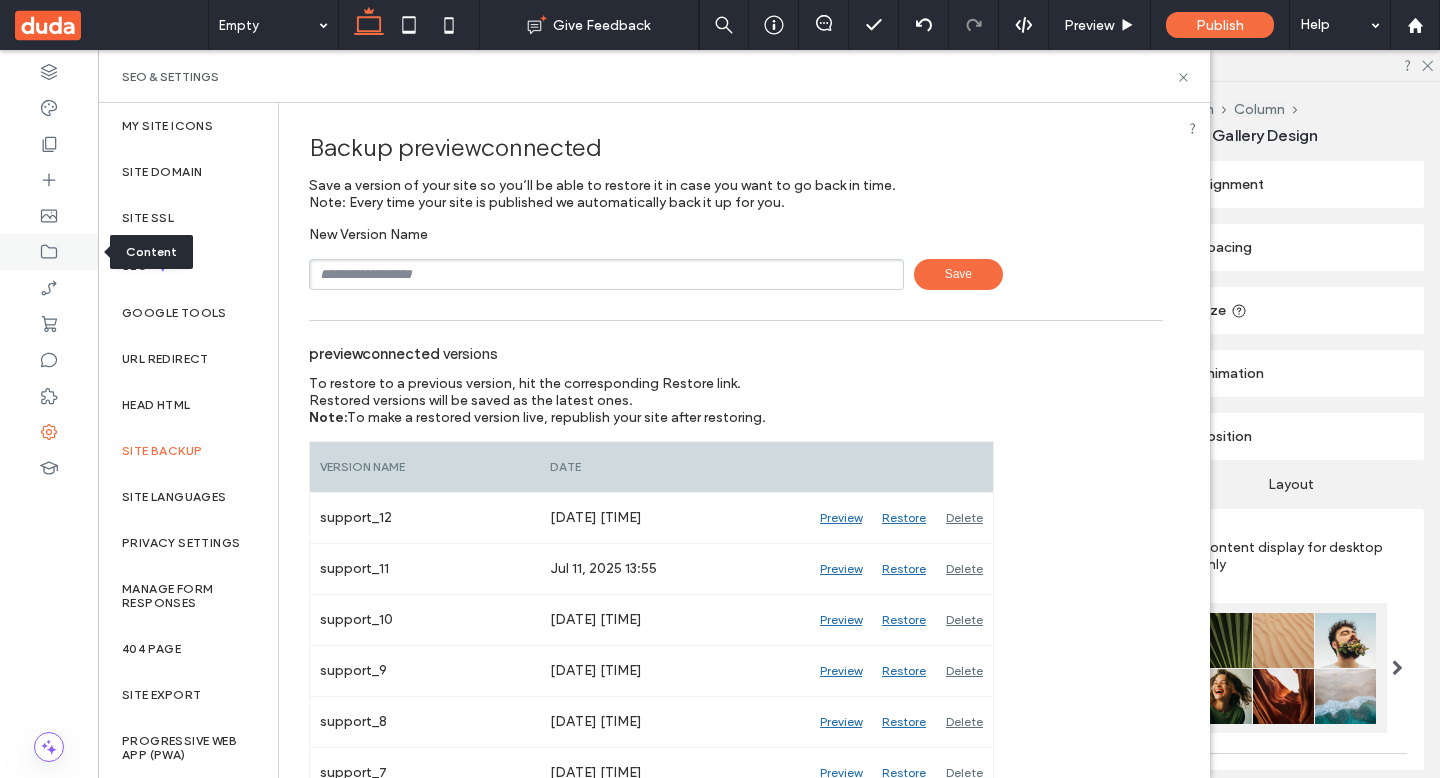 click at bounding box center (49, 252) 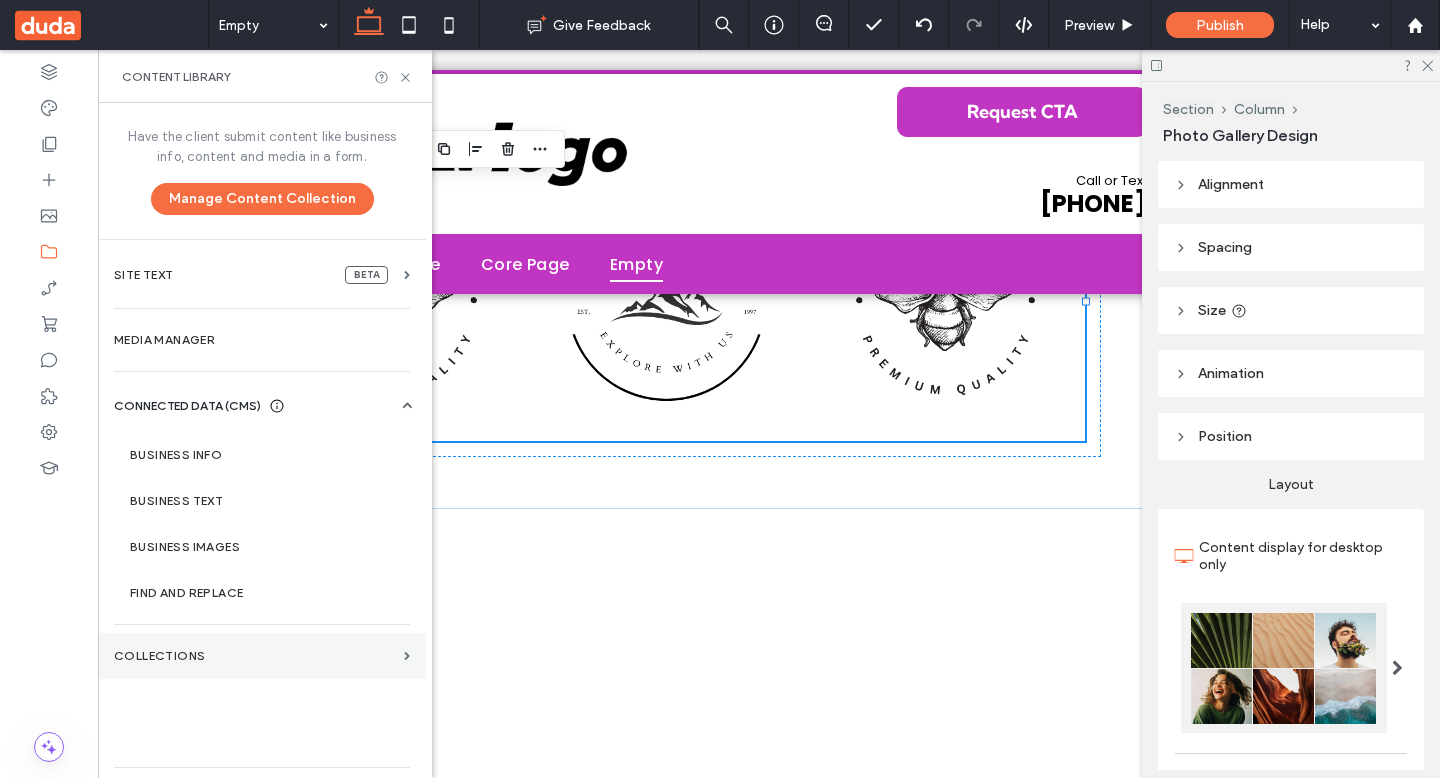 click on "Collections" at bounding box center [262, 656] 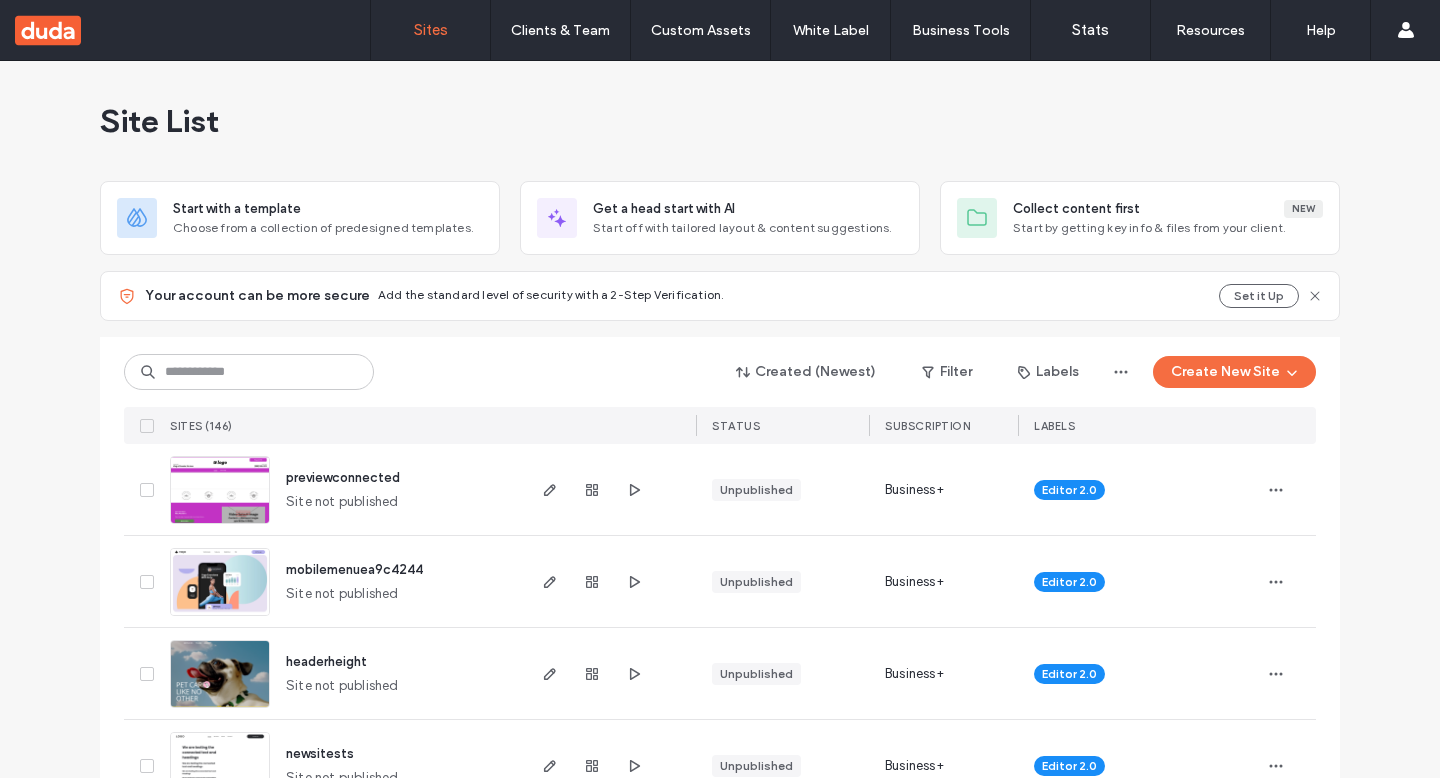 scroll, scrollTop: 0, scrollLeft: 0, axis: both 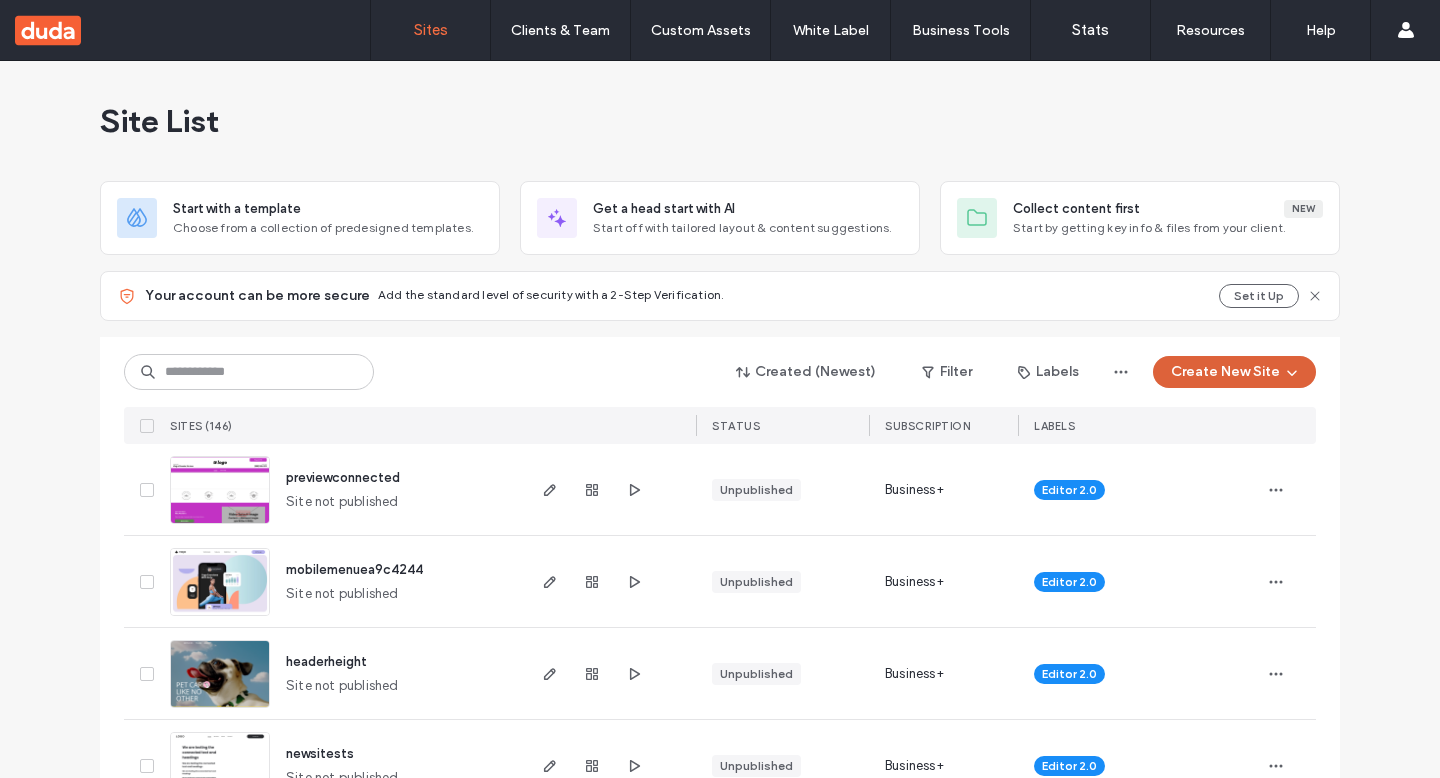 click on "Create New Site" at bounding box center (1234, 372) 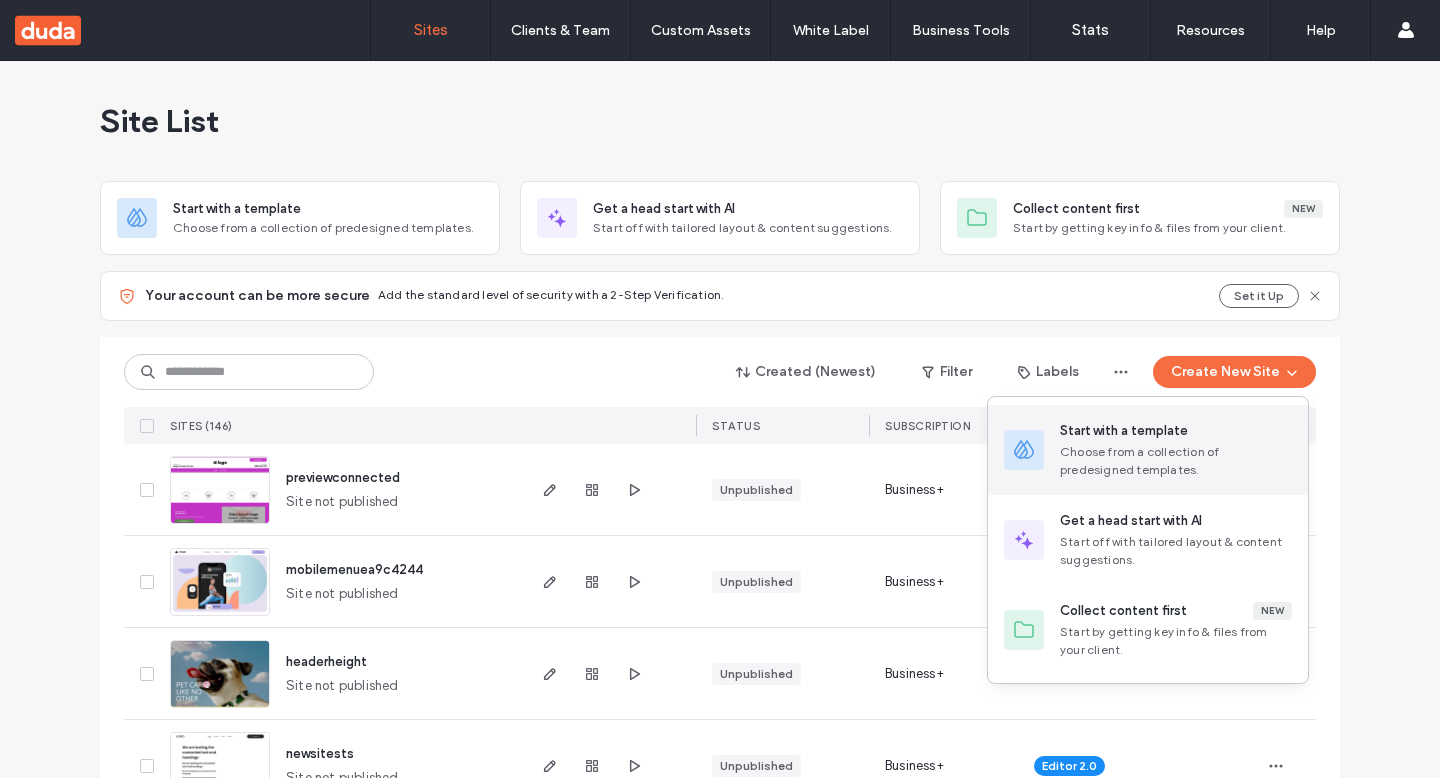 click on "Choose from a collection of predesigned templates." at bounding box center [1176, 461] 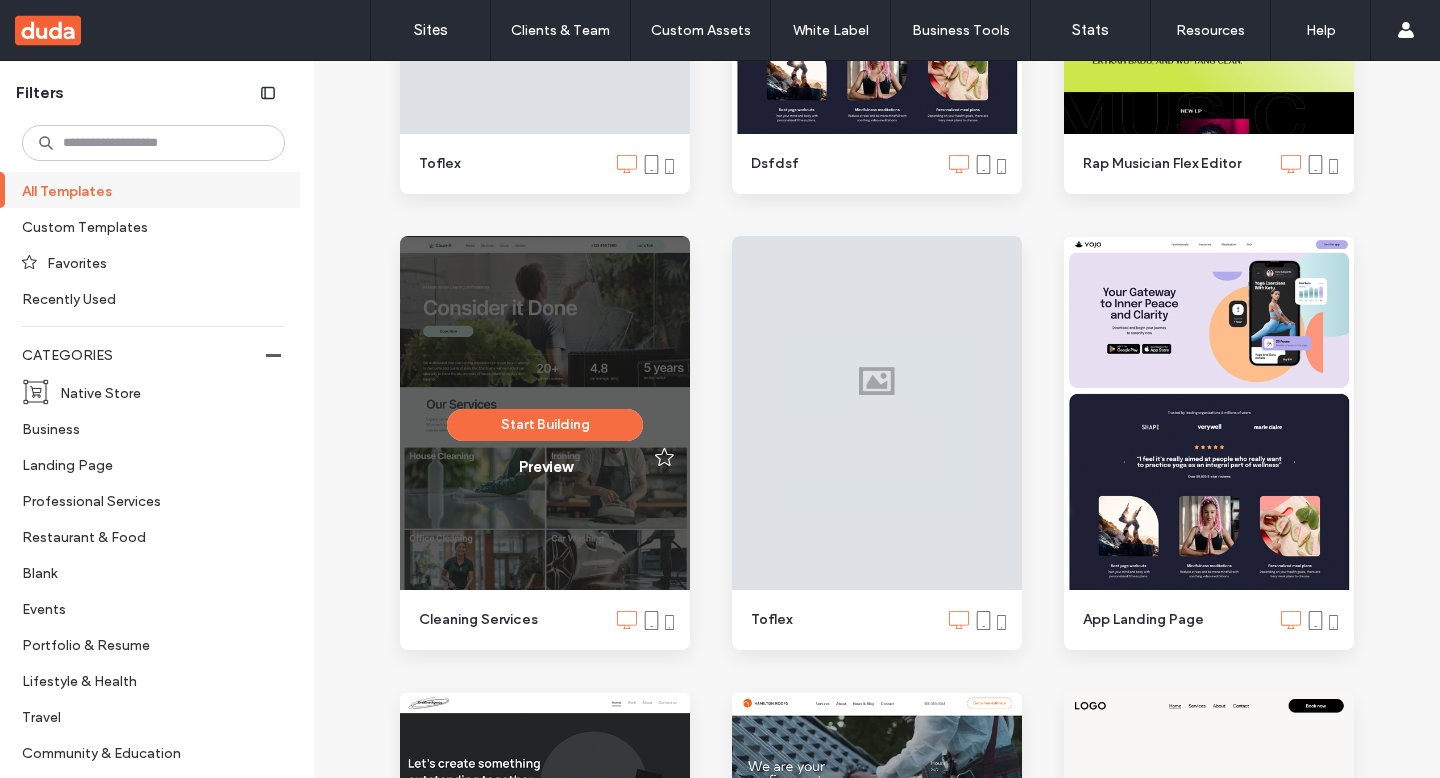 scroll, scrollTop: 1042, scrollLeft: 0, axis: vertical 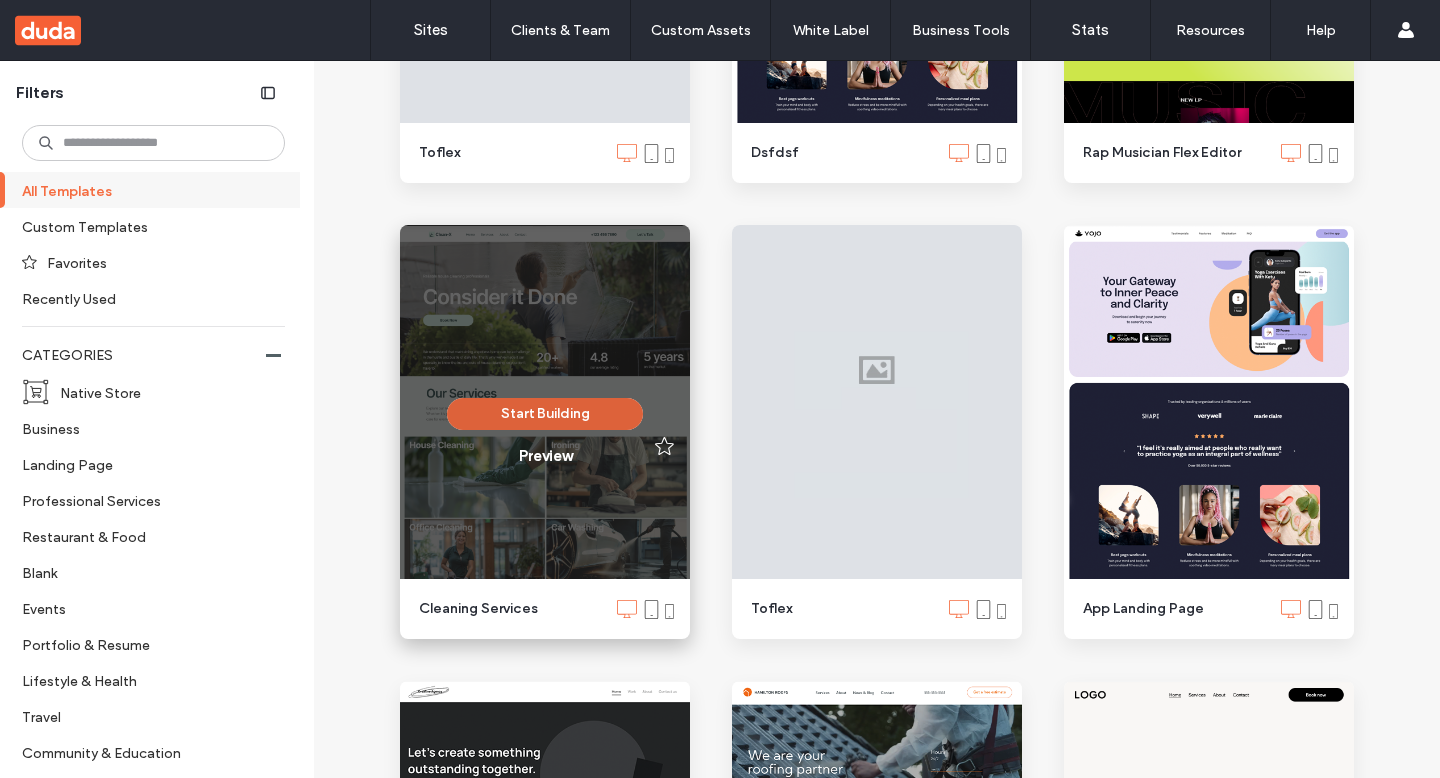 click on "Start Building" at bounding box center [545, 414] 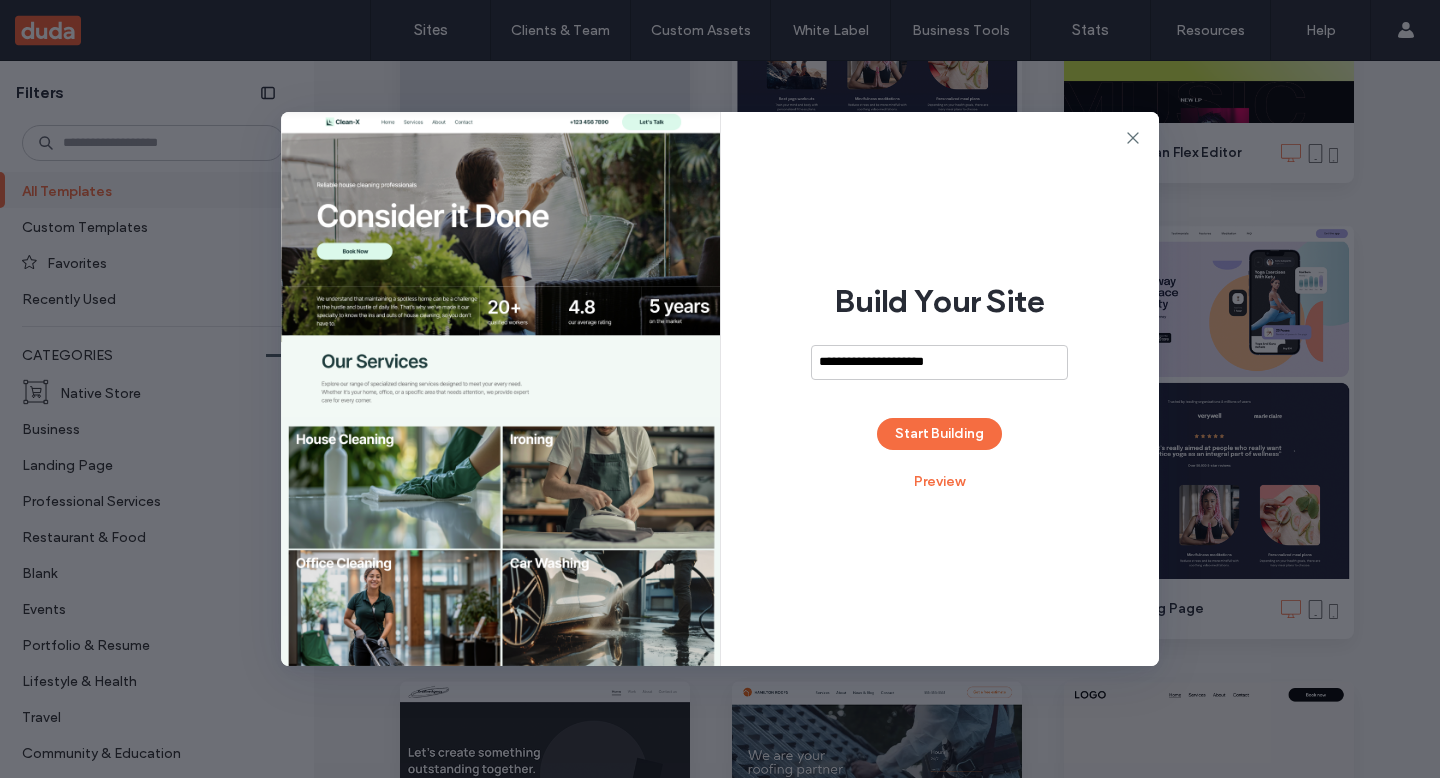type on "**********" 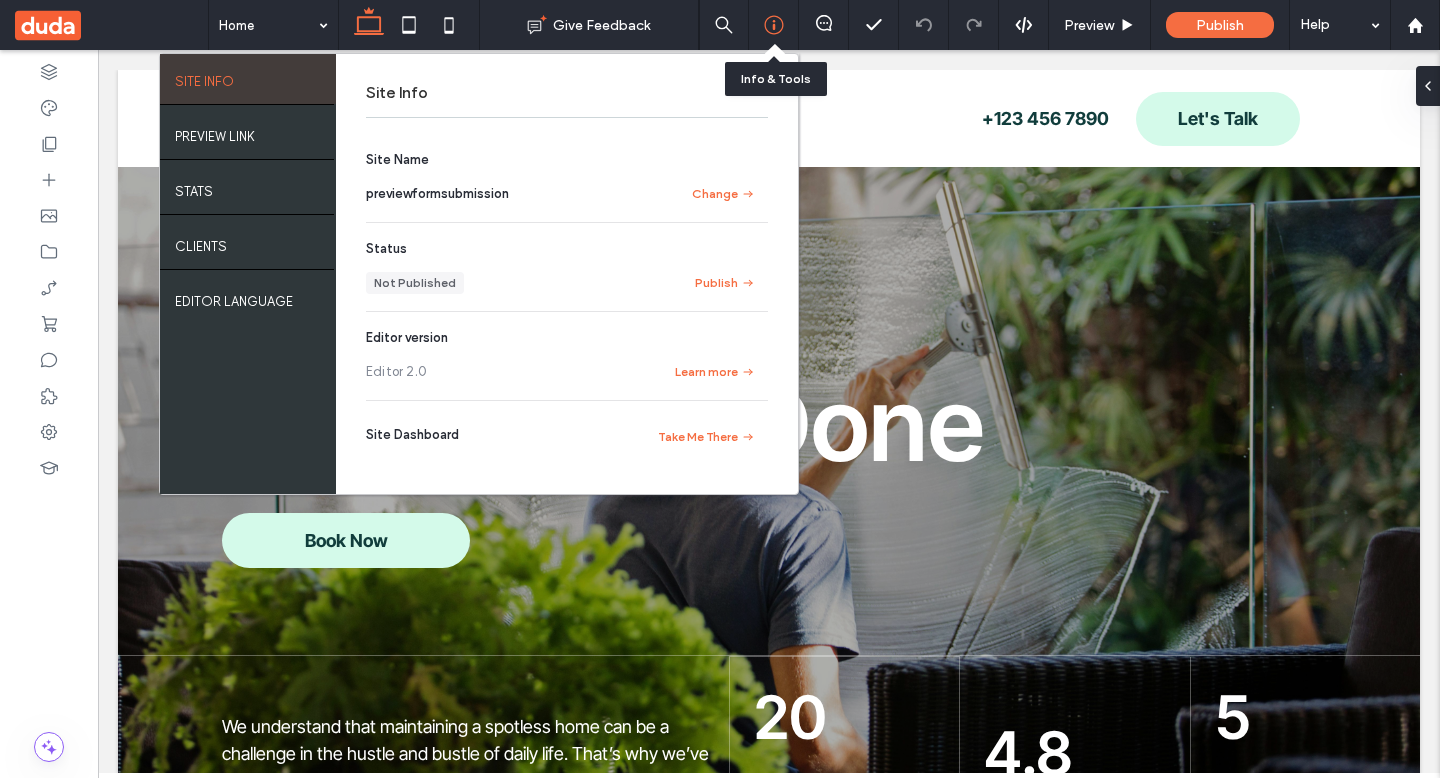 scroll, scrollTop: 0, scrollLeft: 0, axis: both 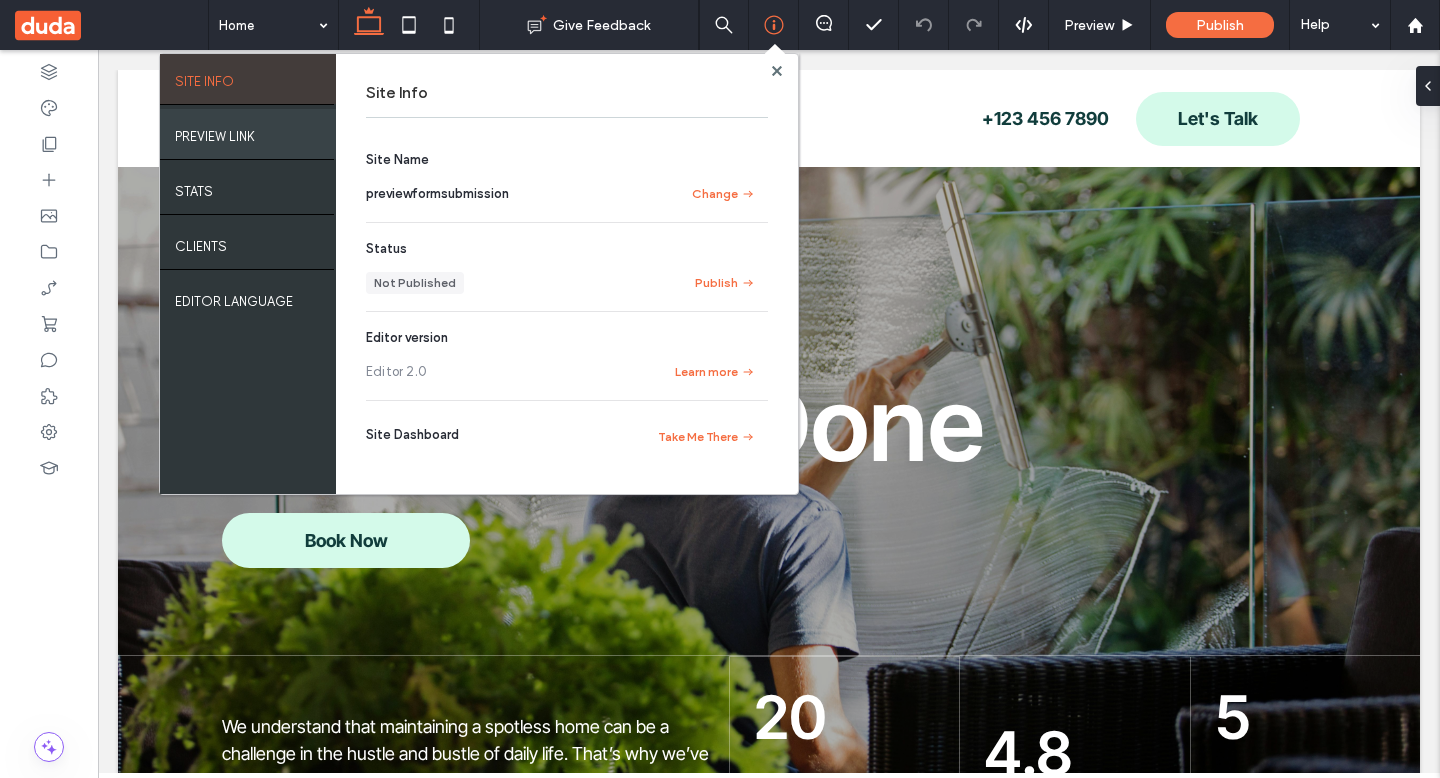 click on "PREVIEW LINK" at bounding box center [248, 134] 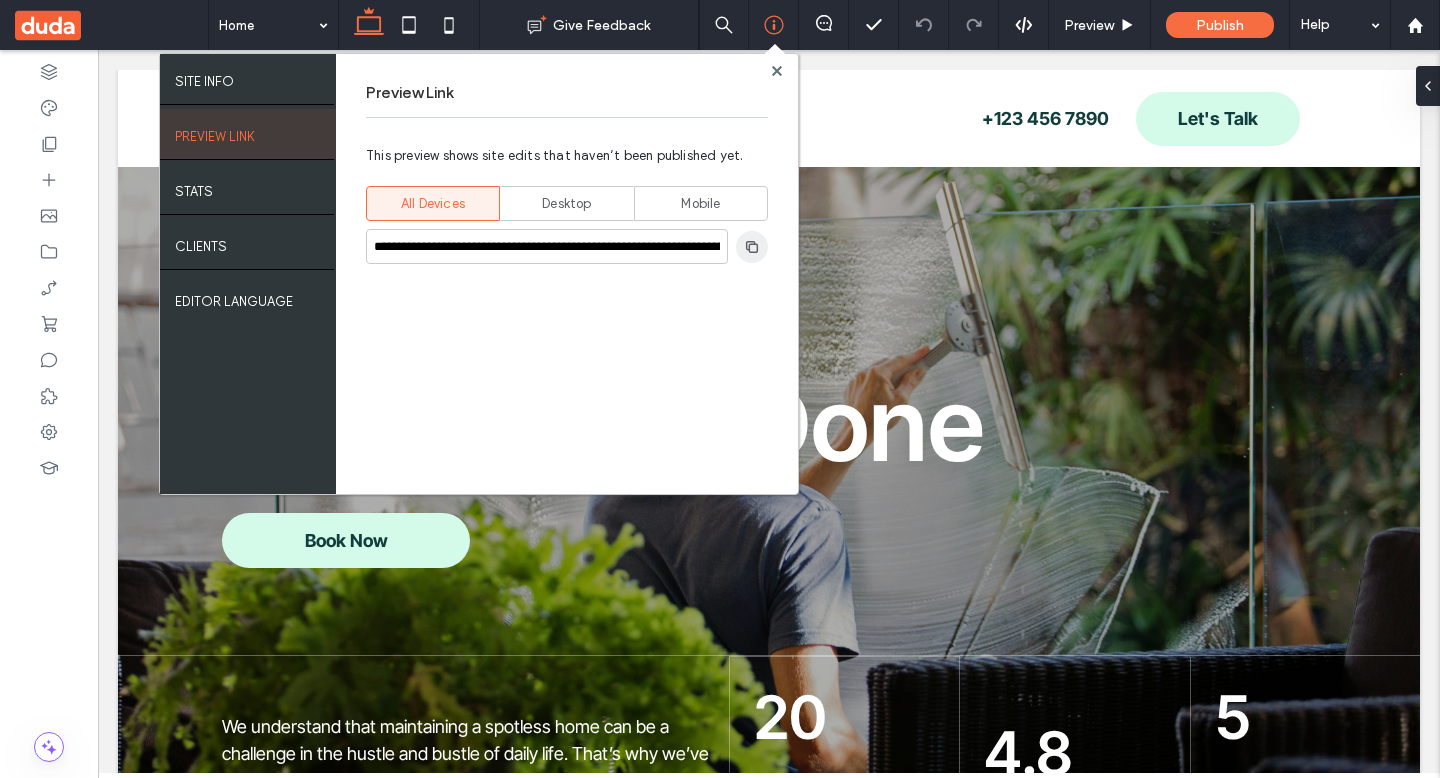 click 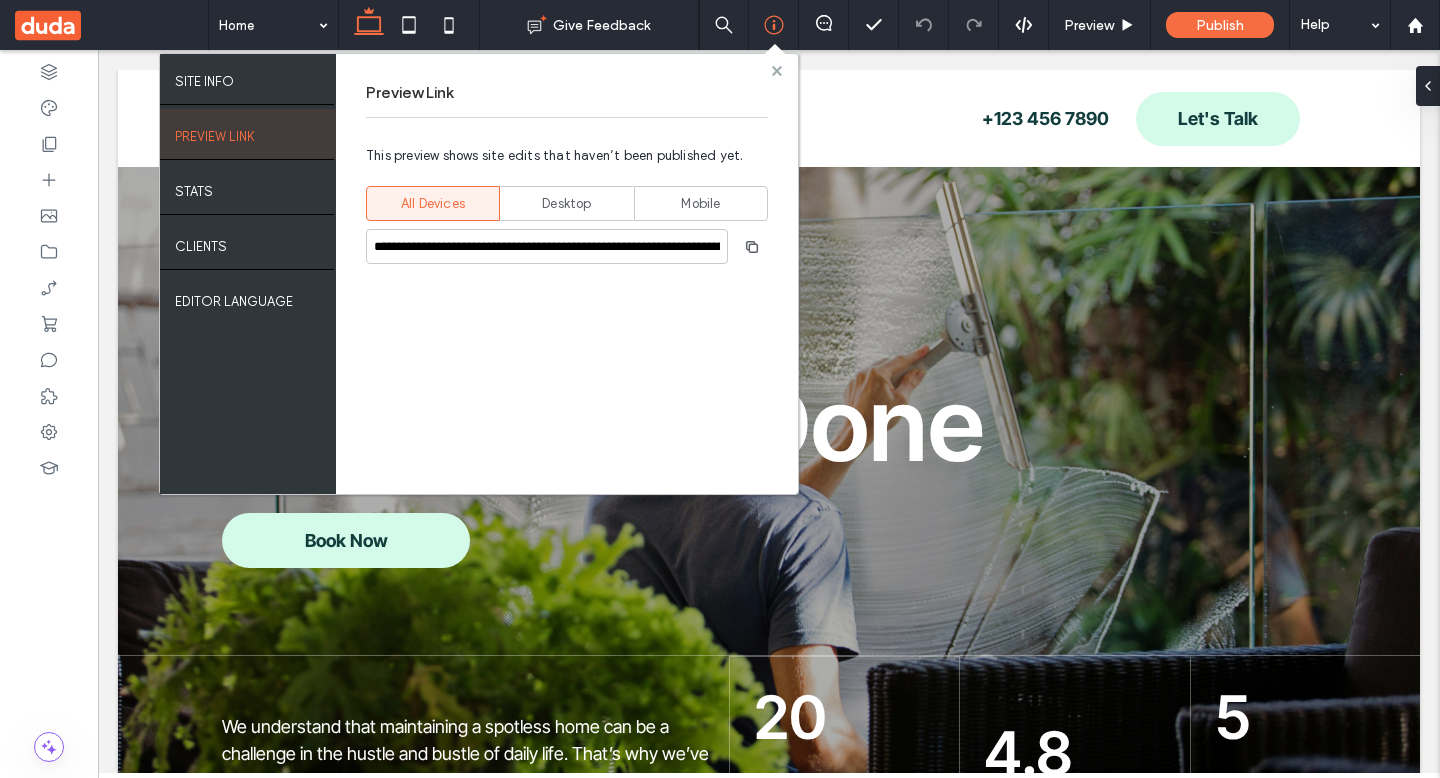 click 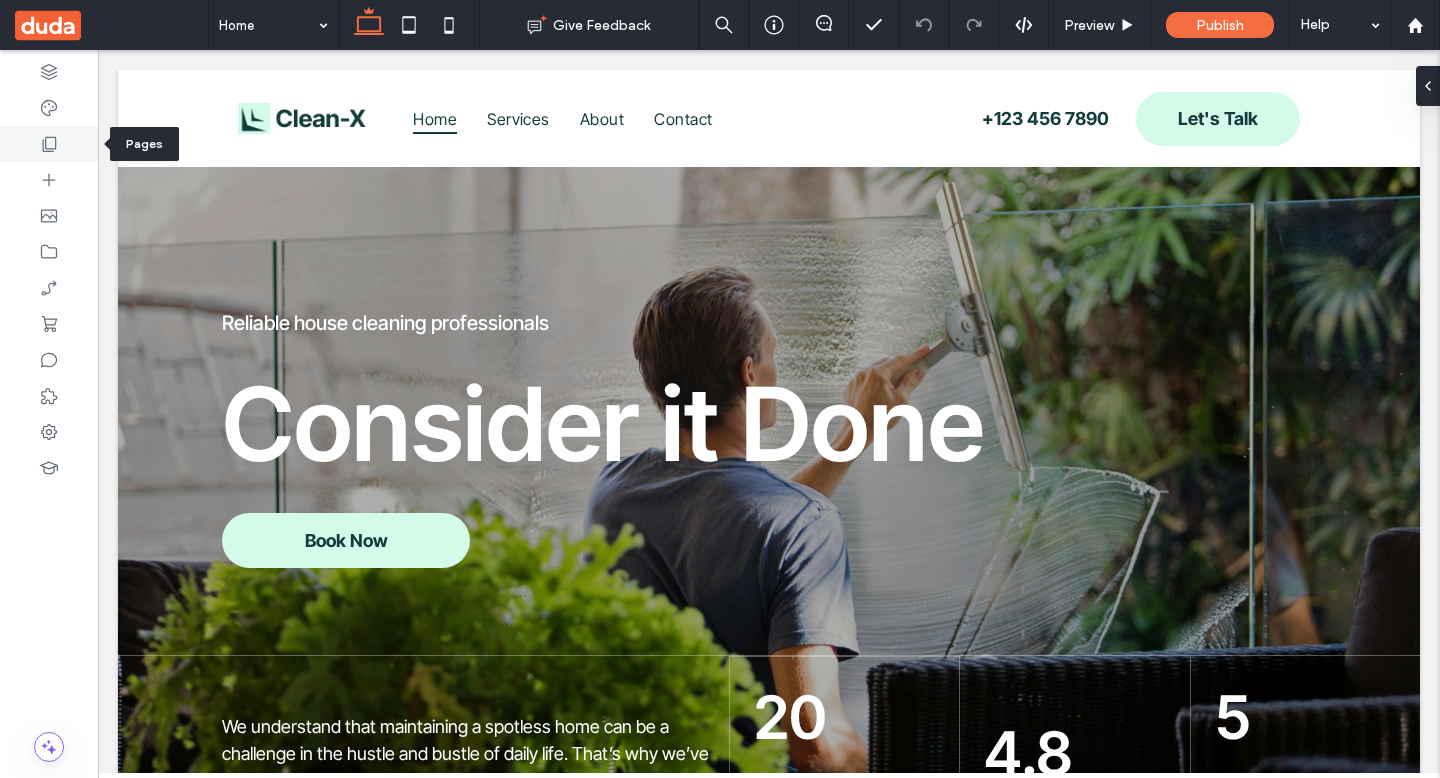 click 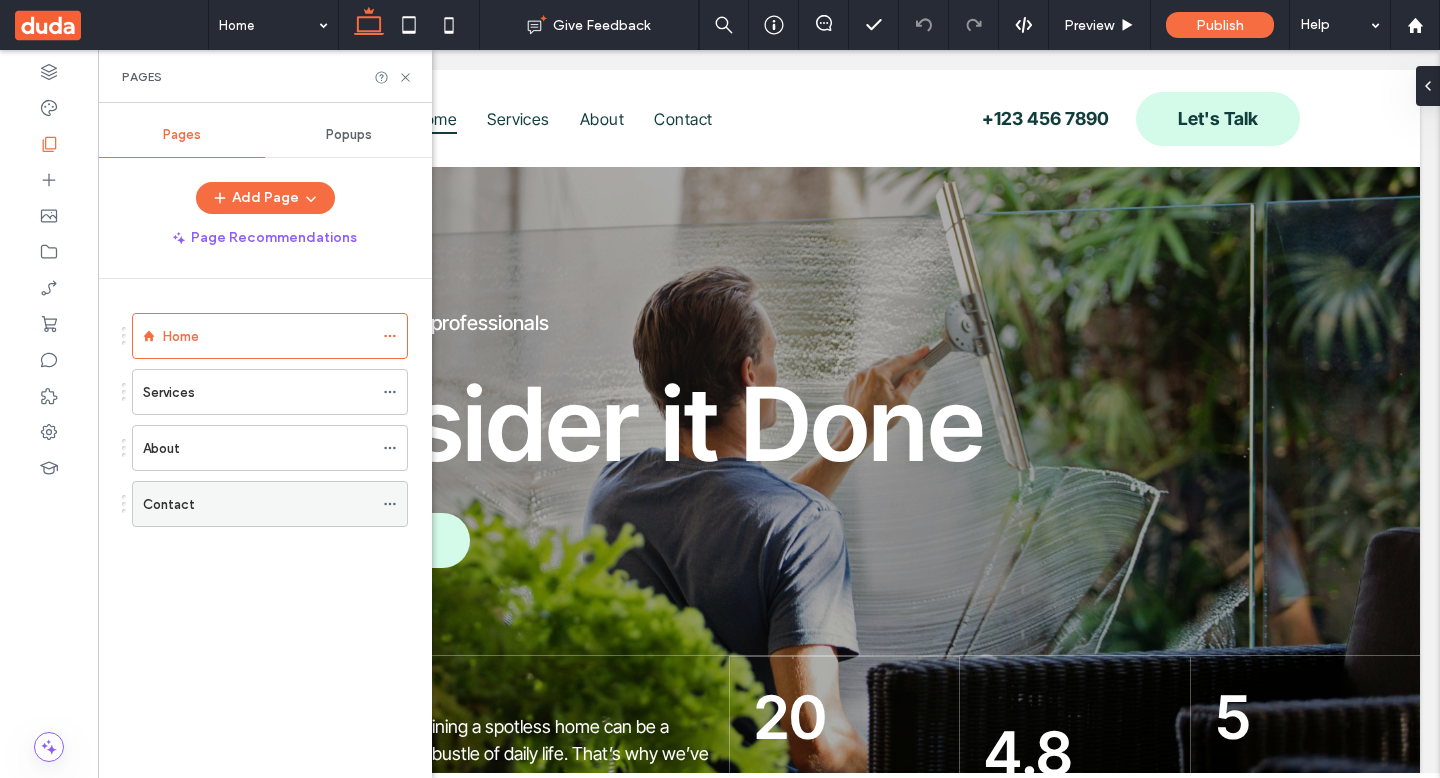 click on "Contact" at bounding box center [258, 504] 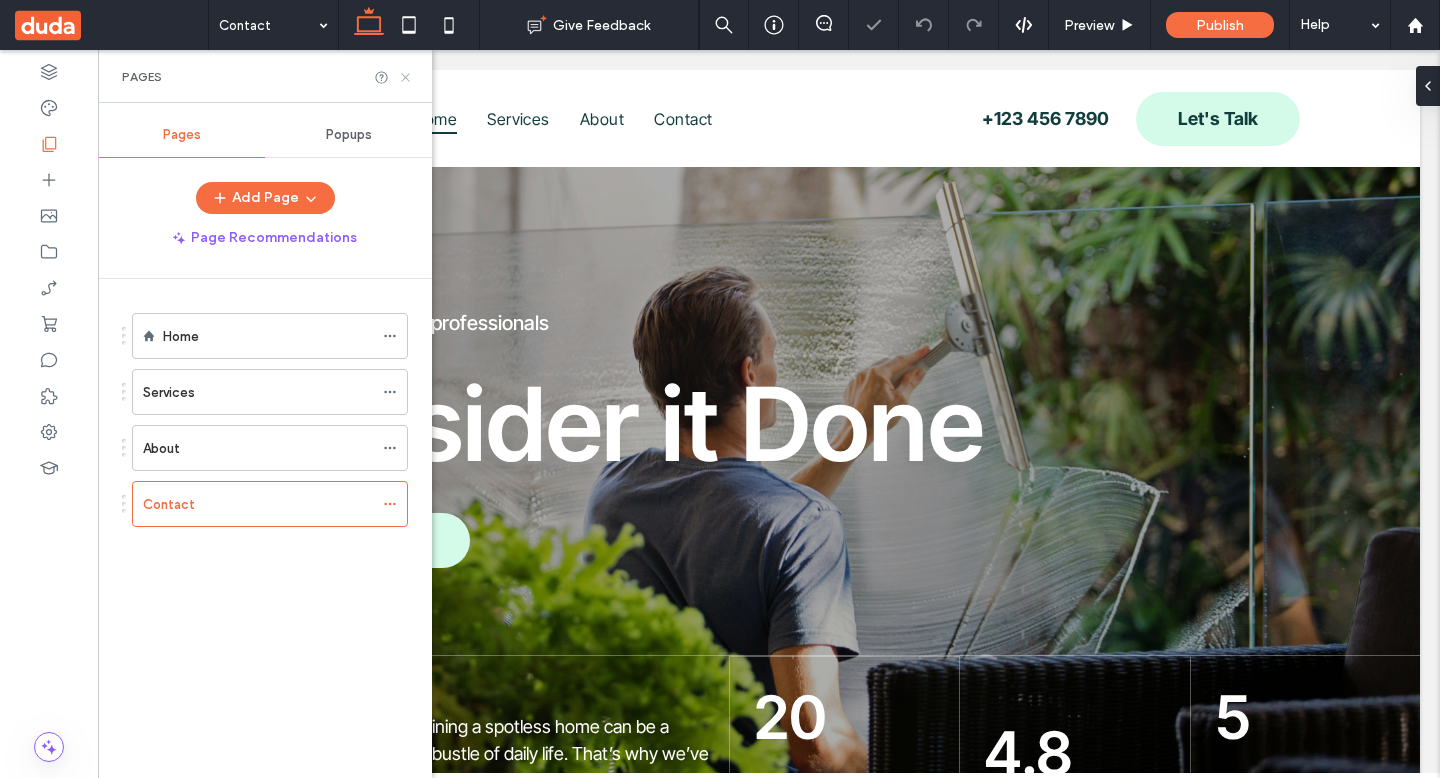 click 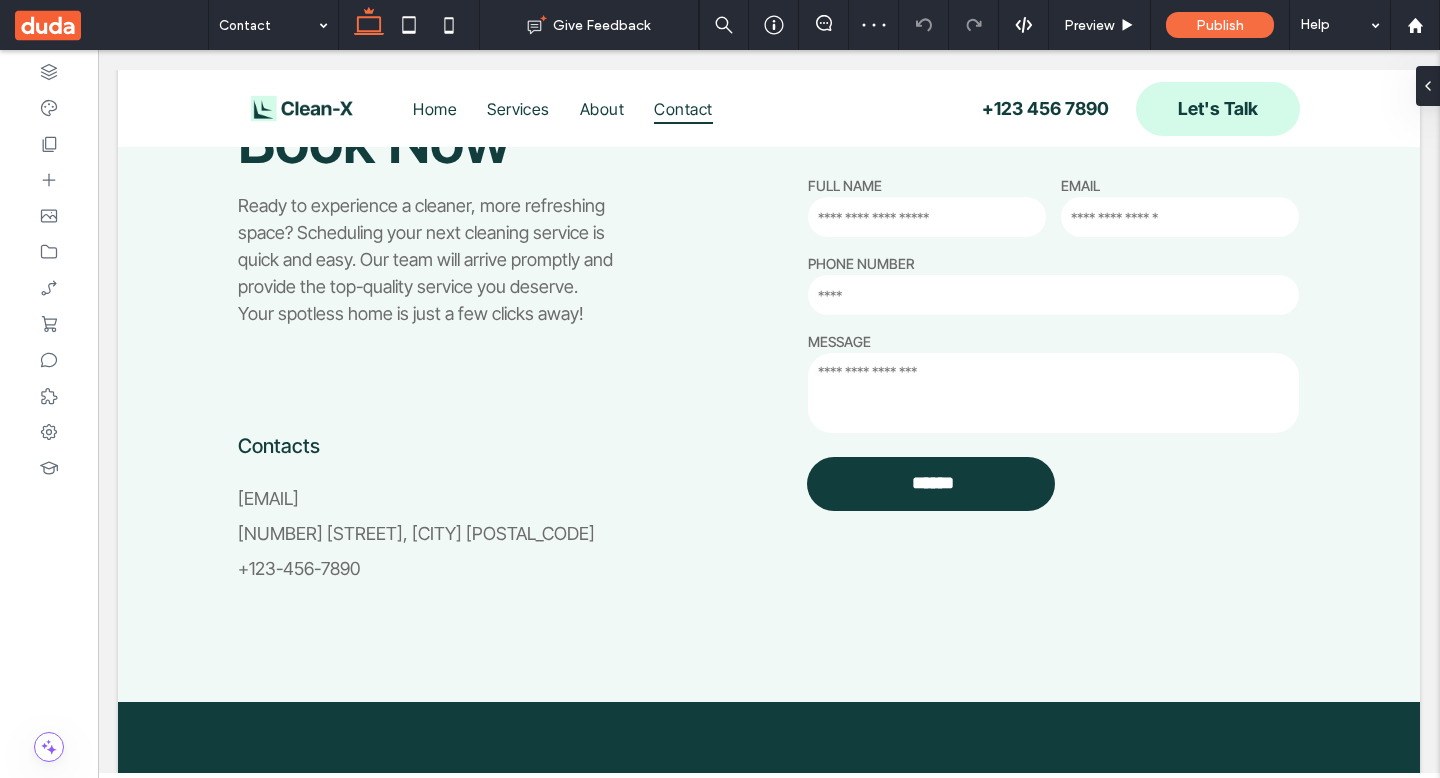 scroll, scrollTop: 1320, scrollLeft: 0, axis: vertical 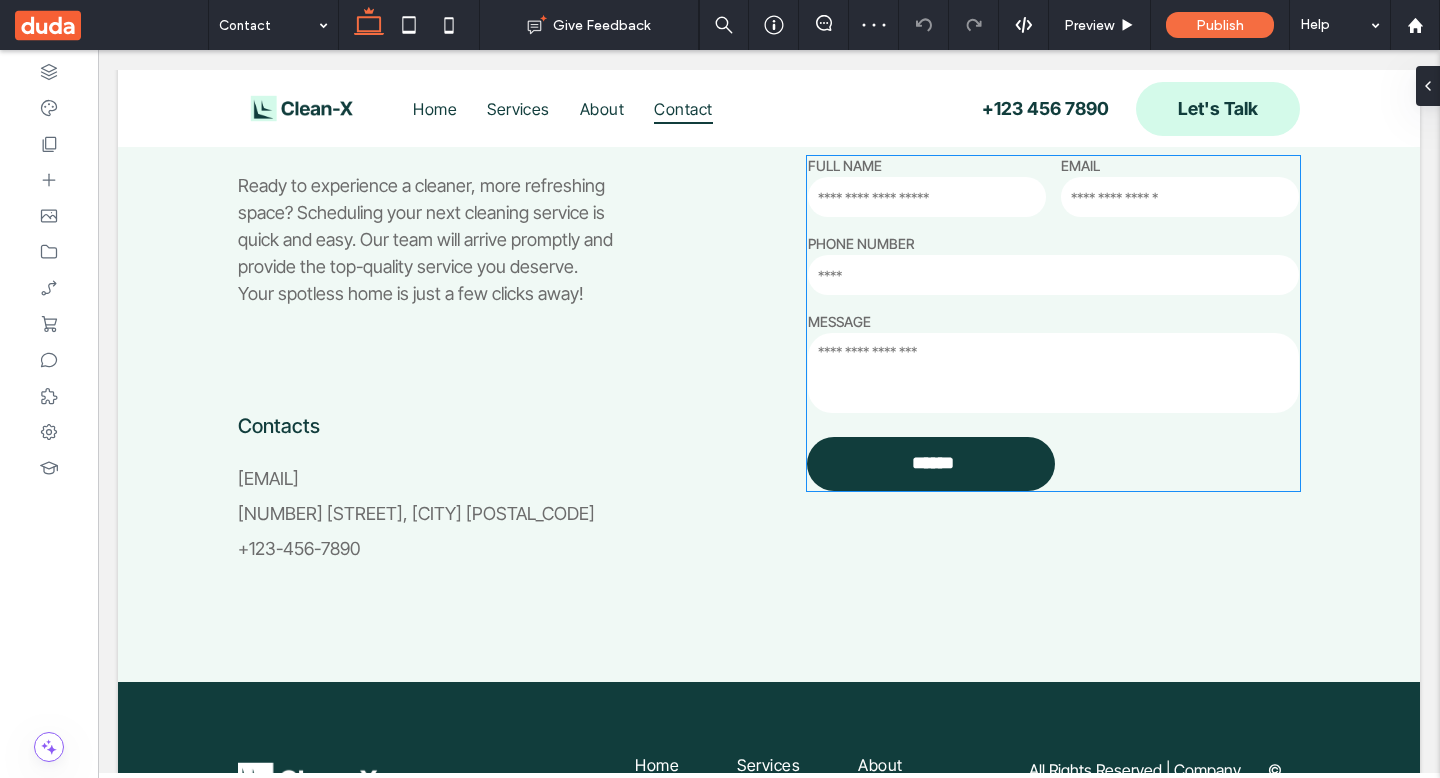 click on "MESSAGE" at bounding box center (1053, 321) 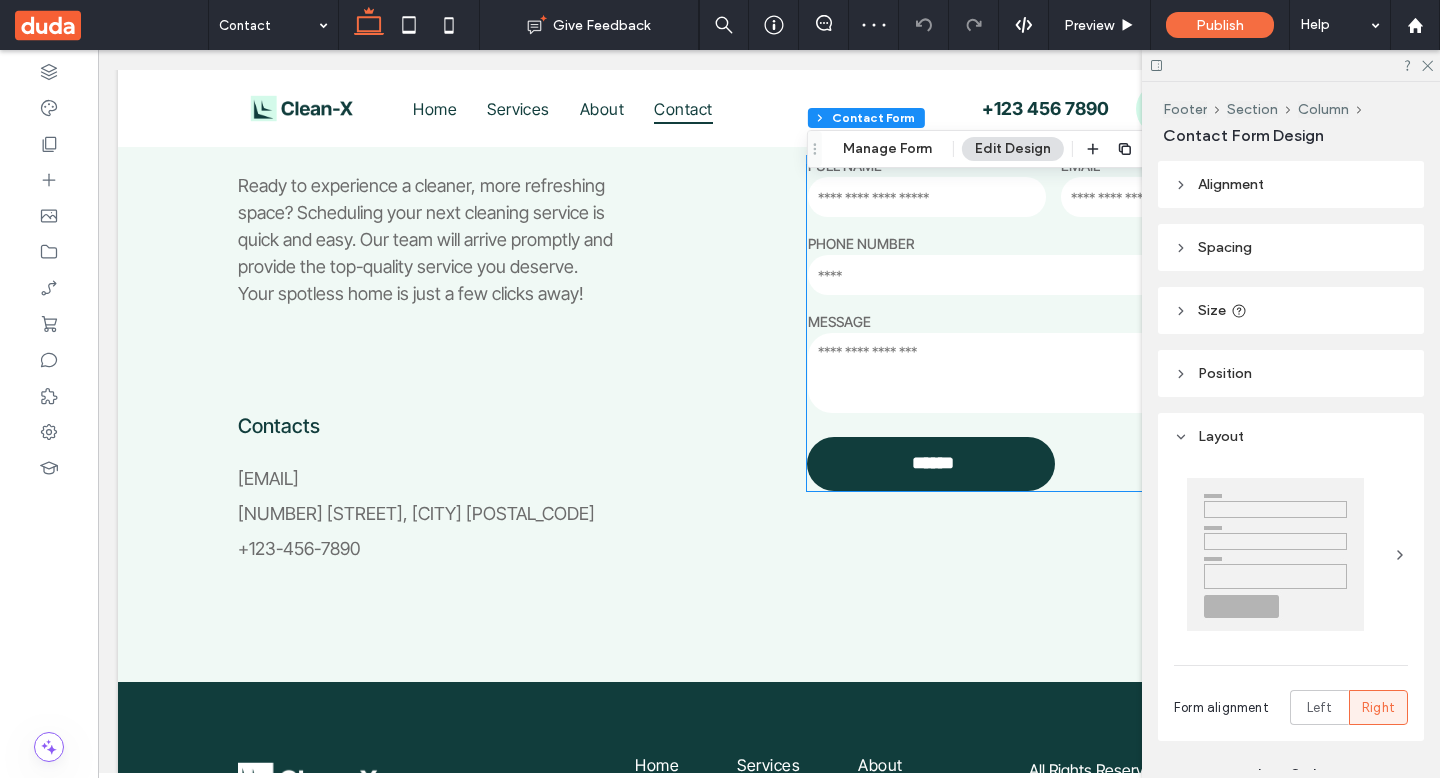 type on "**" 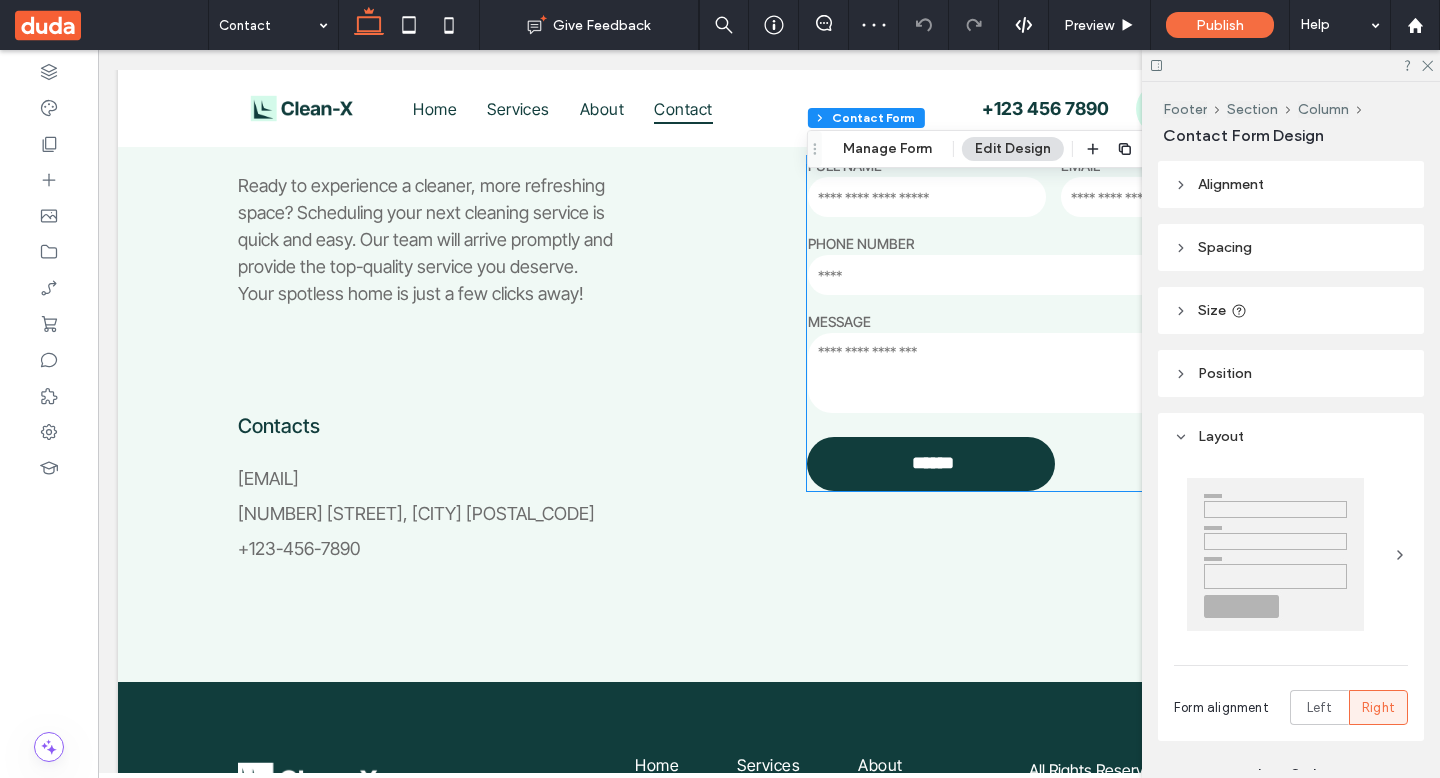 type on "**" 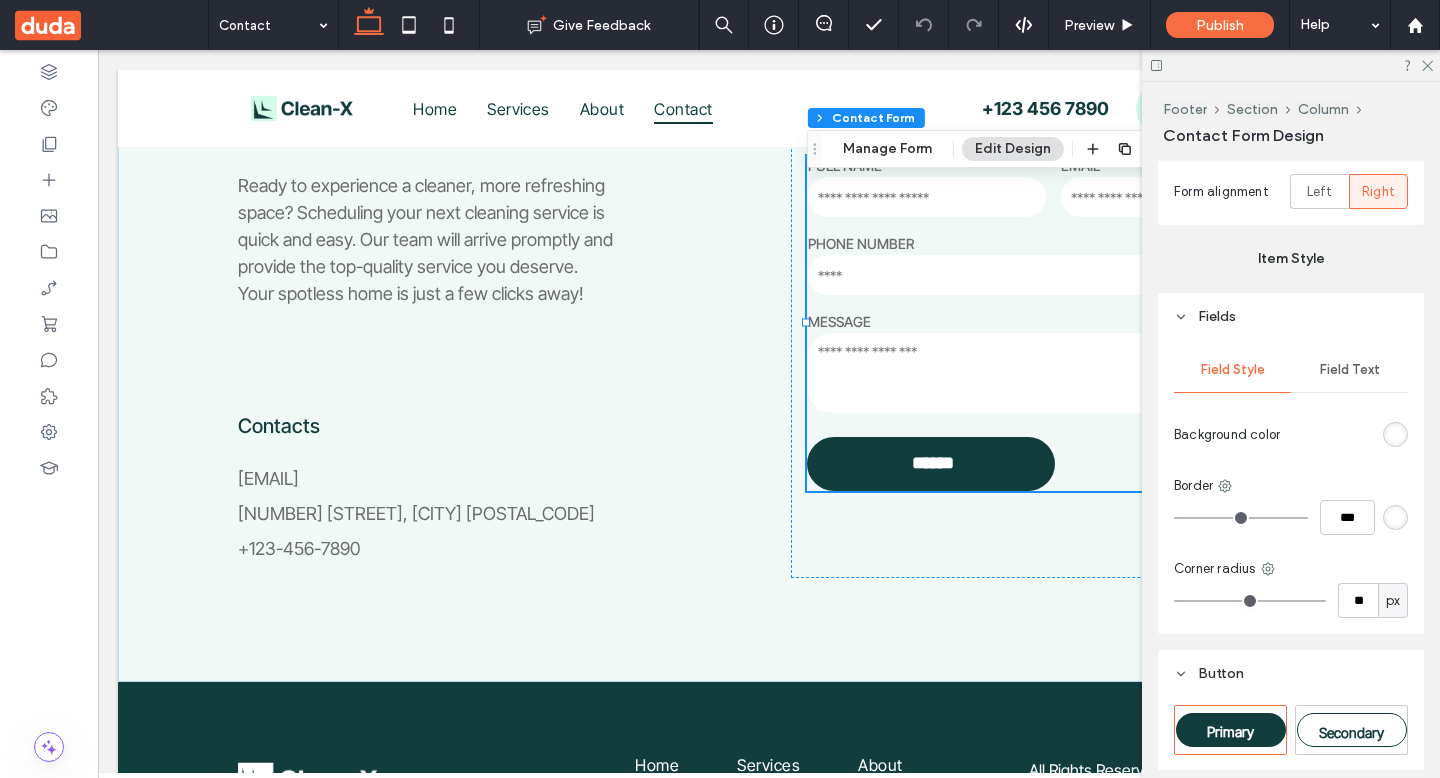 scroll, scrollTop: 520, scrollLeft: 0, axis: vertical 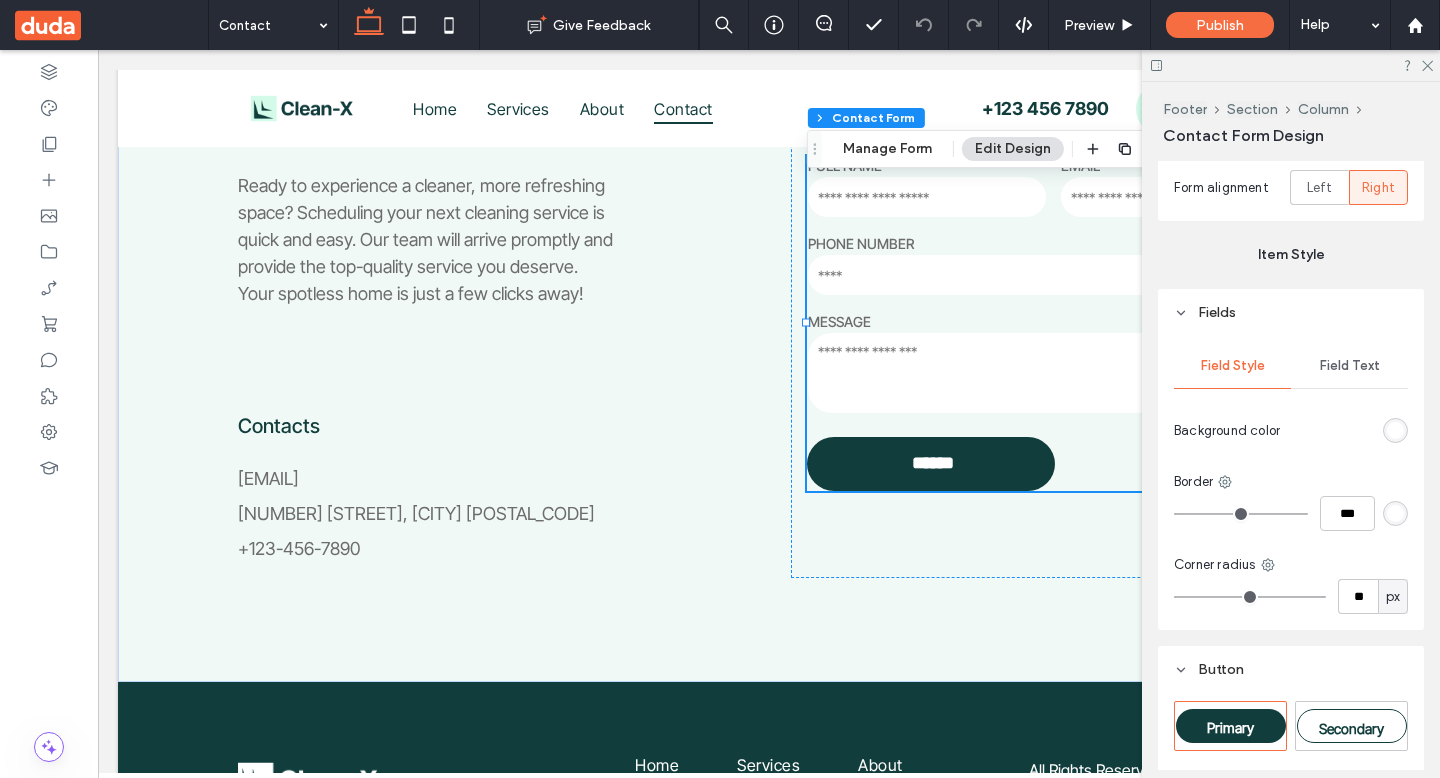 click on "Field Text" at bounding box center [1349, 366] 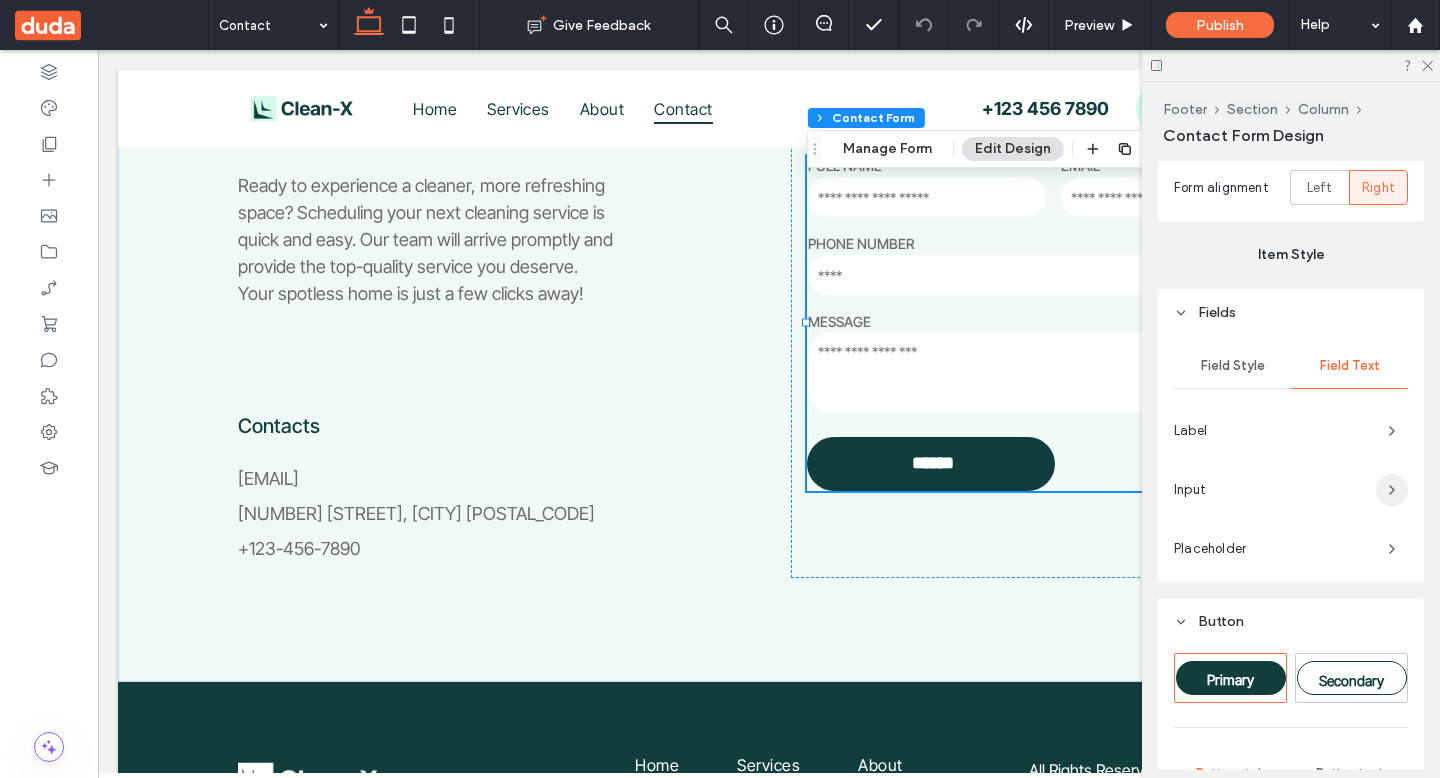 click at bounding box center (1392, 490) 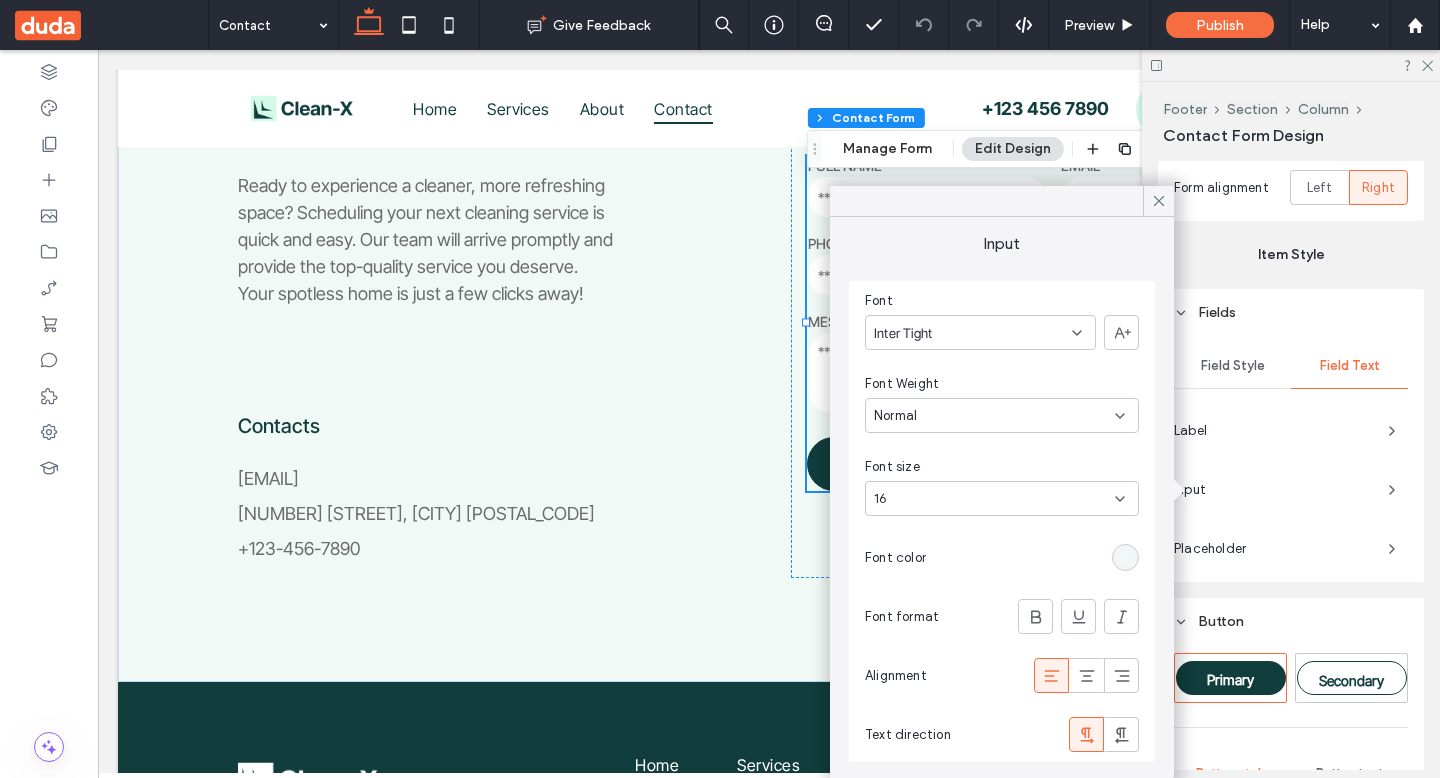 click at bounding box center [1125, 557] 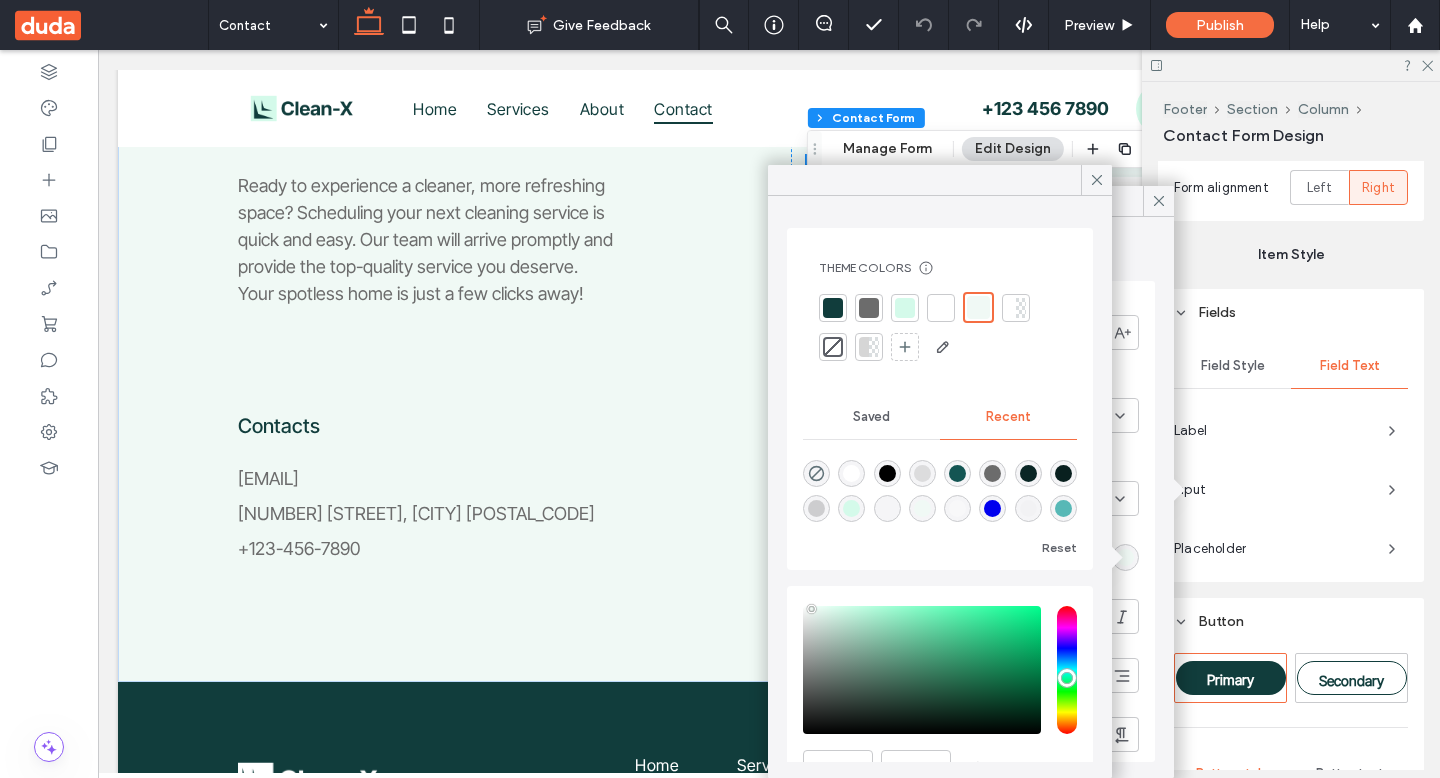 click at bounding box center (833, 308) 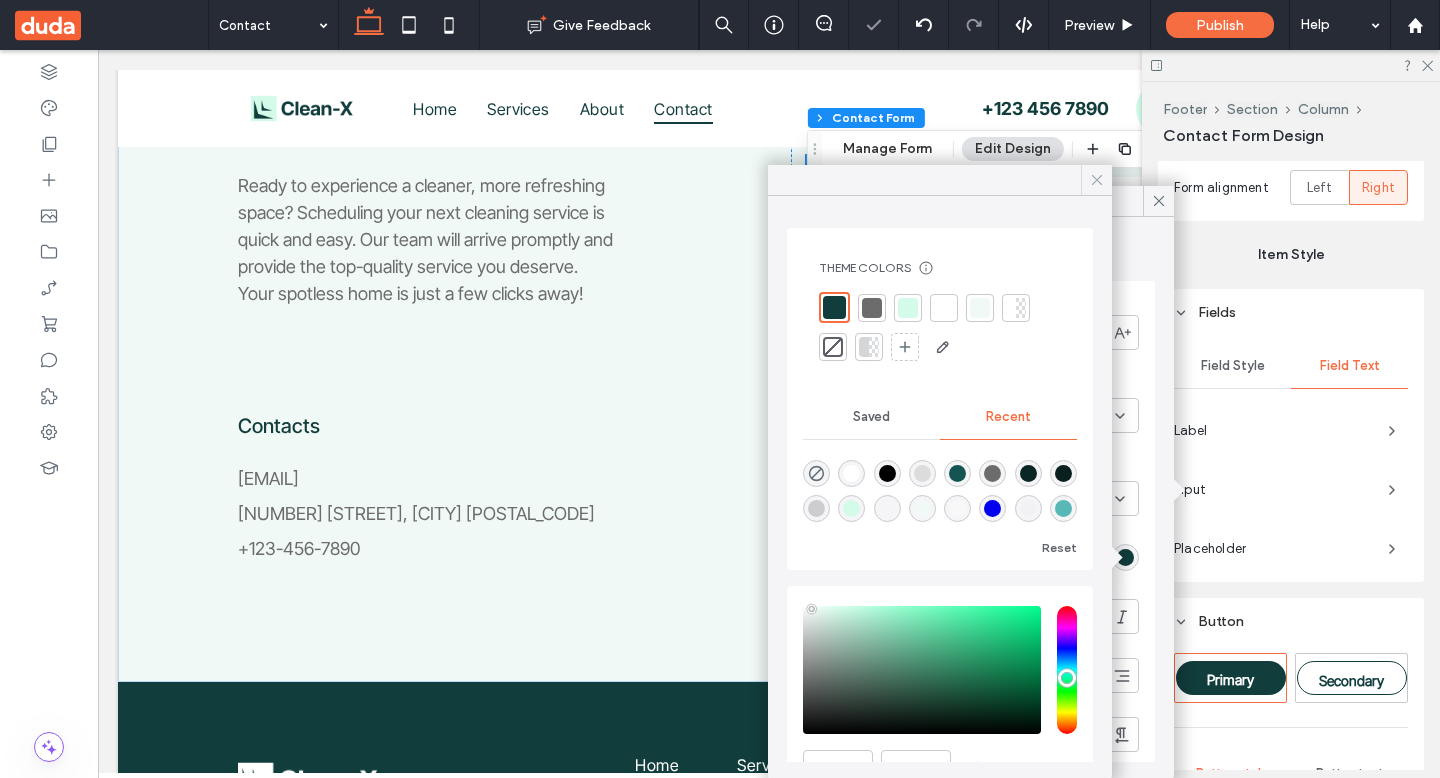 drag, startPoint x: 1099, startPoint y: 178, endPoint x: 1020, endPoint y: 124, distance: 95.692215 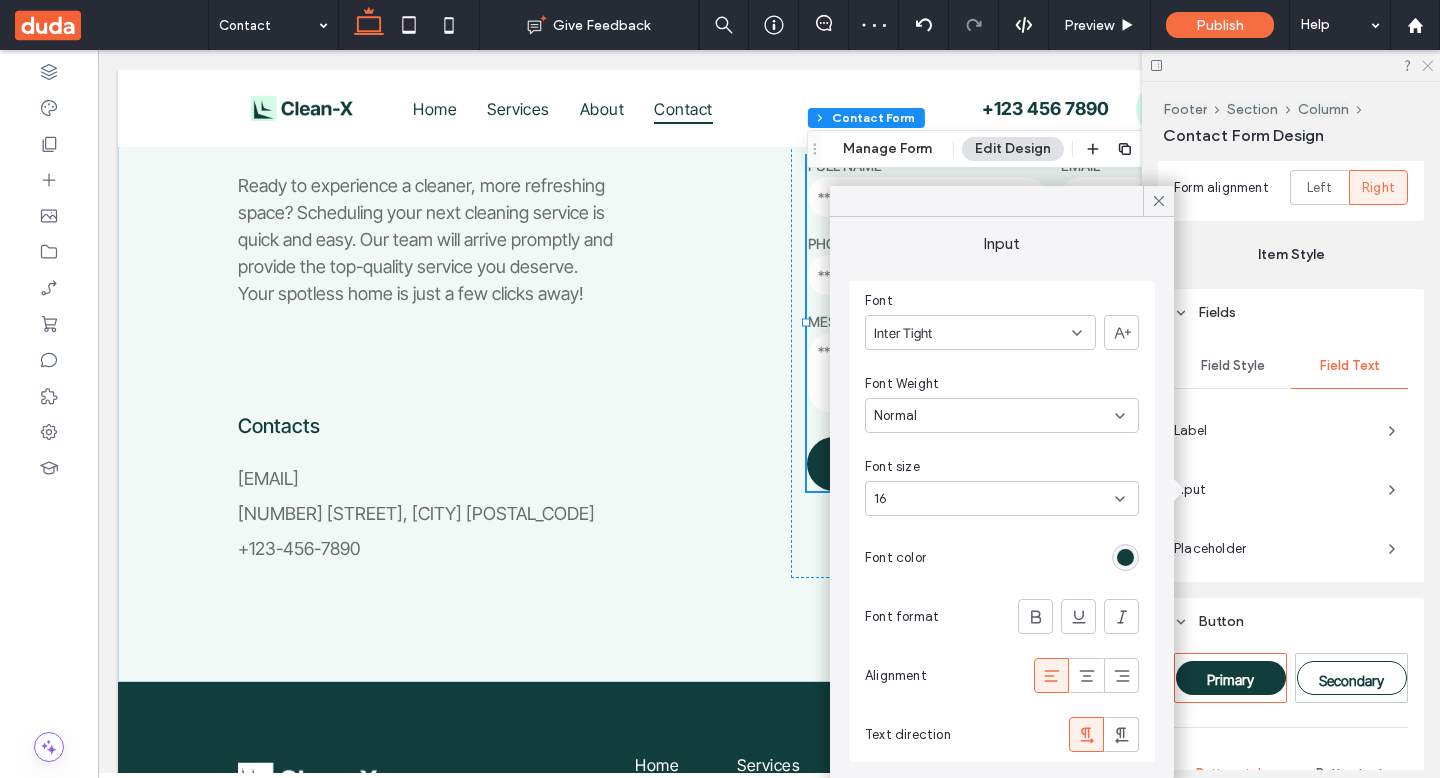 drag, startPoint x: 1423, startPoint y: 67, endPoint x: 1306, endPoint y: 30, distance: 122.711044 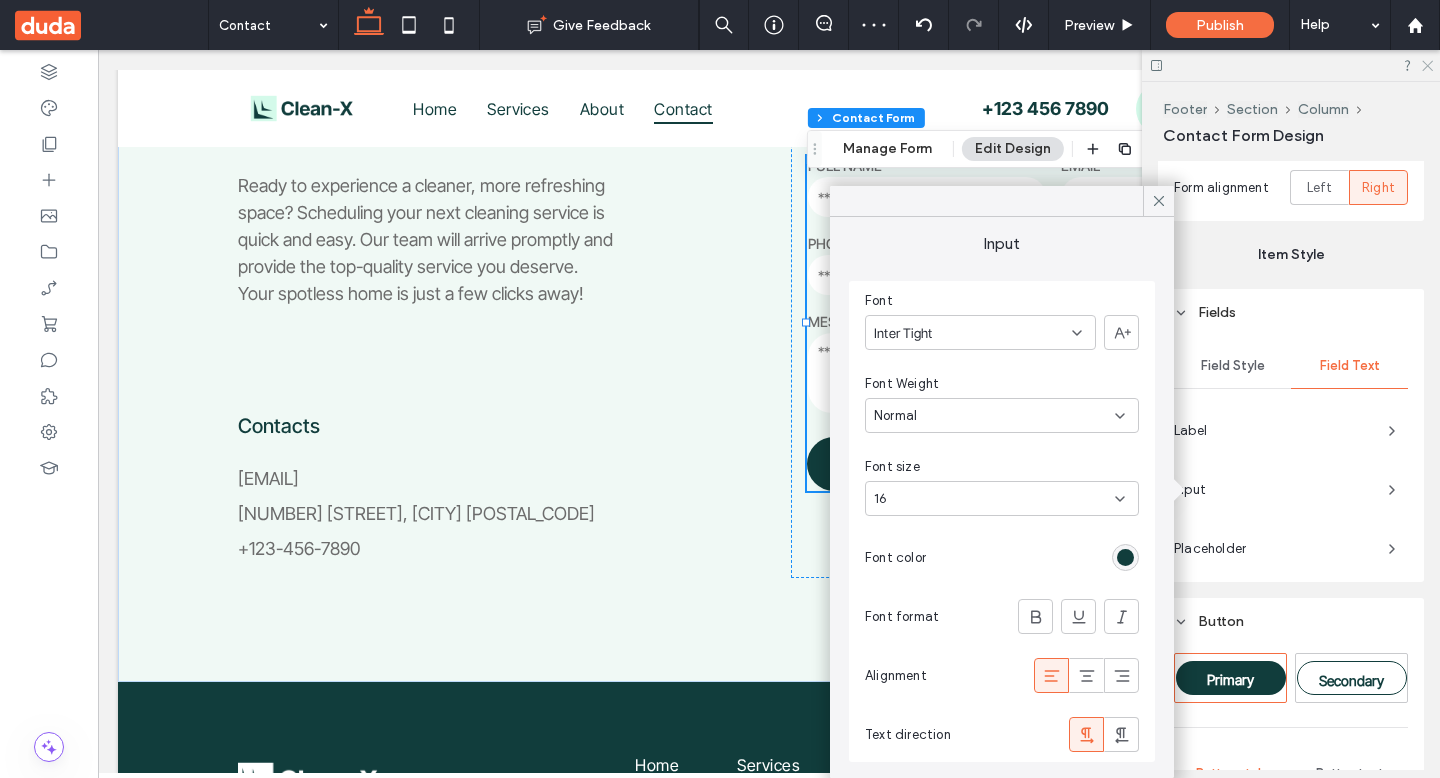 click 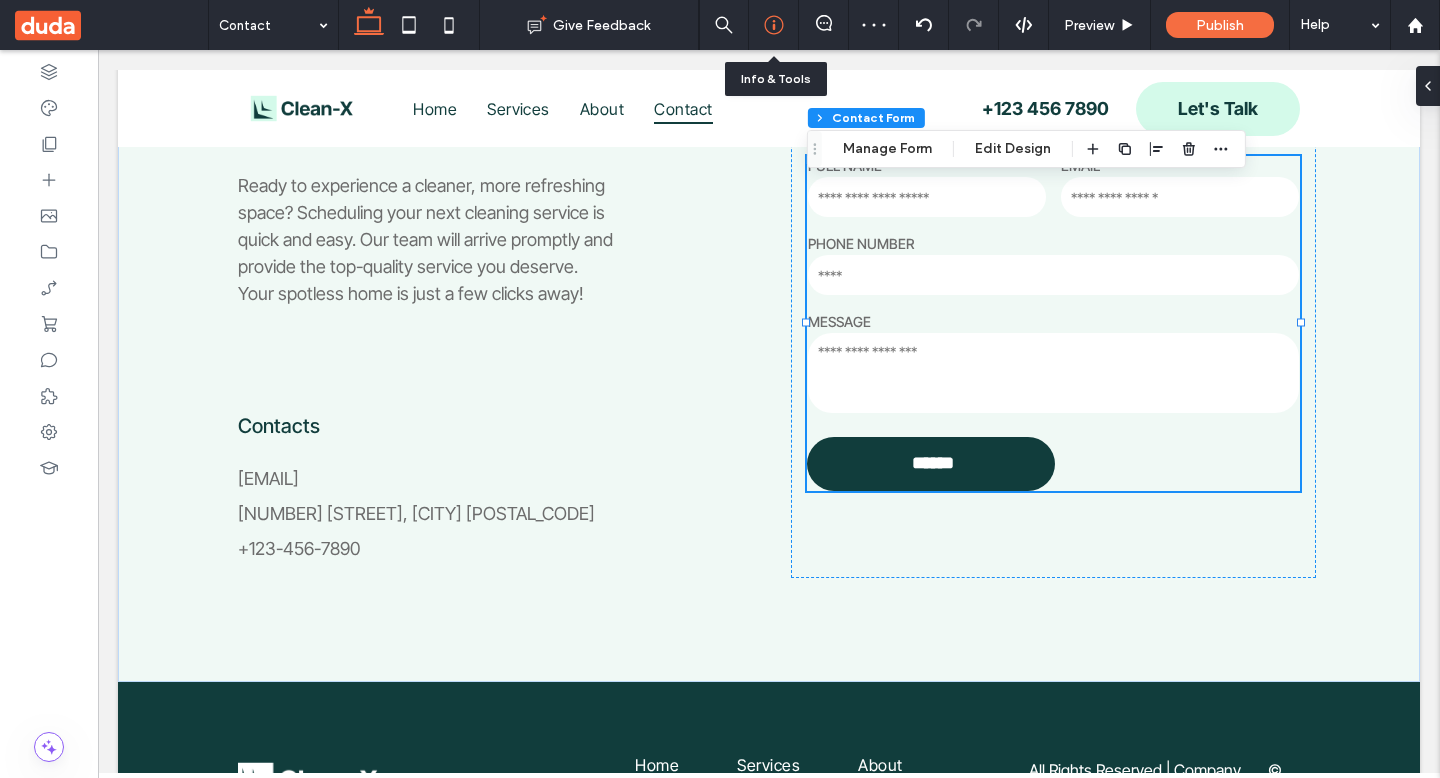 click 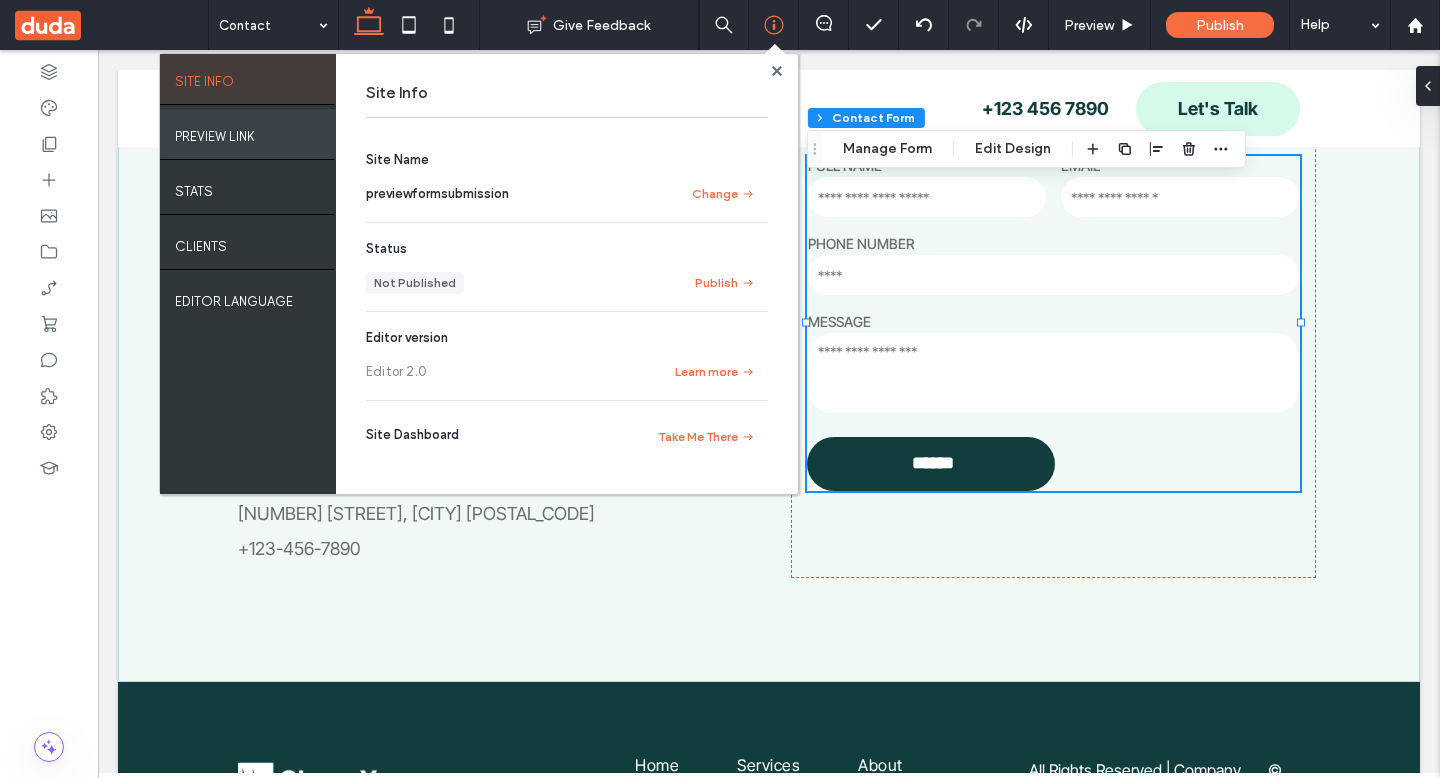 drag, startPoint x: 225, startPoint y: 137, endPoint x: 287, endPoint y: 138, distance: 62.008064 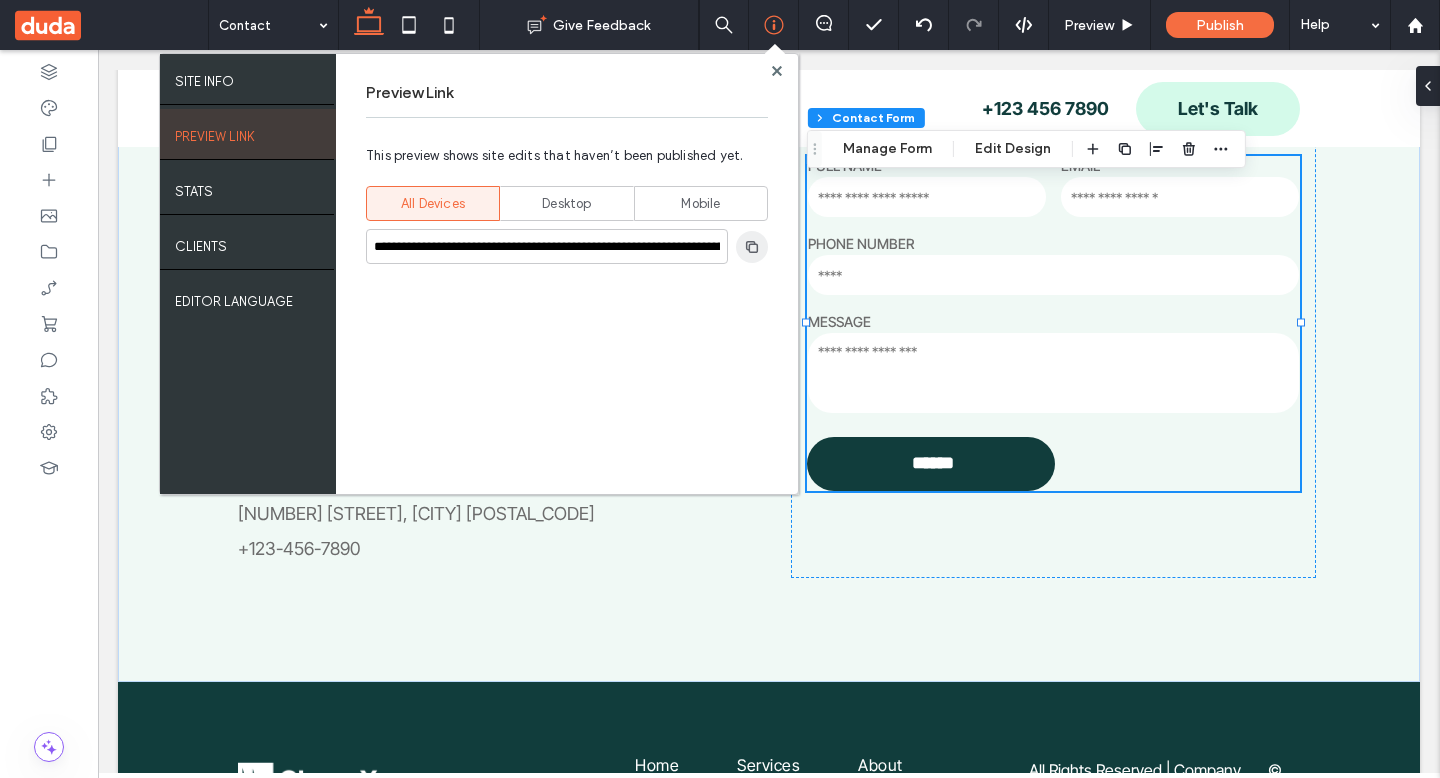 click 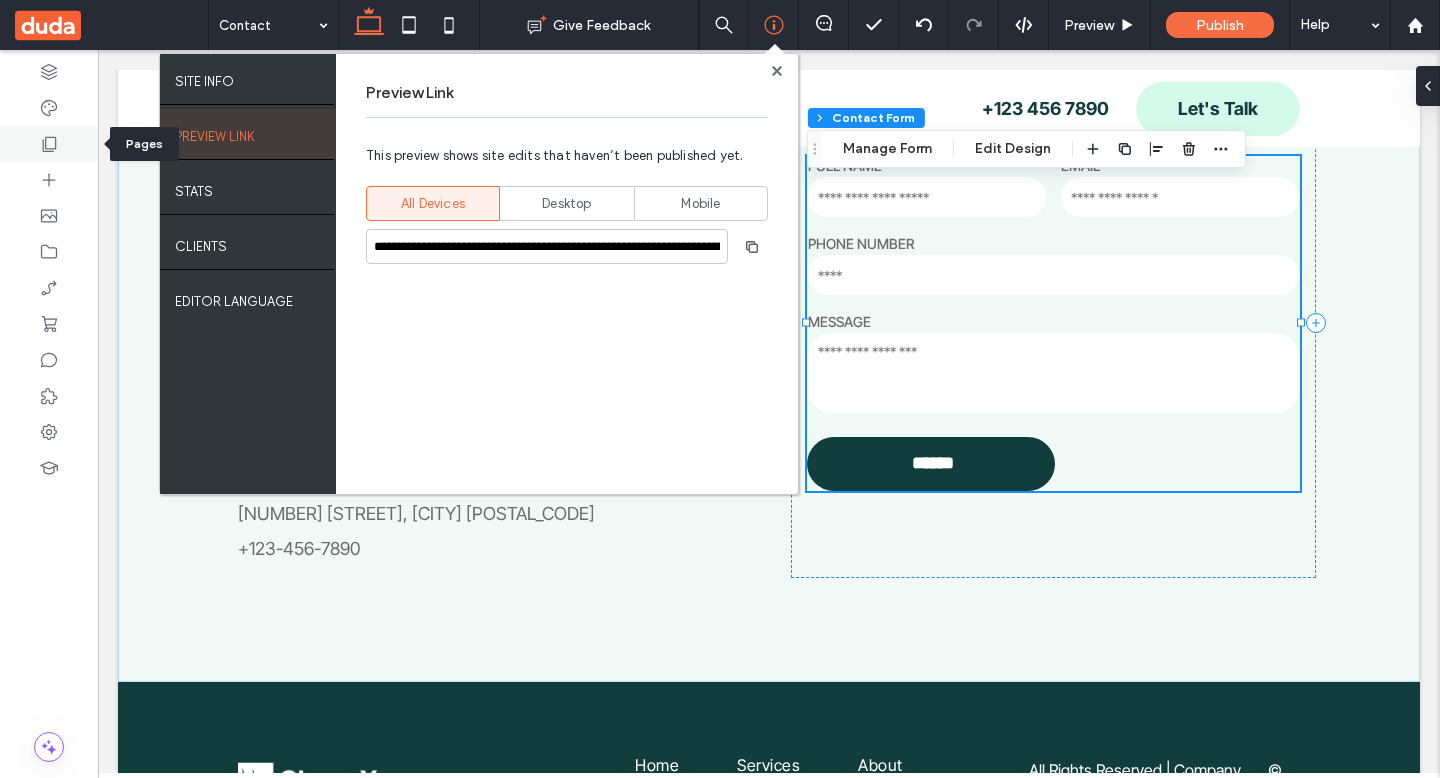 click 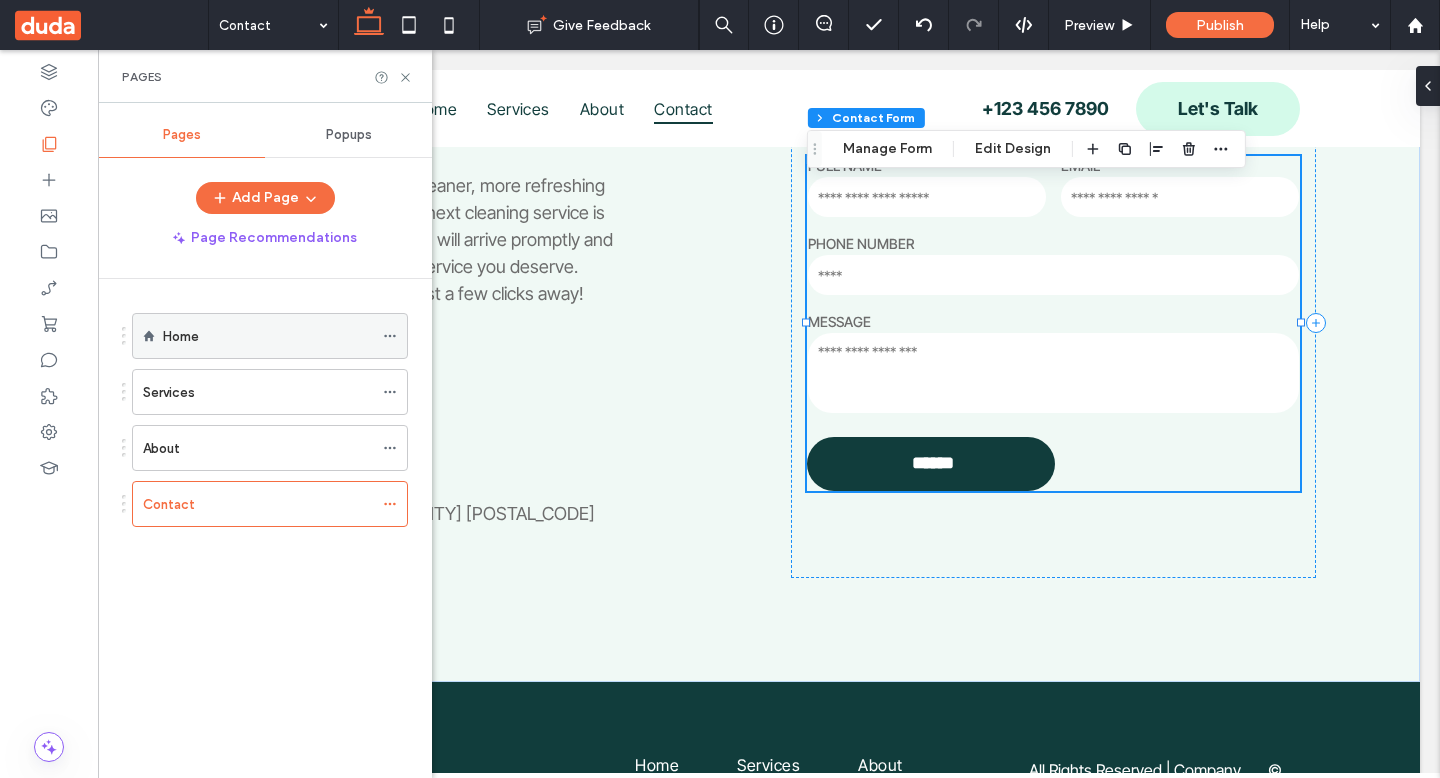 click on "Home" at bounding box center [268, 336] 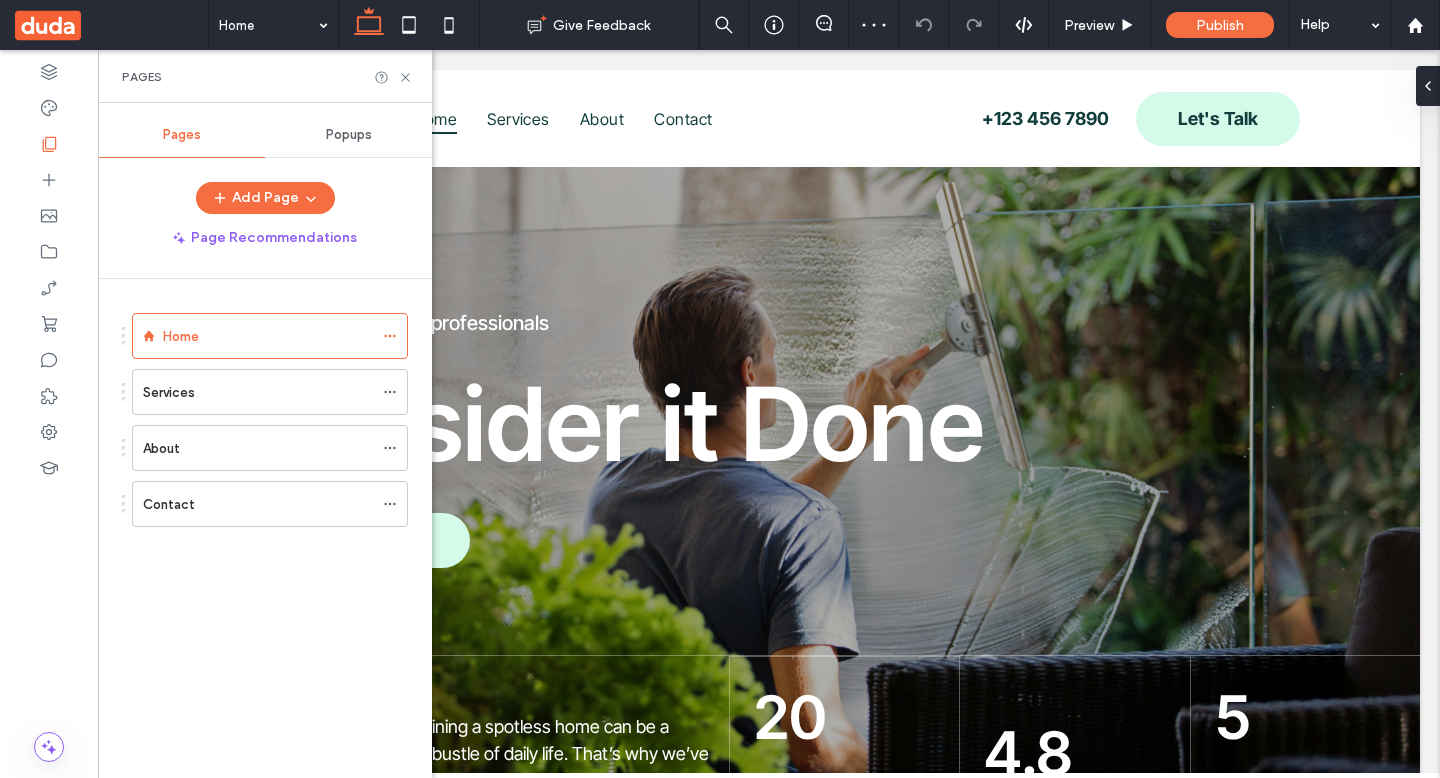 scroll, scrollTop: 0, scrollLeft: 0, axis: both 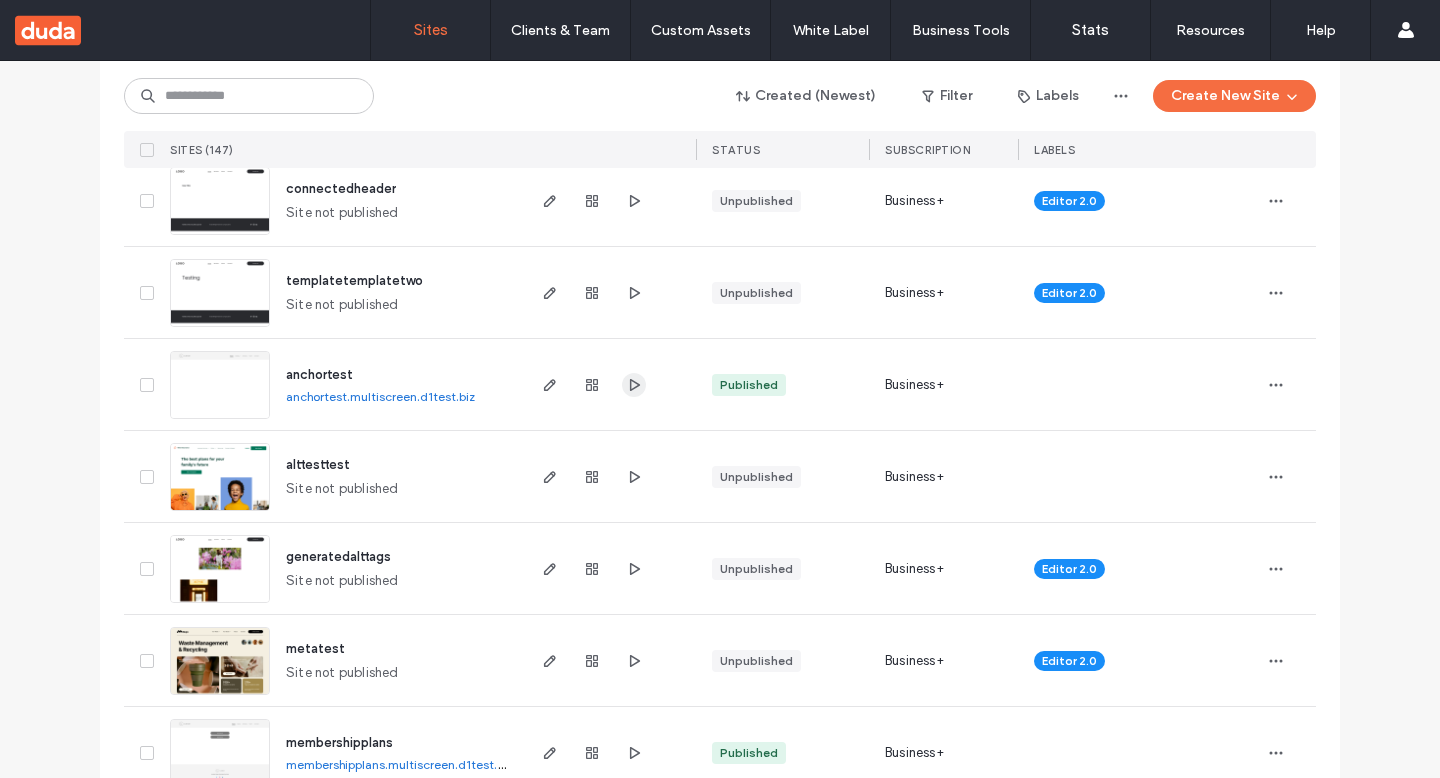 click 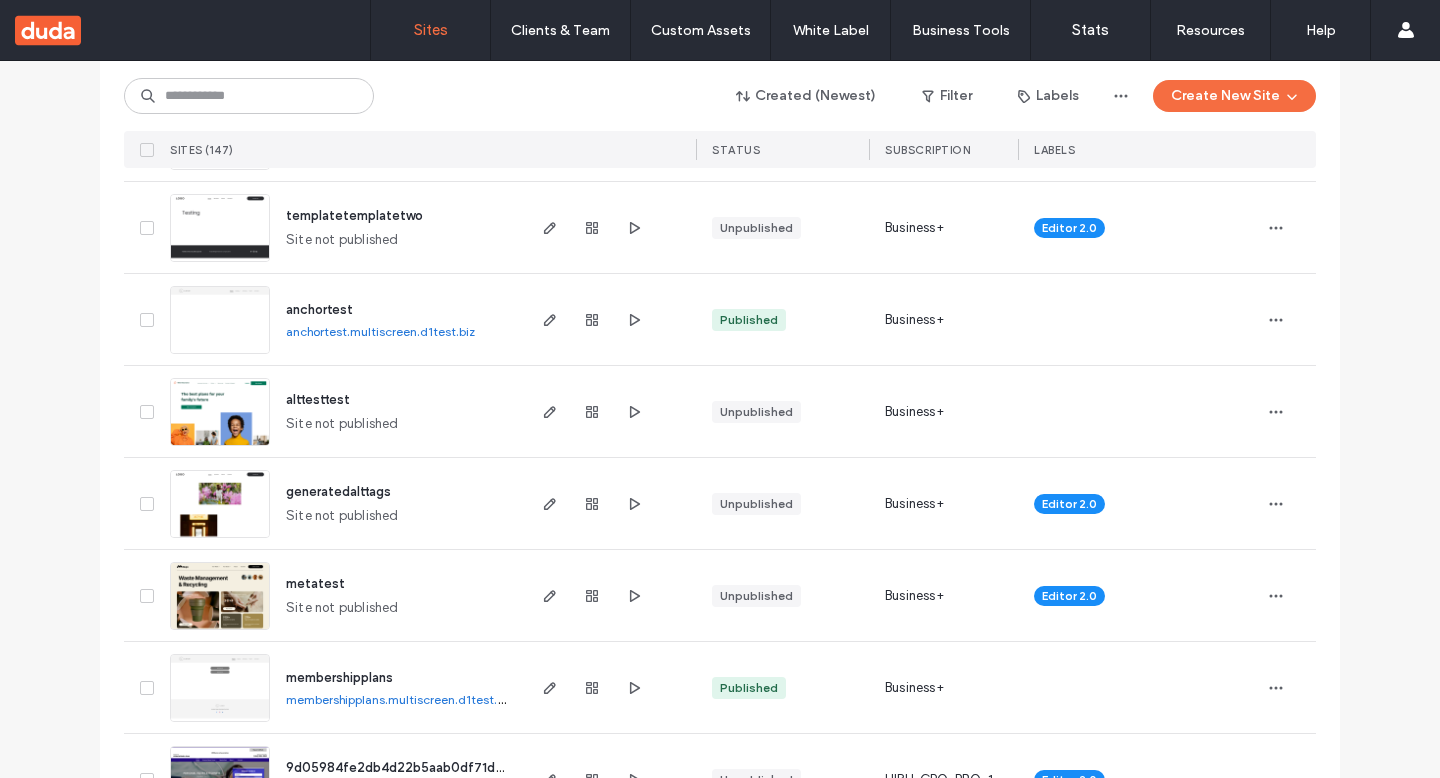 scroll, scrollTop: 1104, scrollLeft: 0, axis: vertical 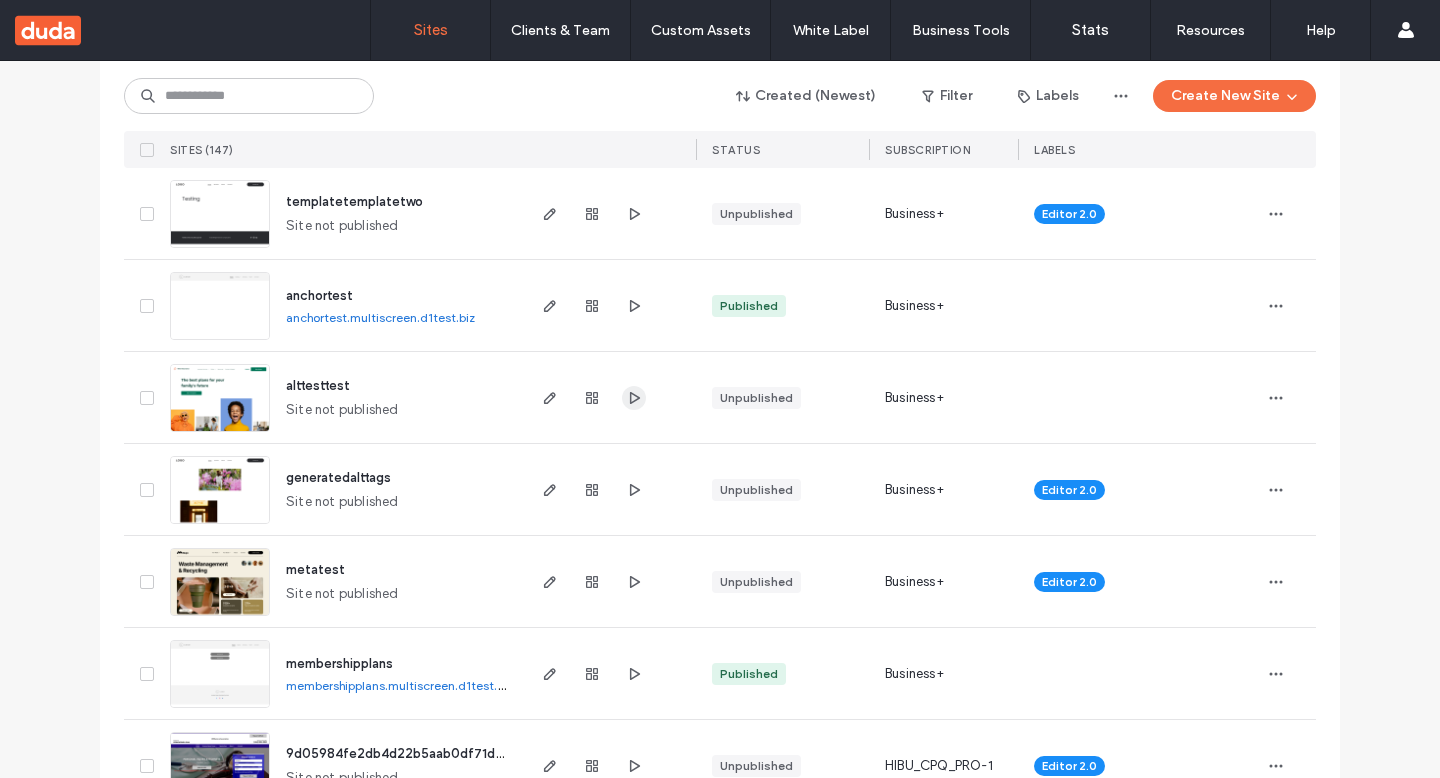 click 